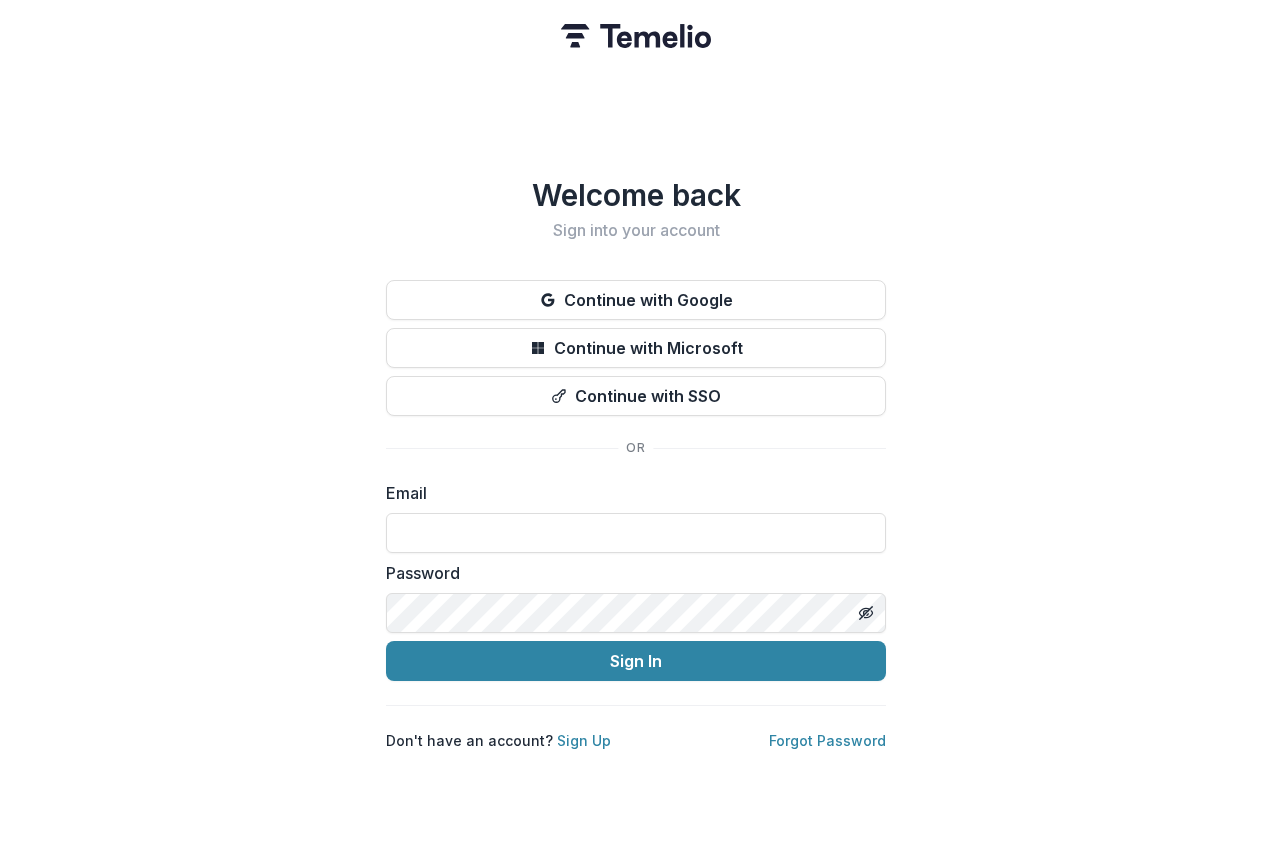 scroll, scrollTop: 0, scrollLeft: 0, axis: both 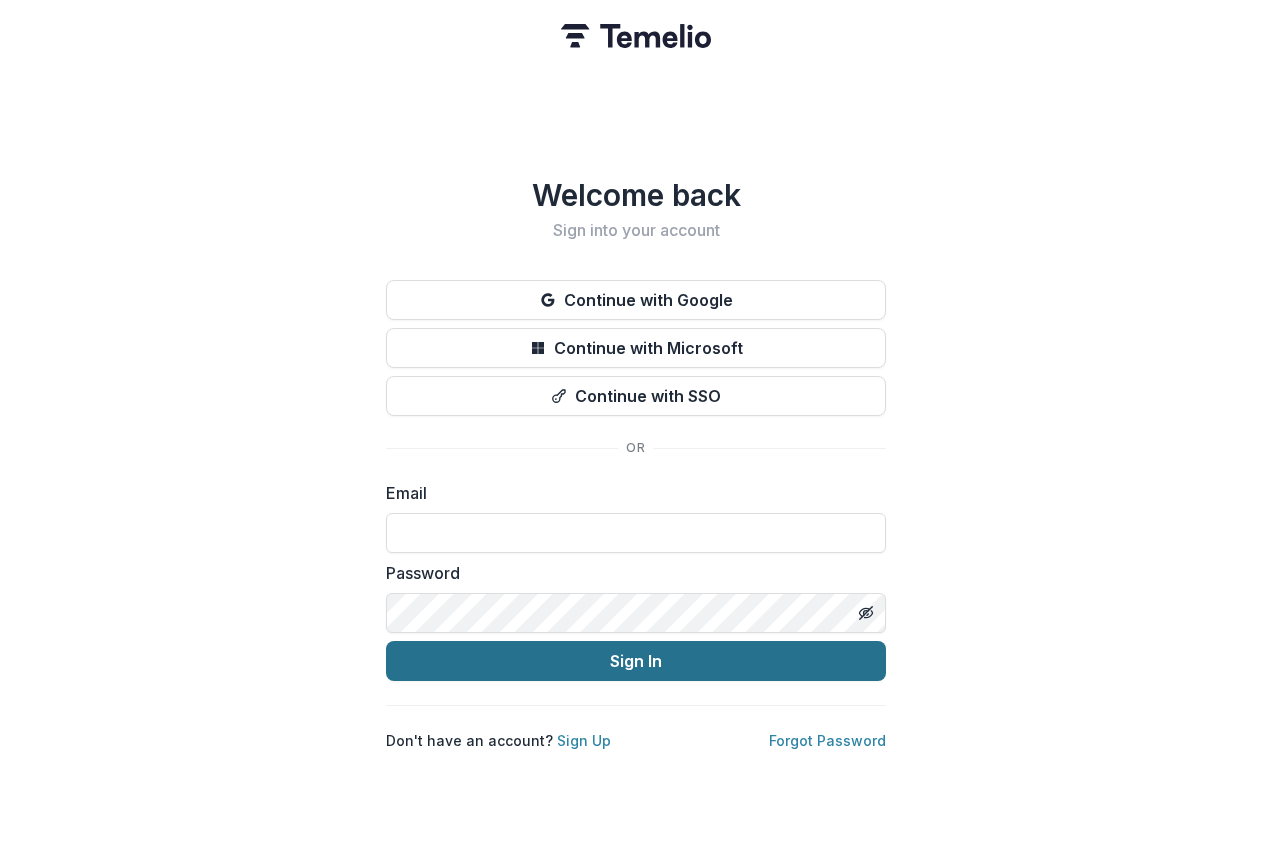 type on "**********" 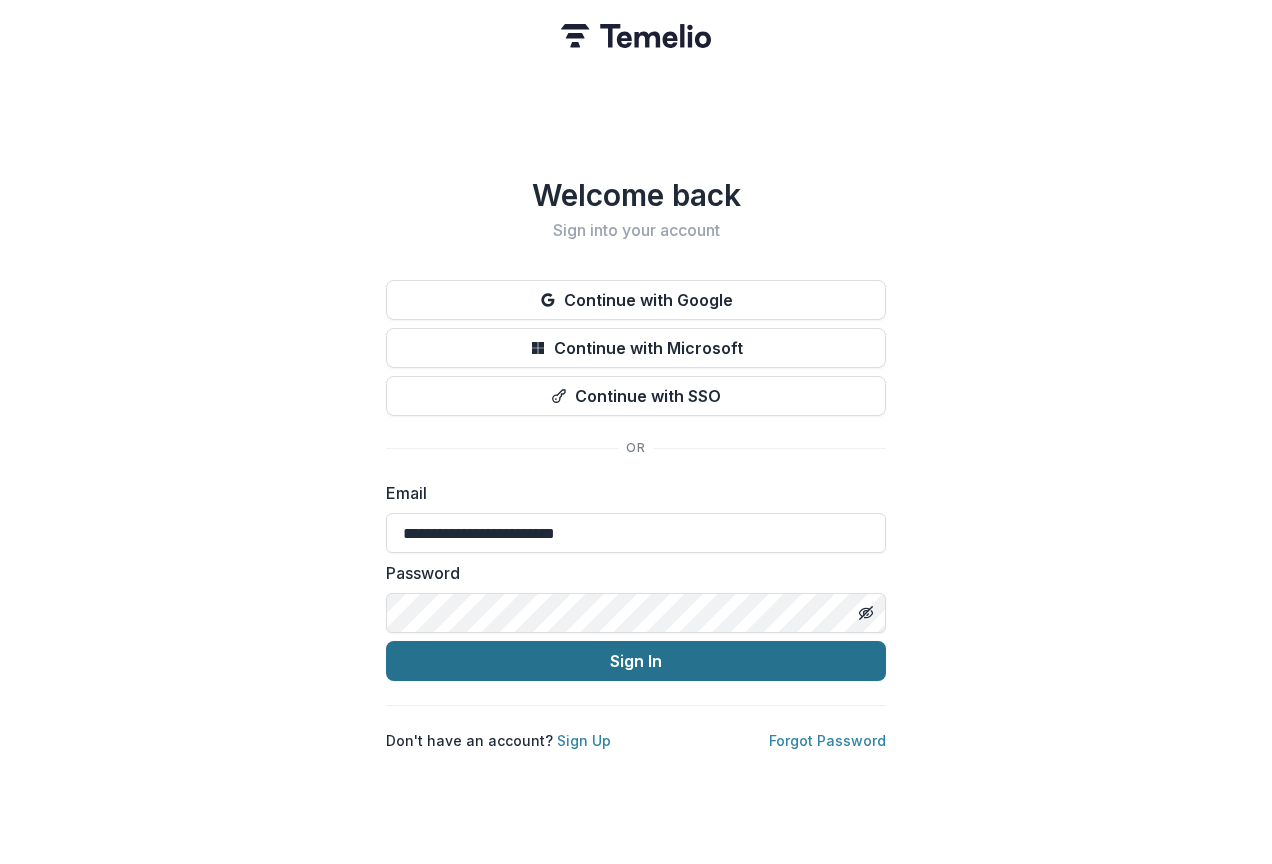 click on "Sign In" at bounding box center [636, 661] 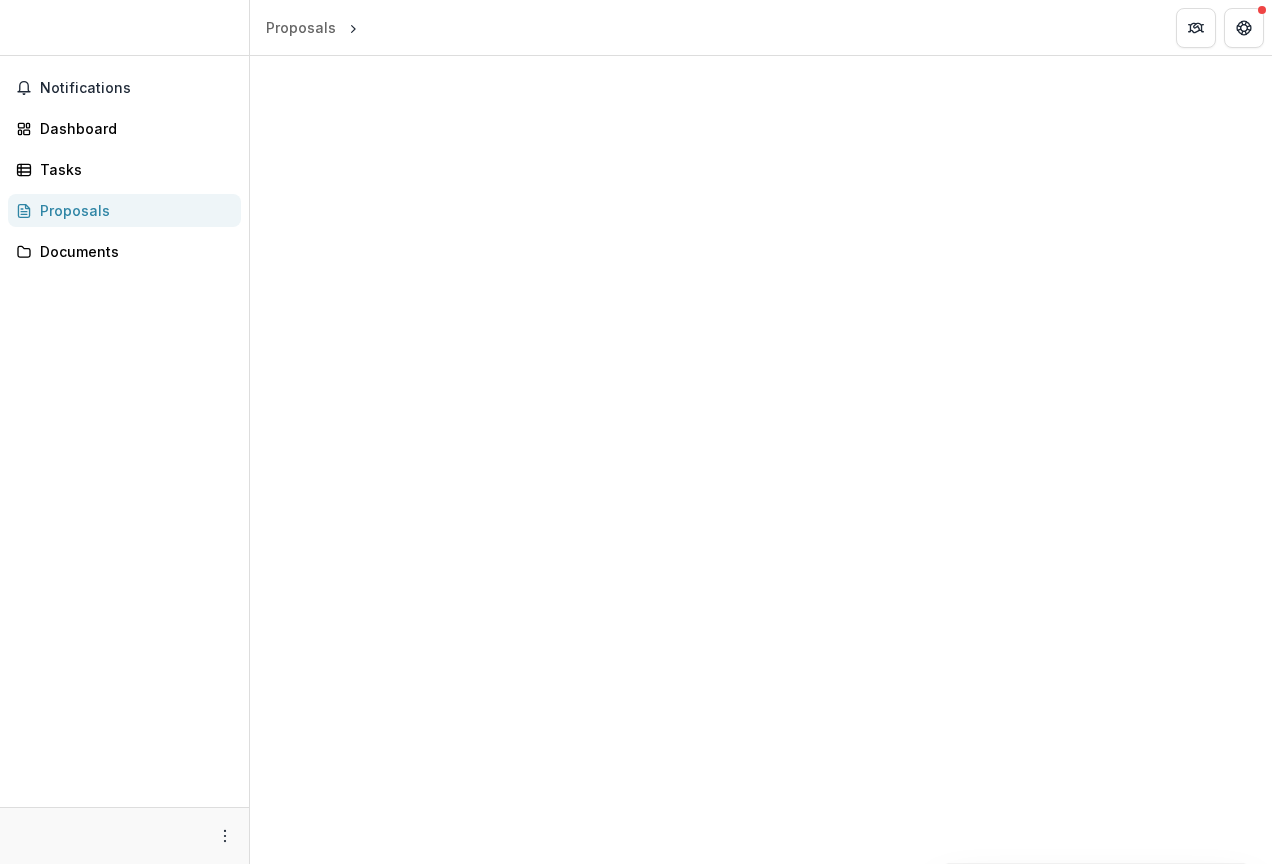 scroll, scrollTop: 0, scrollLeft: 0, axis: both 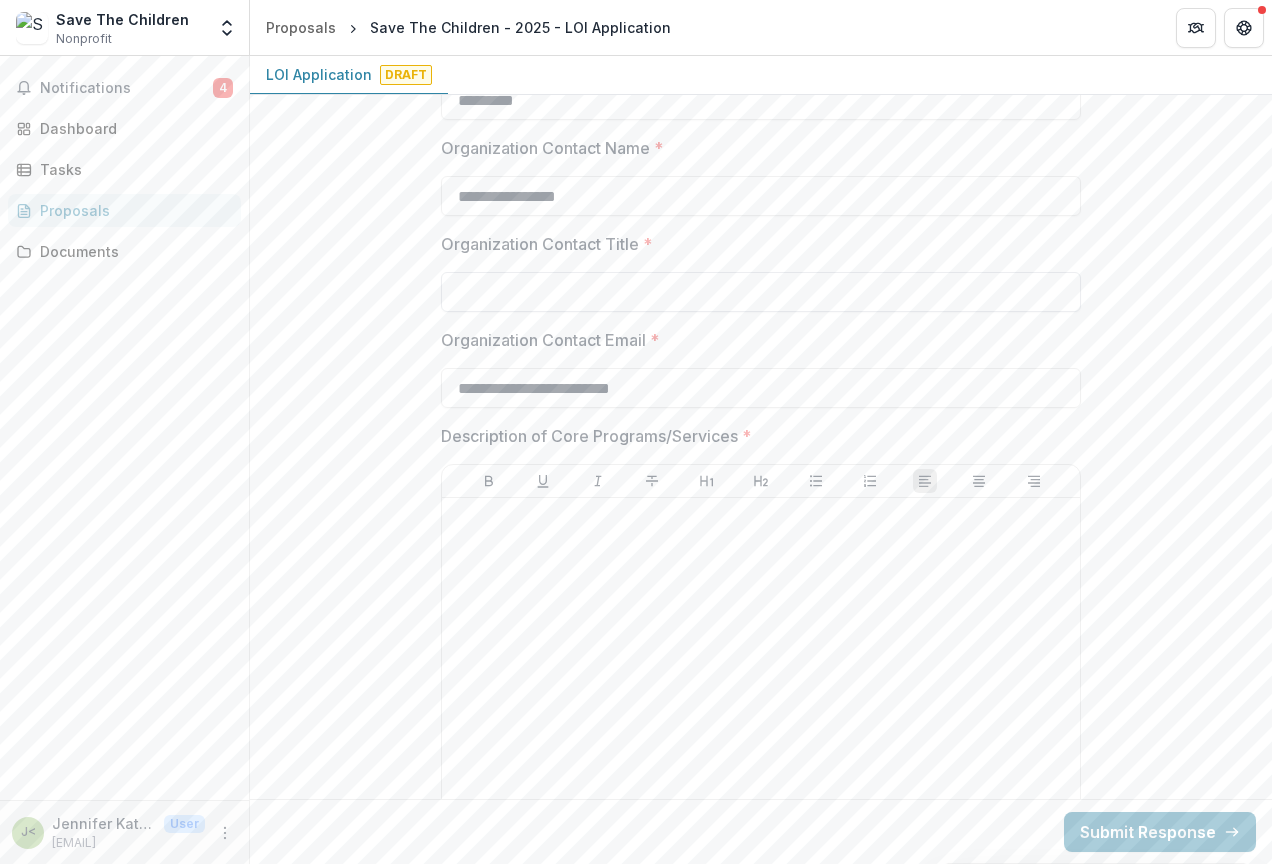 click on "Organization Contact Title *" at bounding box center (761, 292) 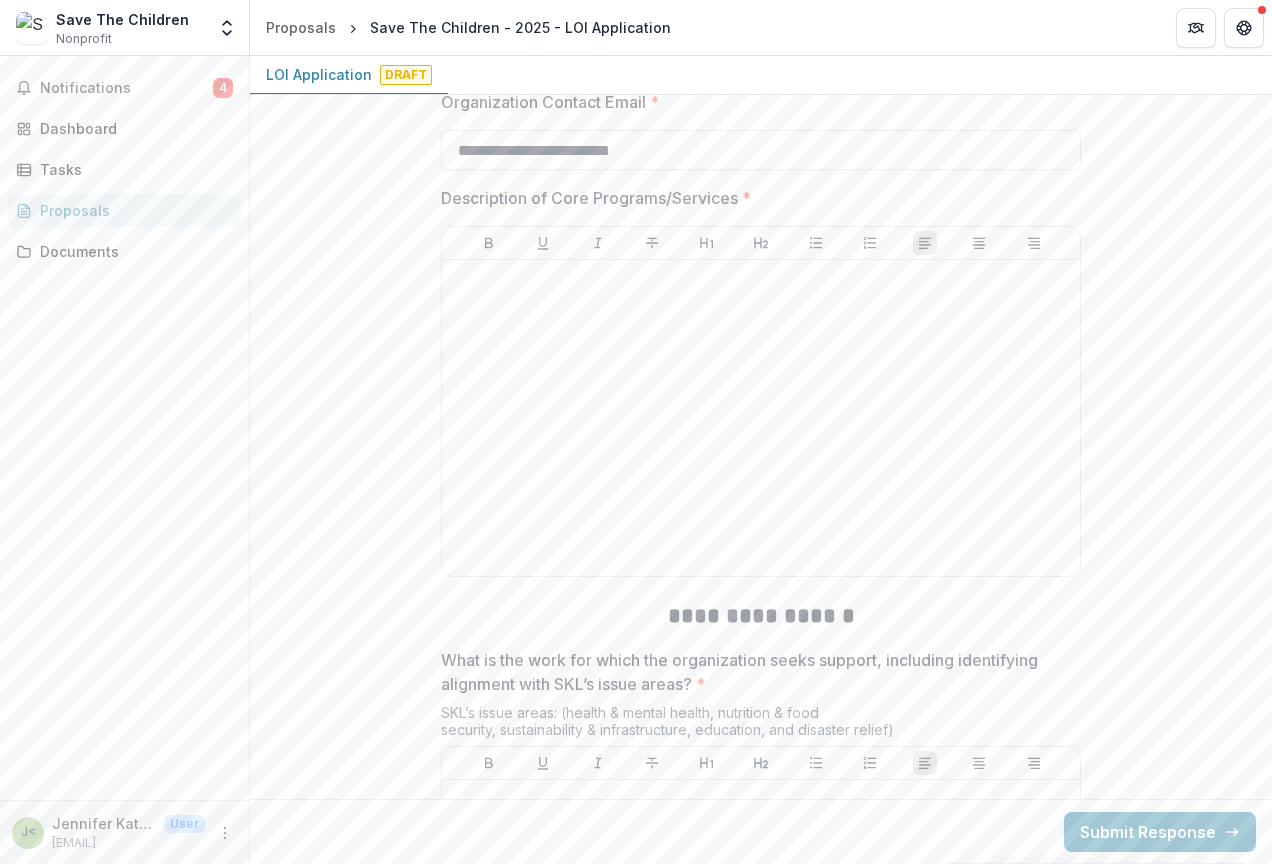 scroll, scrollTop: 1538, scrollLeft: 0, axis: vertical 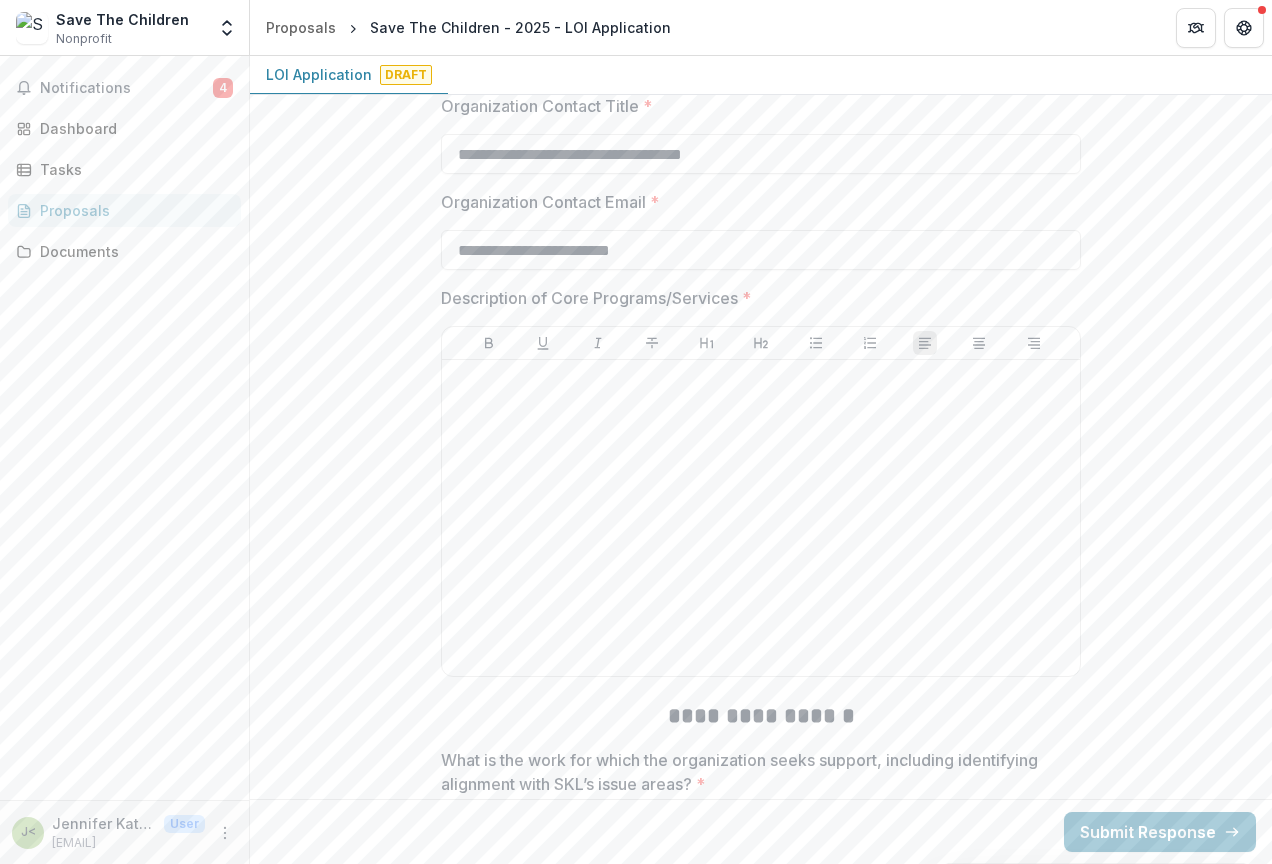 type on "**********" 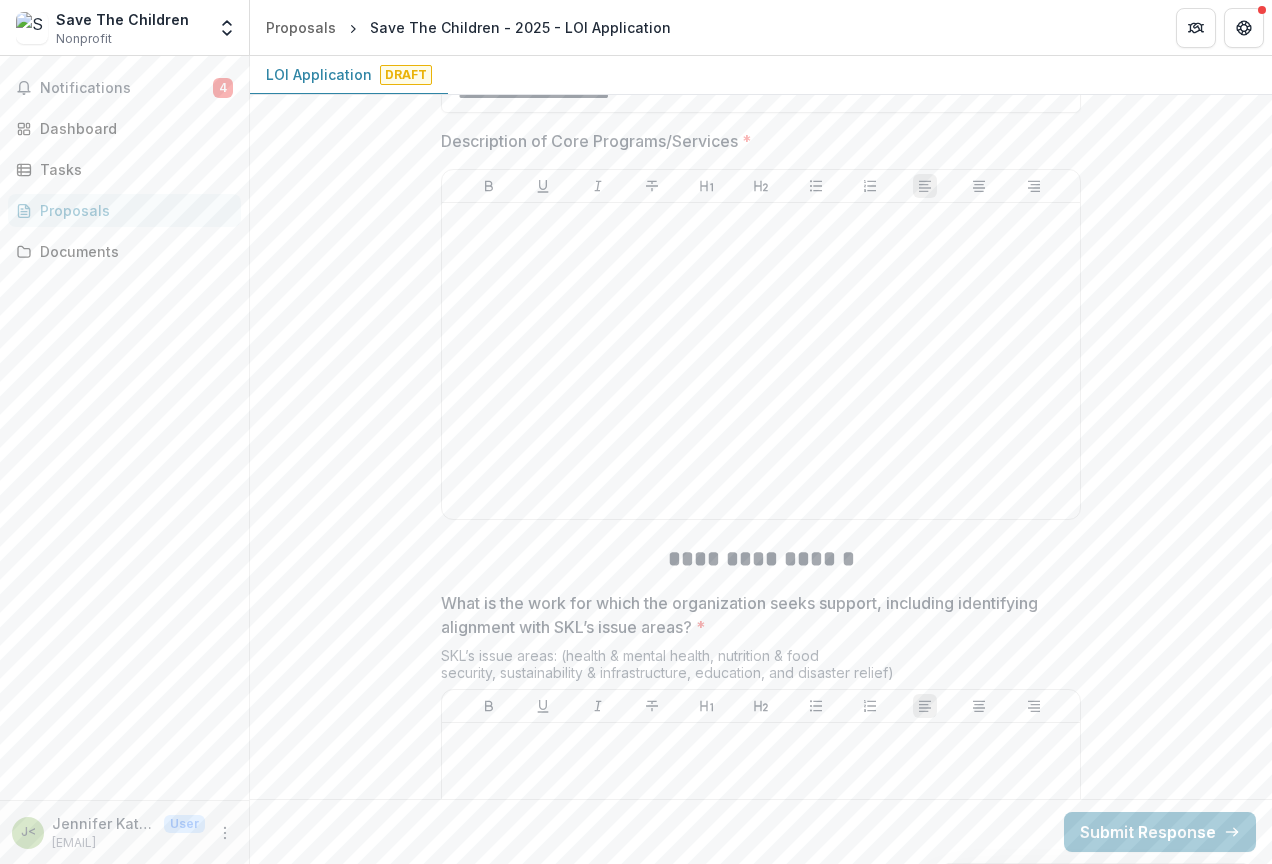 scroll, scrollTop: 1438, scrollLeft: 0, axis: vertical 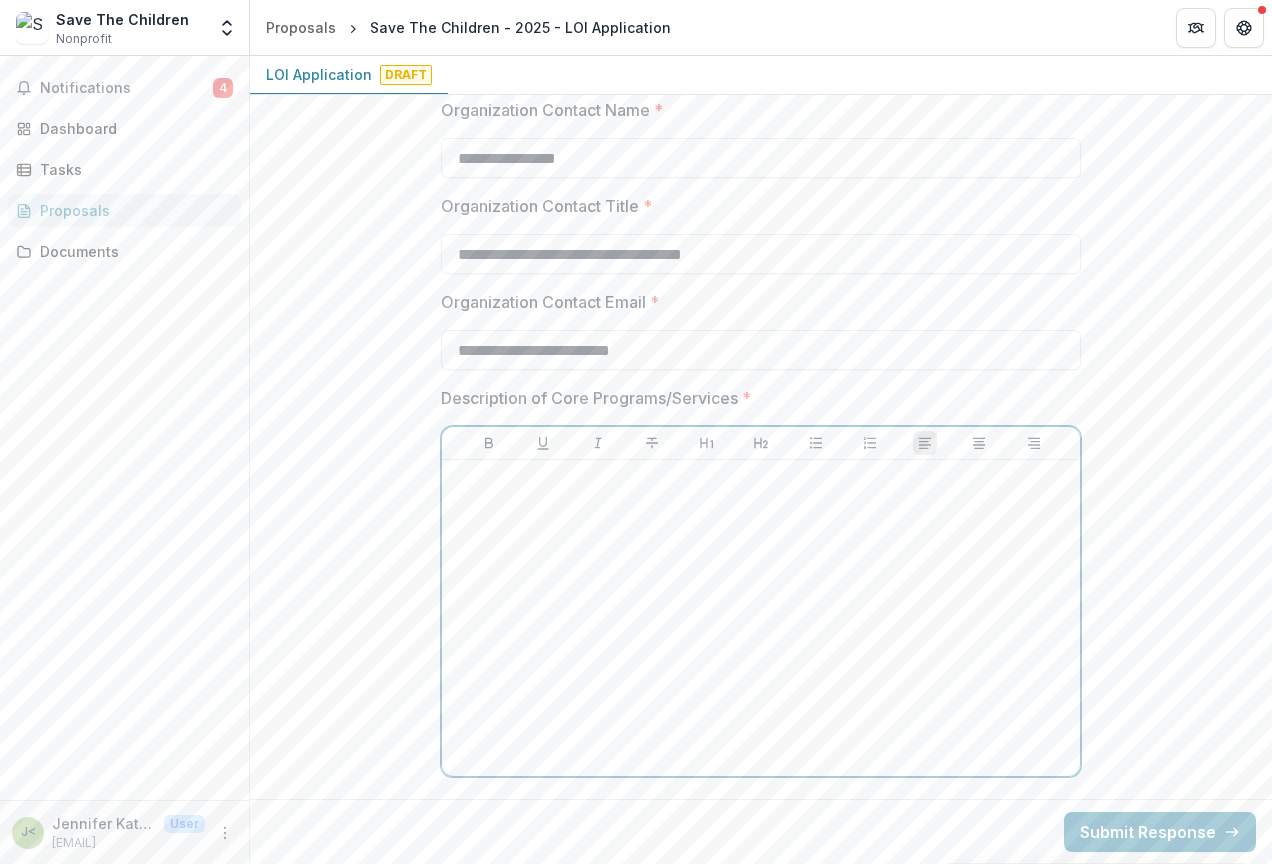 click at bounding box center [761, 479] 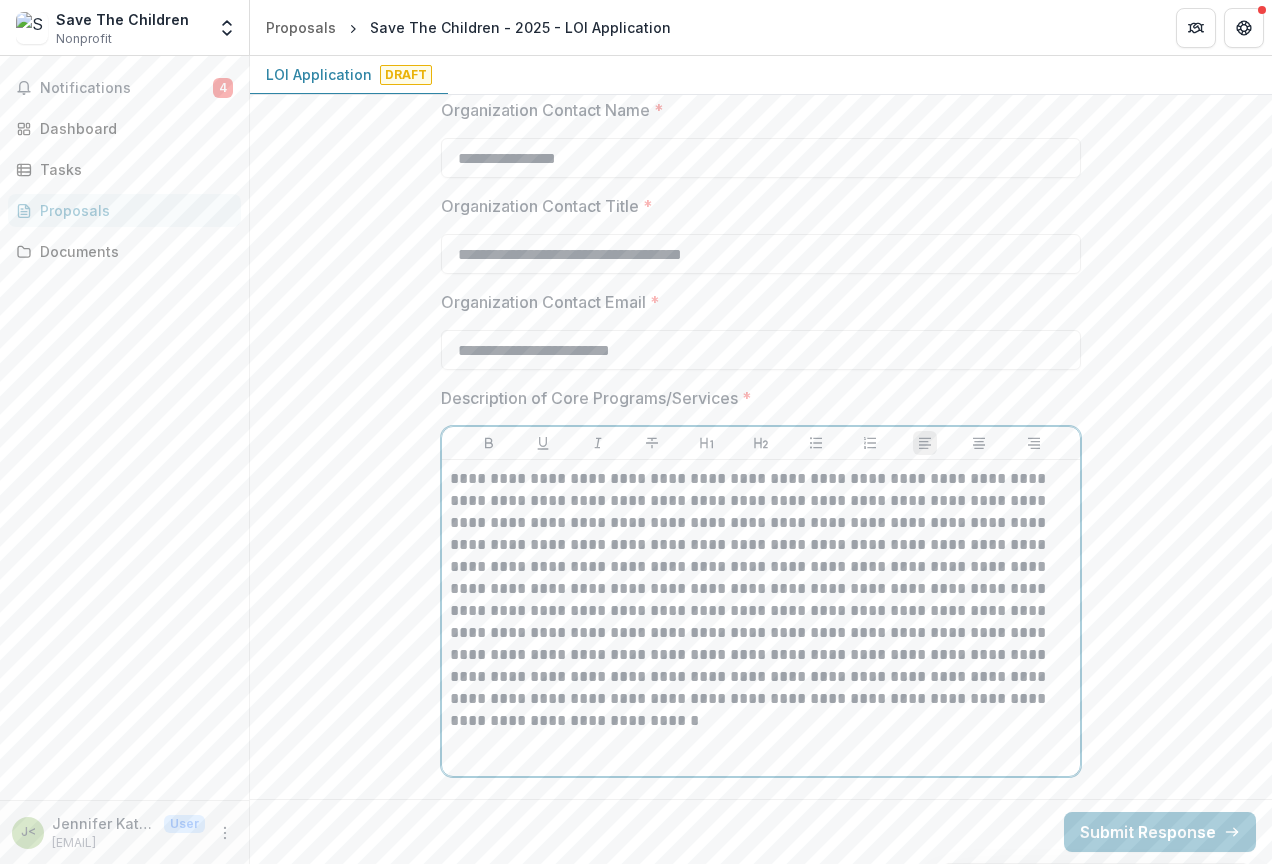 click on "**********" at bounding box center (761, 589) 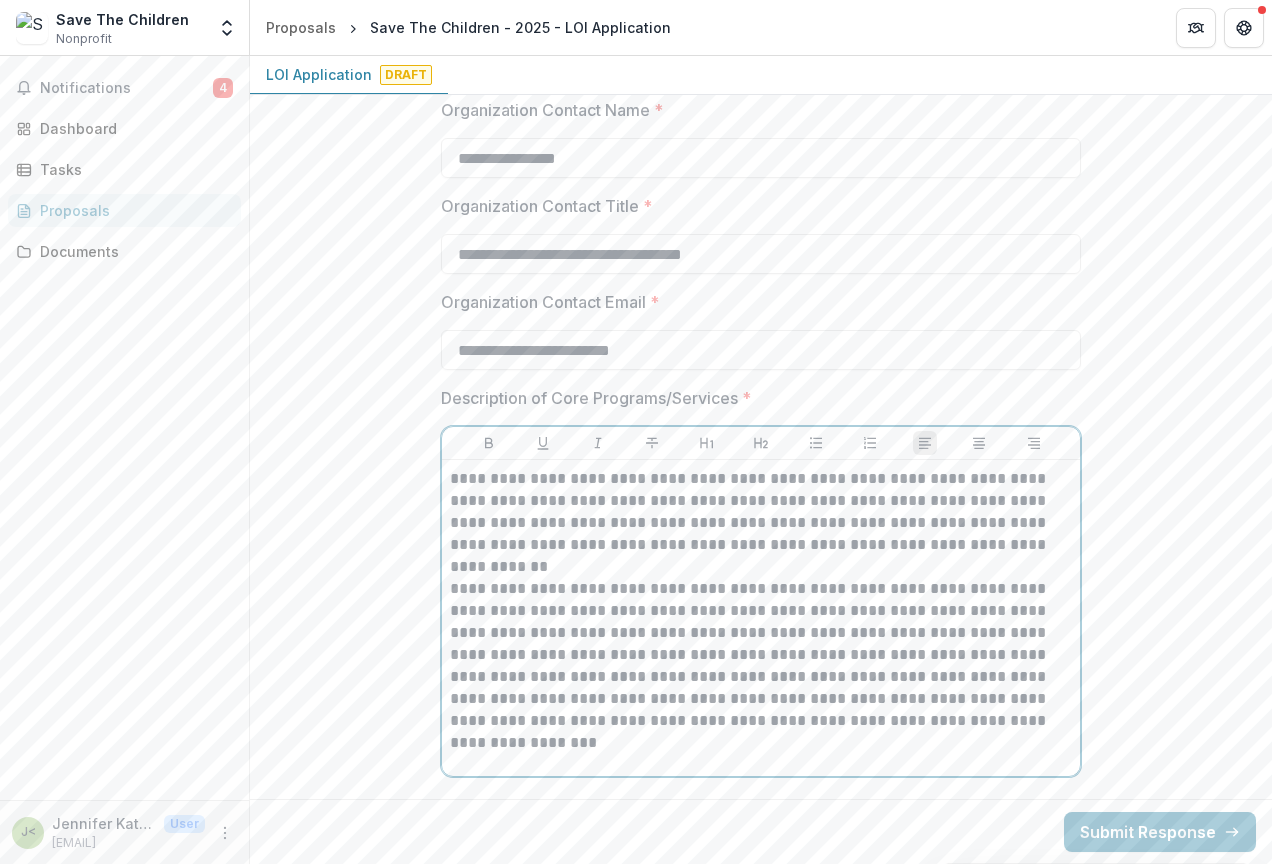 click on "**********" at bounding box center (761, 655) 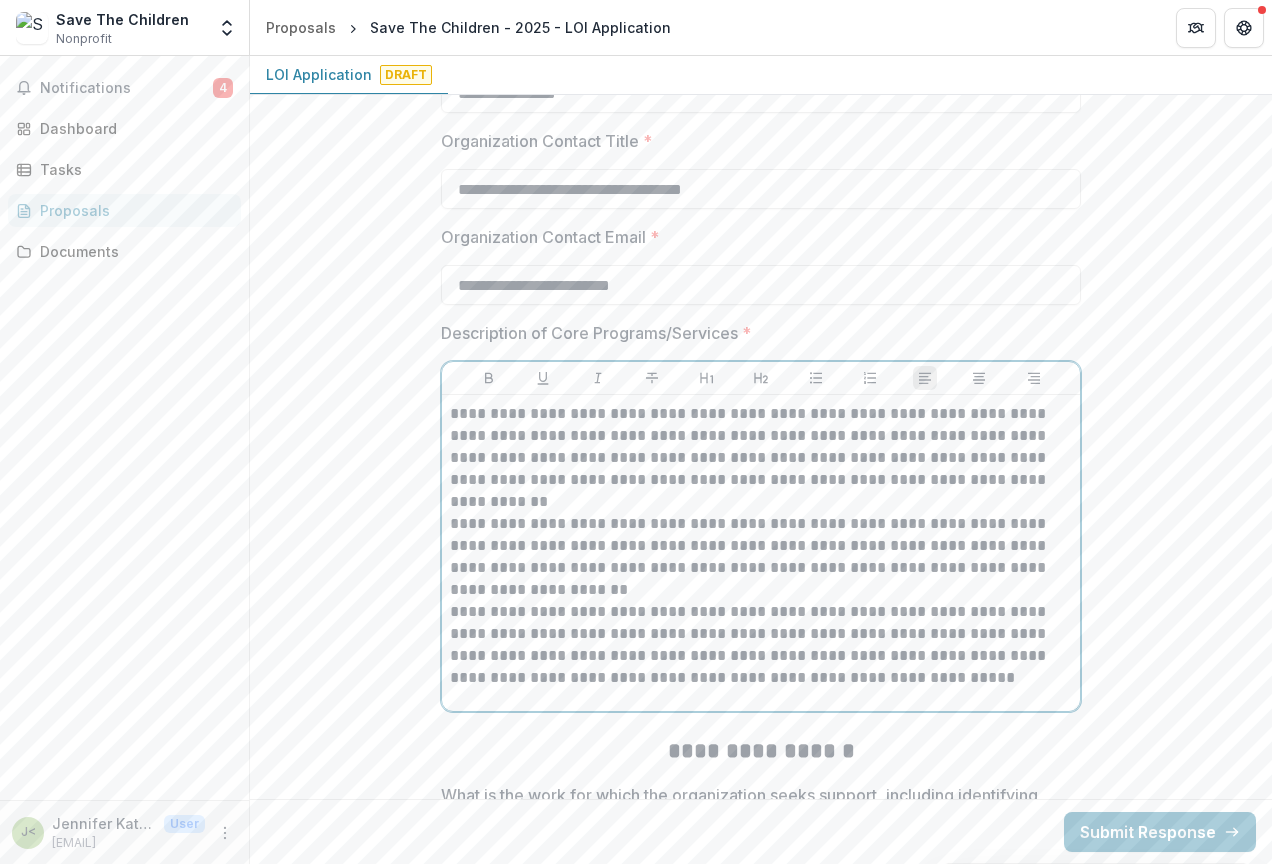 scroll, scrollTop: 1538, scrollLeft: 0, axis: vertical 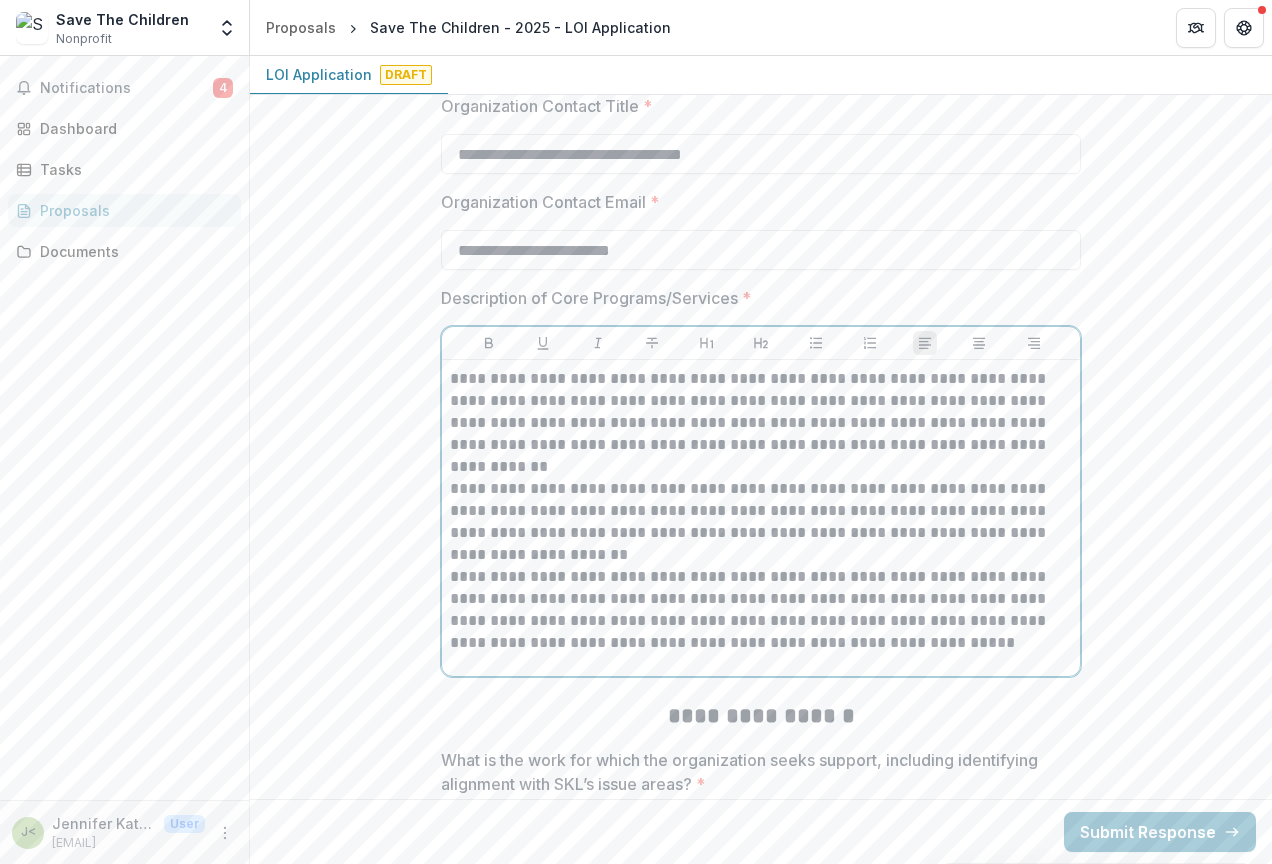 click on "**********" at bounding box center [761, 610] 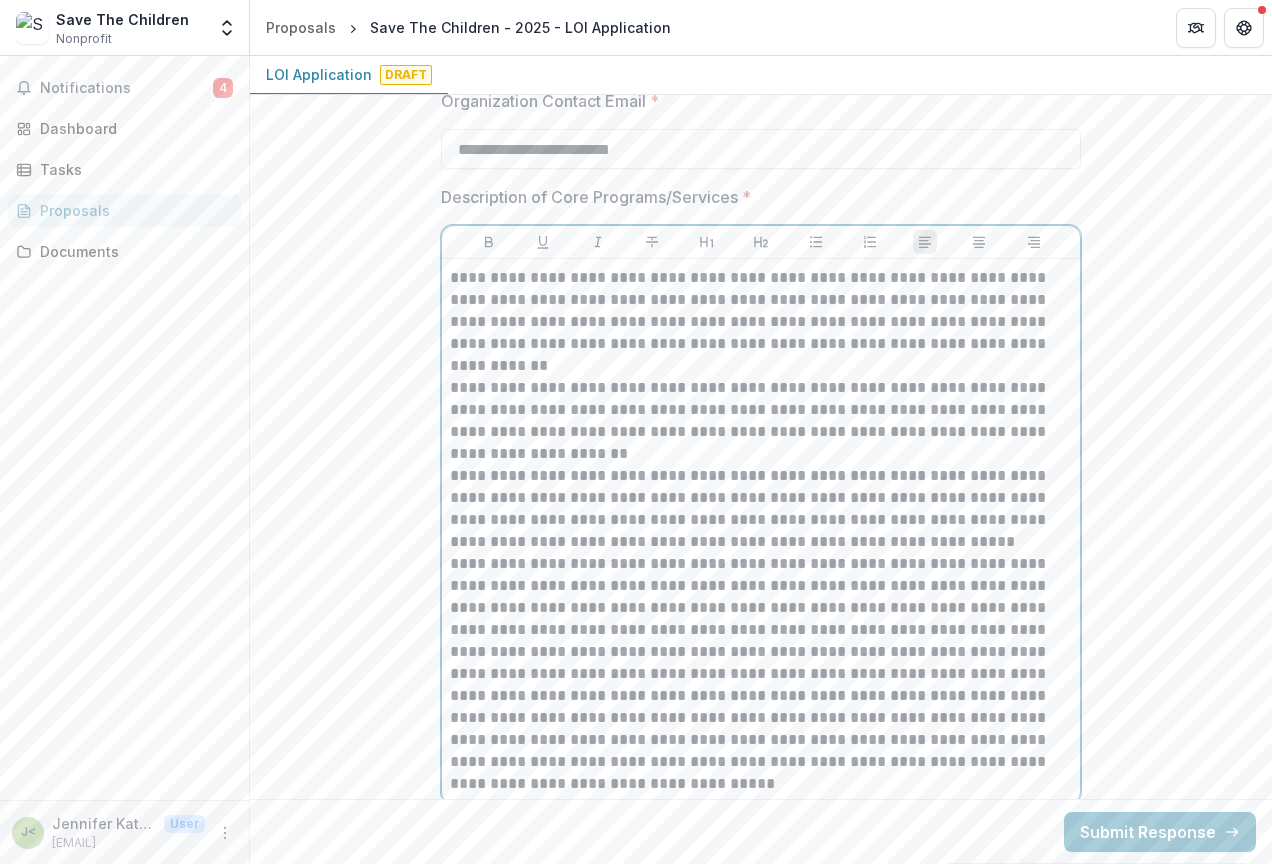 scroll, scrollTop: 1674, scrollLeft: 0, axis: vertical 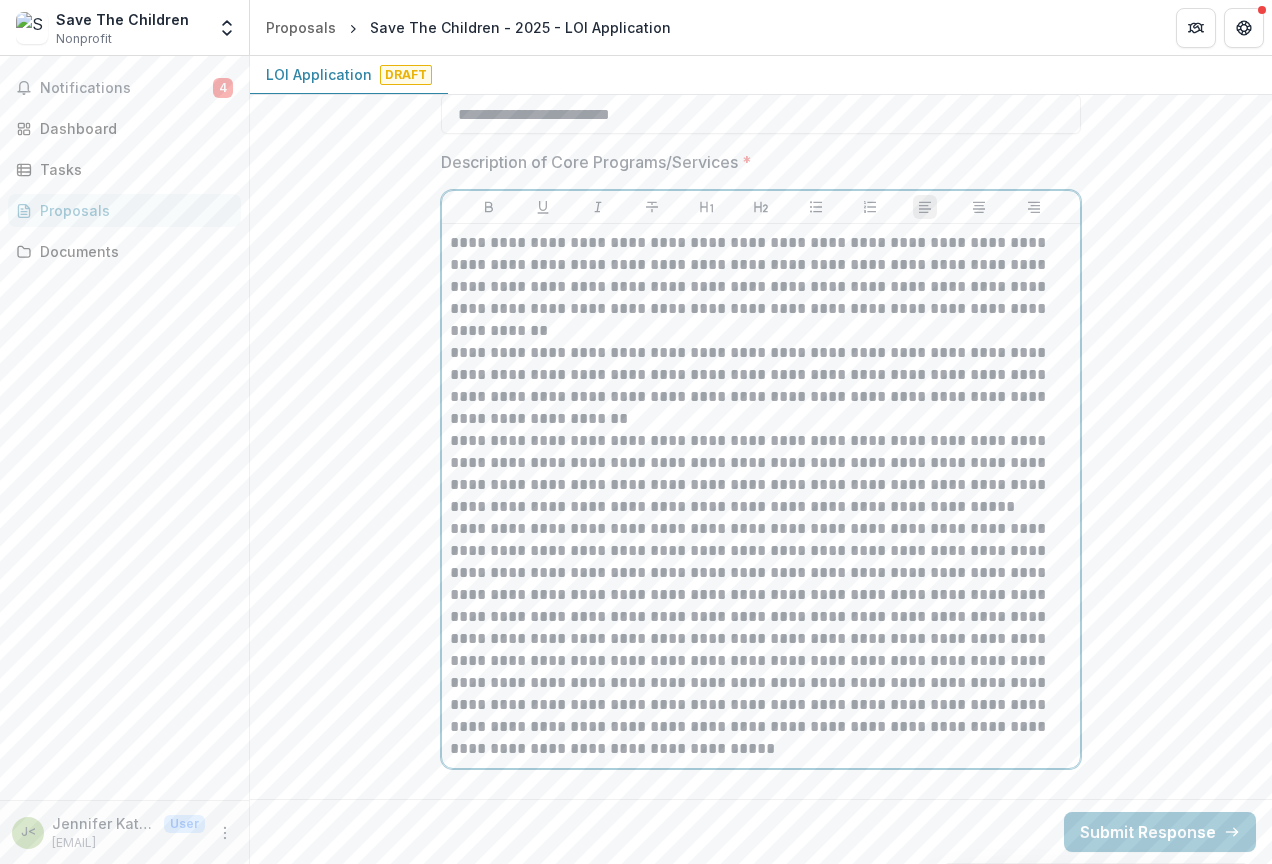 click on "**********" at bounding box center [761, 639] 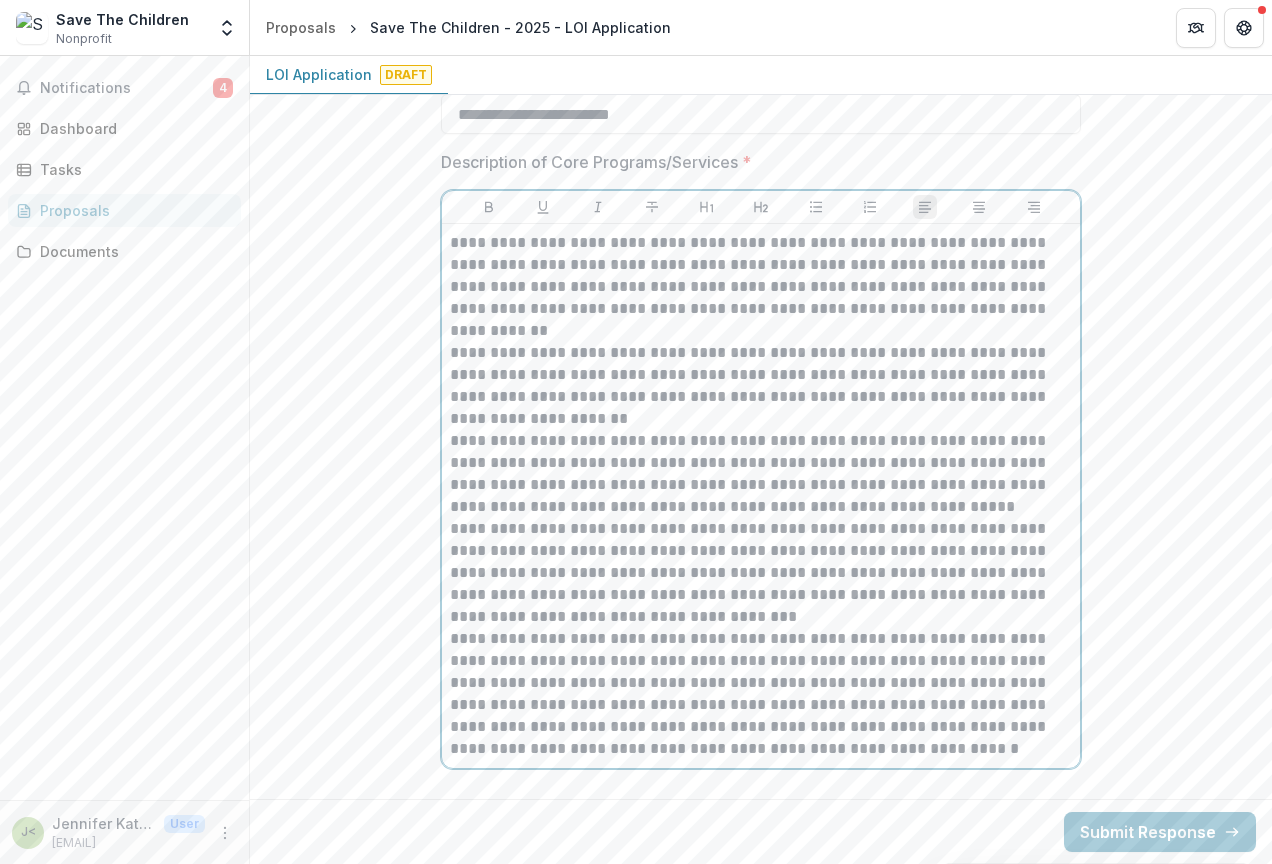 click on "**********" at bounding box center [761, 694] 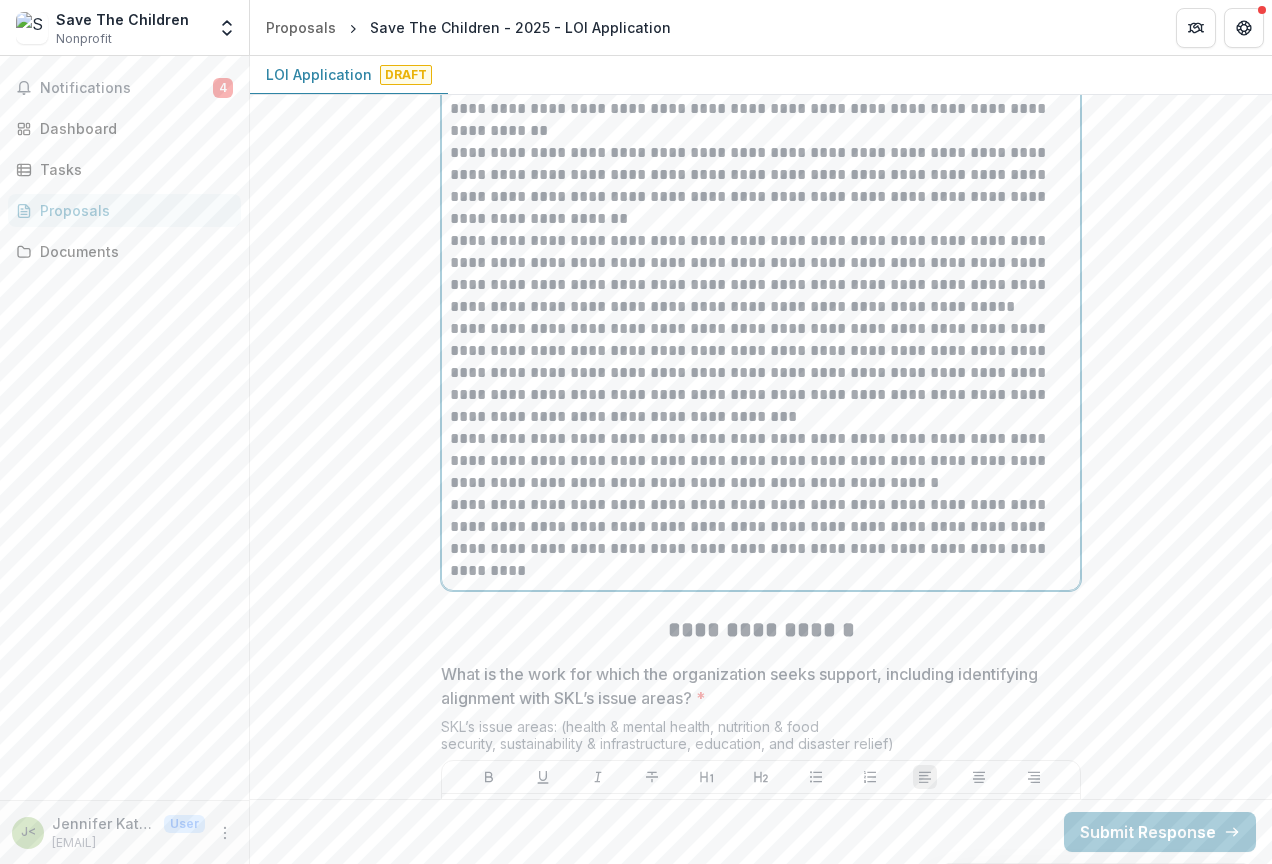 scroll, scrollTop: 1774, scrollLeft: 0, axis: vertical 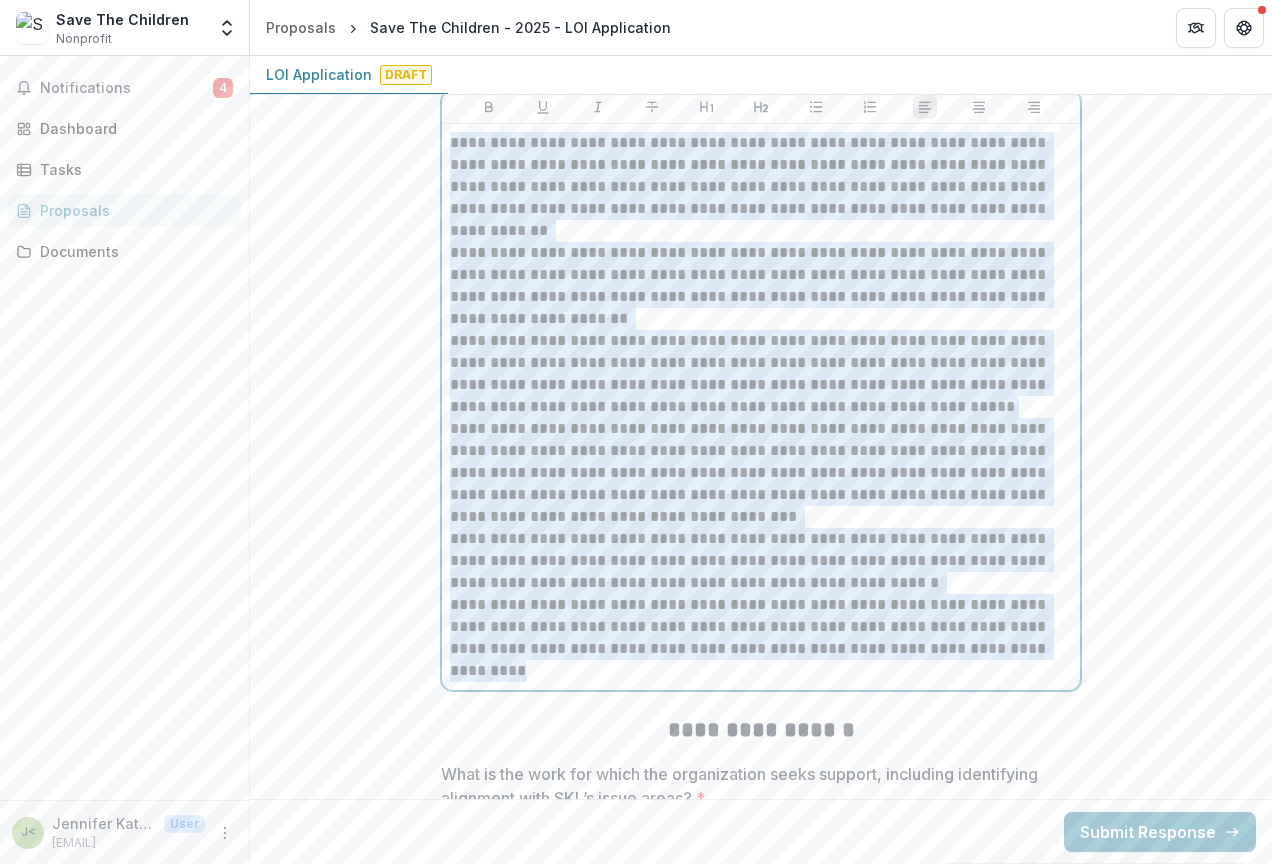 drag, startPoint x: 447, startPoint y: 140, endPoint x: 554, endPoint y: 665, distance: 535.79285 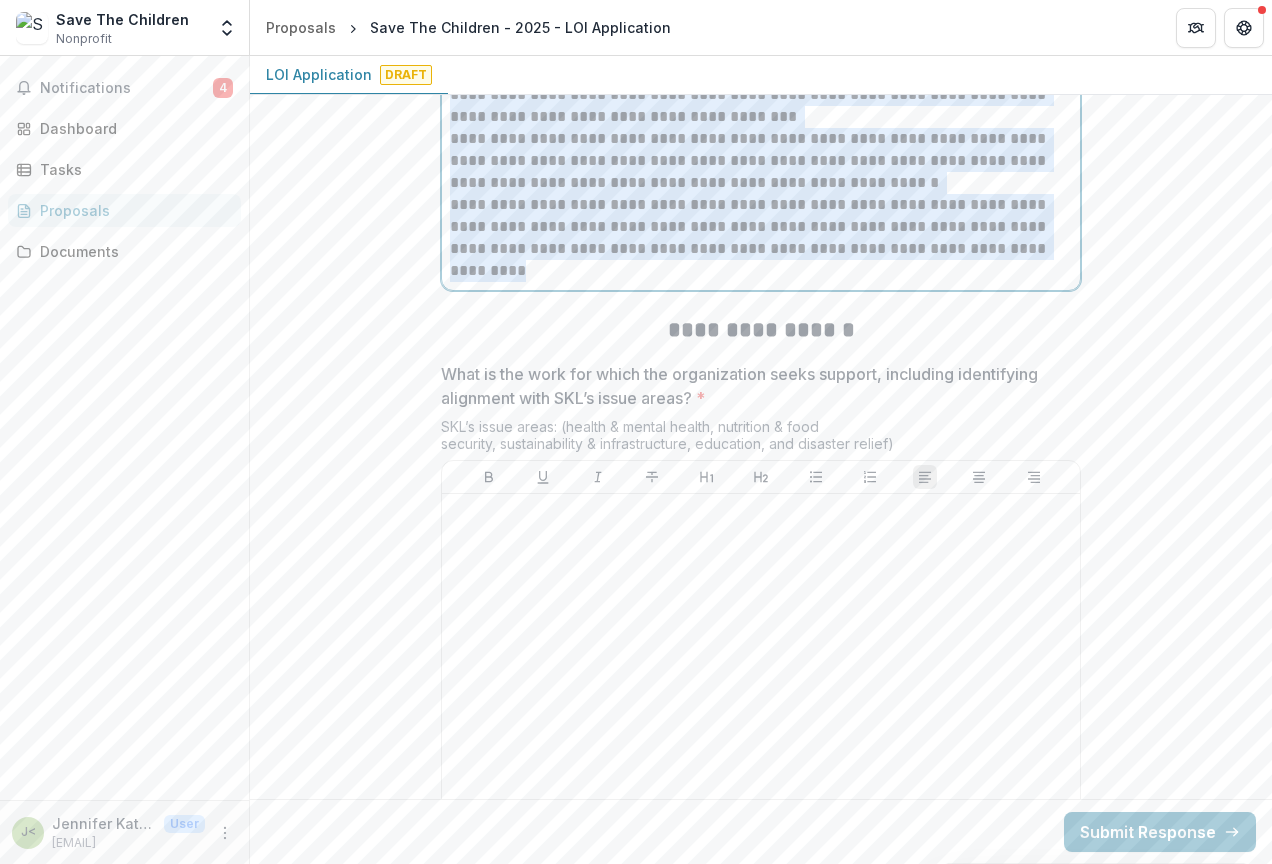 scroll, scrollTop: 2374, scrollLeft: 0, axis: vertical 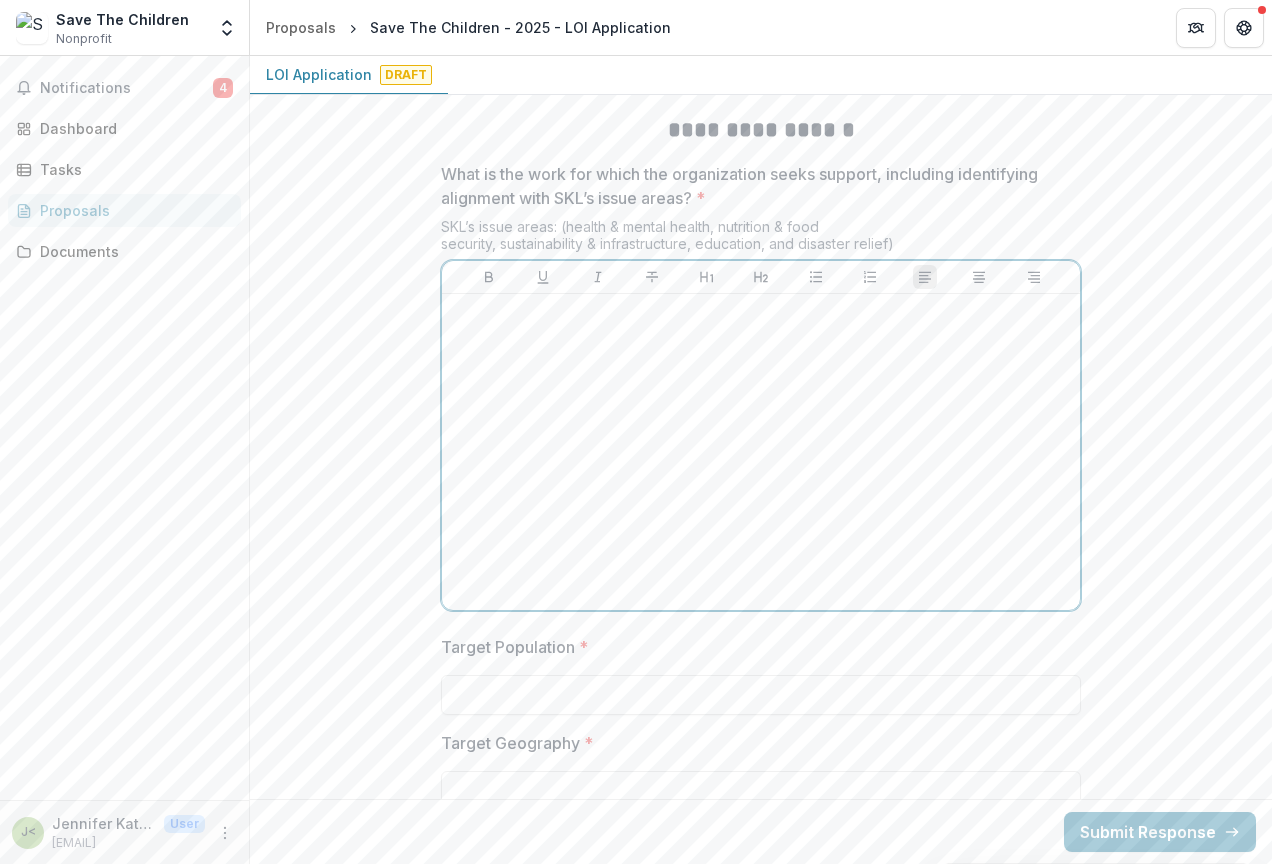 click at bounding box center [761, 452] 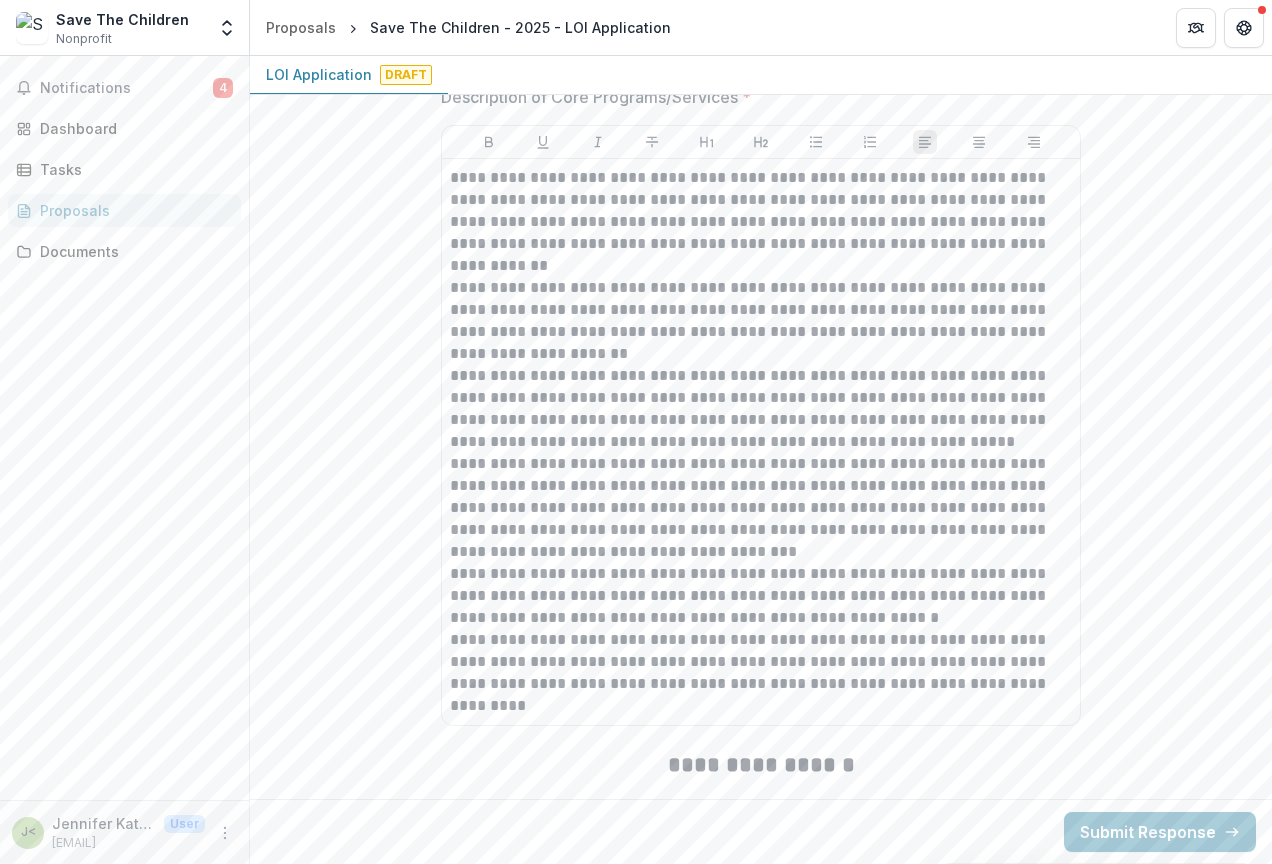 scroll, scrollTop: 1774, scrollLeft: 0, axis: vertical 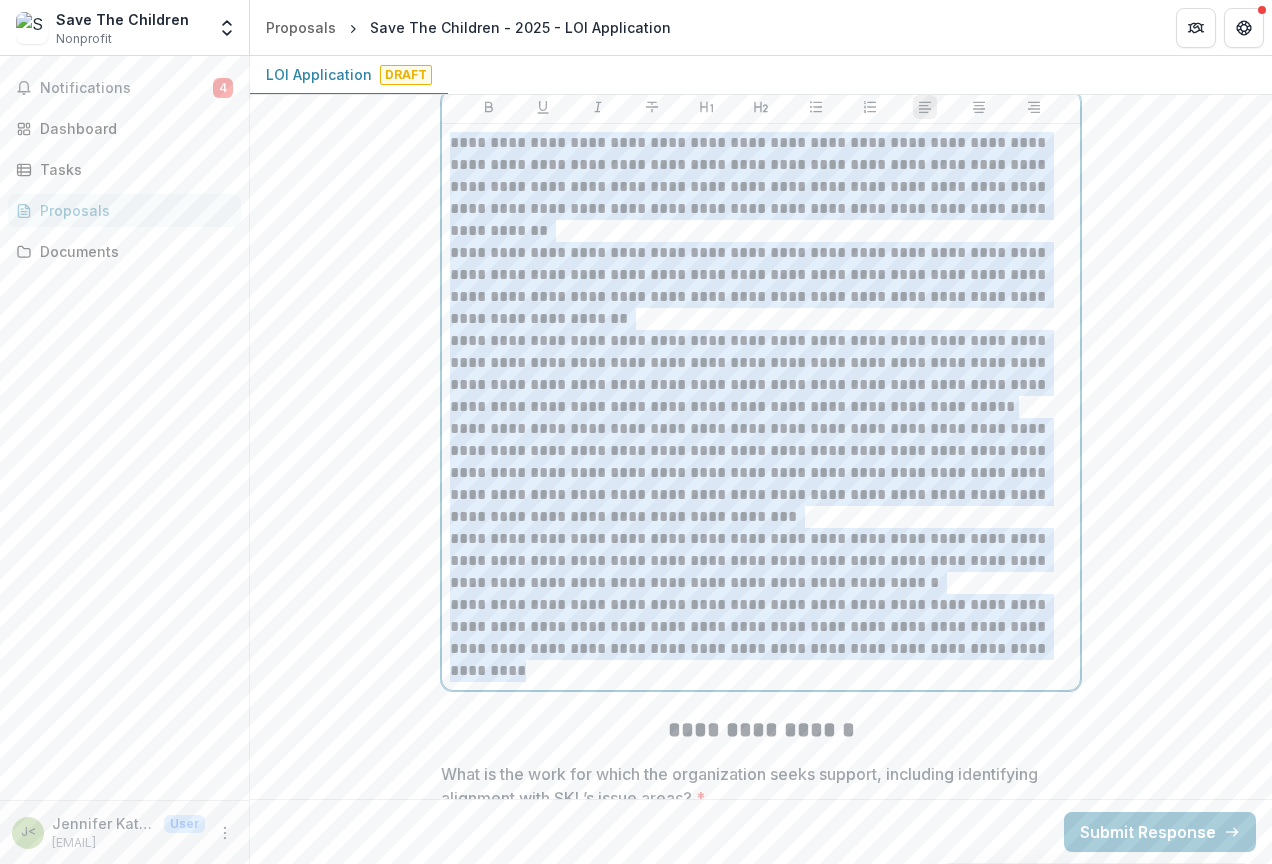 drag, startPoint x: 447, startPoint y: 145, endPoint x: 557, endPoint y: 688, distance: 554.0298 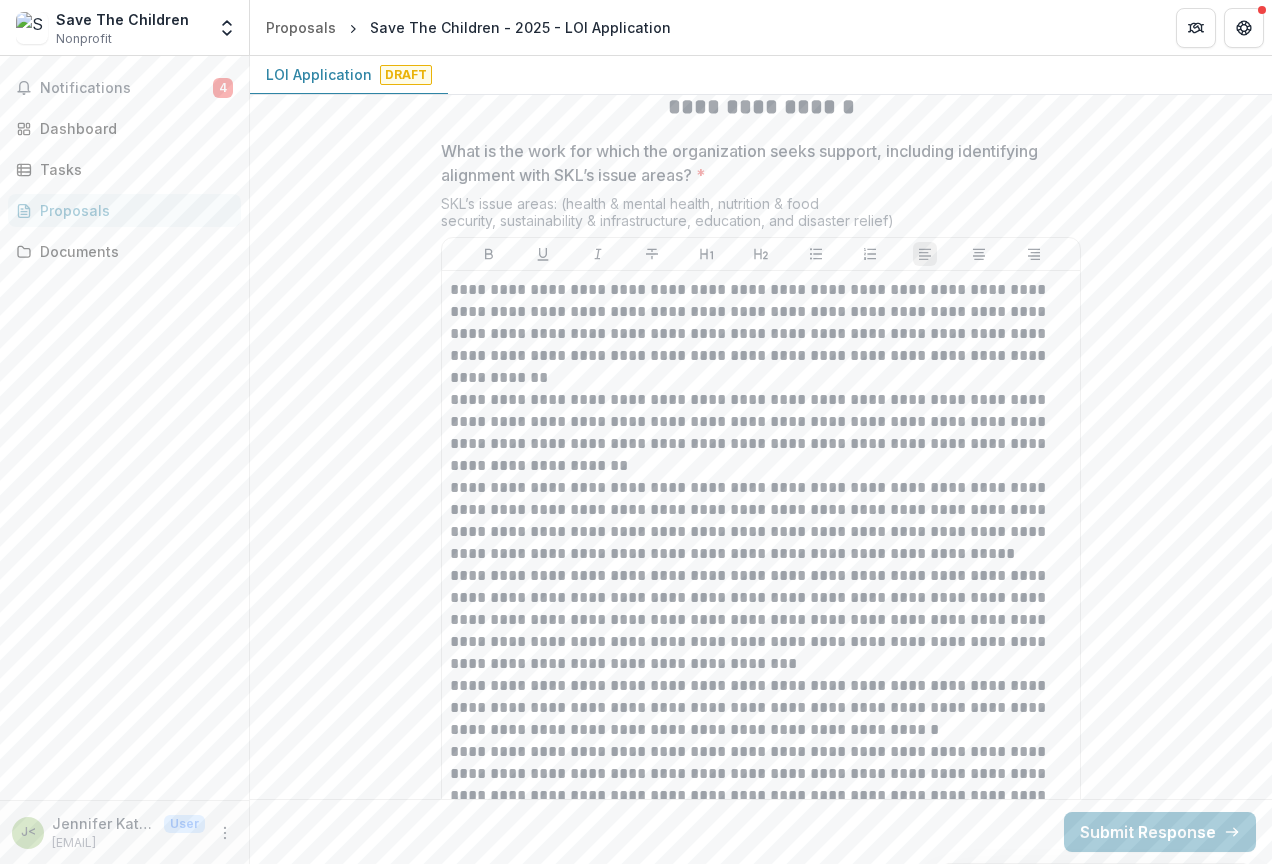 scroll, scrollTop: 2274, scrollLeft: 0, axis: vertical 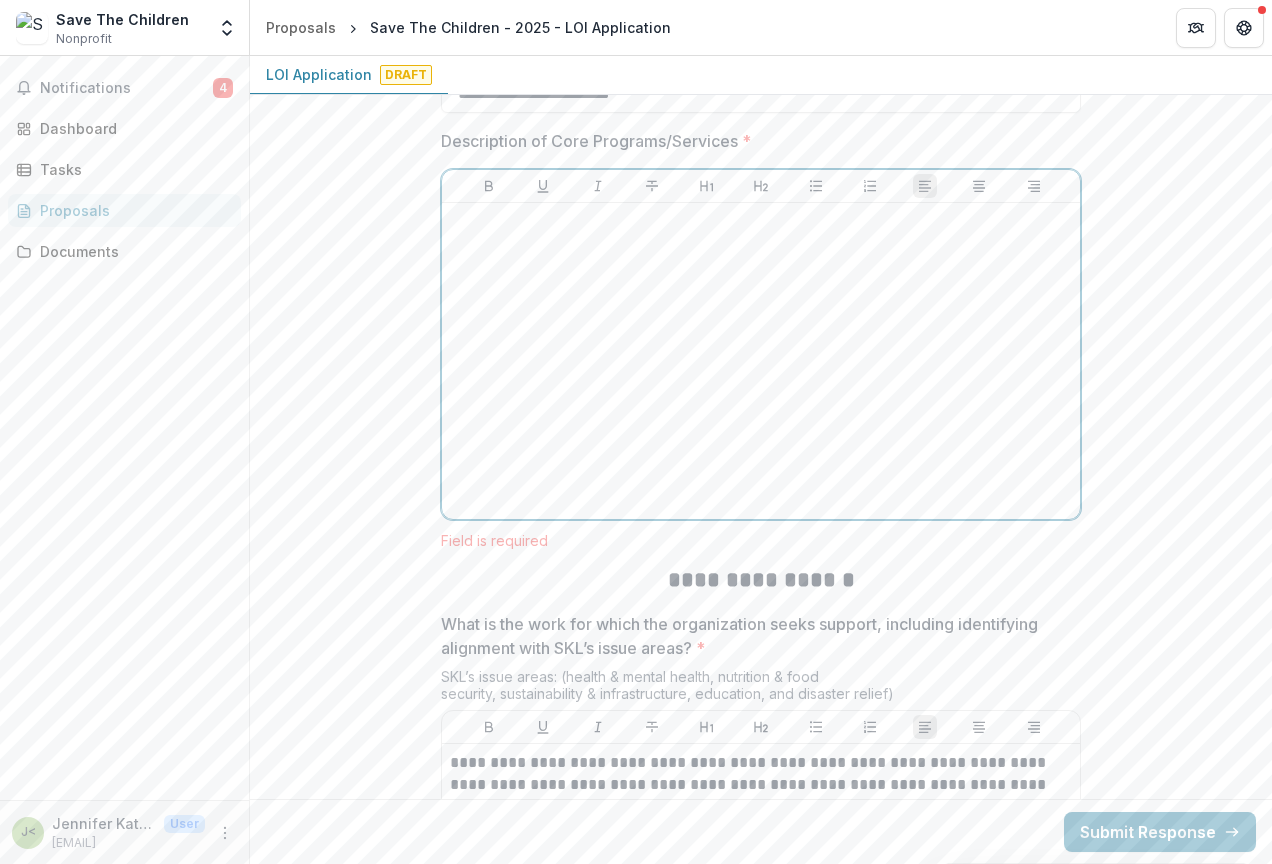 click at bounding box center [761, 361] 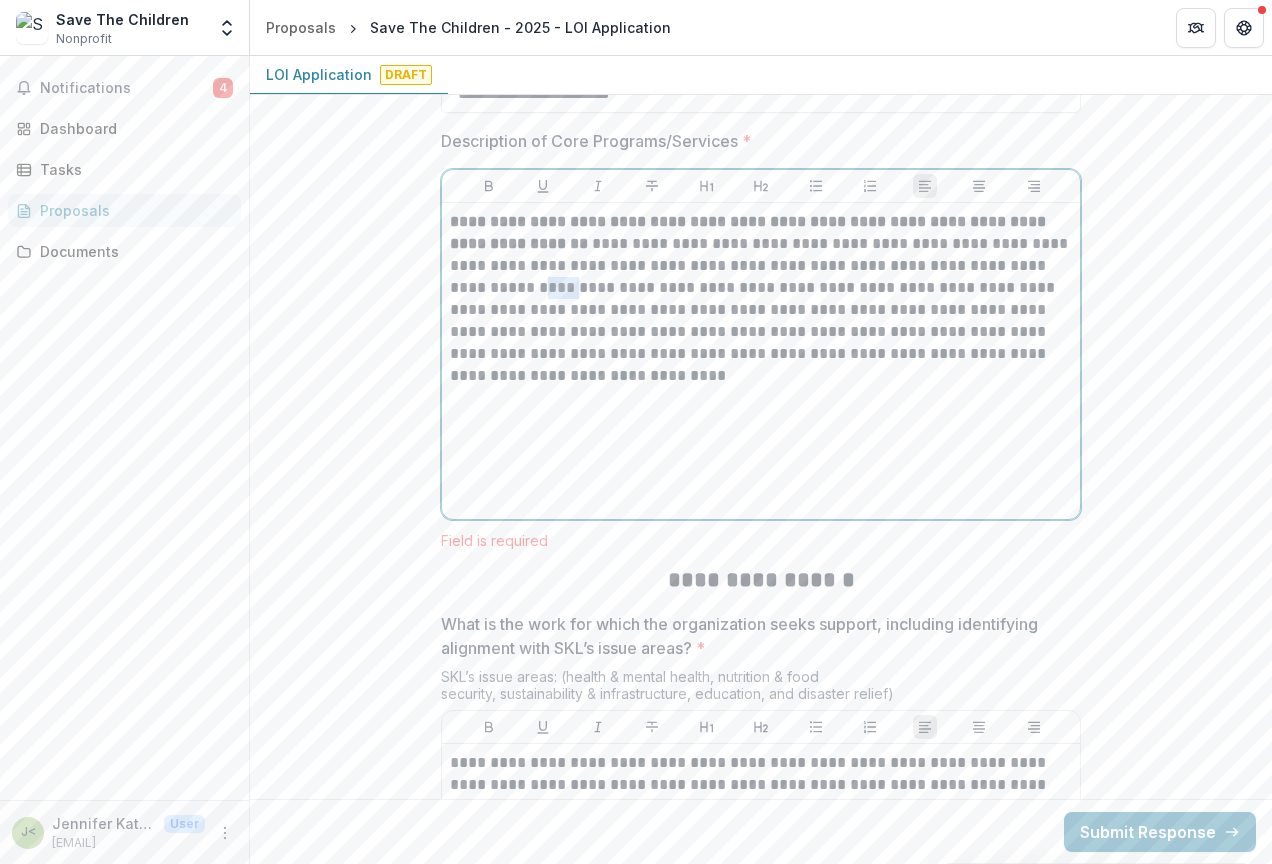 drag, startPoint x: 489, startPoint y: 286, endPoint x: 452, endPoint y: 285, distance: 37.01351 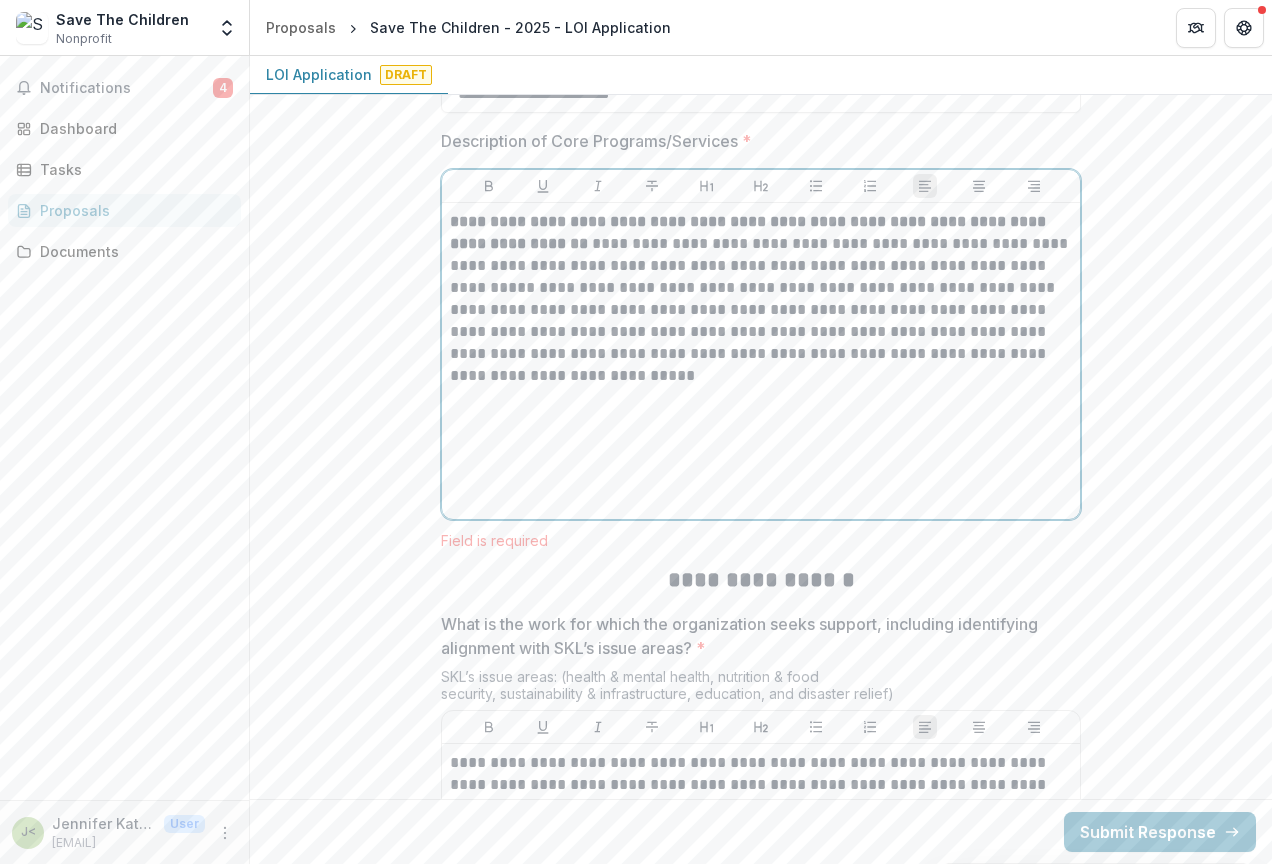 type 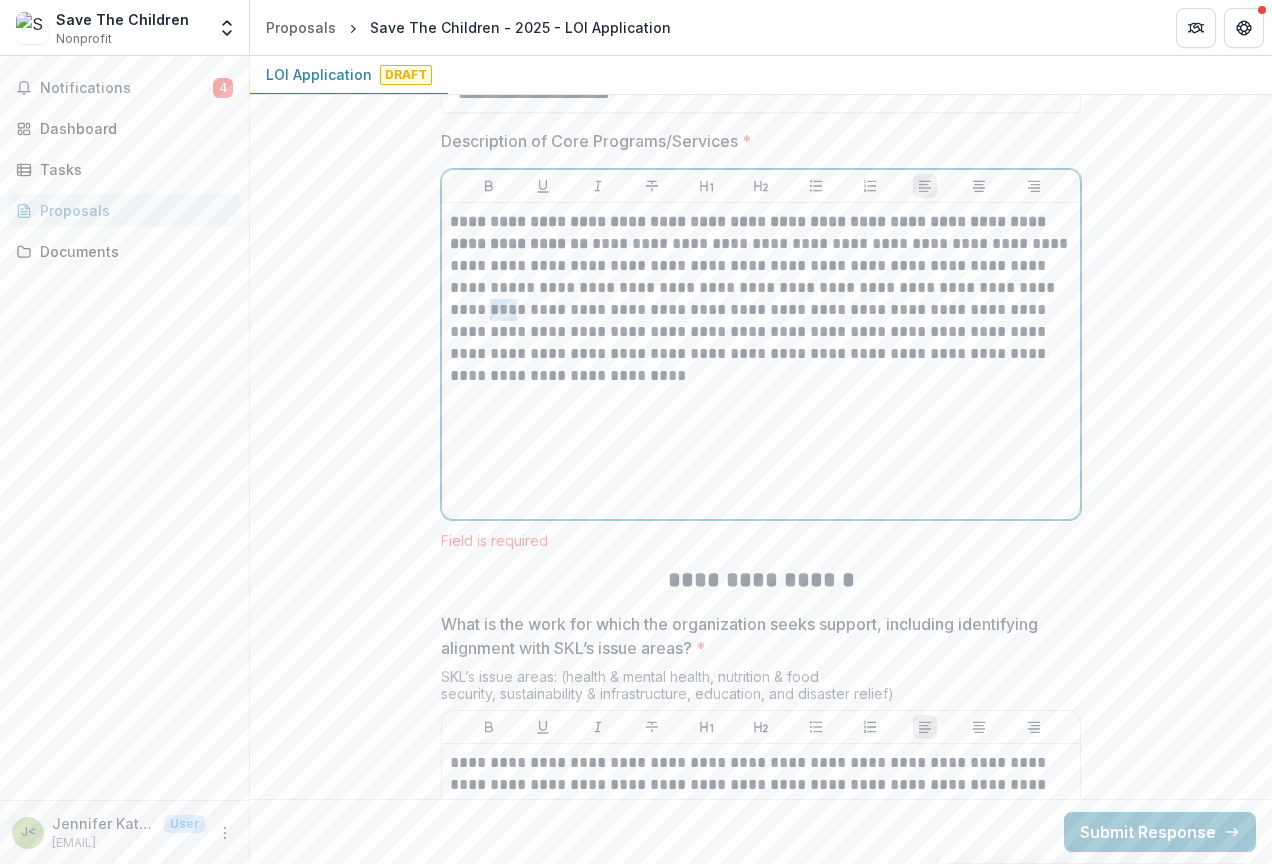 drag, startPoint x: 1019, startPoint y: 287, endPoint x: 1046, endPoint y: 286, distance: 27.018513 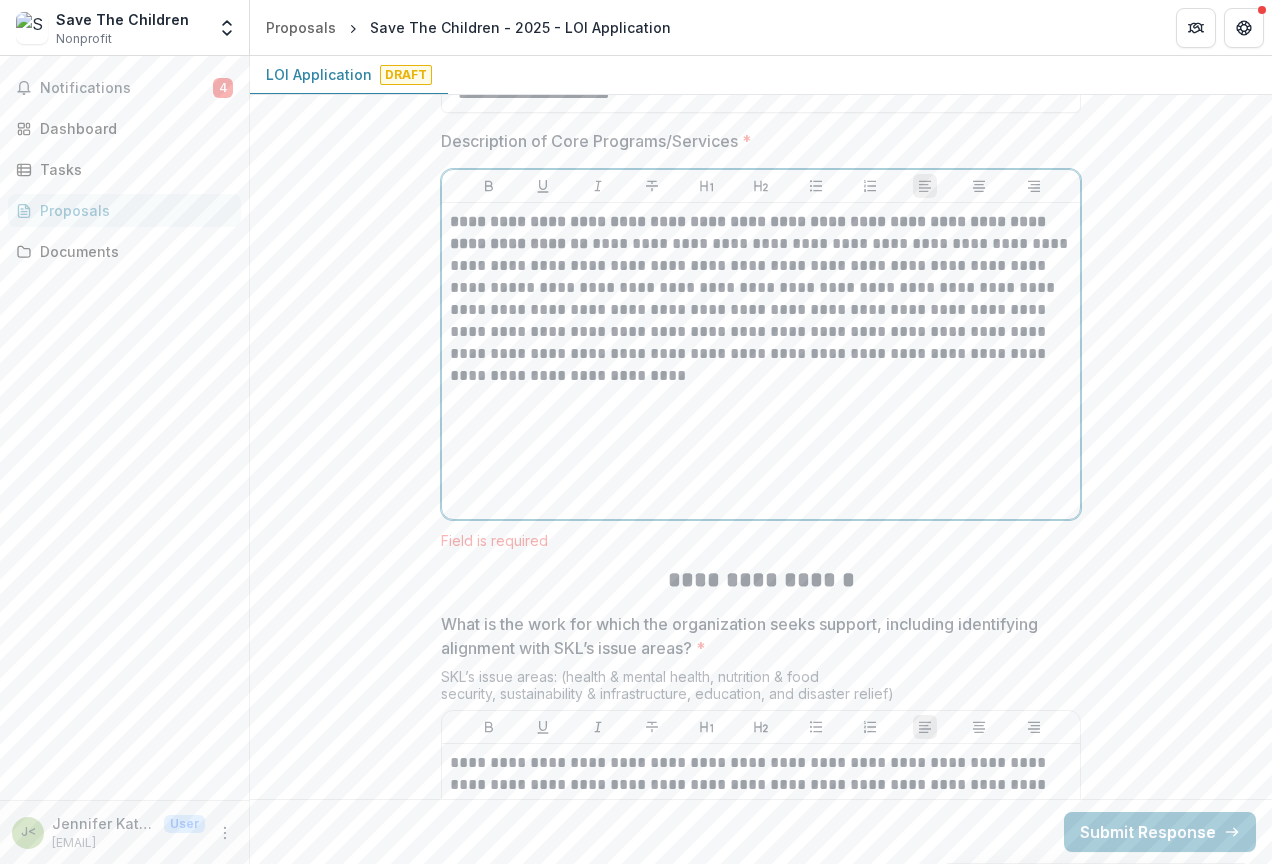 click on "**********" at bounding box center (761, 299) 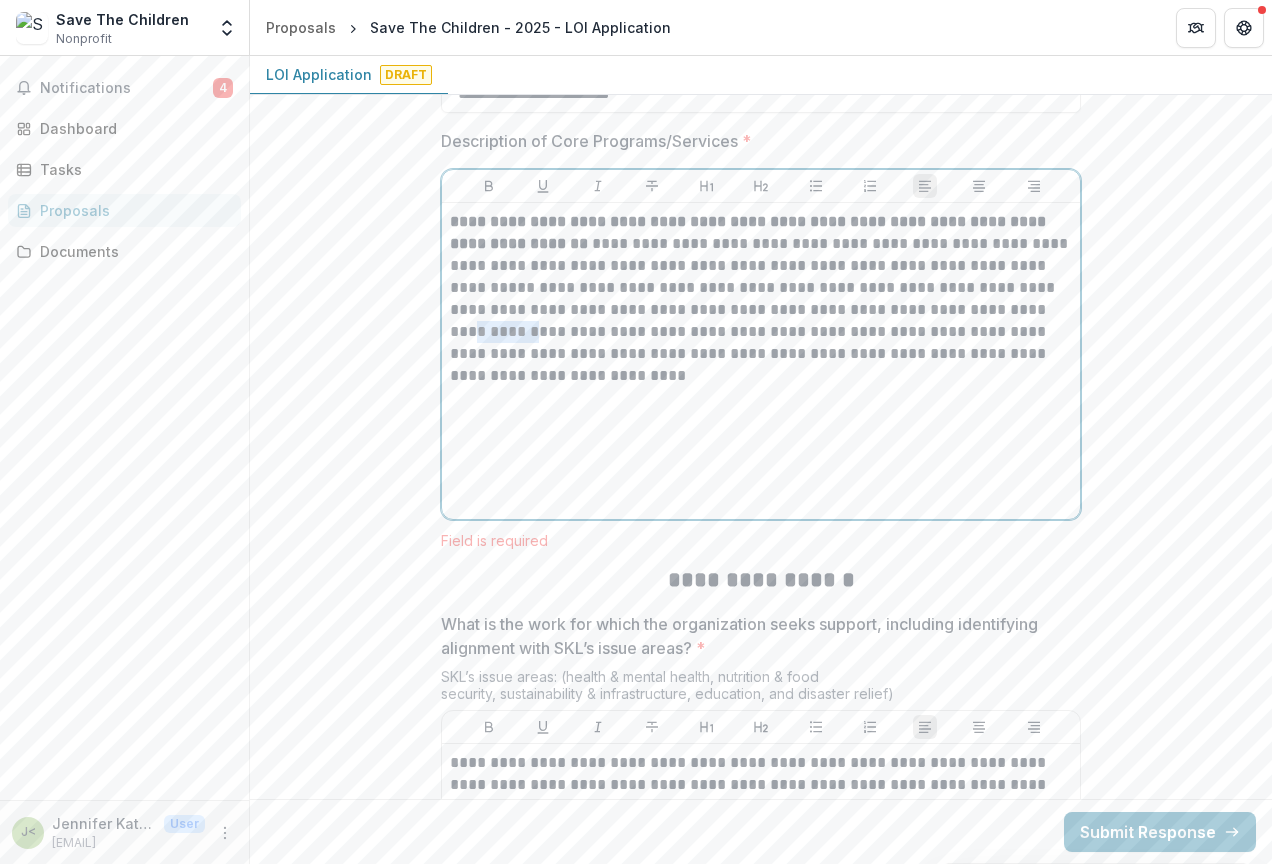 drag, startPoint x: 992, startPoint y: 309, endPoint x: 1057, endPoint y: 307, distance: 65.03076 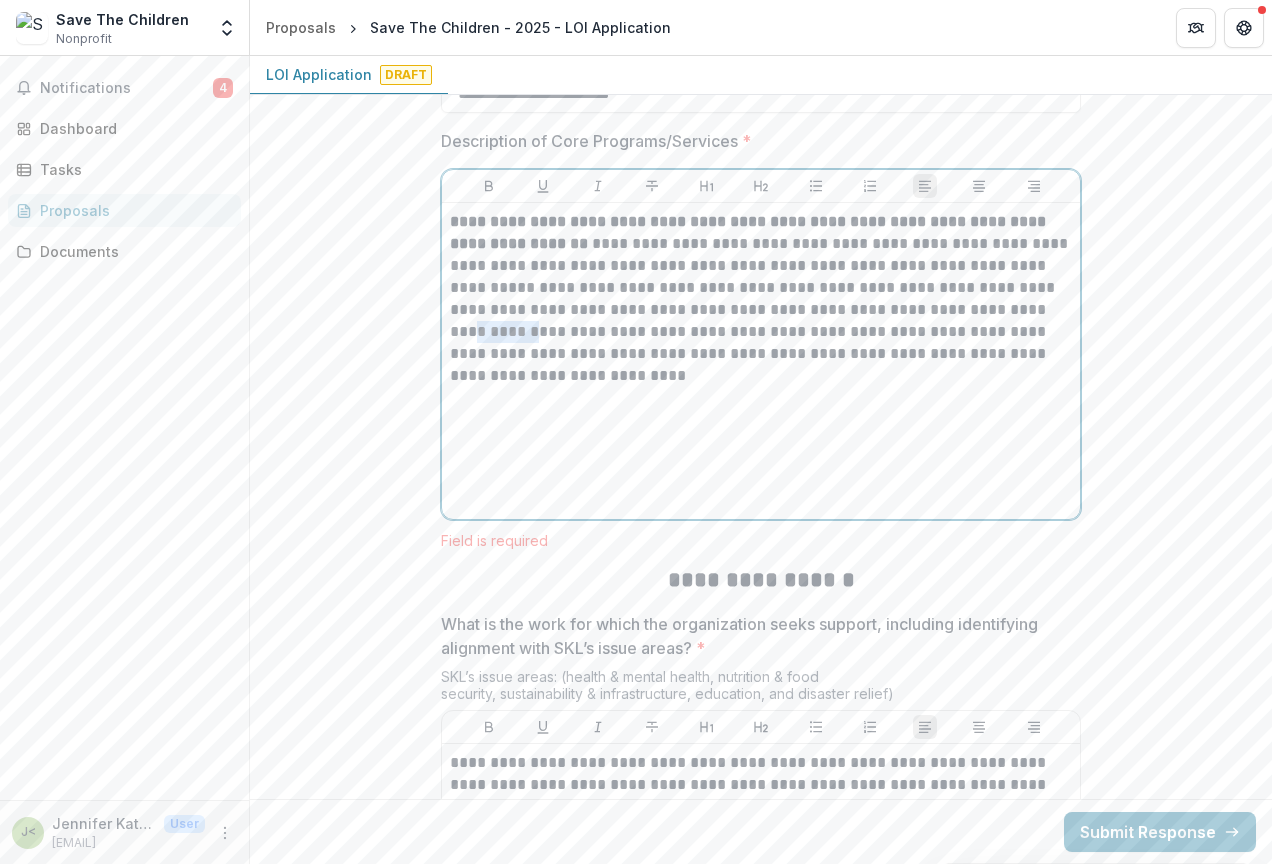 click on "**********" at bounding box center [761, 299] 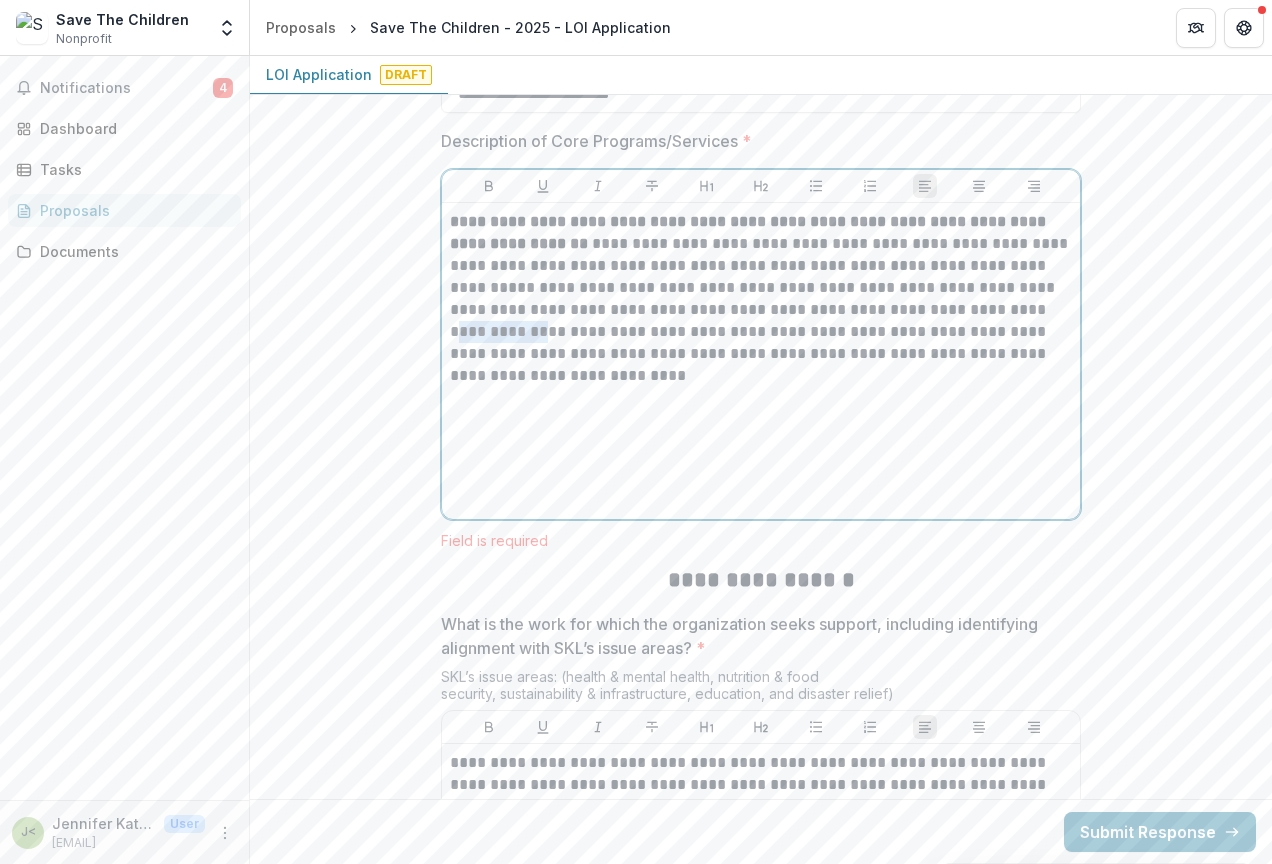 drag, startPoint x: 980, startPoint y: 308, endPoint x: 1063, endPoint y: 311, distance: 83.0542 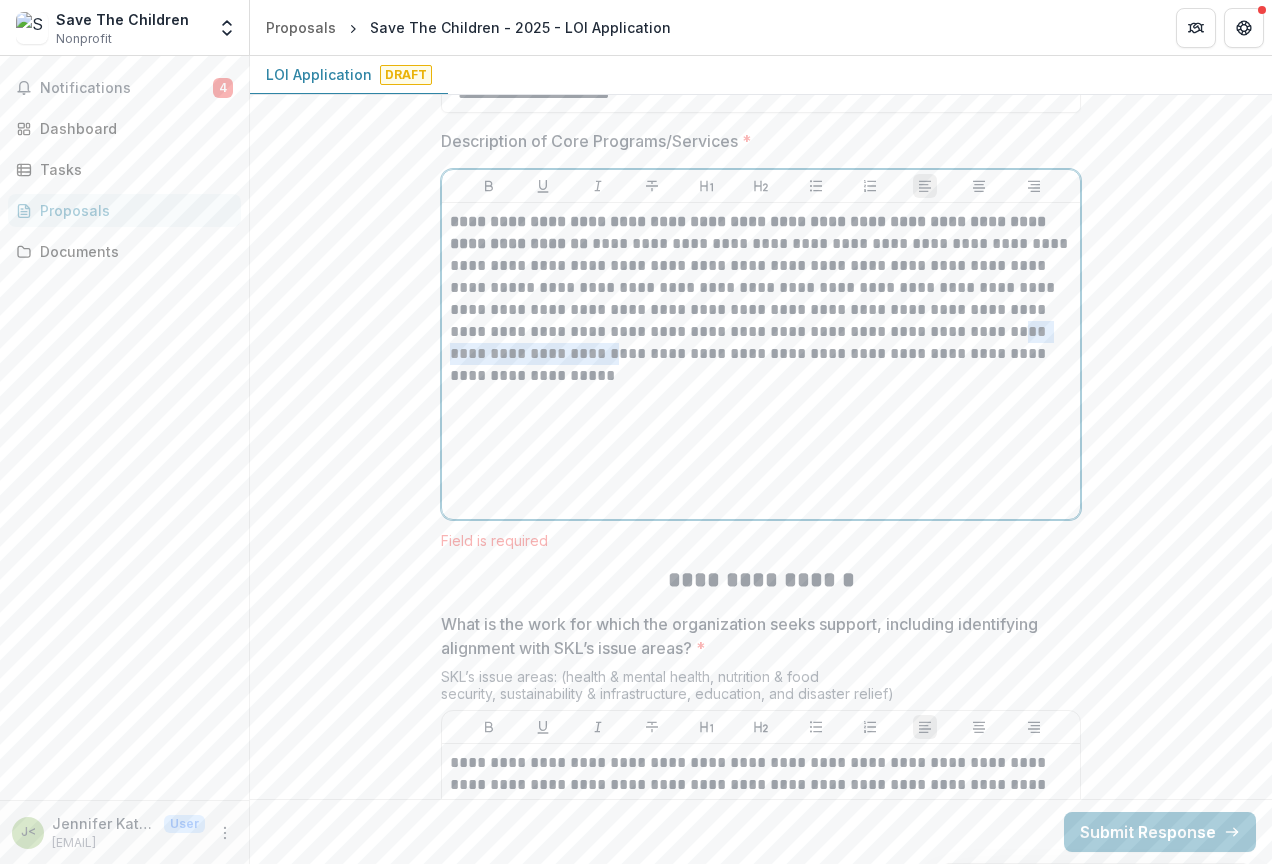 drag, startPoint x: 928, startPoint y: 332, endPoint x: 527, endPoint y: 360, distance: 401.97638 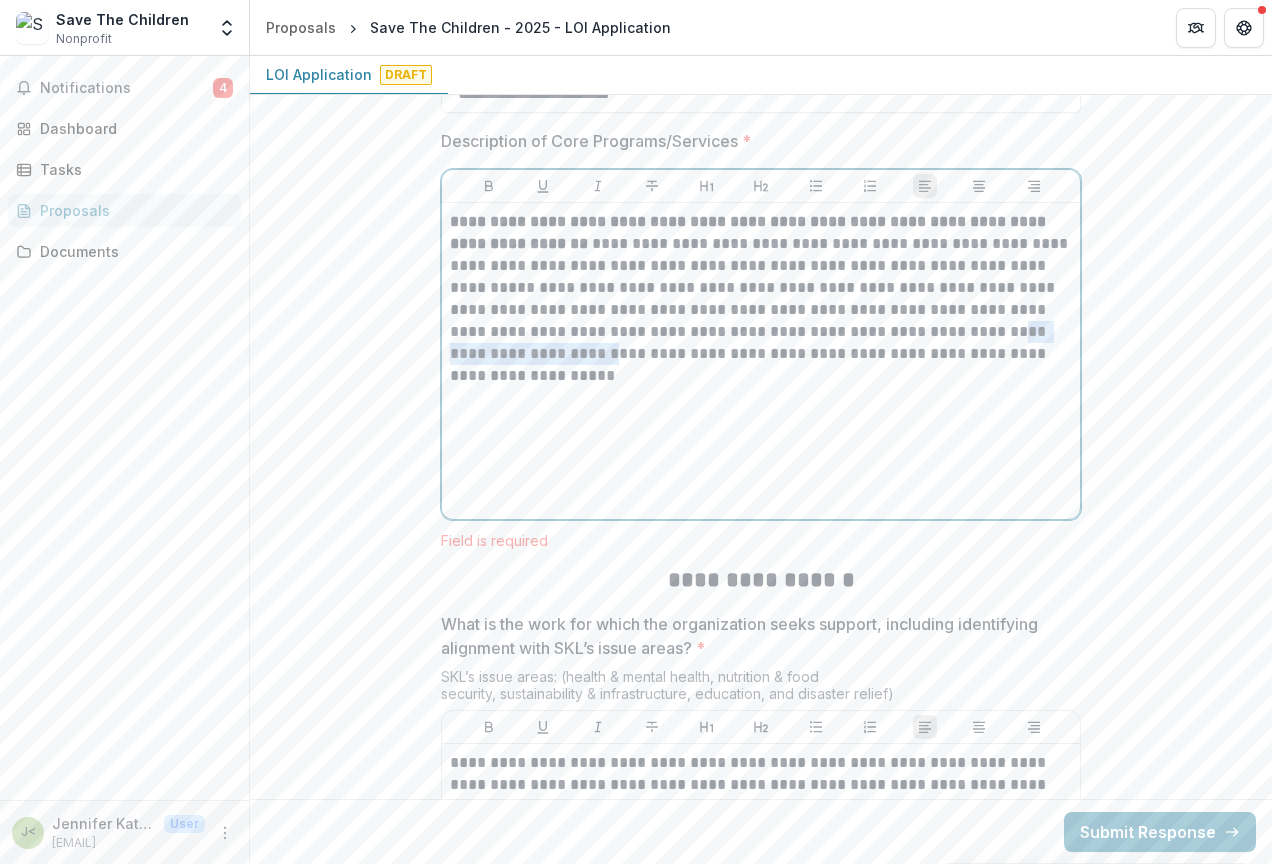 click on "**********" at bounding box center [761, 299] 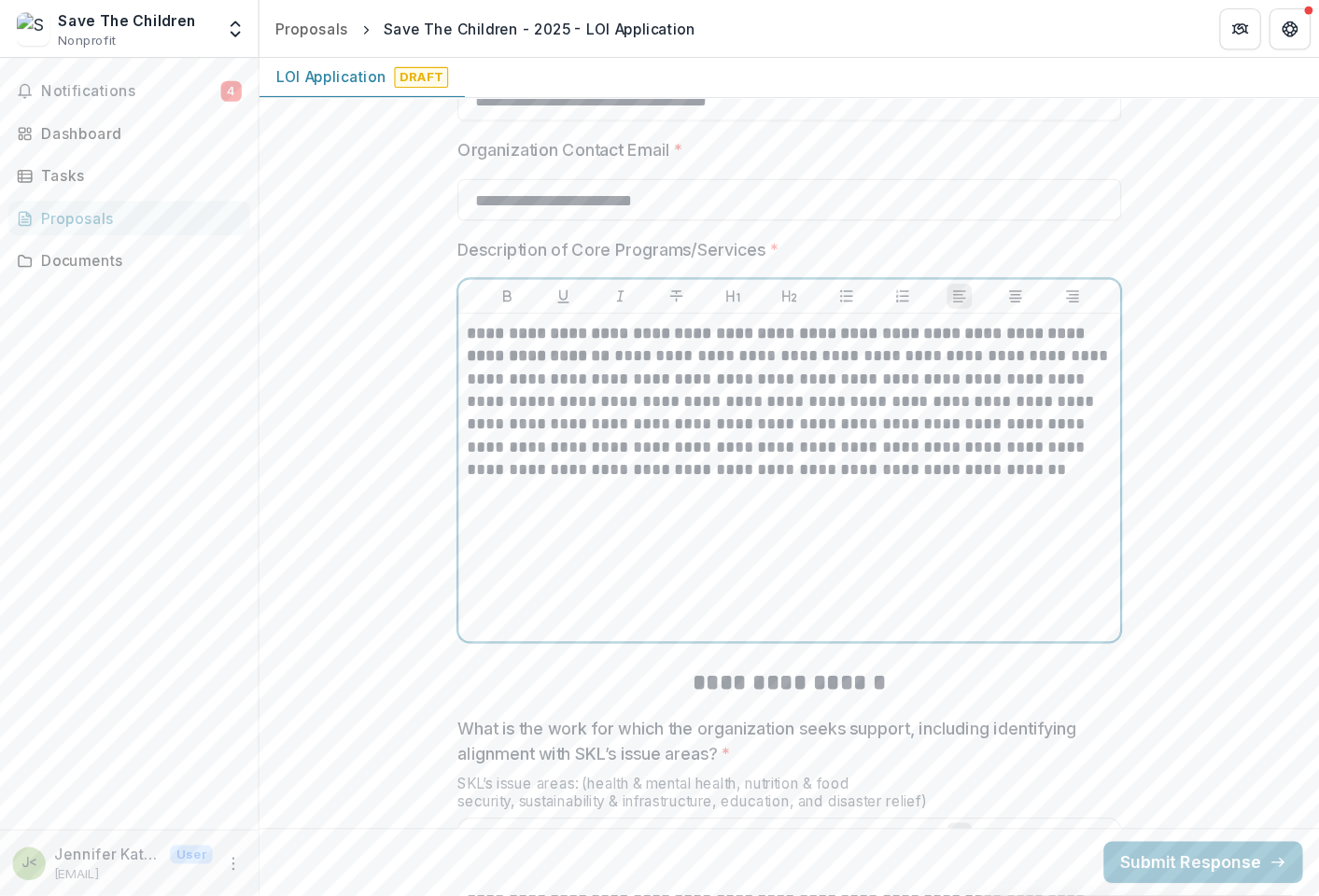scroll, scrollTop: 1582, scrollLeft: 0, axis: vertical 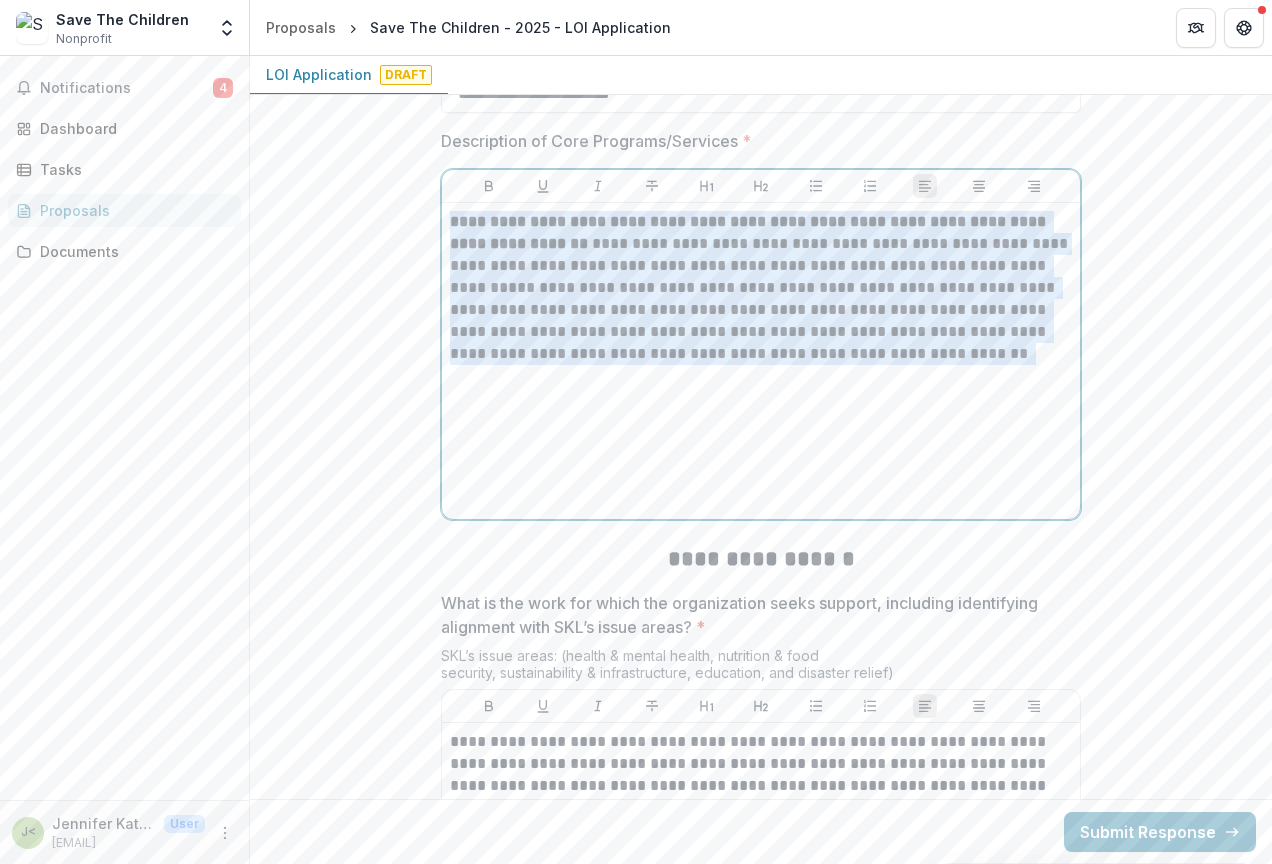 drag, startPoint x: 448, startPoint y: 221, endPoint x: 922, endPoint y: 376, distance: 498.6993 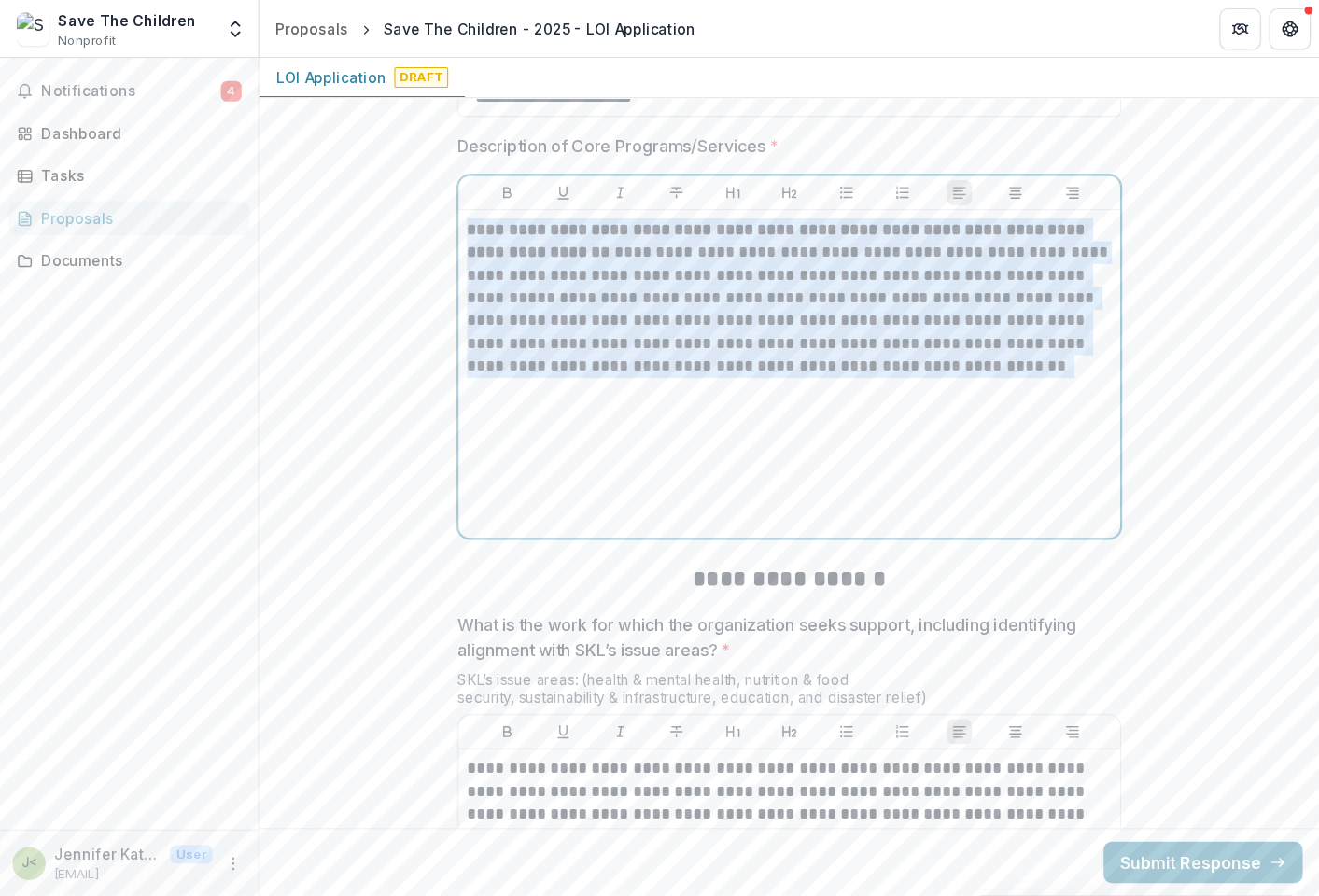 scroll, scrollTop: 1582, scrollLeft: 0, axis: vertical 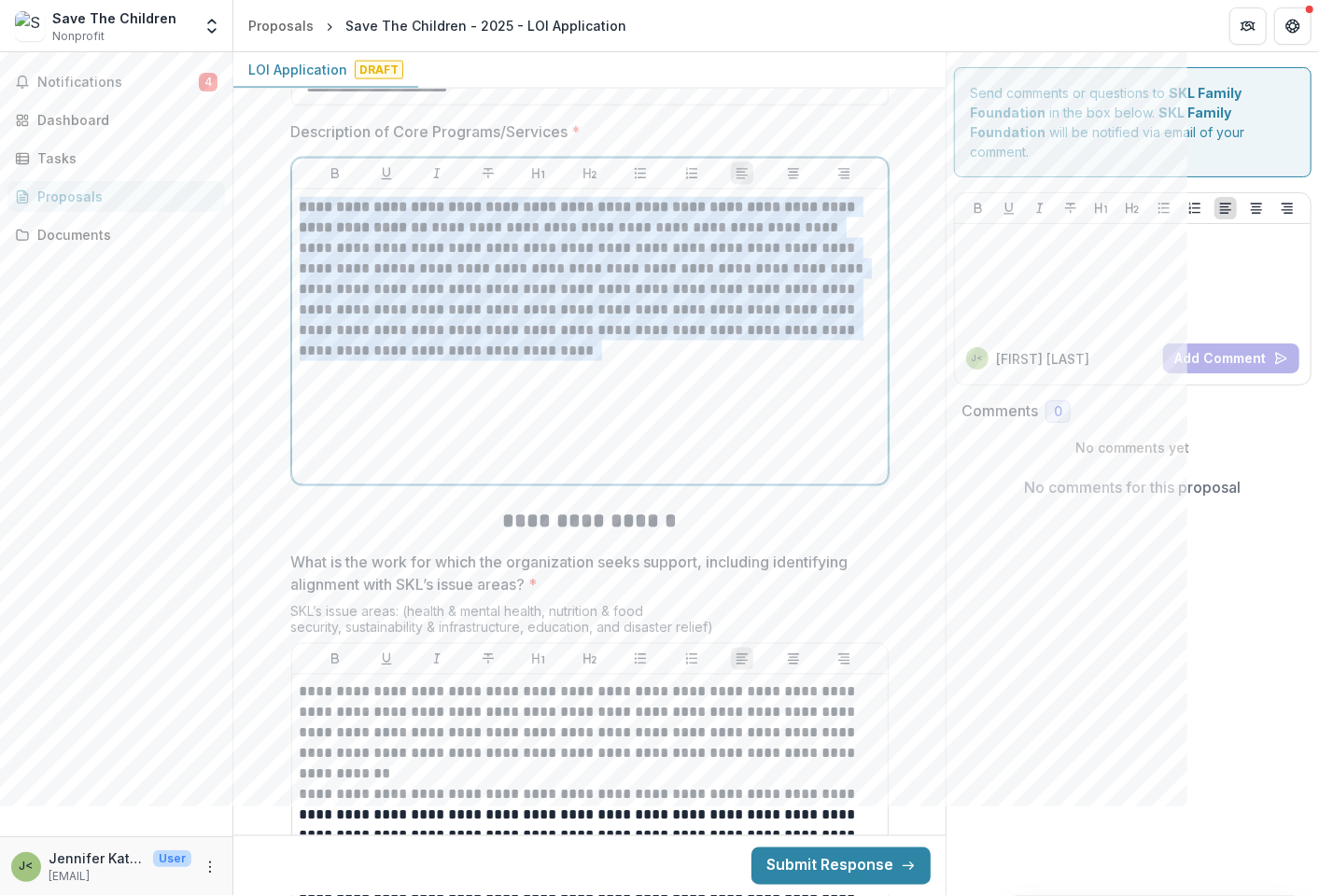 drag, startPoint x: 465, startPoint y: 350, endPoint x: 287, endPoint y: 210, distance: 226.45971 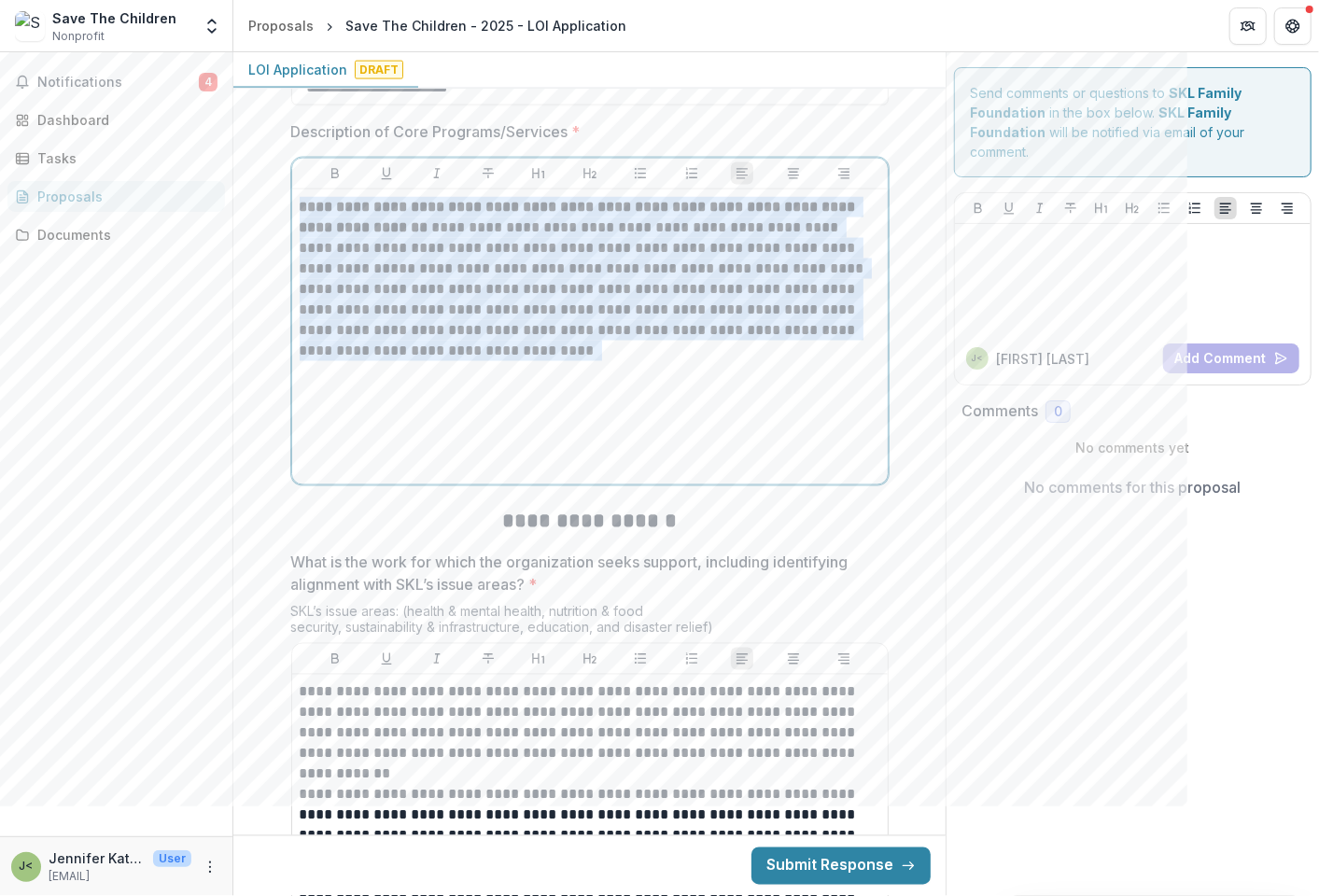 click on "**********" at bounding box center [590, 321] 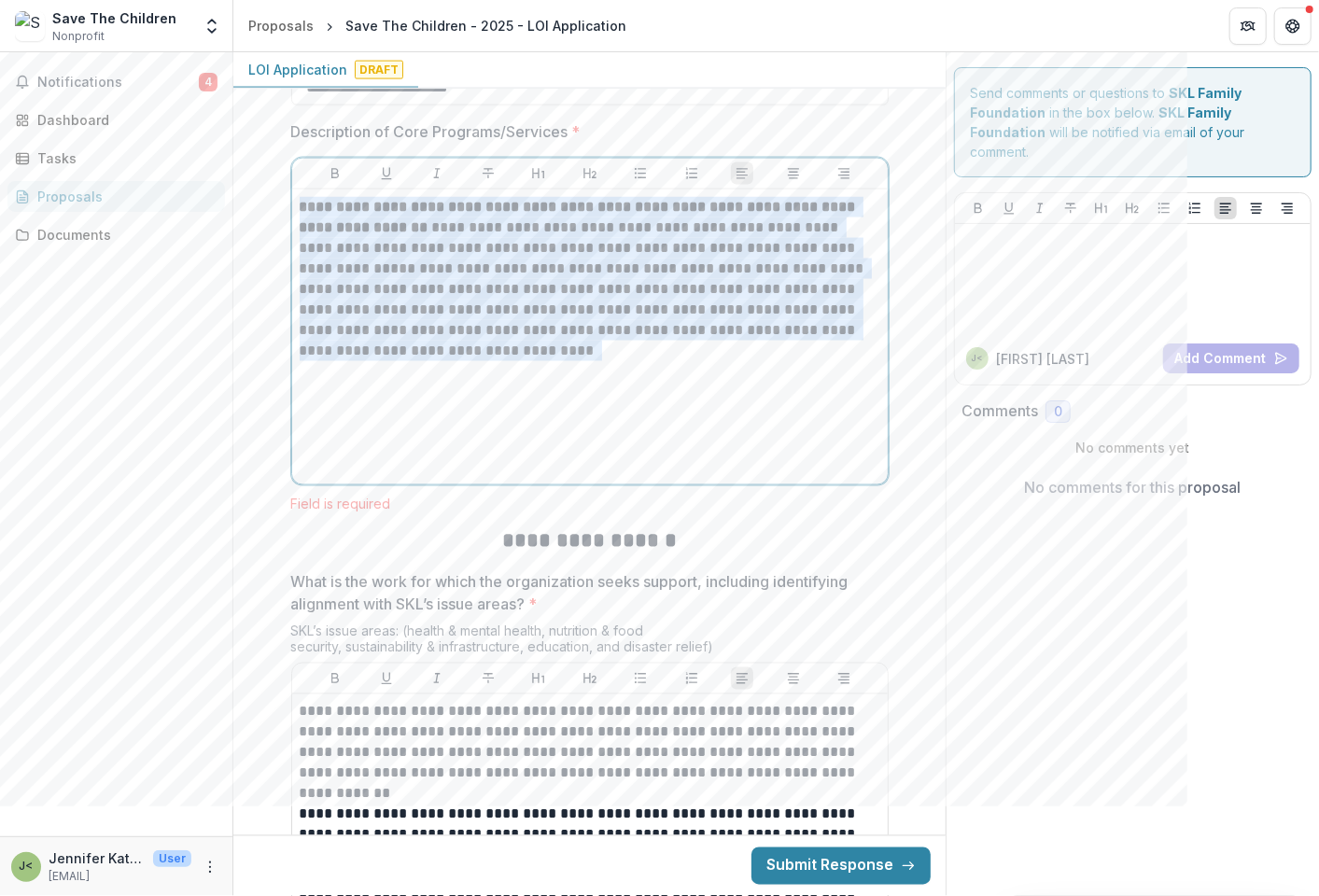 drag, startPoint x: 464, startPoint y: 347, endPoint x: 301, endPoint y: 187, distance: 228.40534 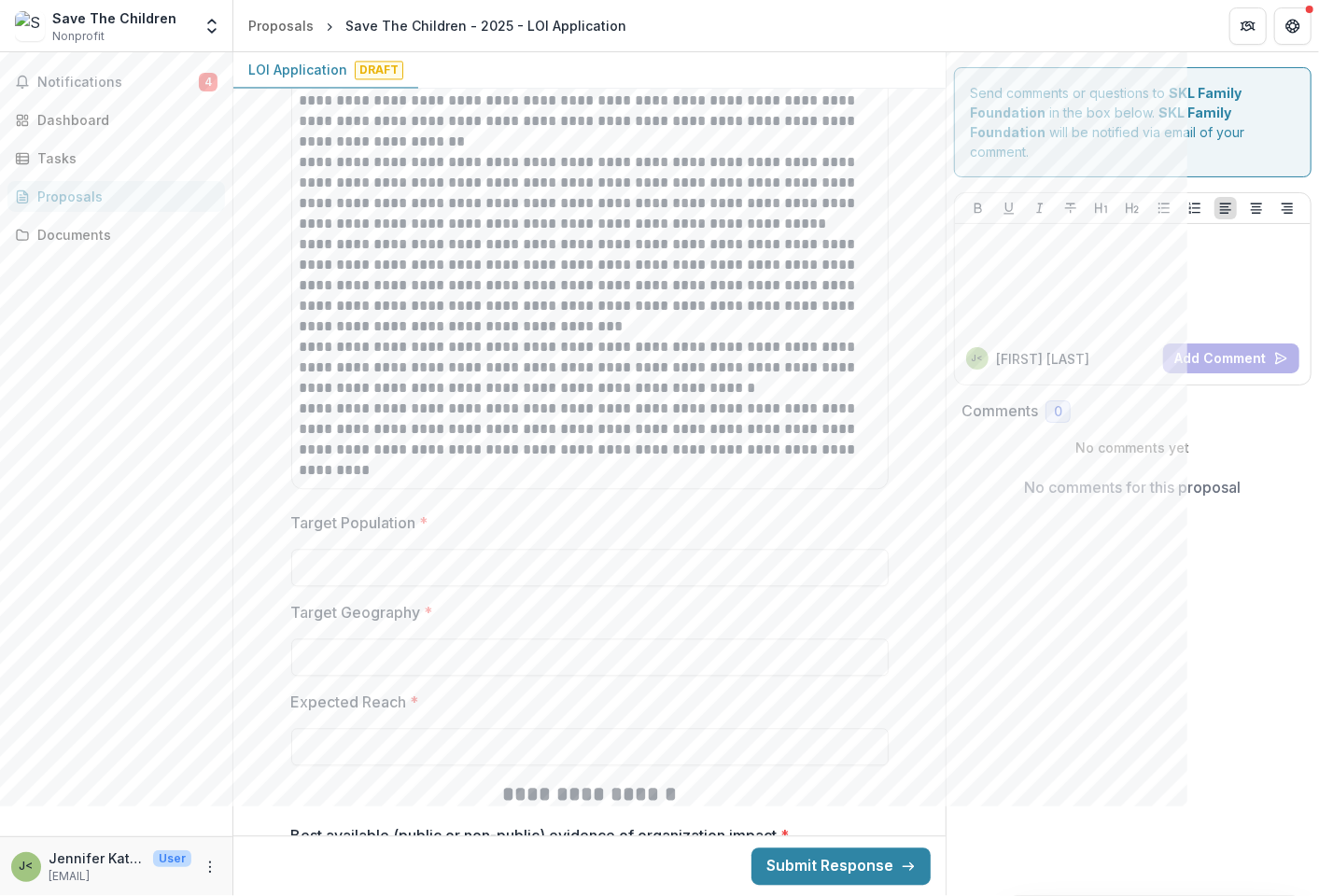 scroll, scrollTop: 2308, scrollLeft: 0, axis: vertical 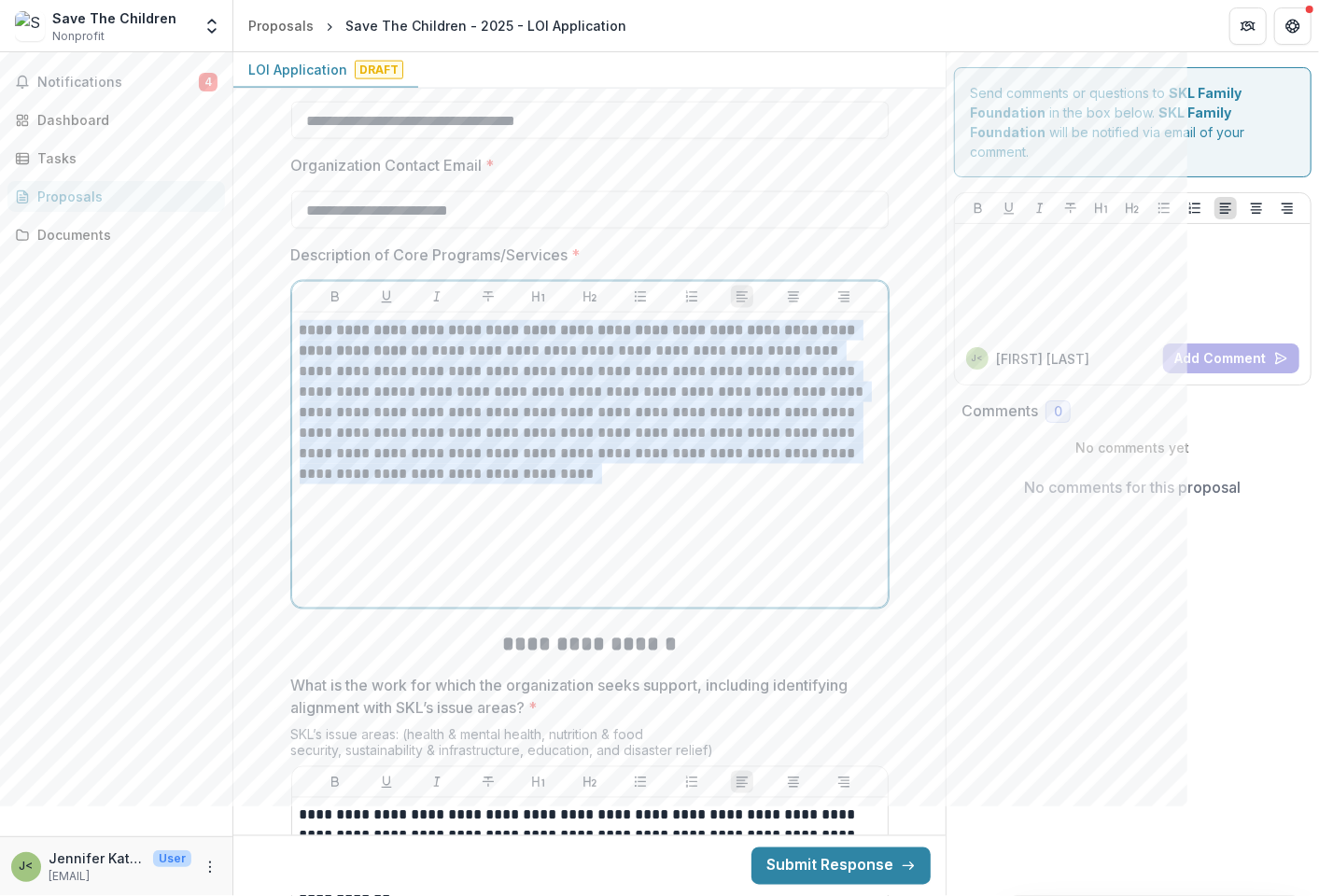 drag, startPoint x: 366, startPoint y: 423, endPoint x: 340, endPoint y: 373, distance: 56.35601 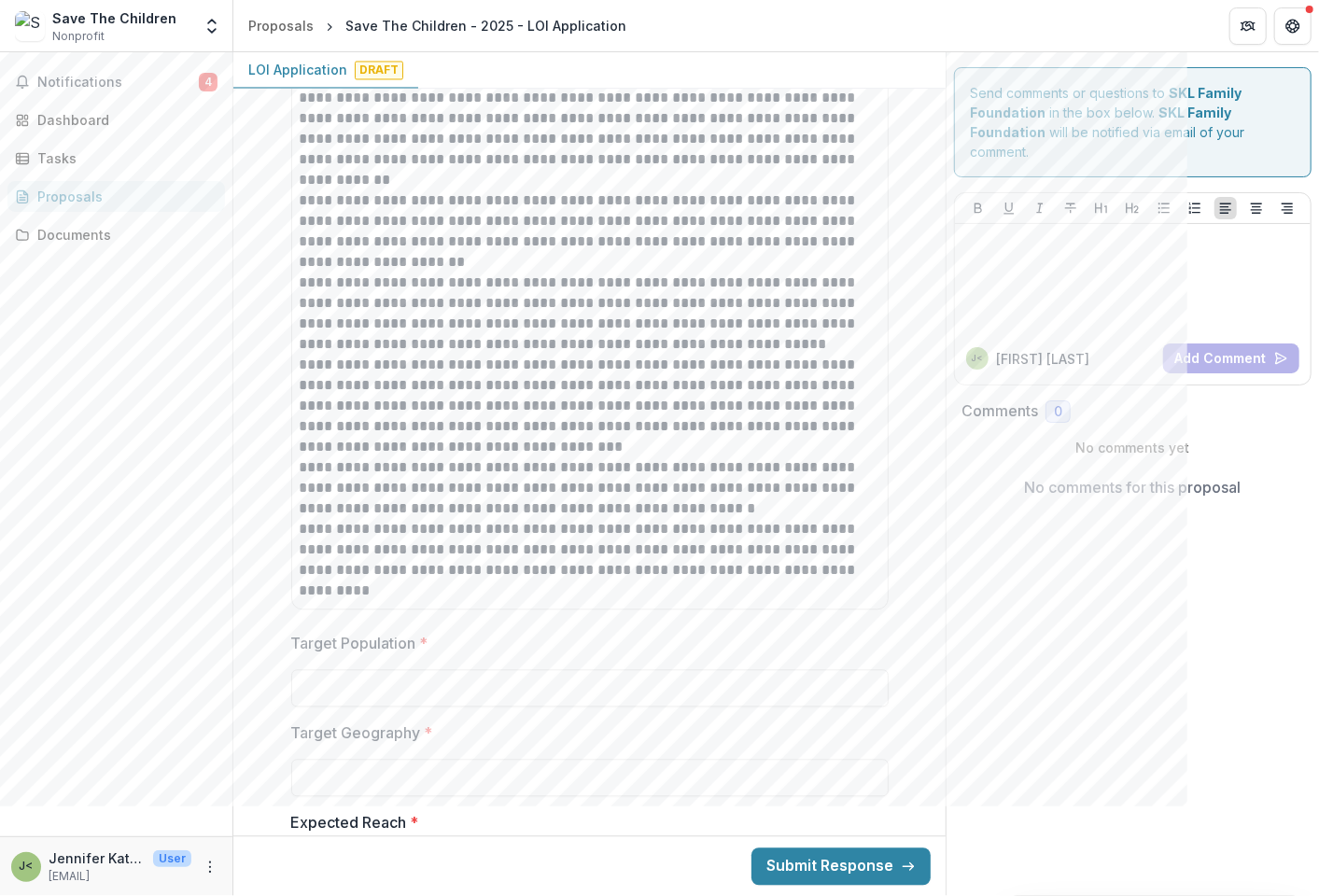 scroll, scrollTop: 2185, scrollLeft: 0, axis: vertical 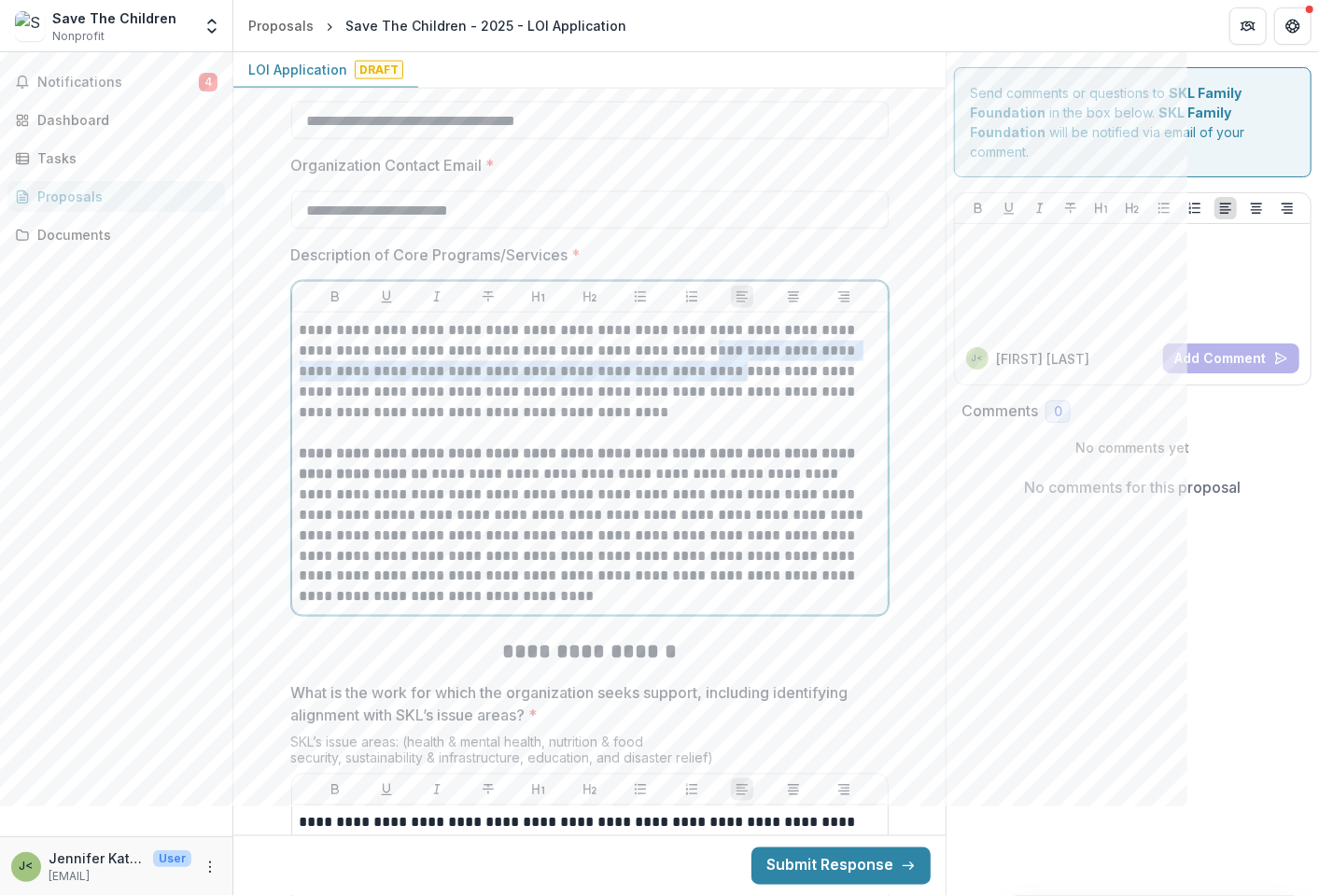 drag, startPoint x: 705, startPoint y: 347, endPoint x: 732, endPoint y: 374, distance: 38.18377 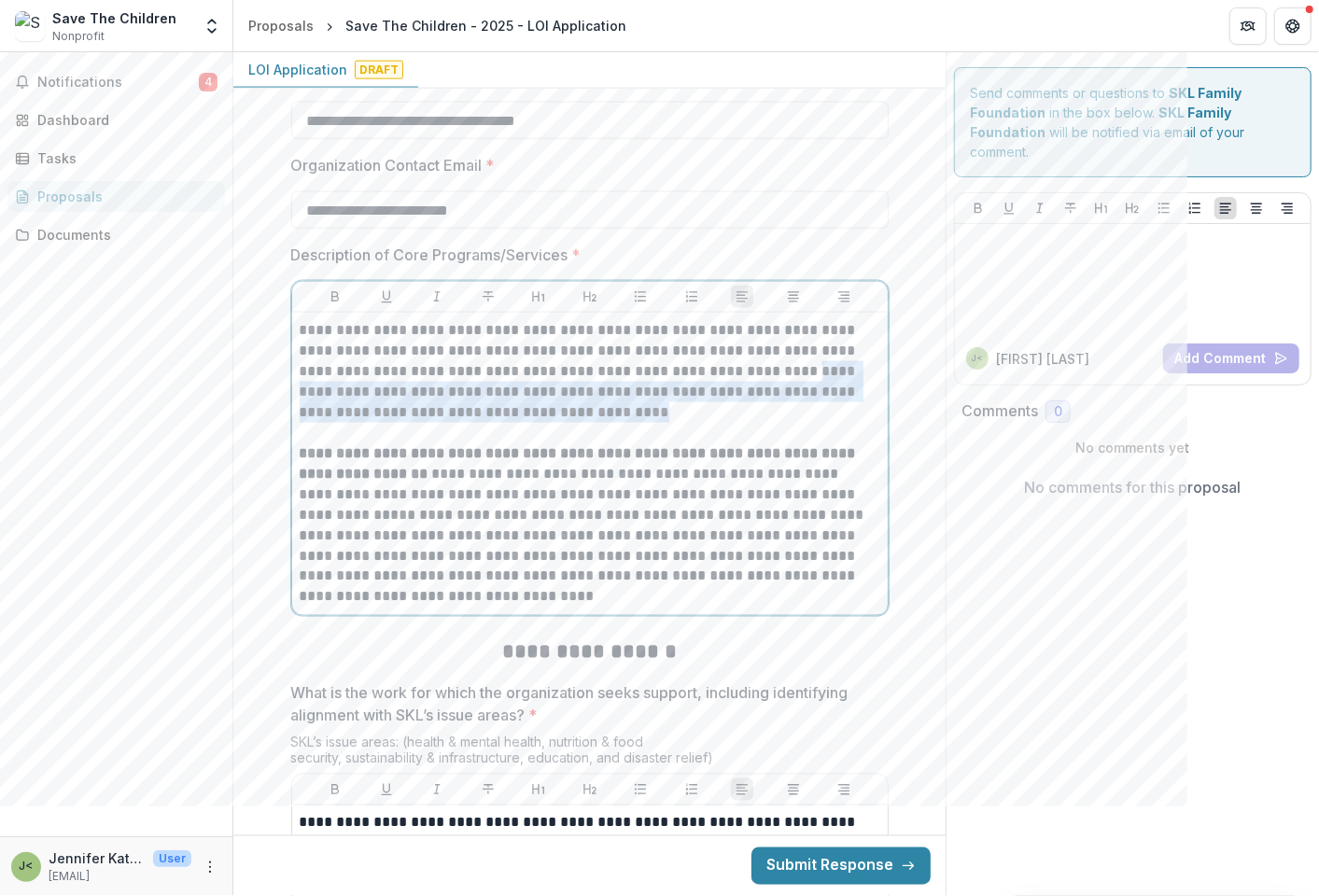 drag, startPoint x: 806, startPoint y: 371, endPoint x: 817, endPoint y: 408, distance: 38.600518 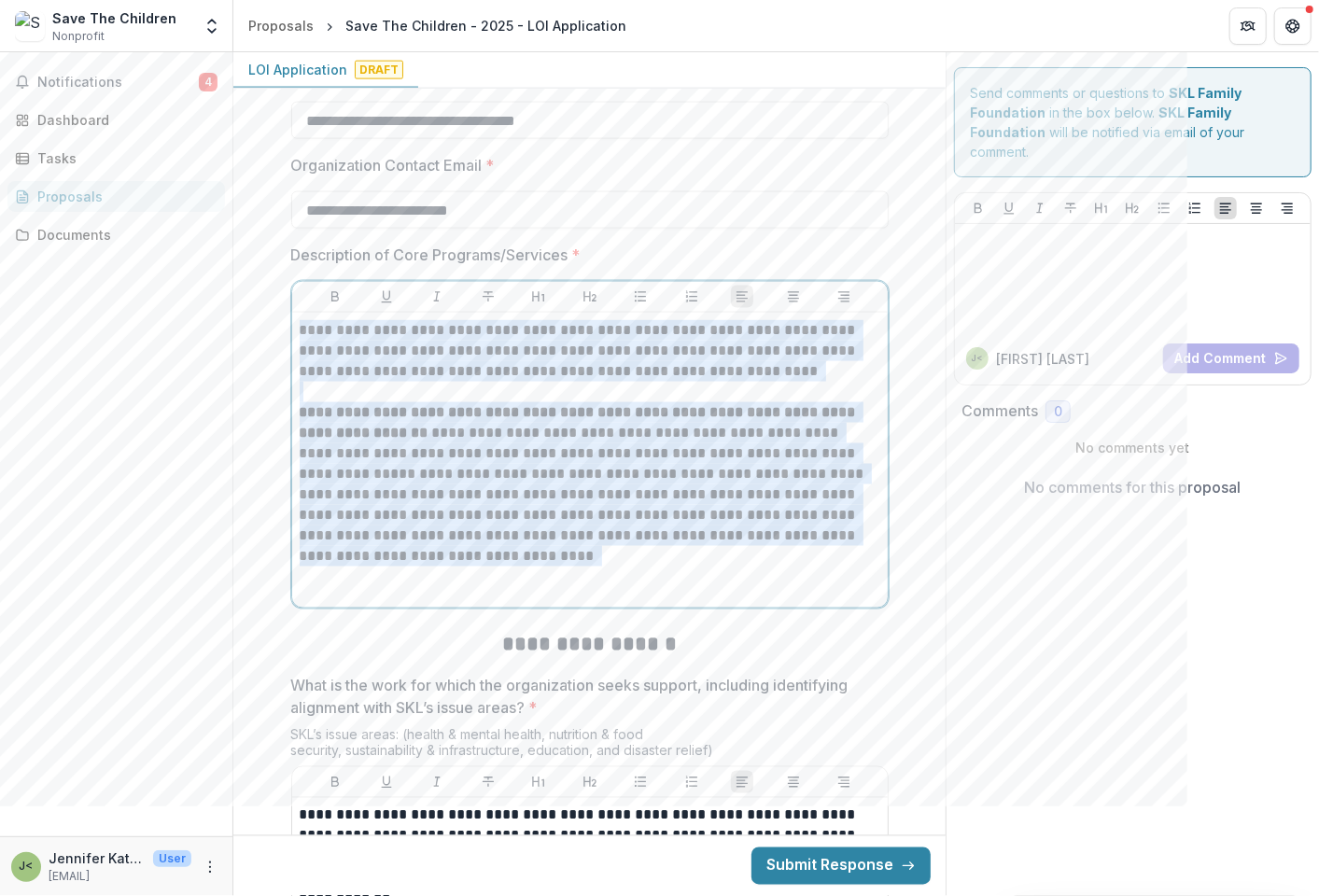 drag, startPoint x: 297, startPoint y: 330, endPoint x: 499, endPoint y: 572, distance: 315.2269 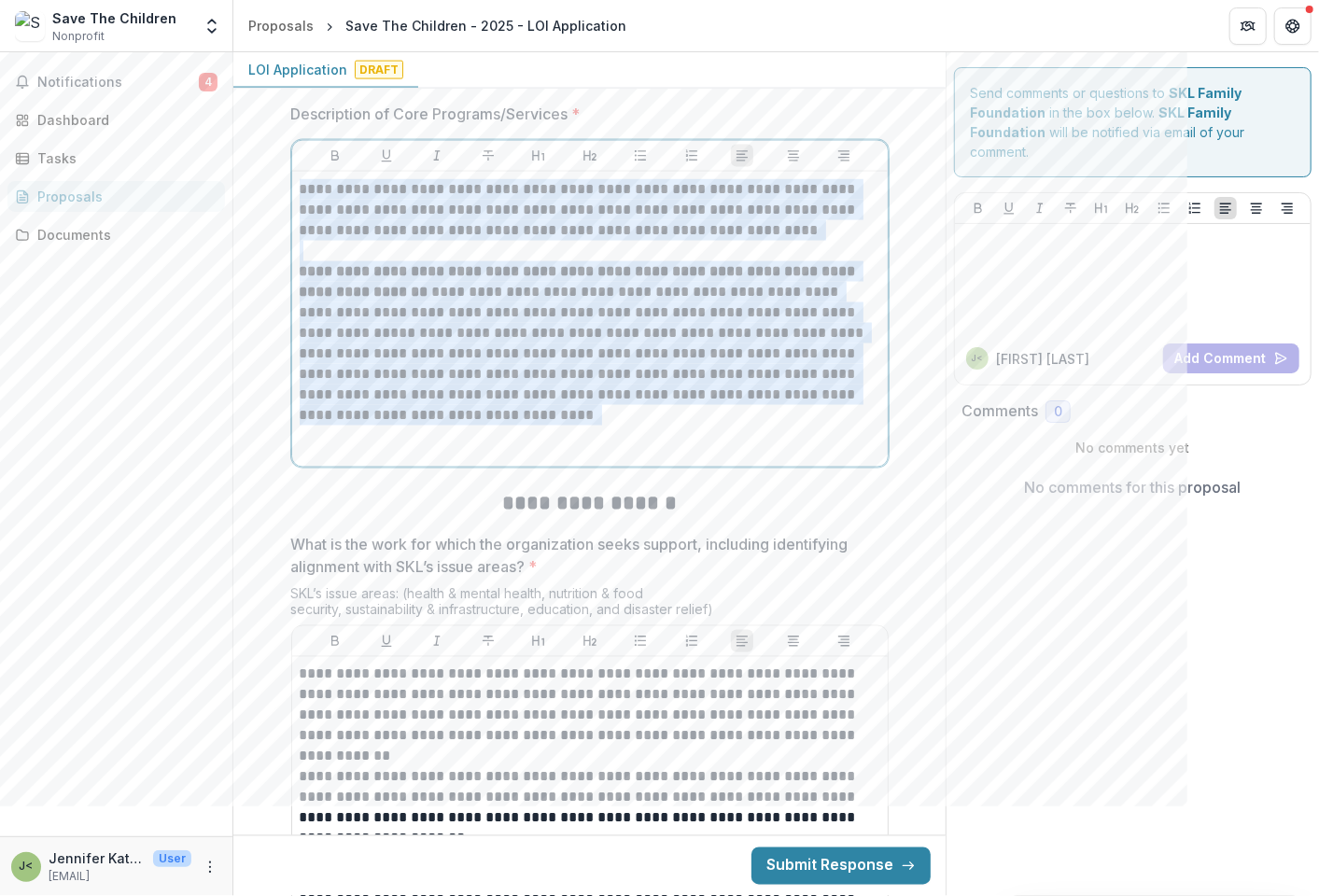 scroll, scrollTop: 1562, scrollLeft: 0, axis: vertical 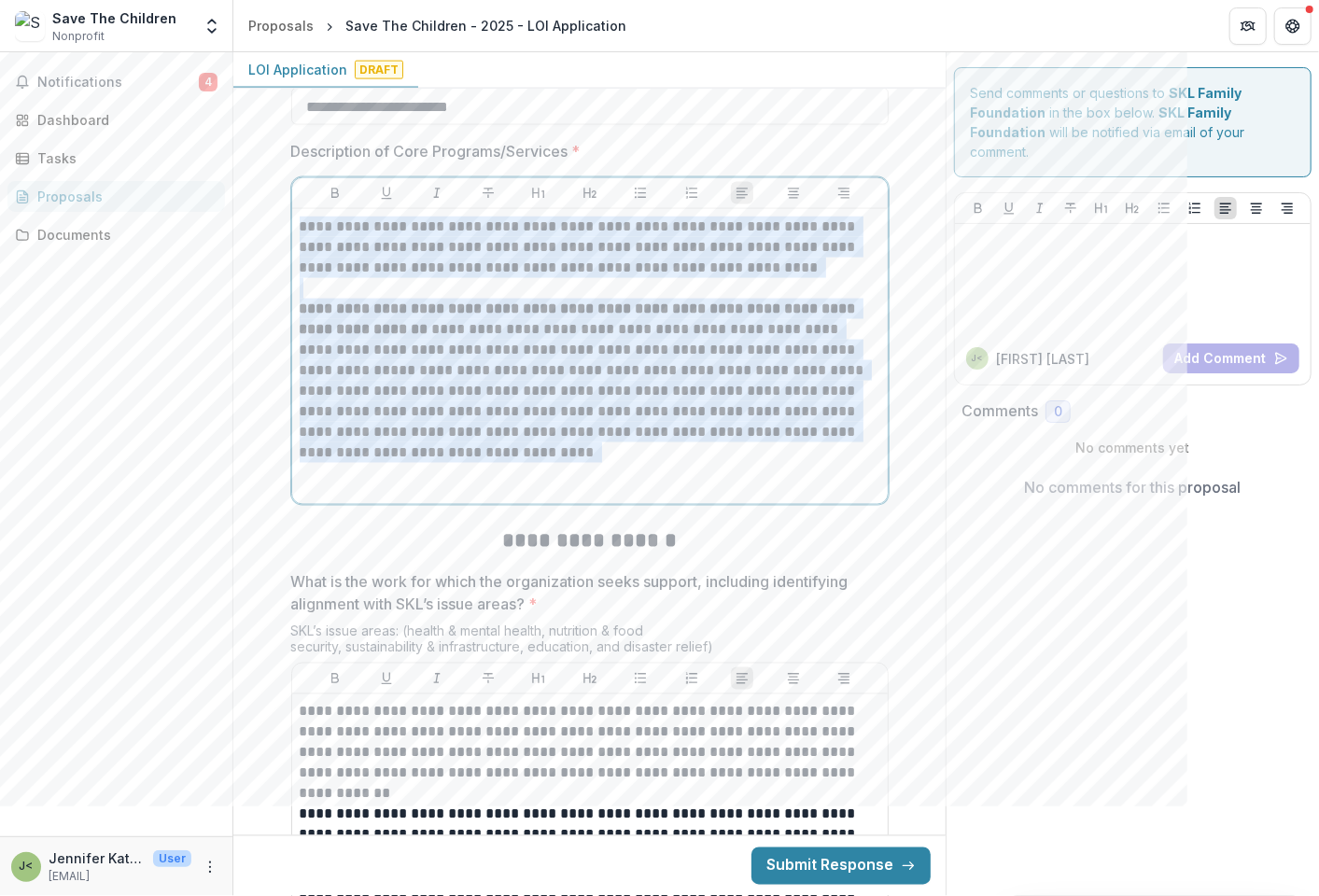 click on "**********" at bounding box center (590, 381) 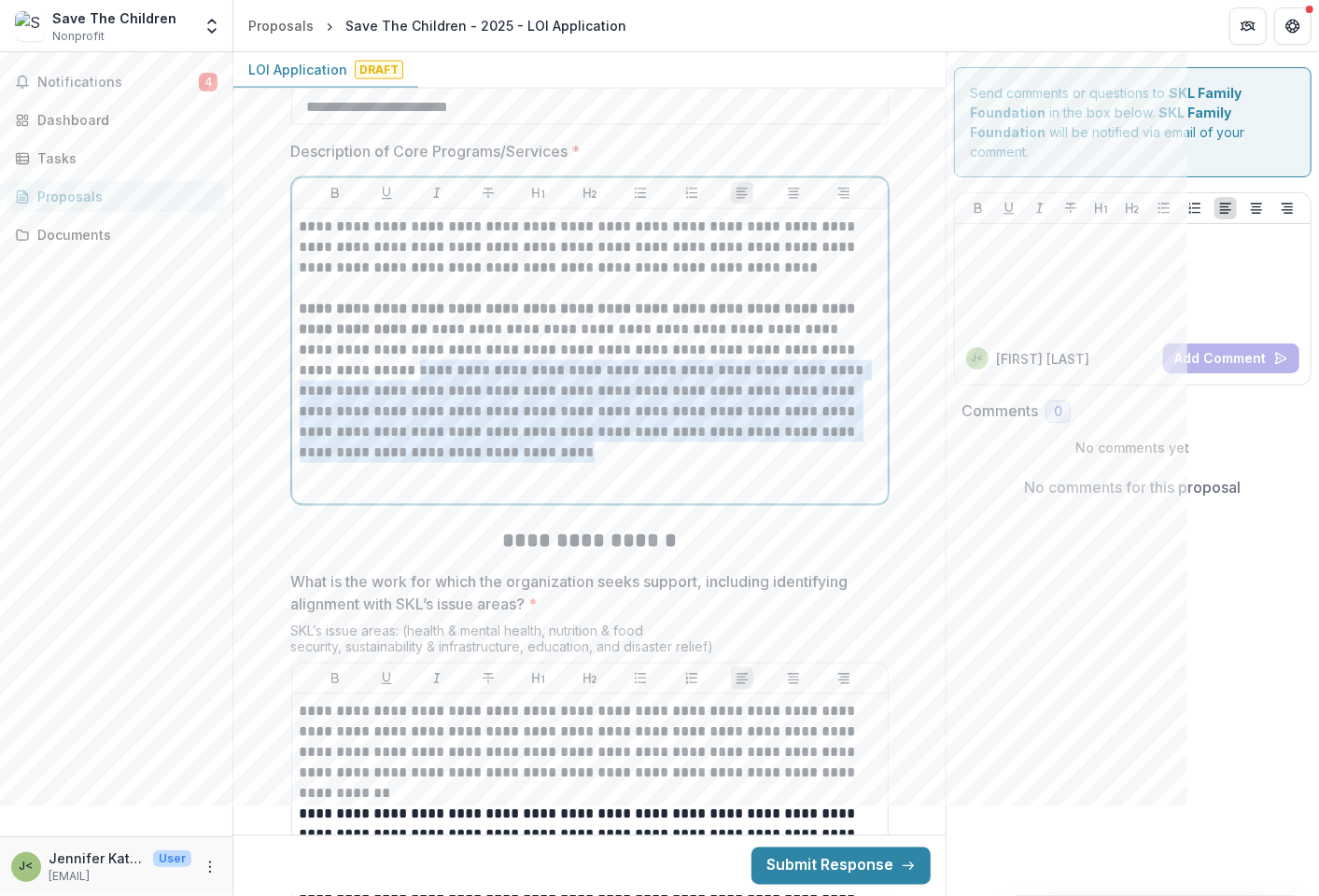 drag, startPoint x: 297, startPoint y: 367, endPoint x: 435, endPoint y: 460, distance: 166.41214 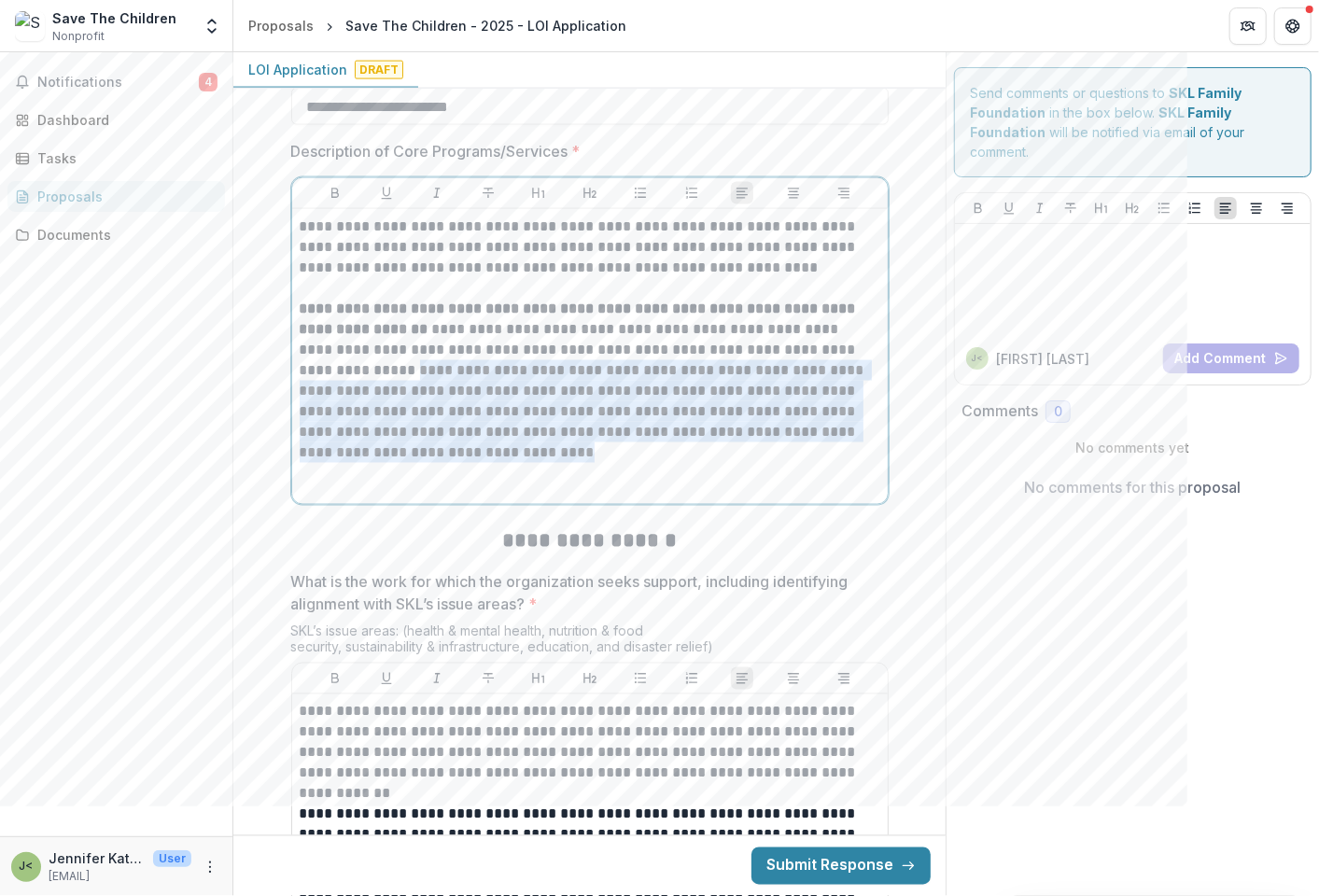 click on "**********" at bounding box center [590, 381] 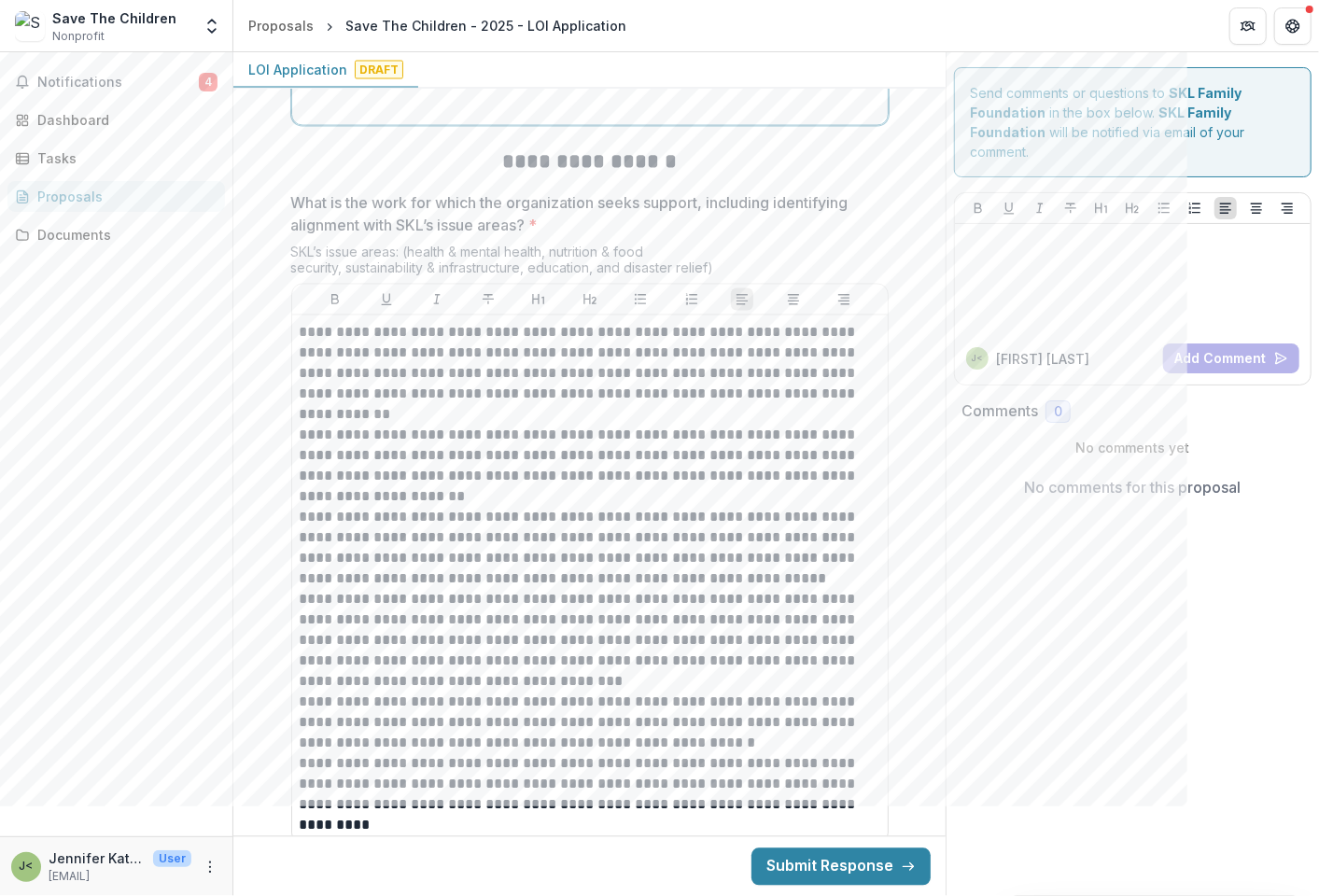 scroll, scrollTop: 1977, scrollLeft: 0, axis: vertical 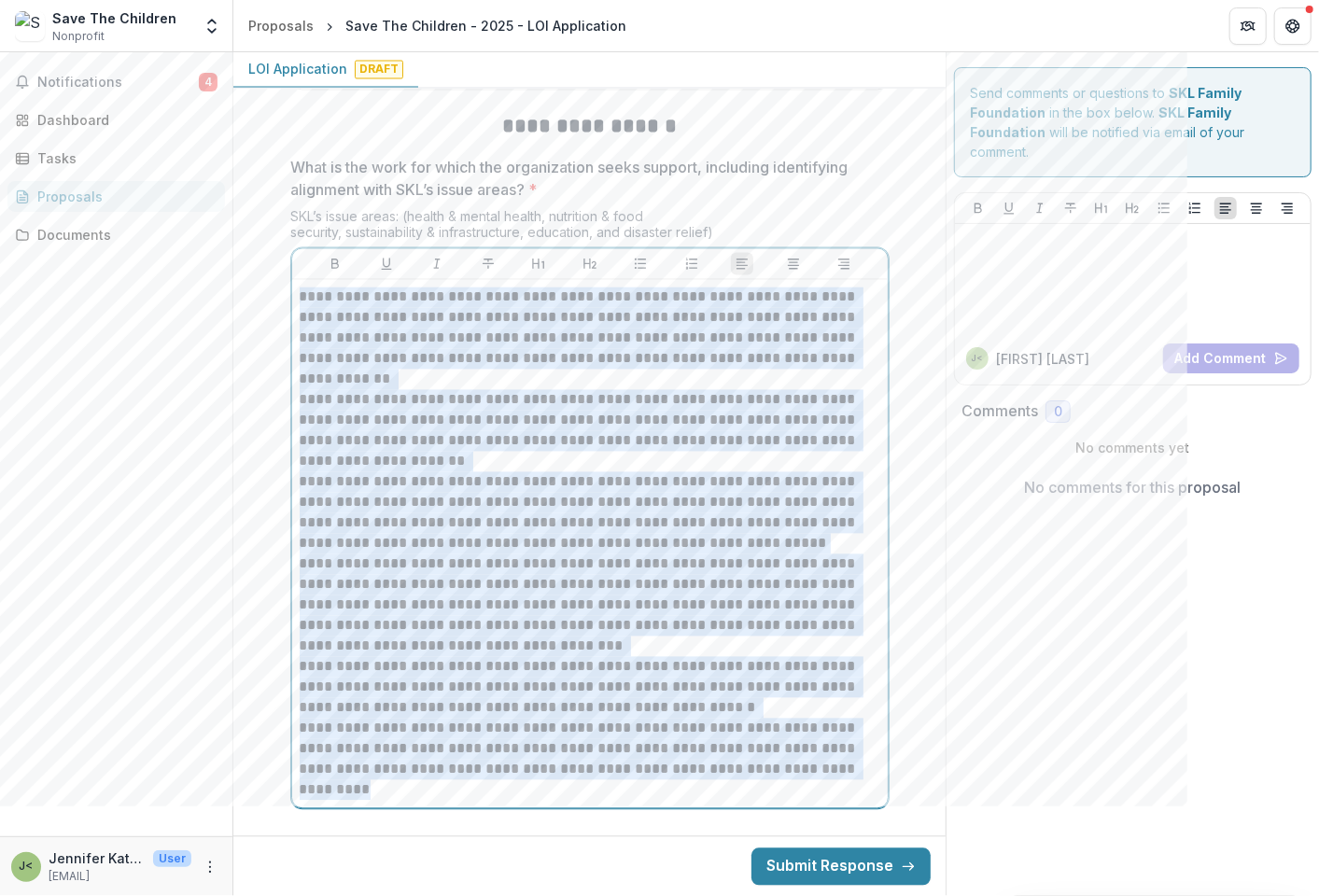 drag, startPoint x: 300, startPoint y: 296, endPoint x: 362, endPoint y: 795, distance: 502.837 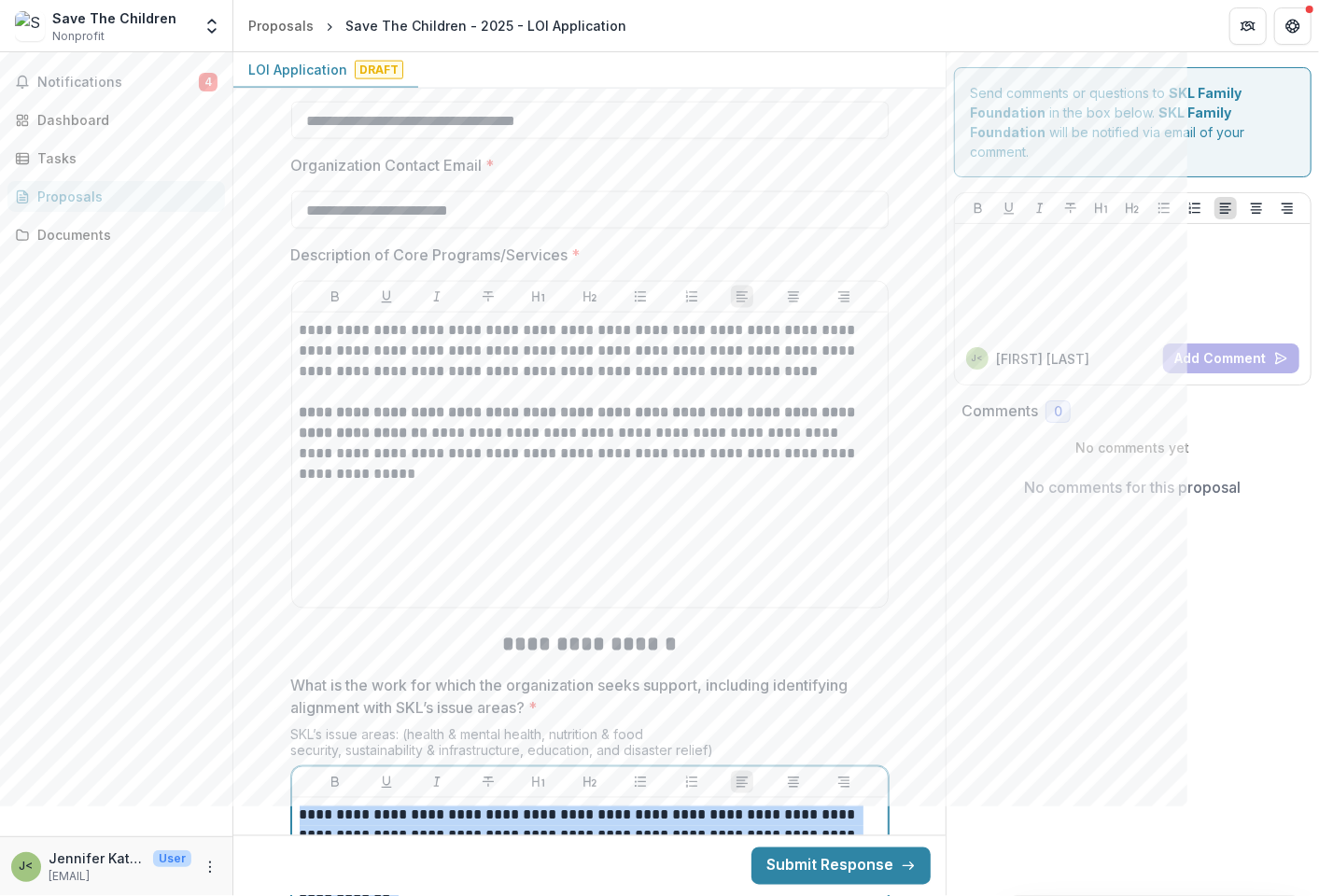 scroll, scrollTop: 1355, scrollLeft: 0, axis: vertical 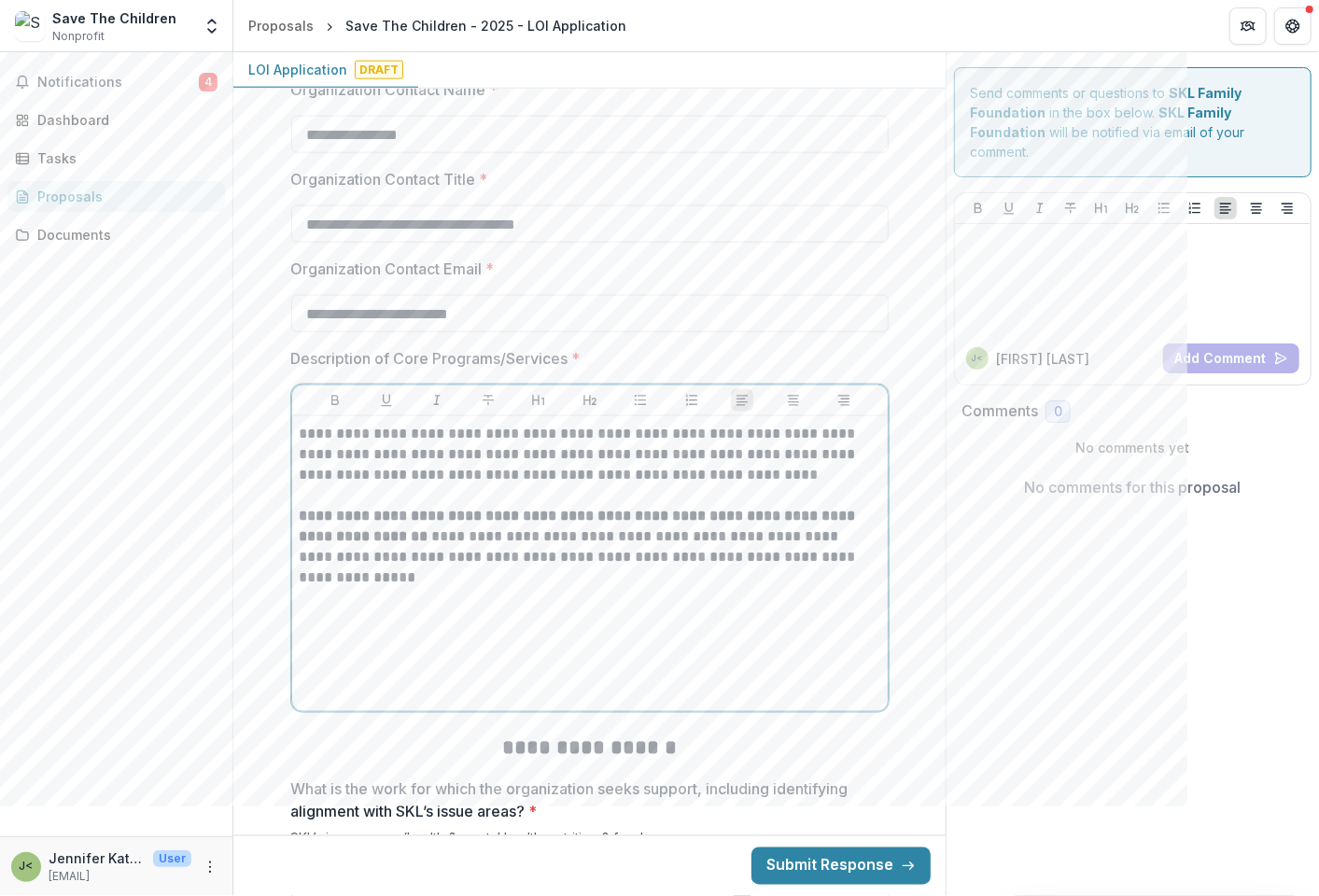 click on "**********" at bounding box center [590, 564] 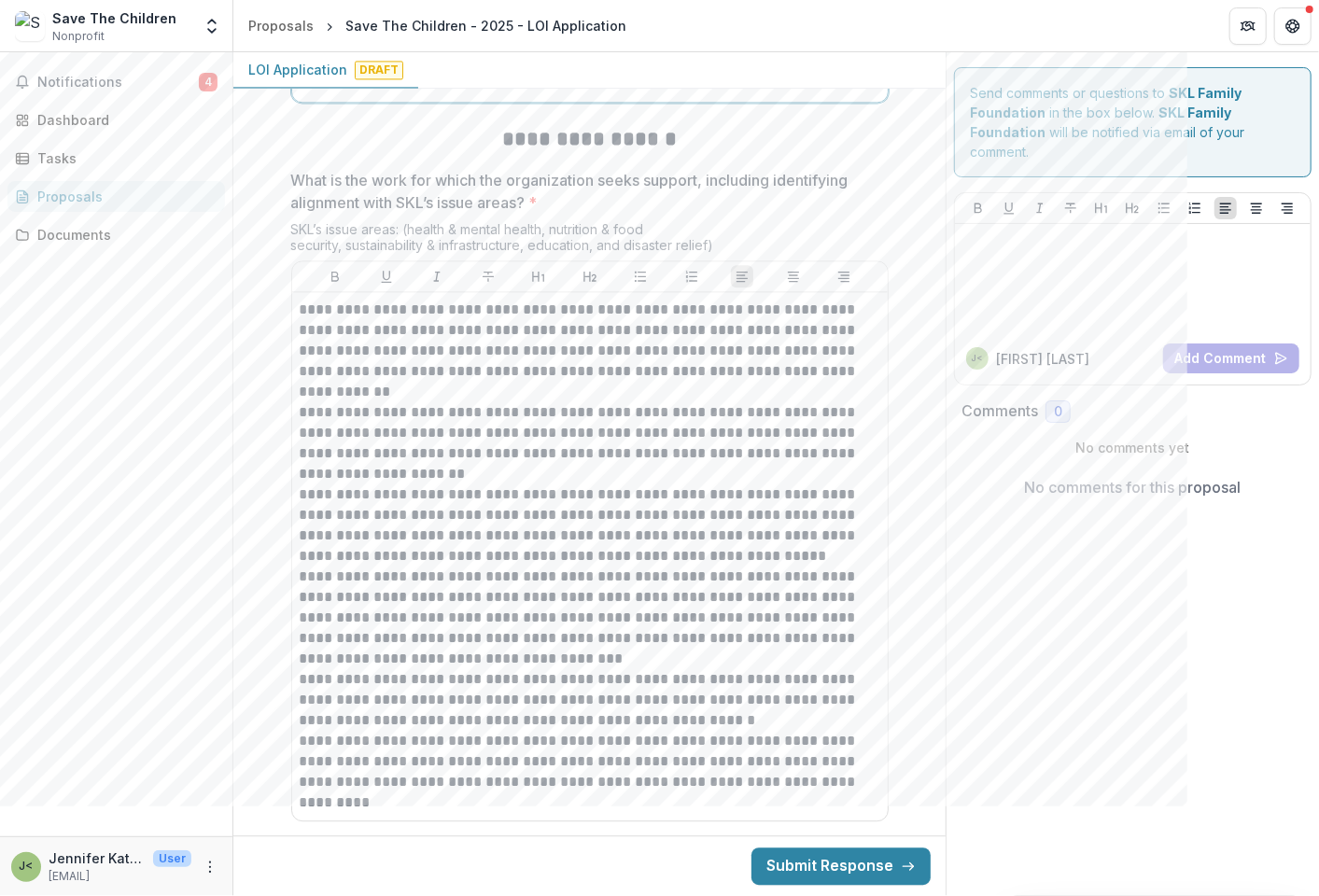 scroll, scrollTop: 2391, scrollLeft: 0, axis: vertical 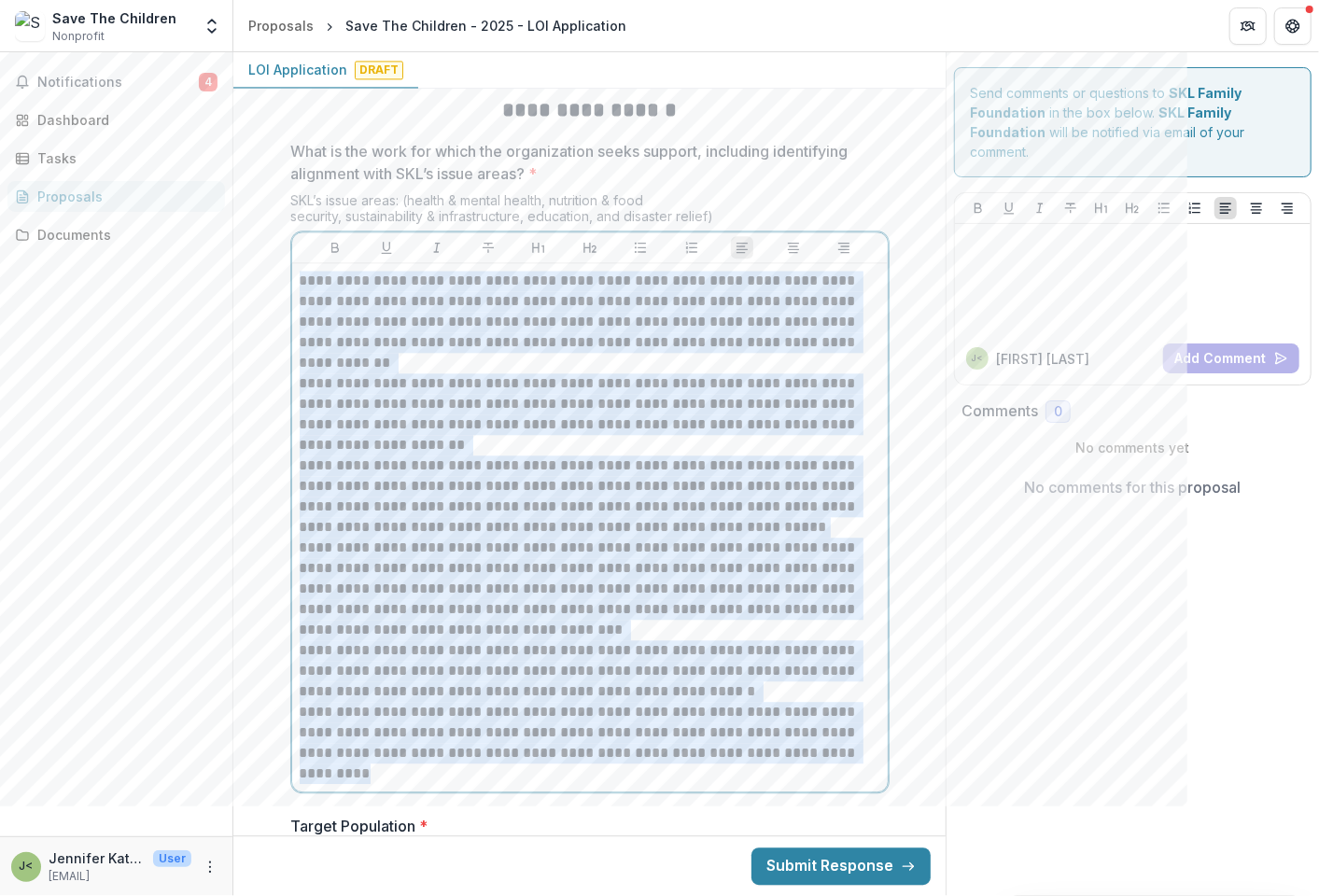 drag, startPoint x: 316, startPoint y: 333, endPoint x: 384, endPoint y: 784, distance: 456.0976 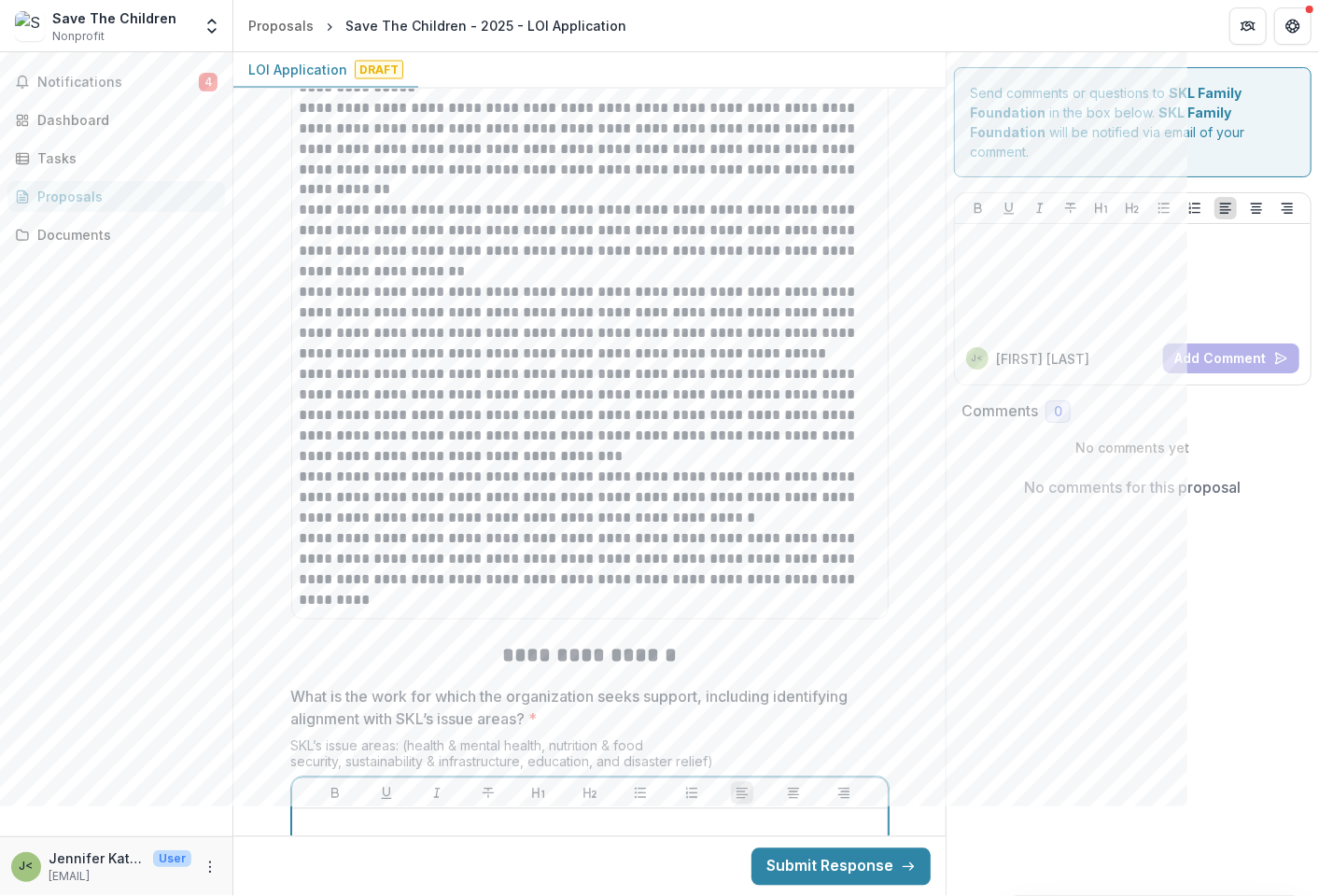 scroll, scrollTop: 1665, scrollLeft: 0, axis: vertical 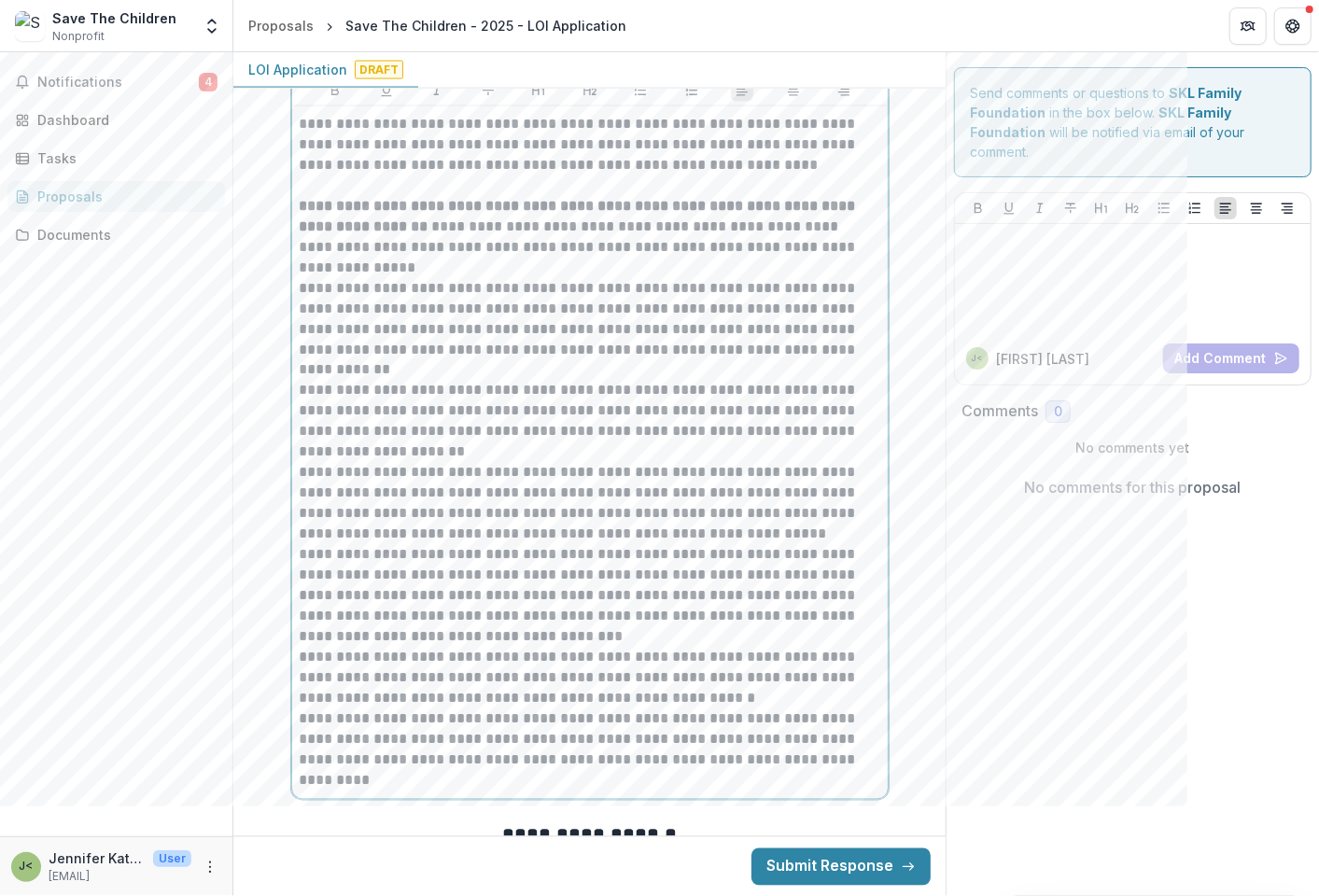 click on "**********" at bounding box center (590, 145) 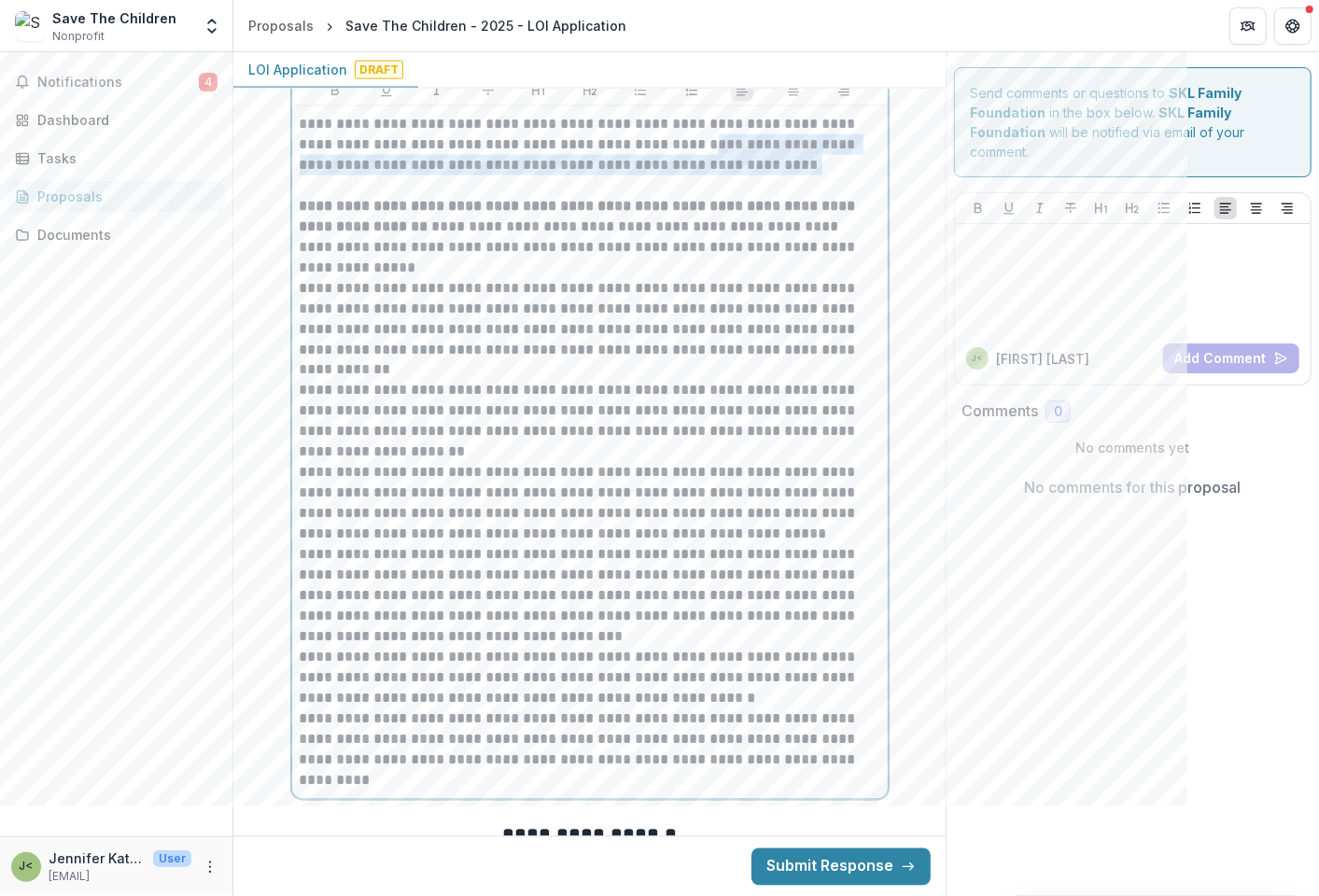 drag, startPoint x: 707, startPoint y: 138, endPoint x: 817, endPoint y: 161, distance: 112.37882 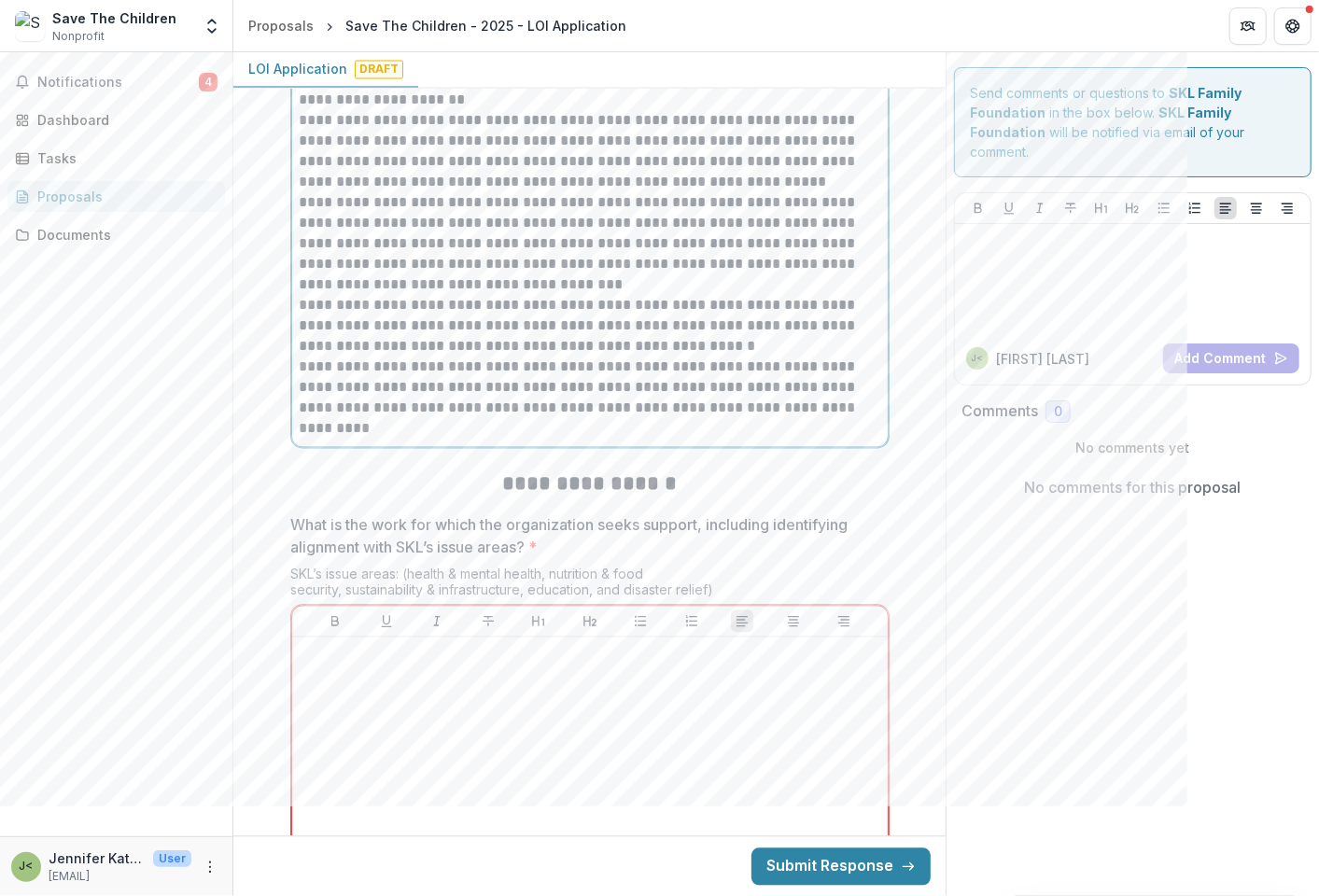scroll, scrollTop: 2288, scrollLeft: 0, axis: vertical 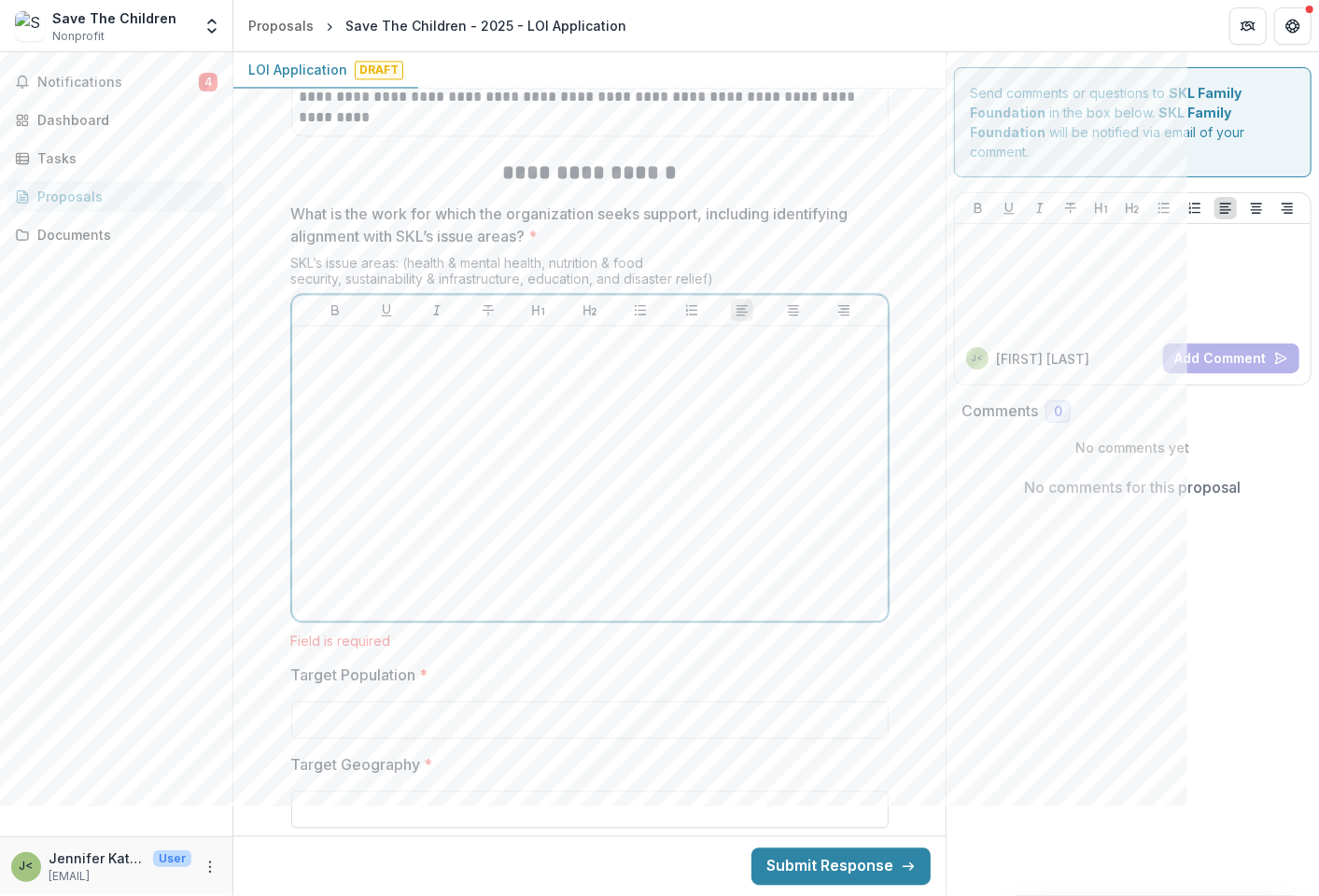 click at bounding box center (590, 343) 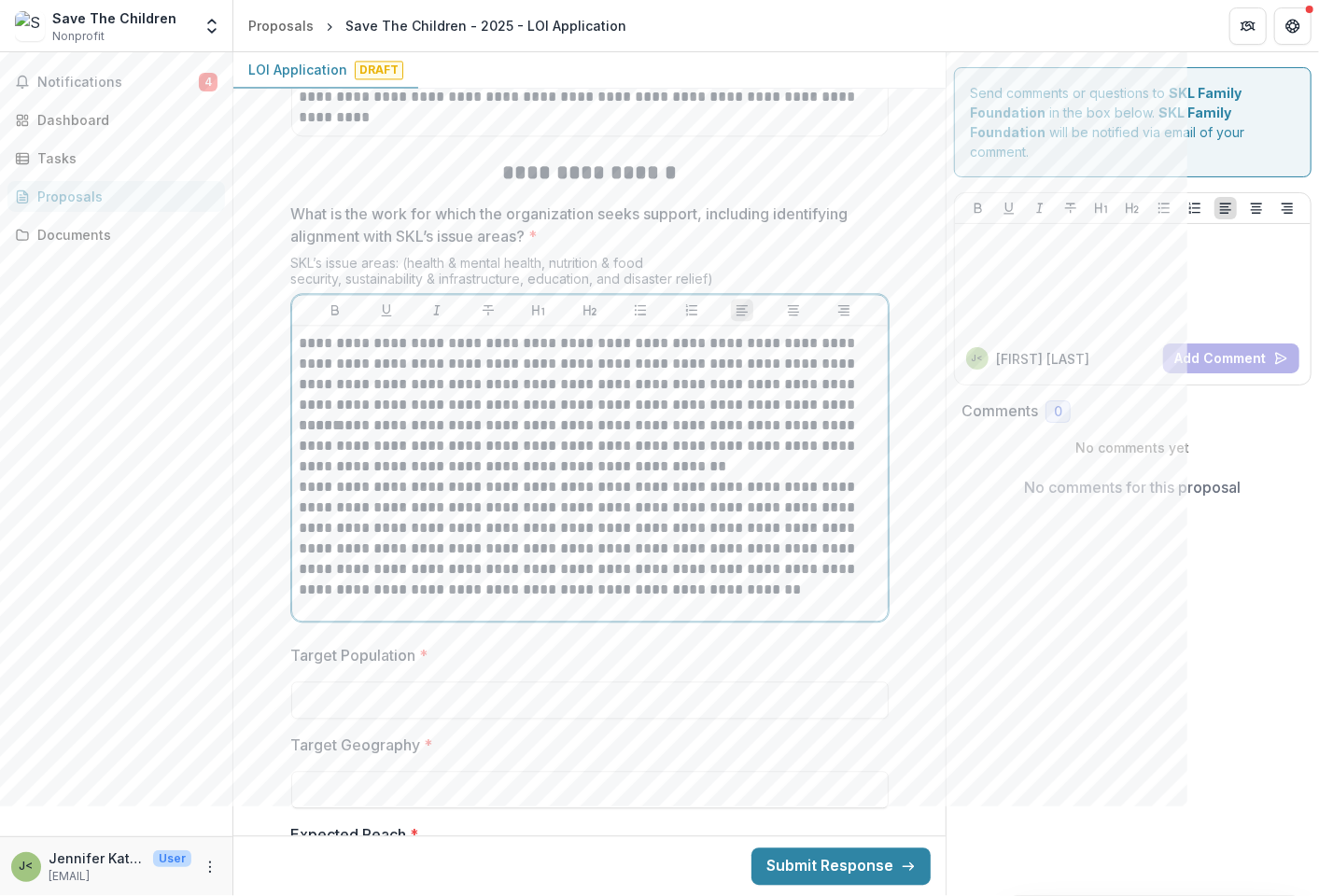 click on "**********" at bounding box center [590, 374] 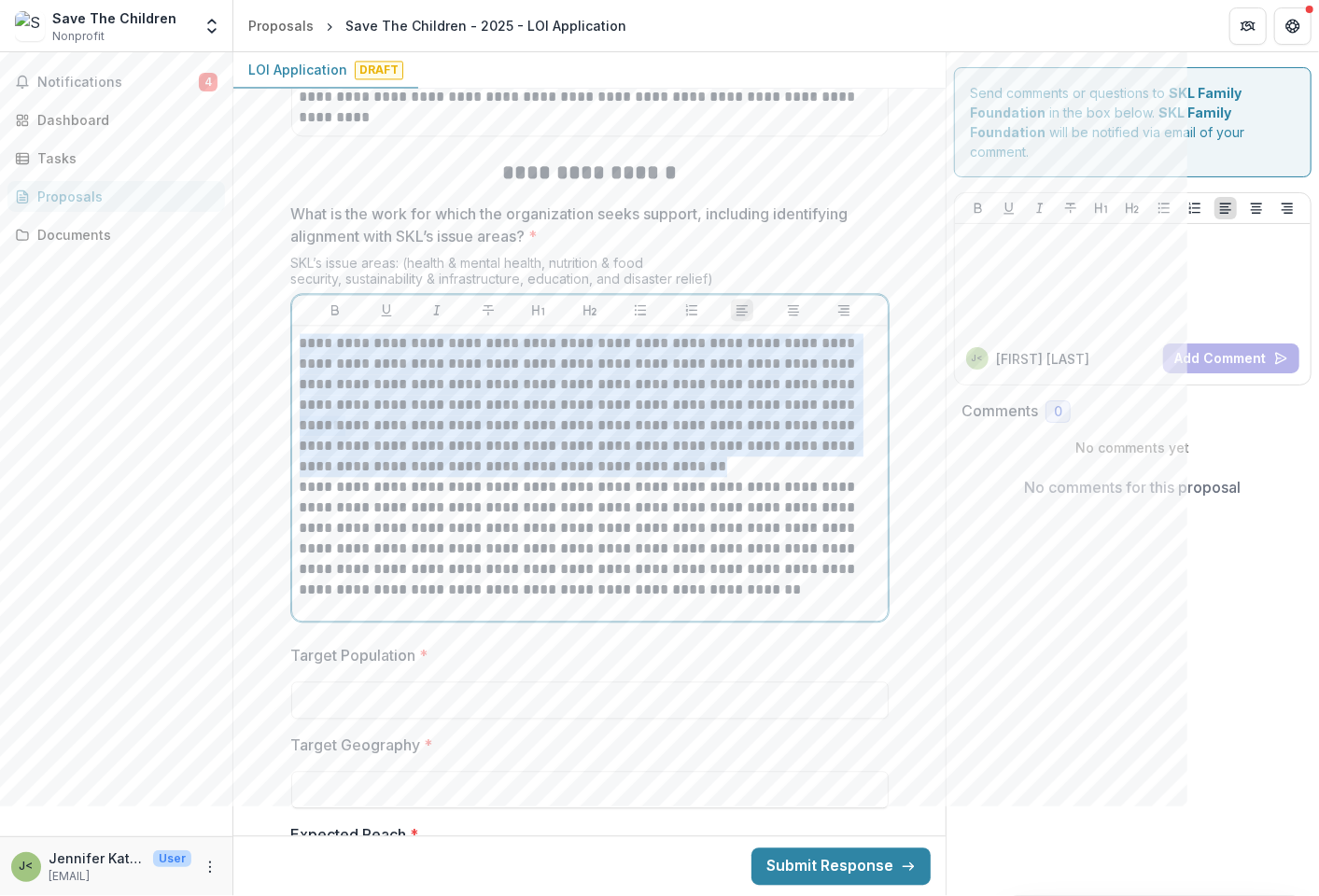 drag, startPoint x: 369, startPoint y: 375, endPoint x: 639, endPoint y: 453, distance: 281.04092 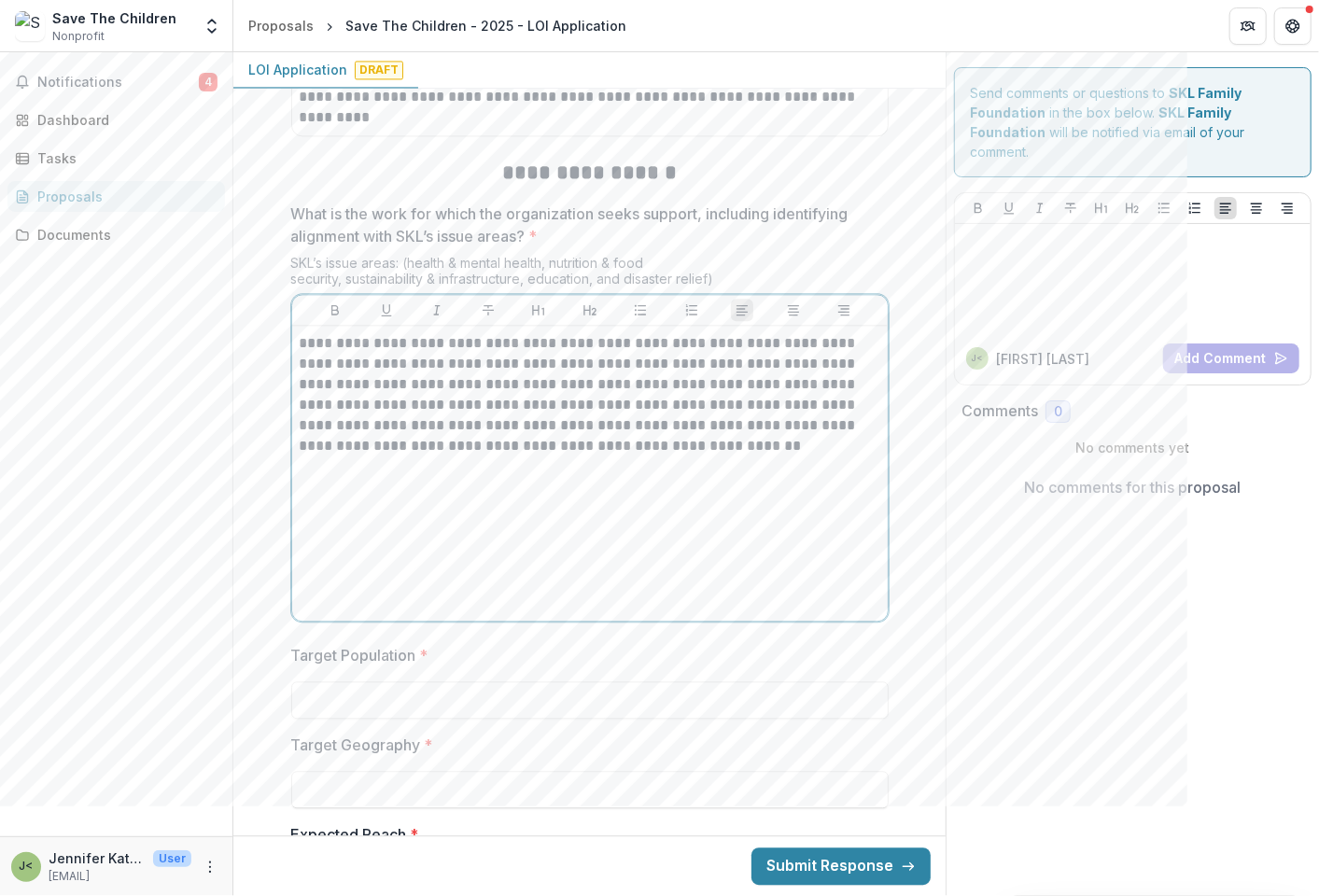 click on "**********" at bounding box center [590, 473] 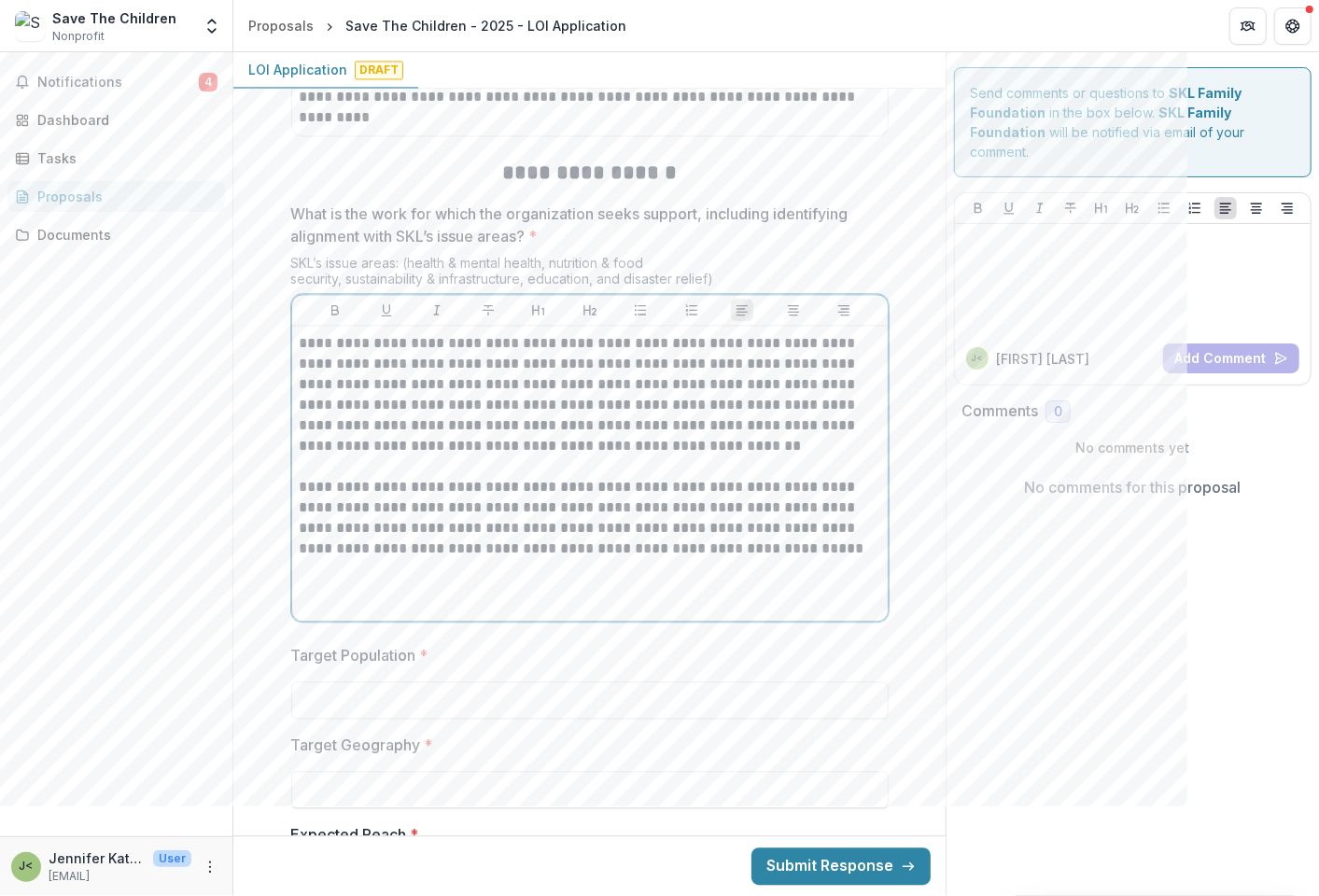 click on "**********" at bounding box center (590, 473) 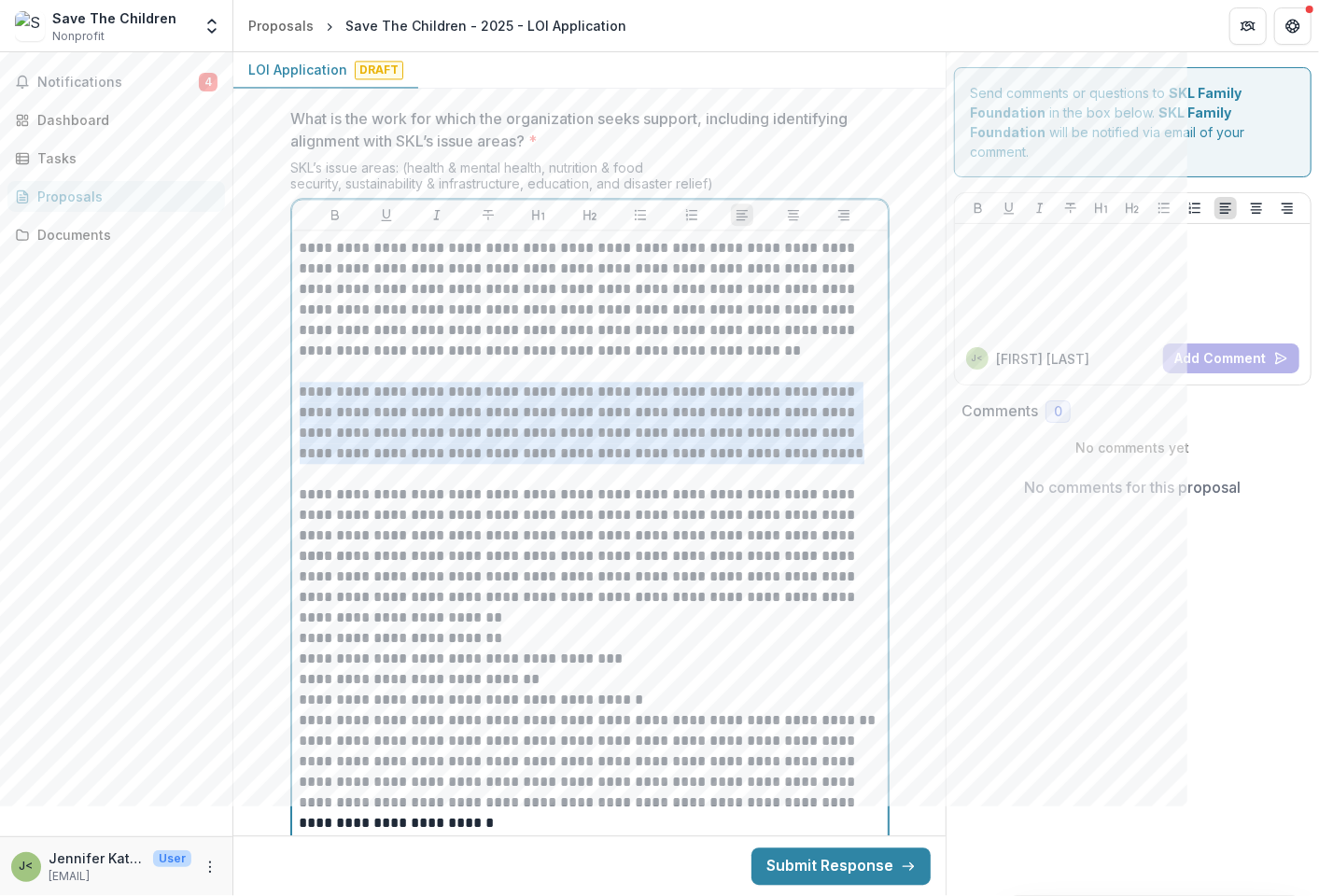 drag, startPoint x: 308, startPoint y: 387, endPoint x: 791, endPoint y: 452, distance: 487.3541 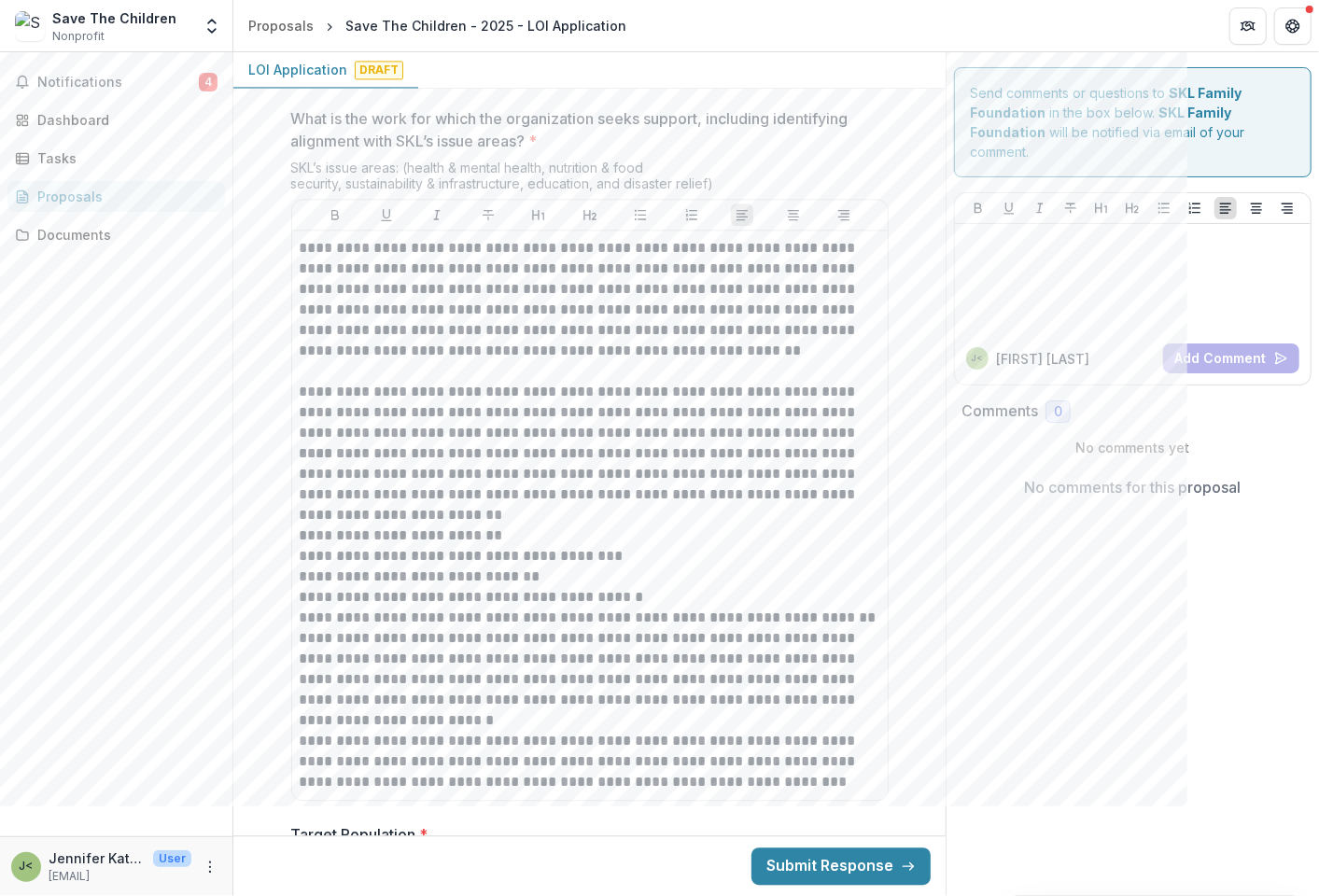 click on "**********" at bounding box center [590, 515] 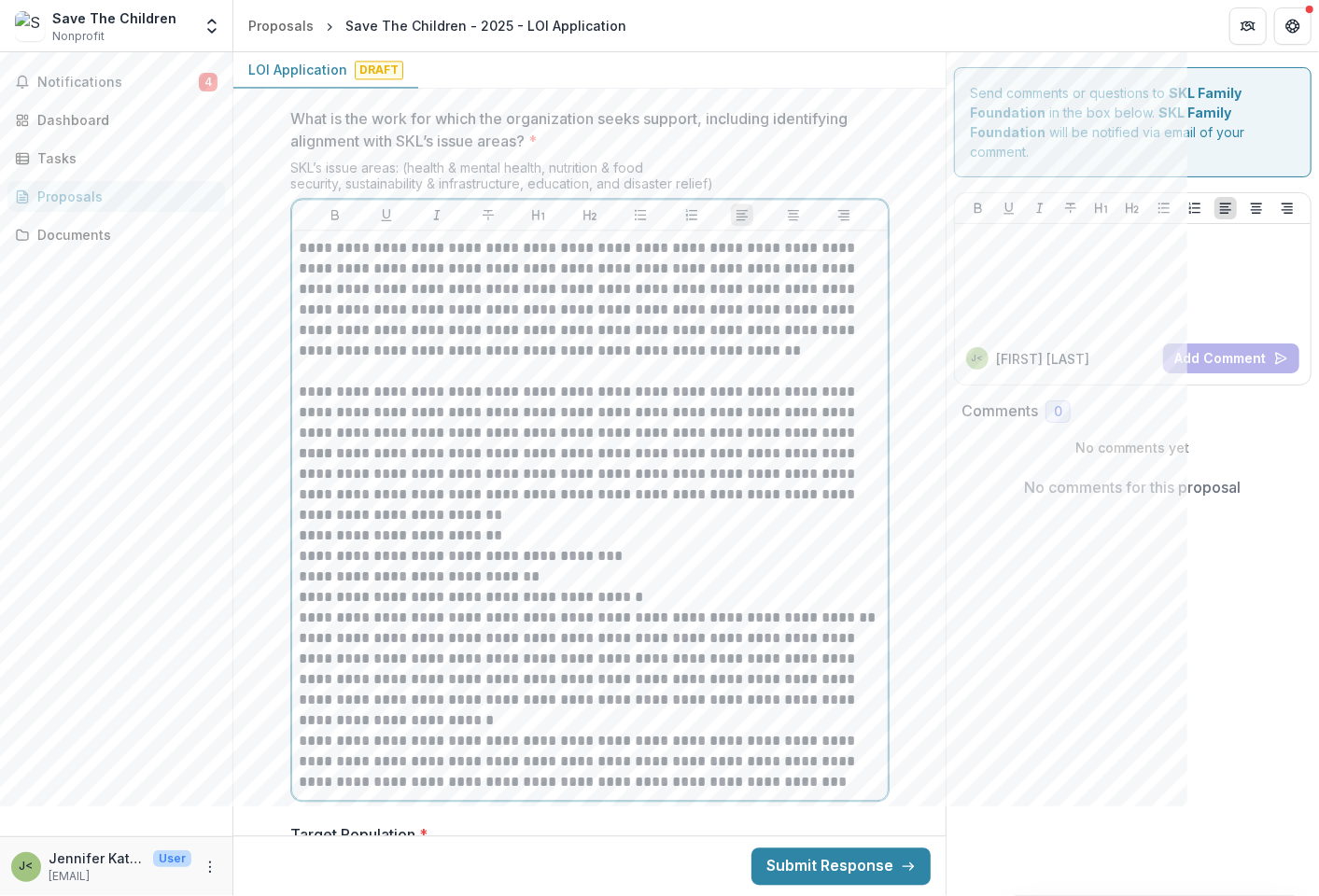 click on "**********" at bounding box center [590, 484] 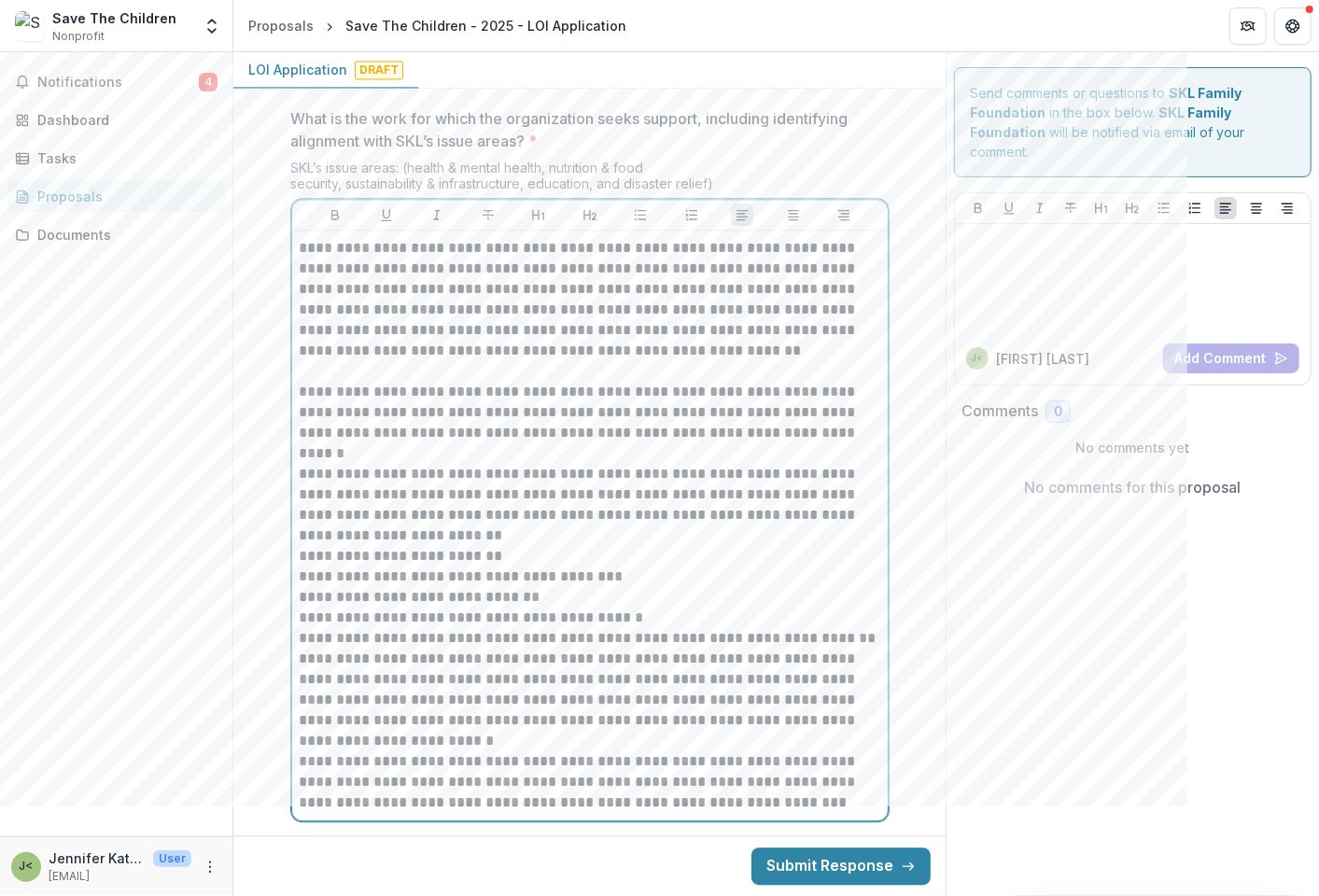 click on "**********" at bounding box center (590, 700) 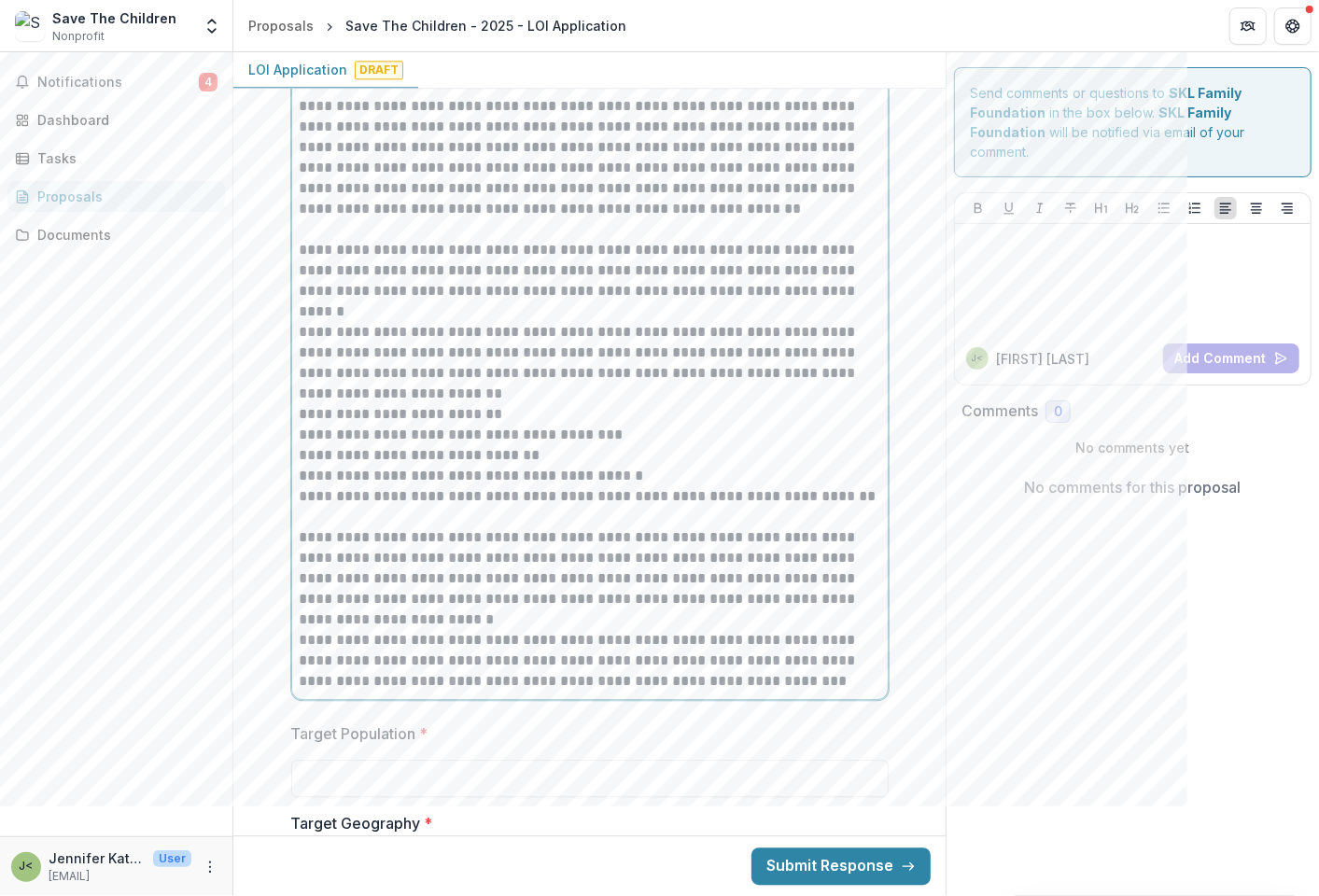 scroll, scrollTop: 2590, scrollLeft: 0, axis: vertical 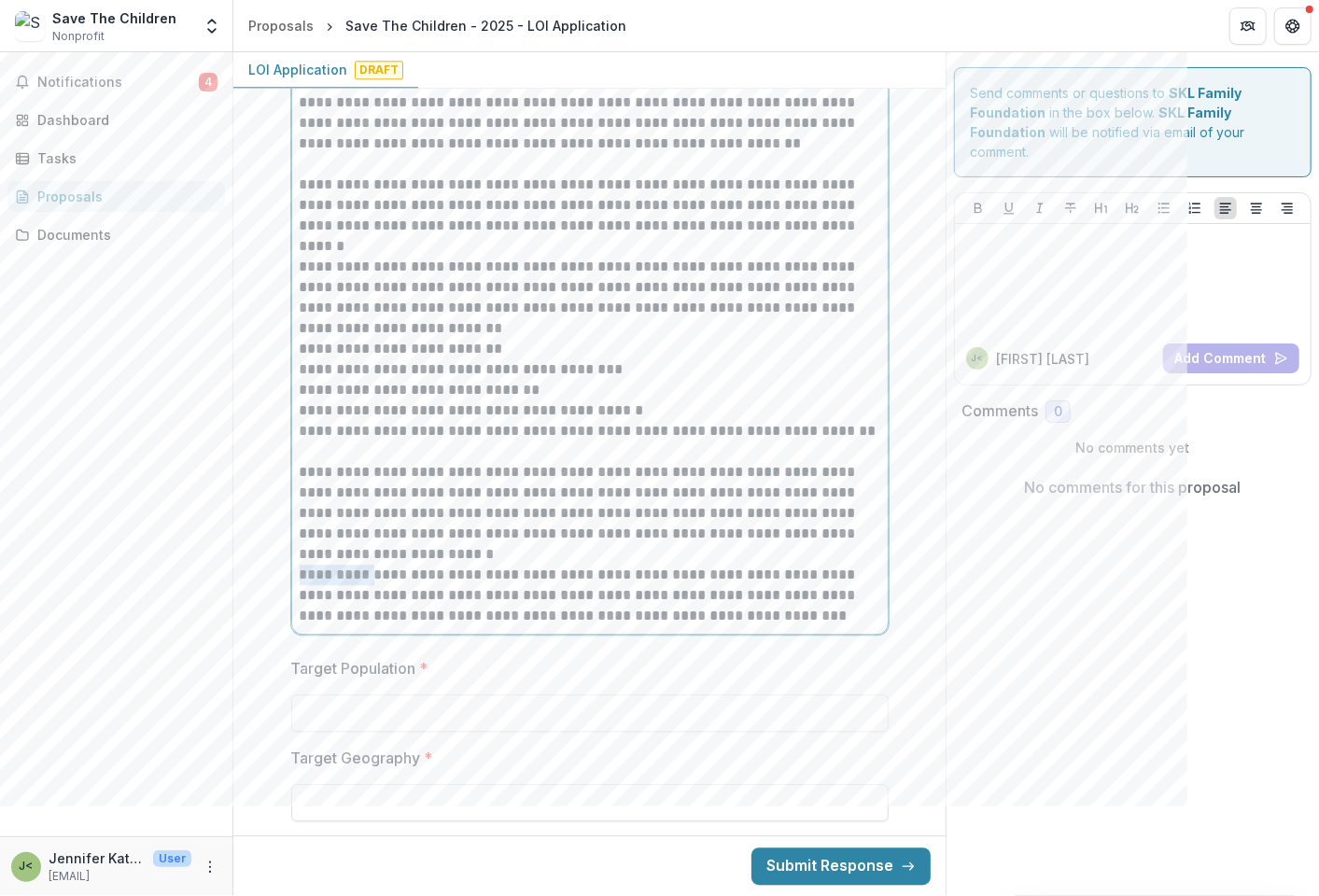 drag, startPoint x: 320, startPoint y: 570, endPoint x: 290, endPoint y: 569, distance: 30.01666 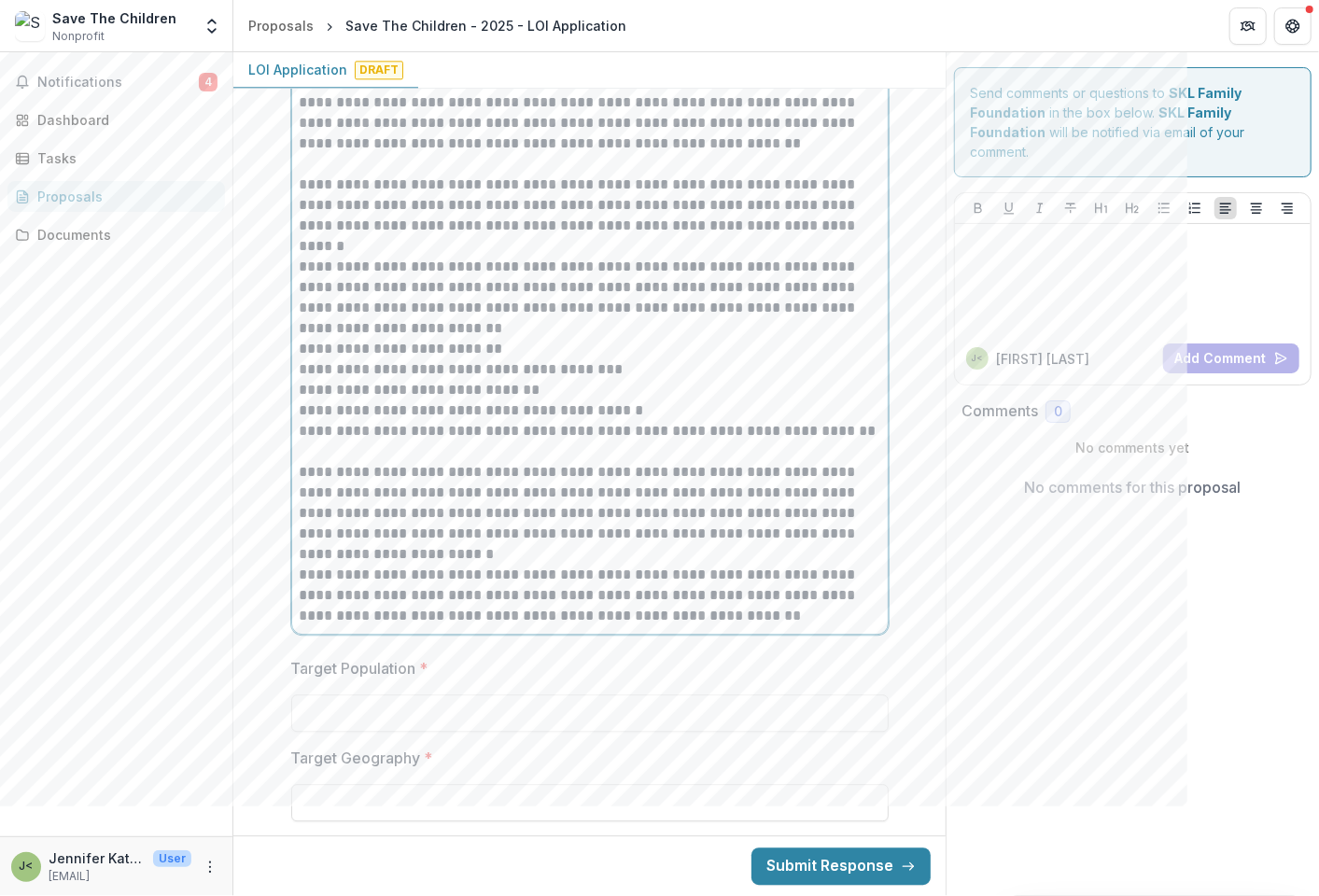 scroll, scrollTop: 2486, scrollLeft: 0, axis: vertical 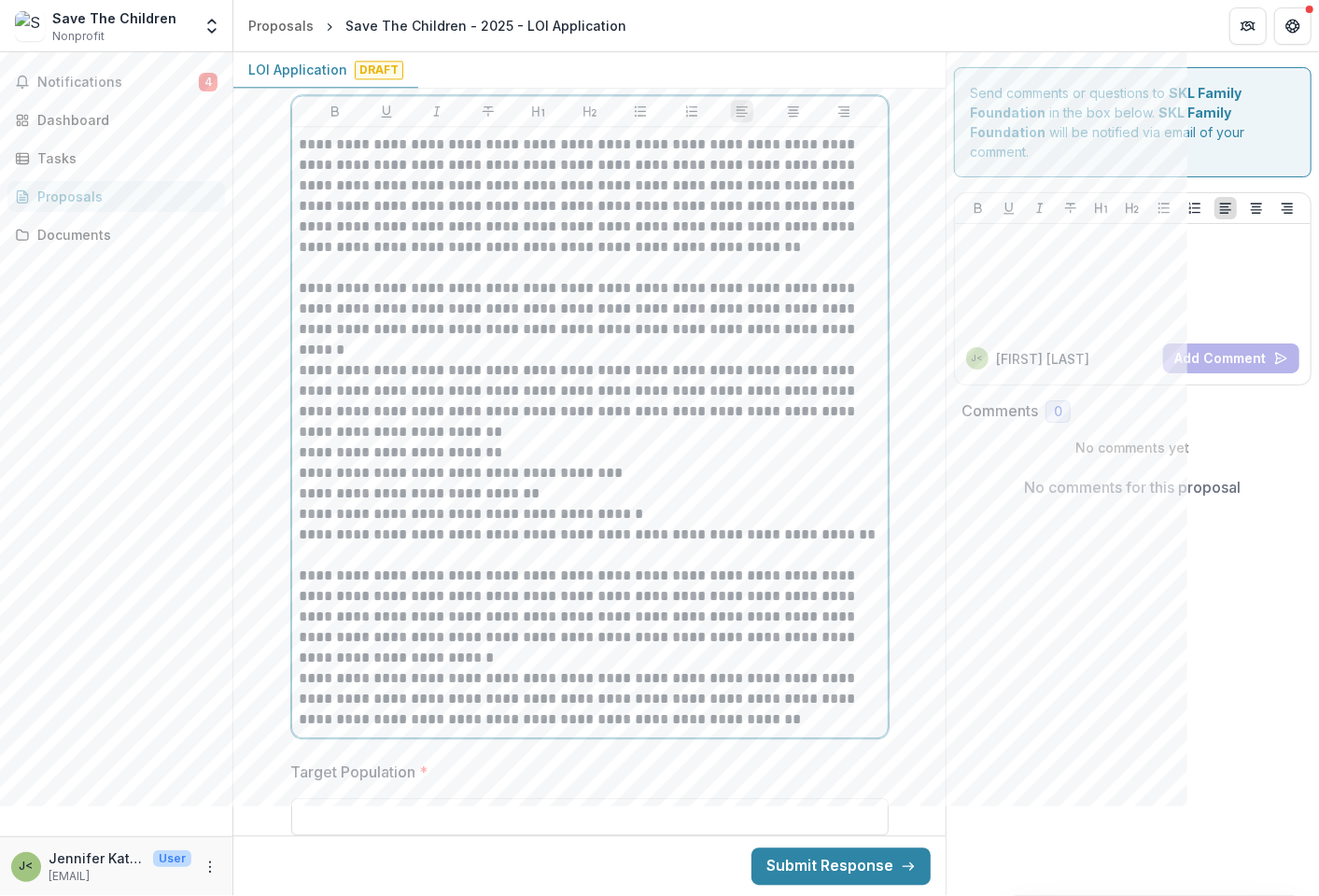 click on "**********" at bounding box center (590, 617) 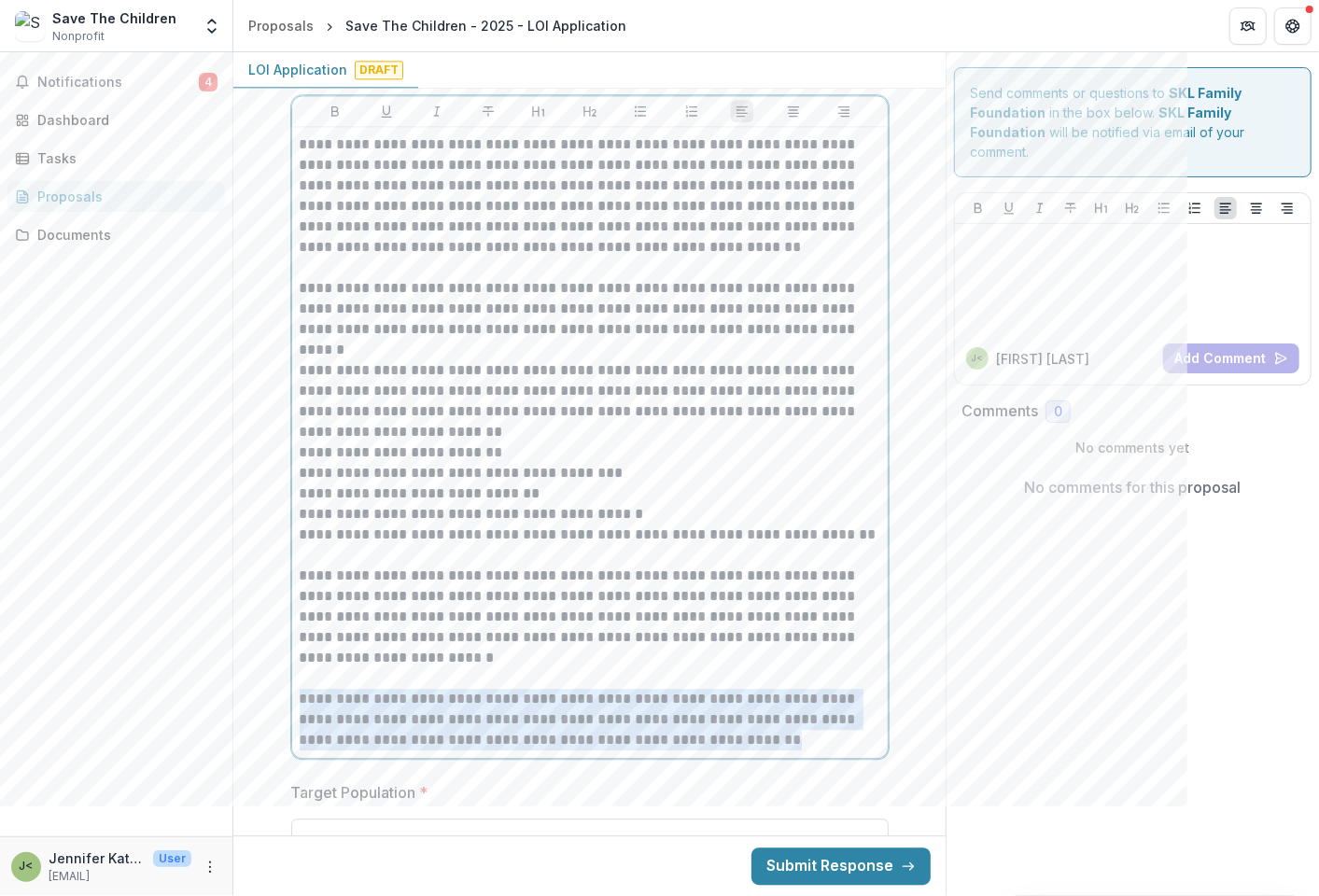 drag, startPoint x: 302, startPoint y: 698, endPoint x: 757, endPoint y: 735, distance: 456.50192 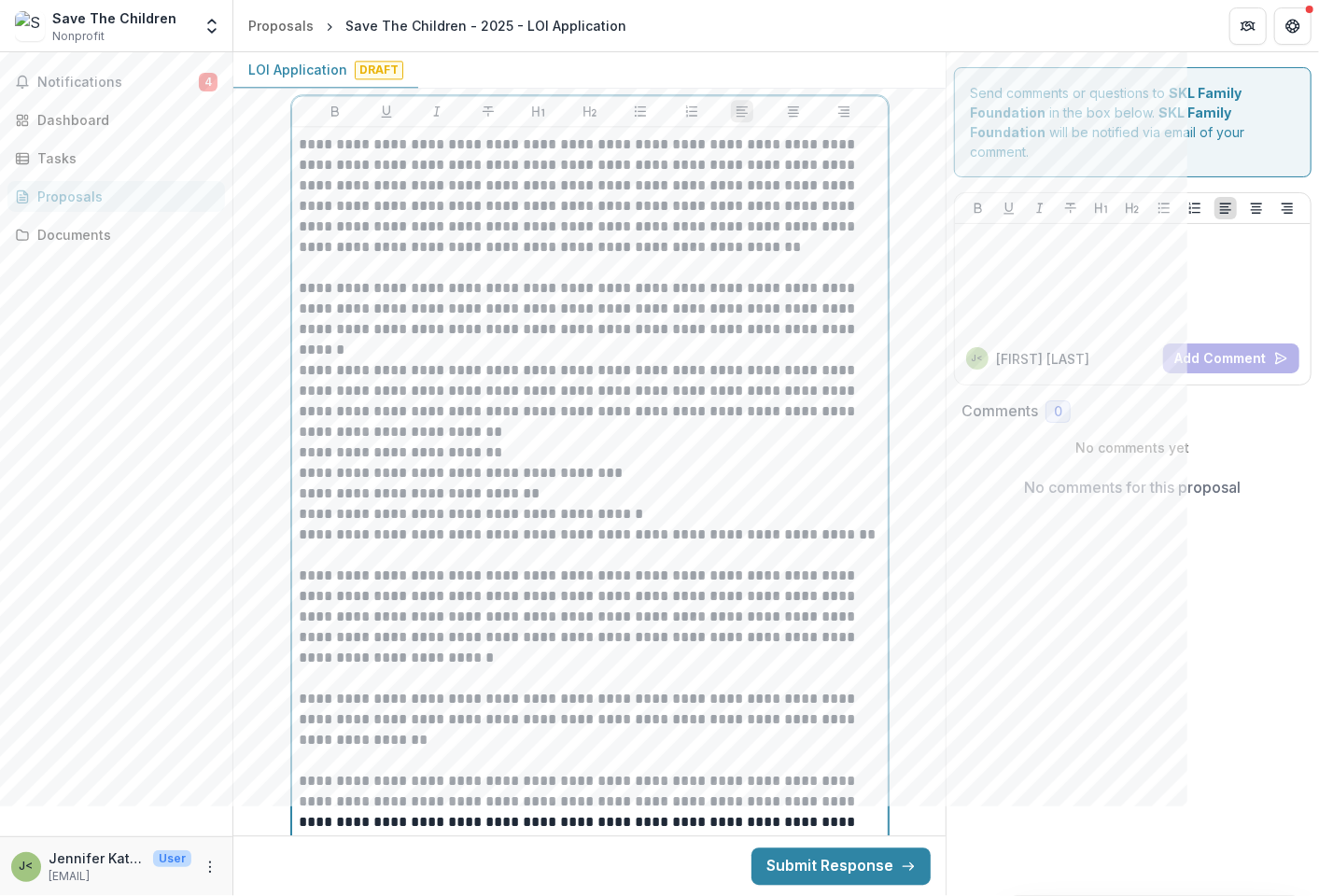 scroll, scrollTop: 2590, scrollLeft: 0, axis: vertical 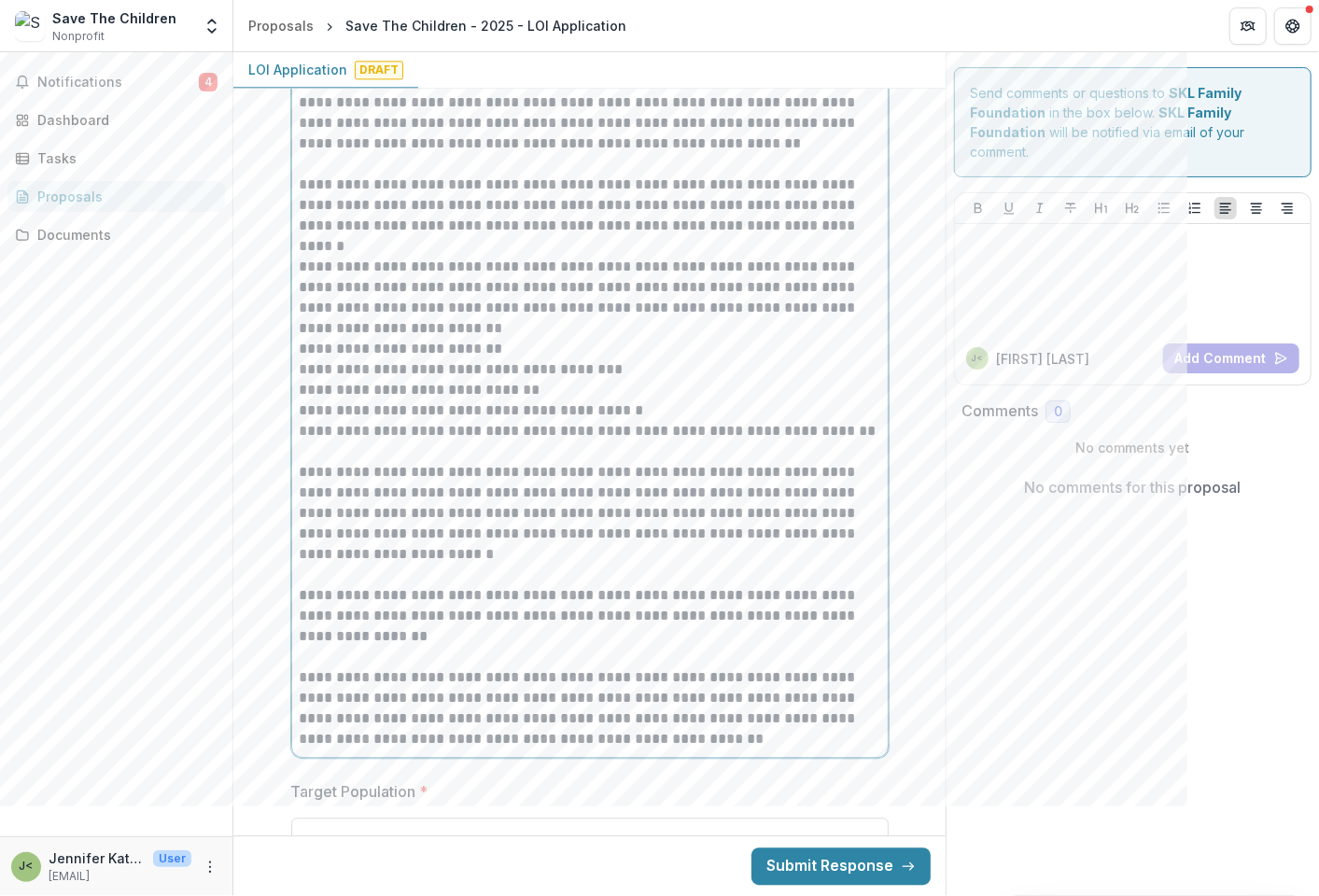 click on "**********" at bounding box center [590, 616] 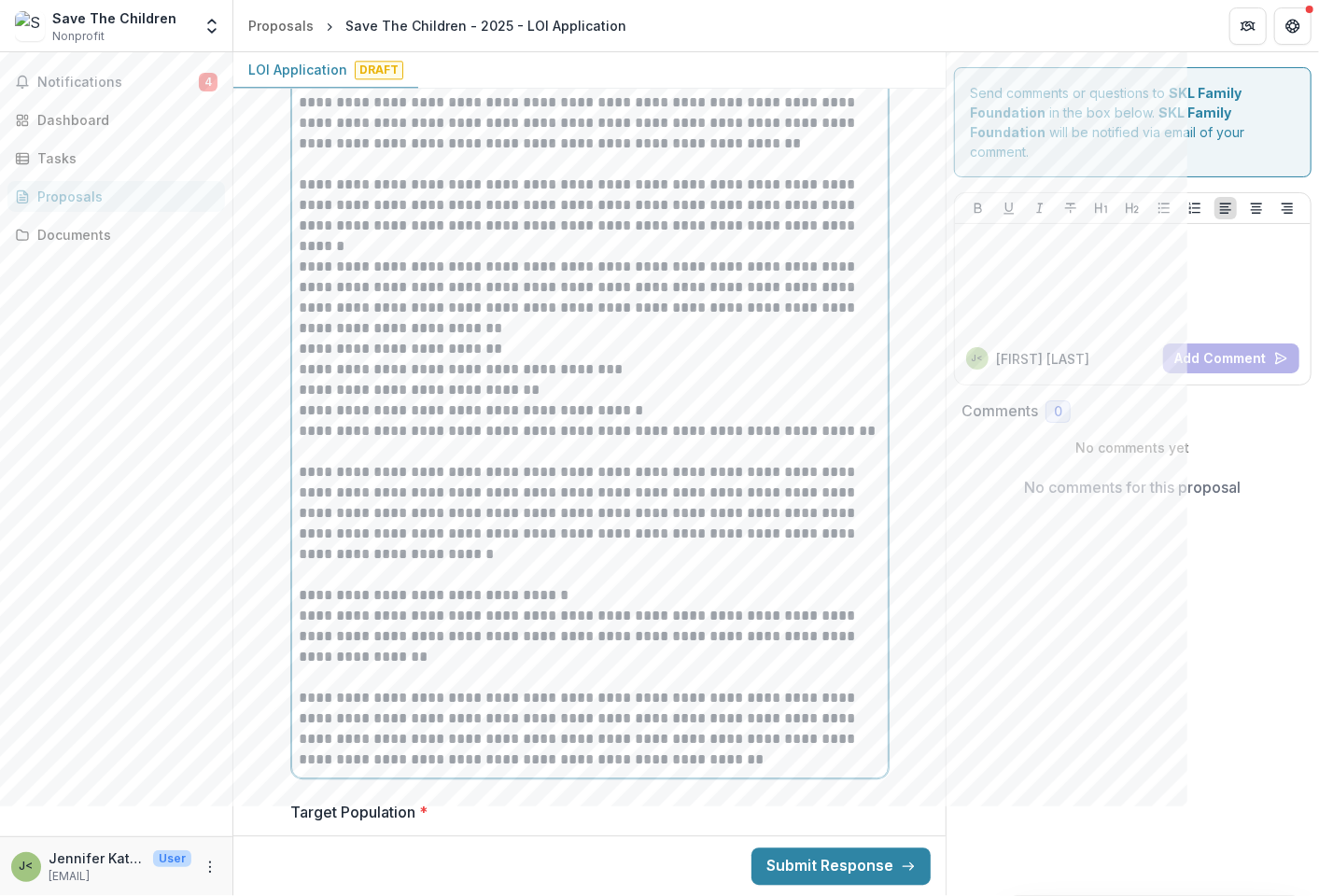 click on "**********" at bounding box center [590, 595] 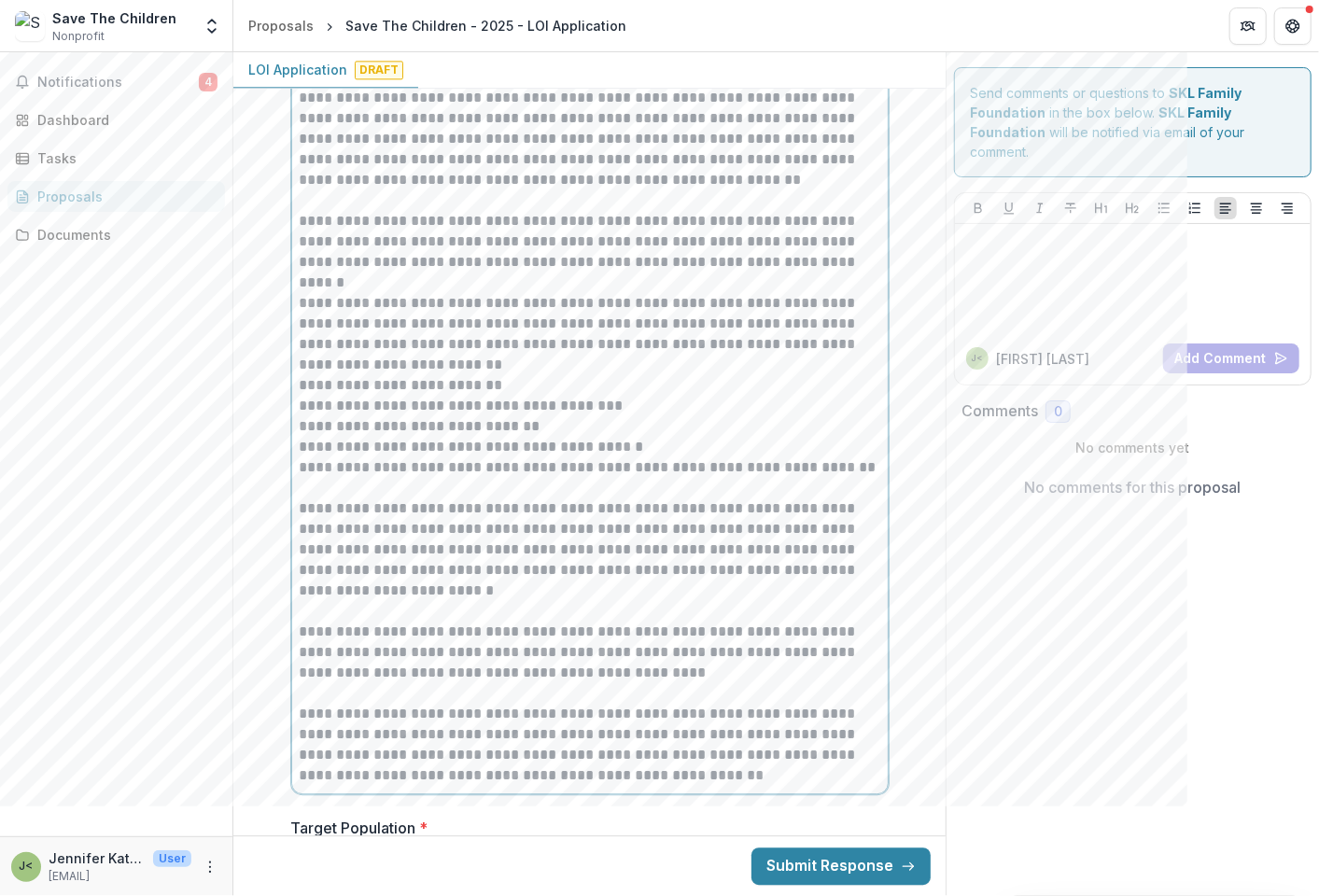 scroll, scrollTop: 2590, scrollLeft: 0, axis: vertical 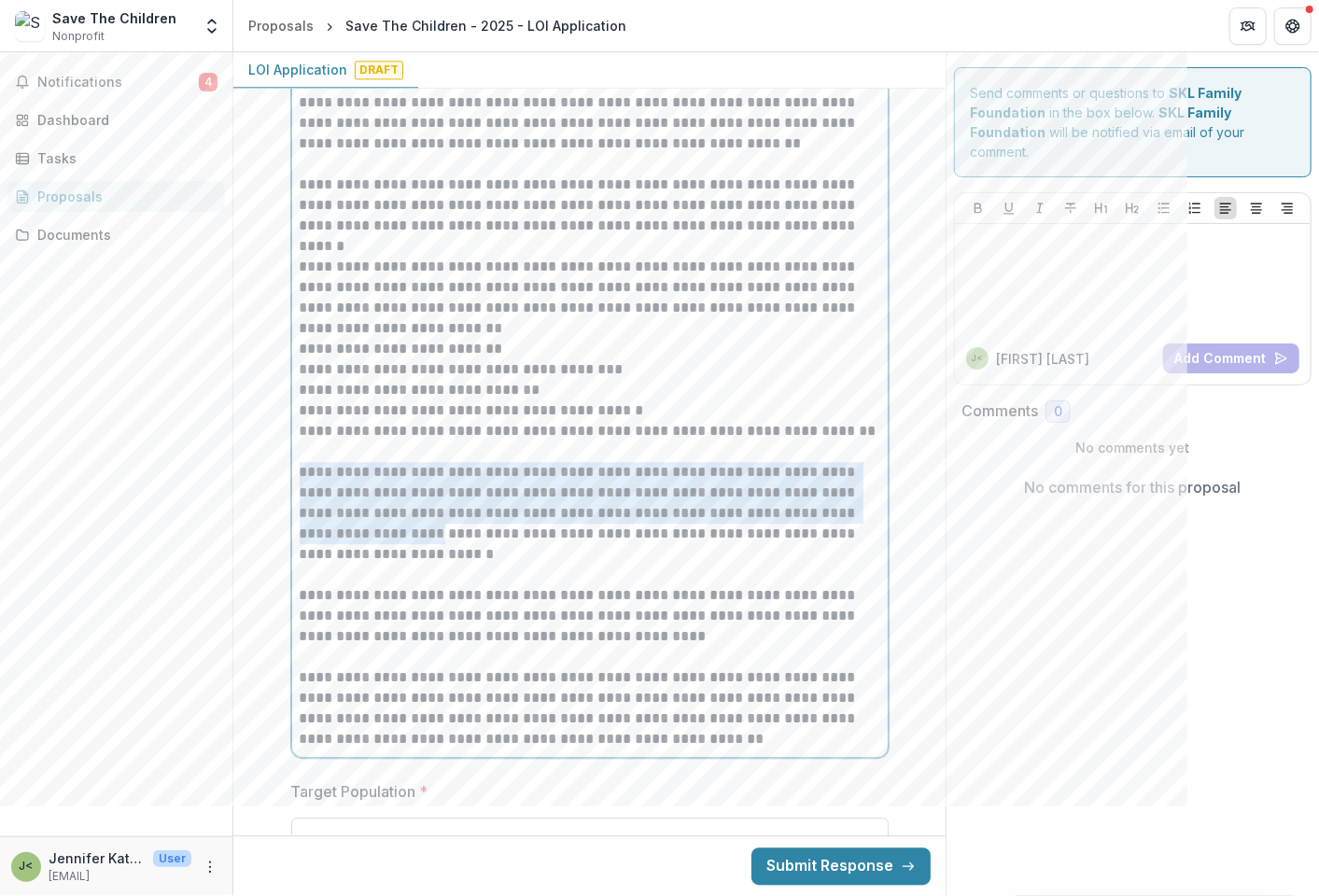 drag, startPoint x: 302, startPoint y: 469, endPoint x: 338, endPoint y: 532, distance: 72.56032 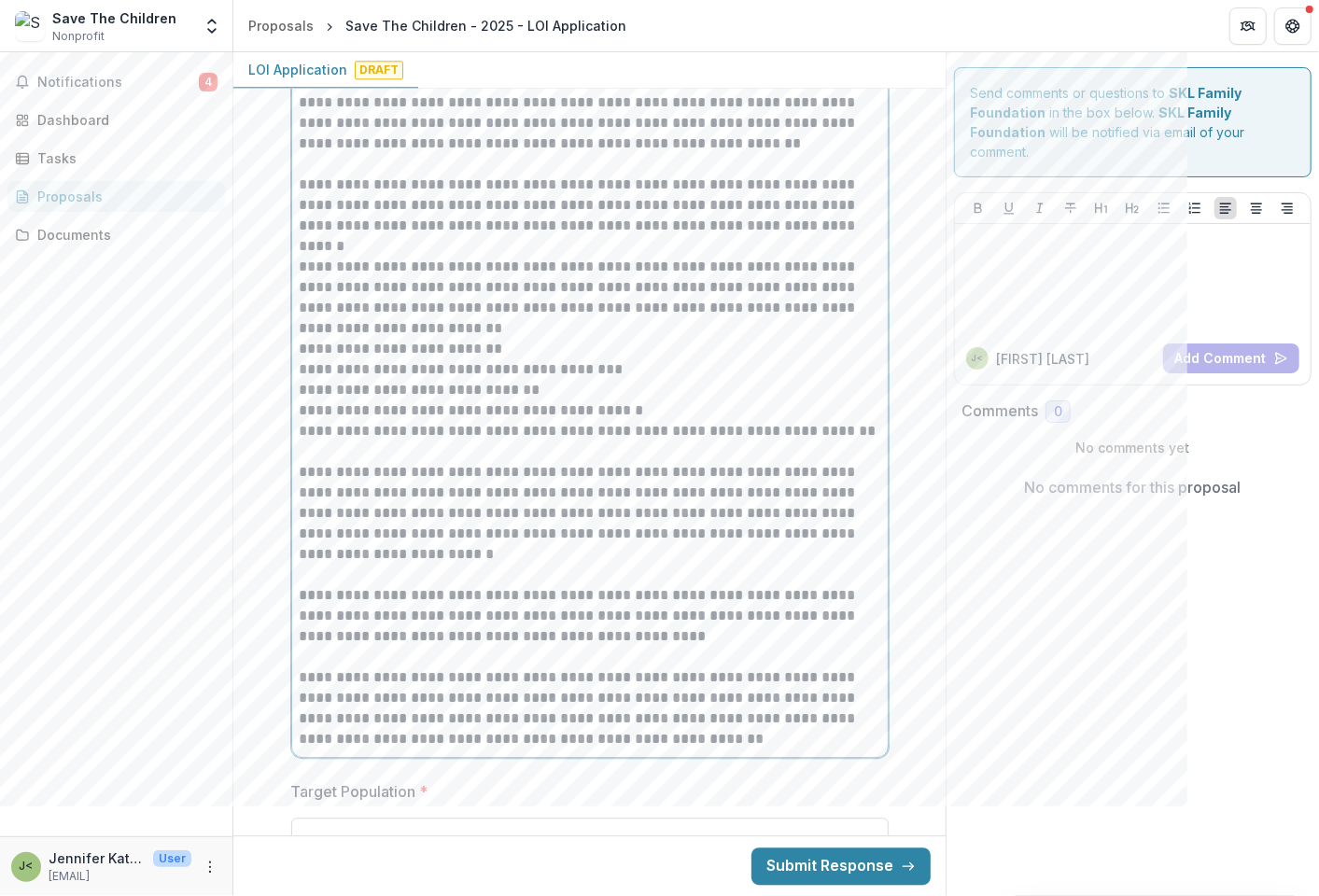 click on "**********" at bounding box center [590, 513] 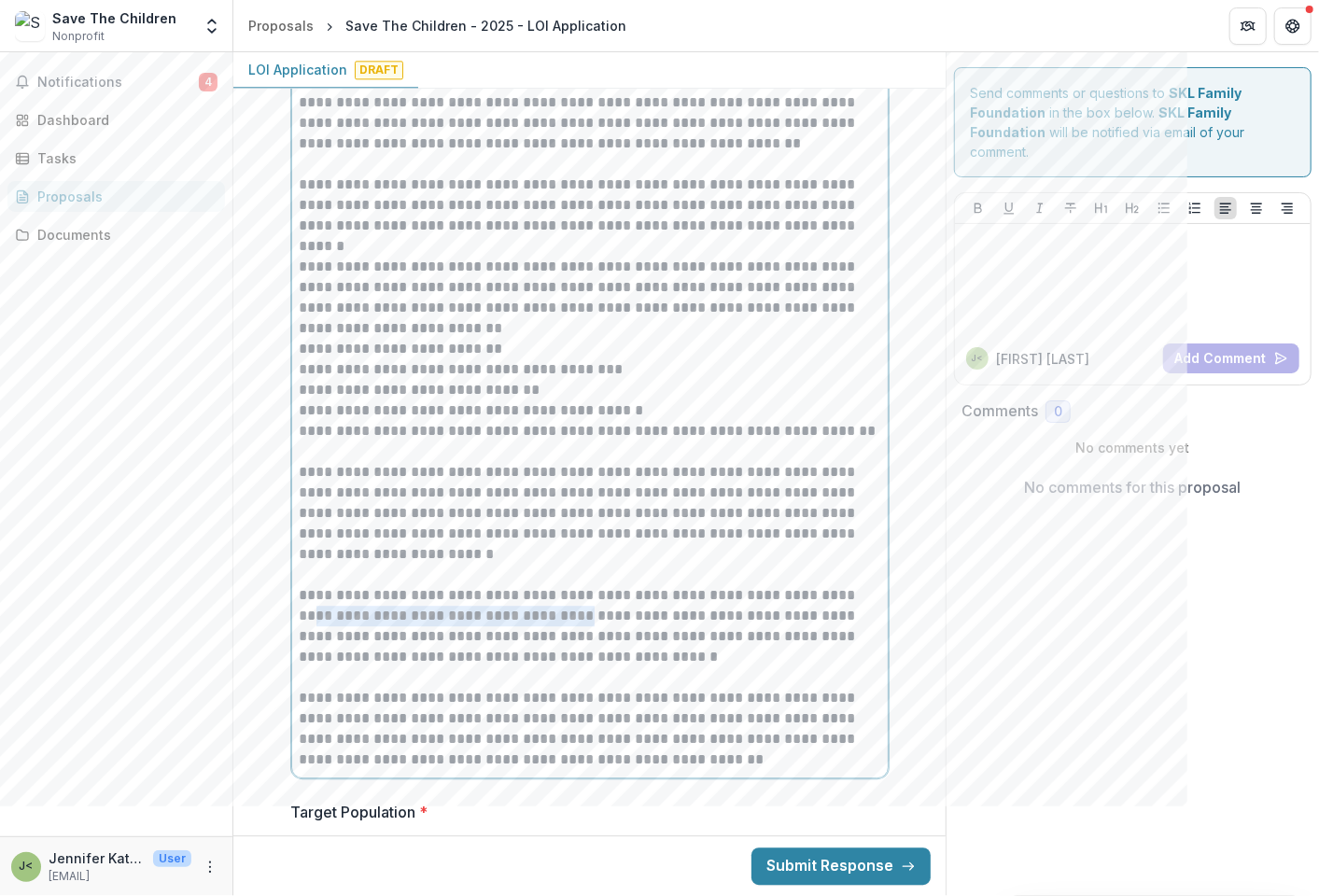 drag, startPoint x: 299, startPoint y: 614, endPoint x: 628, endPoint y: 623, distance: 329.12308 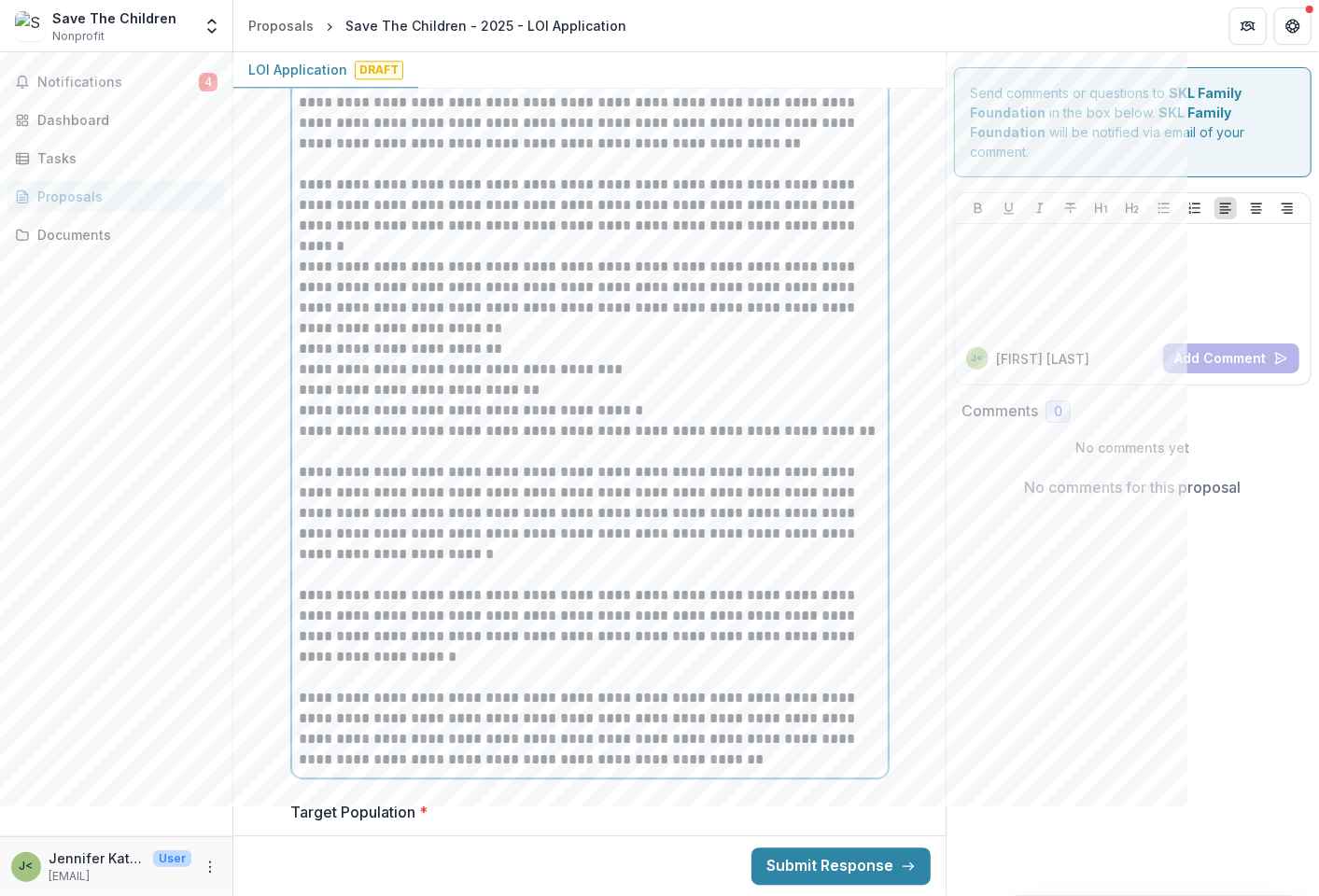 click on "**********" at bounding box center (590, 729) 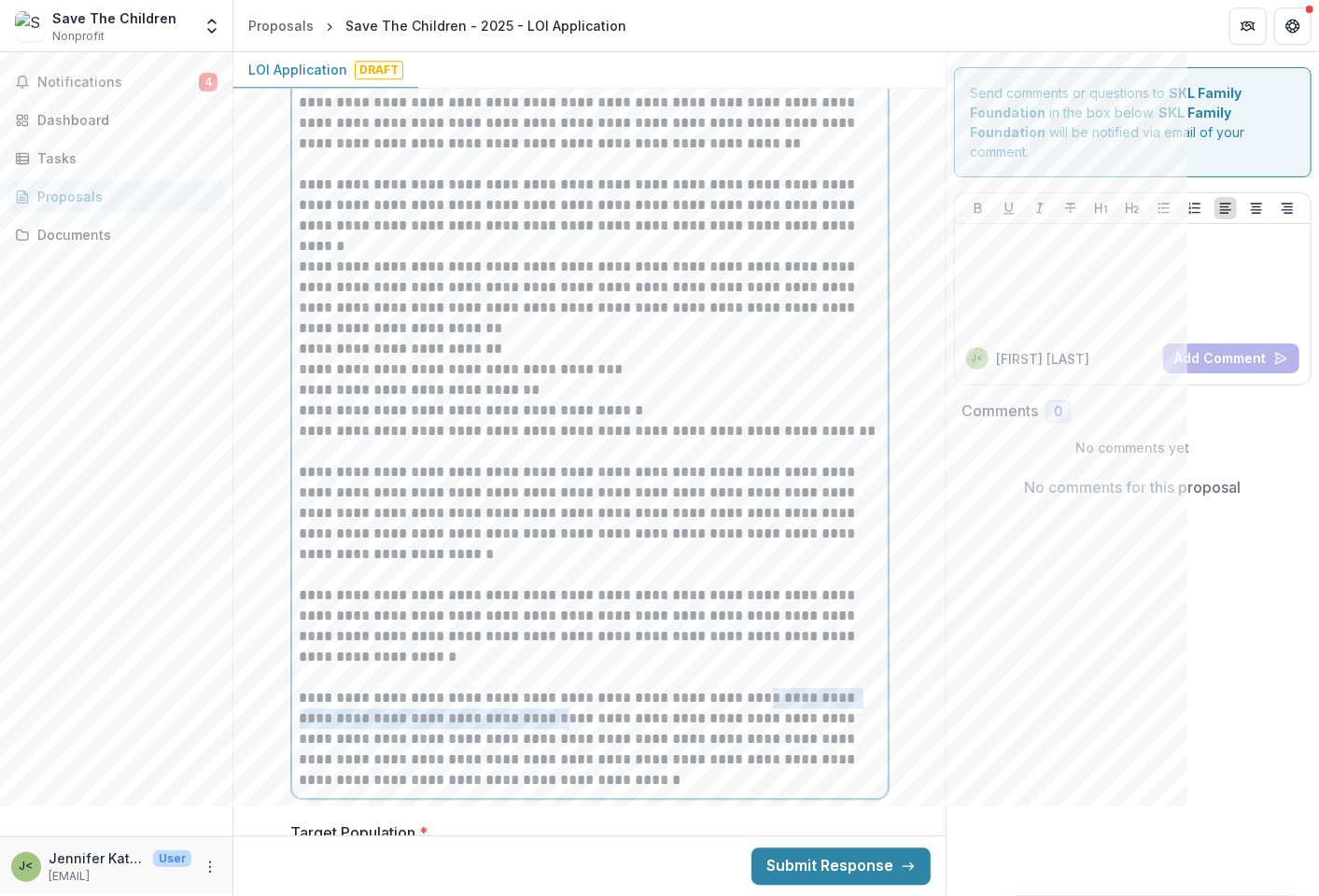 drag, startPoint x: 751, startPoint y: 693, endPoint x: 601, endPoint y: 711, distance: 151.07614 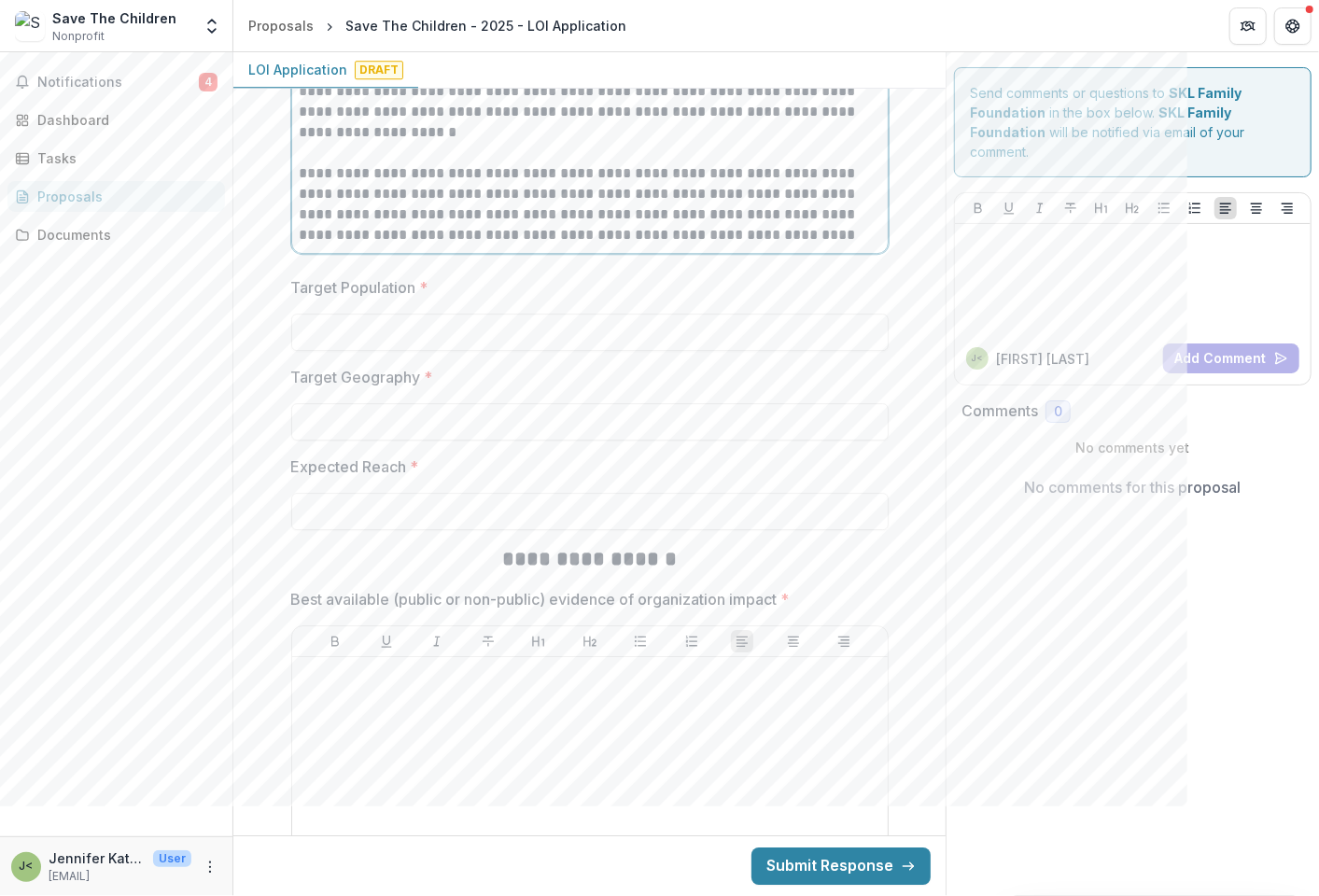 scroll, scrollTop: 3213, scrollLeft: 0, axis: vertical 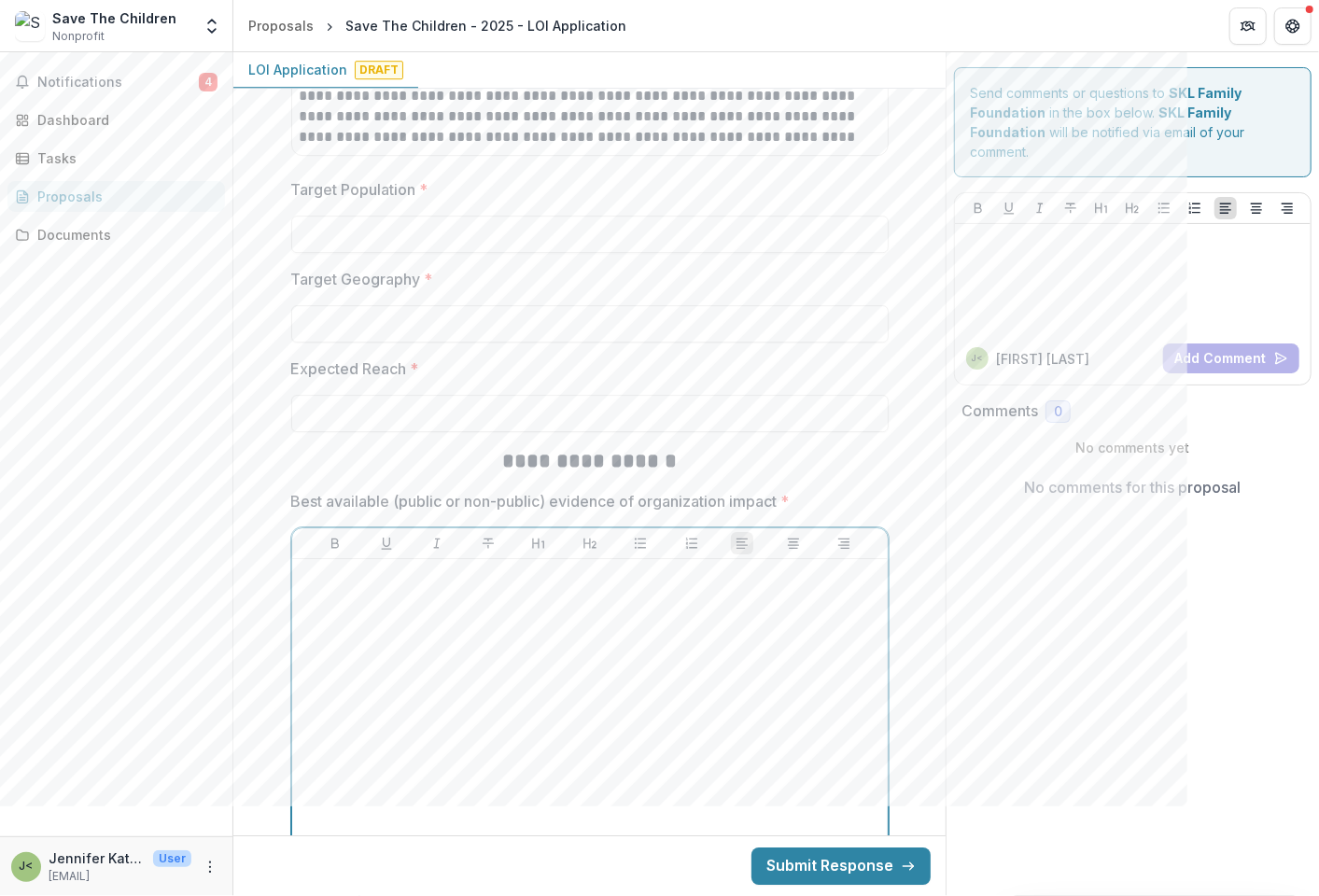 click at bounding box center (590, 707) 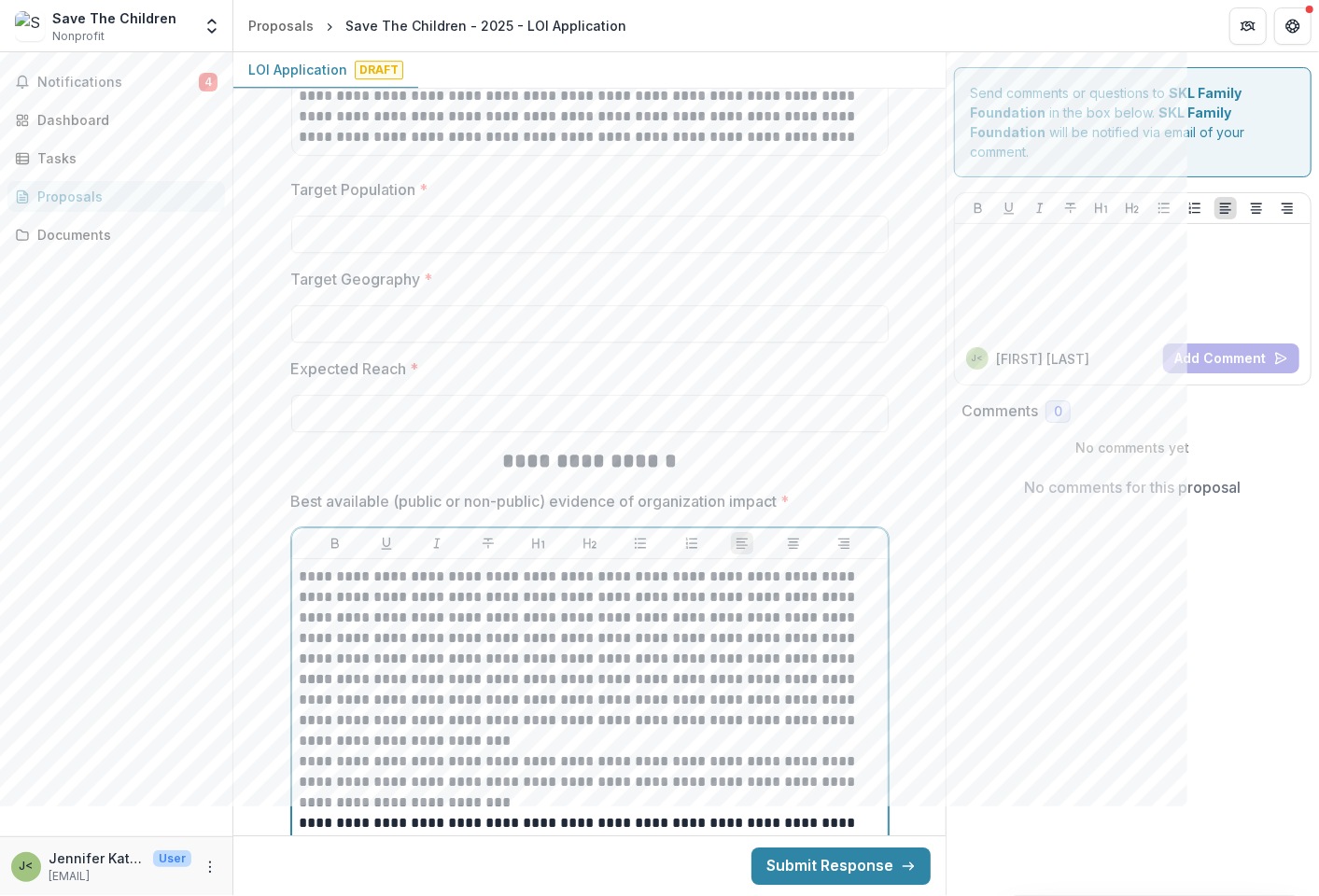 scroll, scrollTop: 3418, scrollLeft: 0, axis: vertical 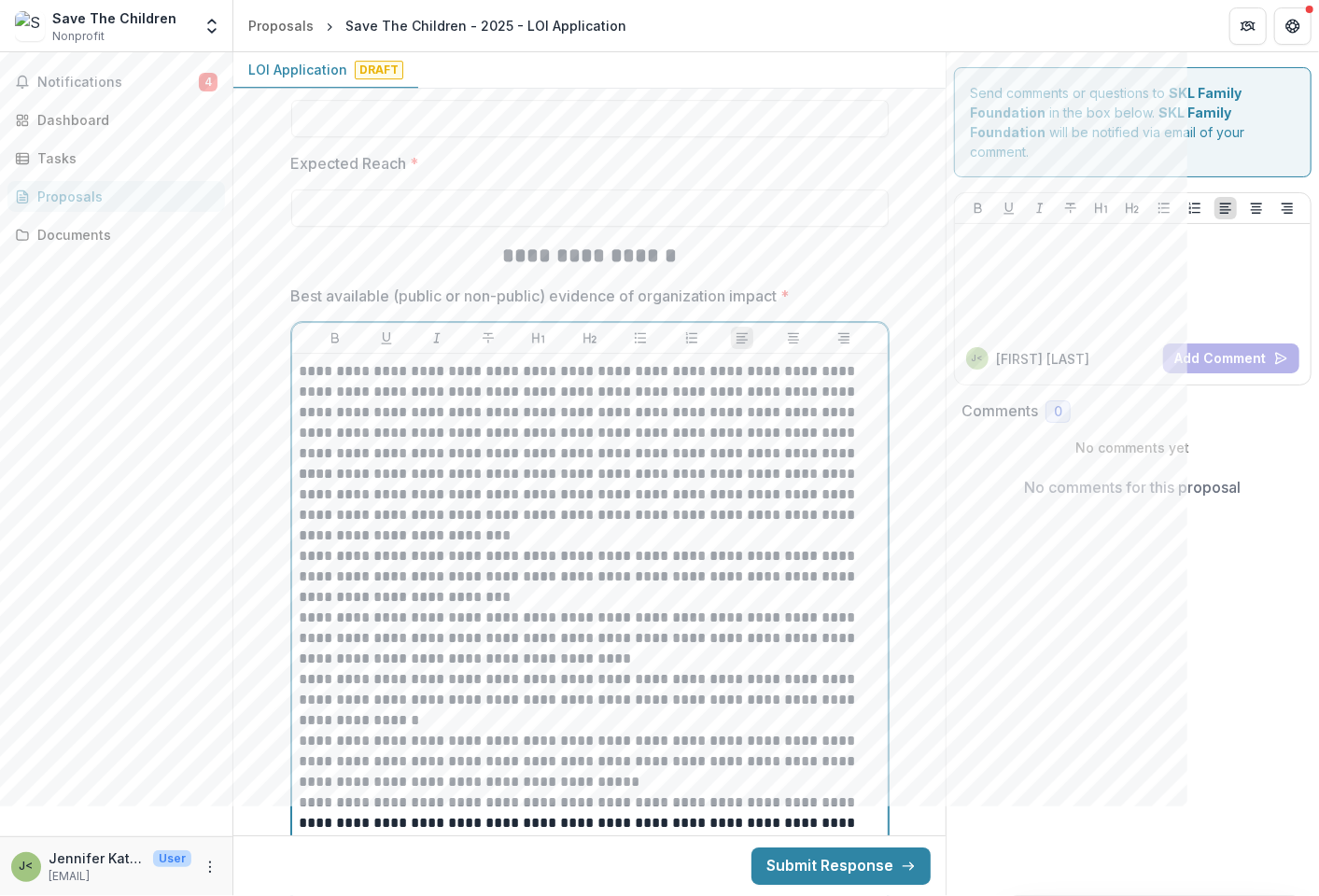 click on "**********" at bounding box center [590, 505] 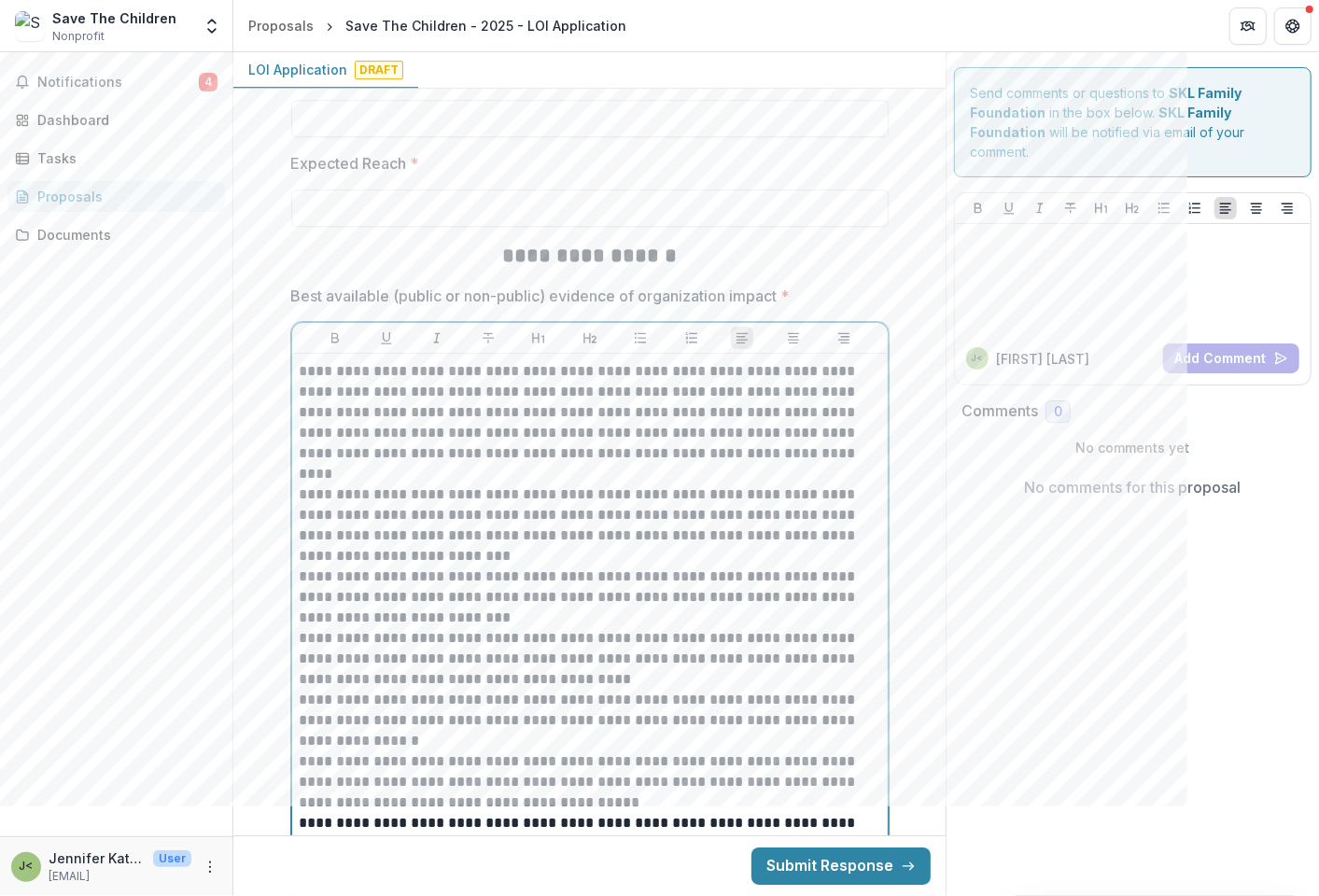click on "**********" at bounding box center [590, 597] 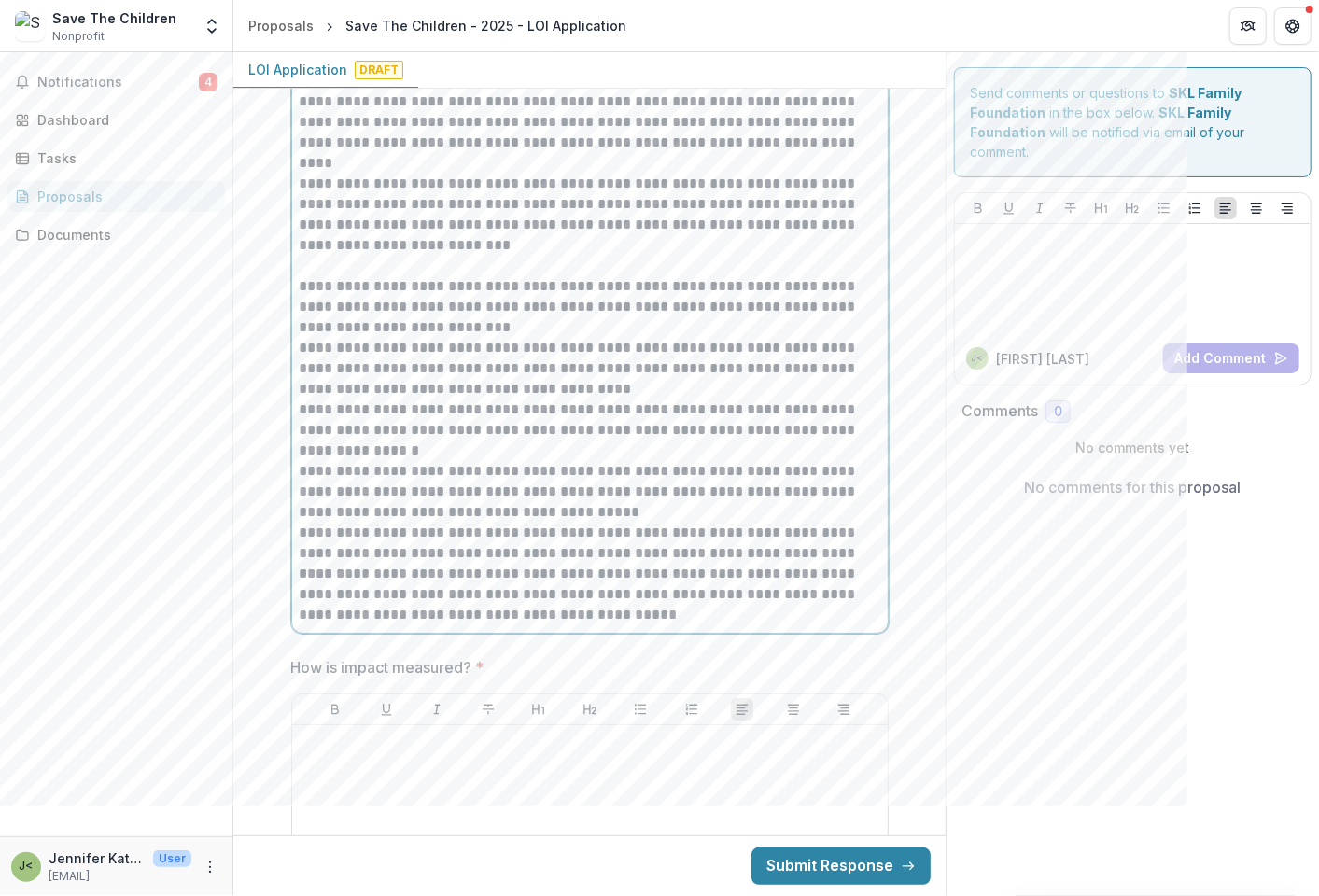 scroll, scrollTop: 3625, scrollLeft: 0, axis: vertical 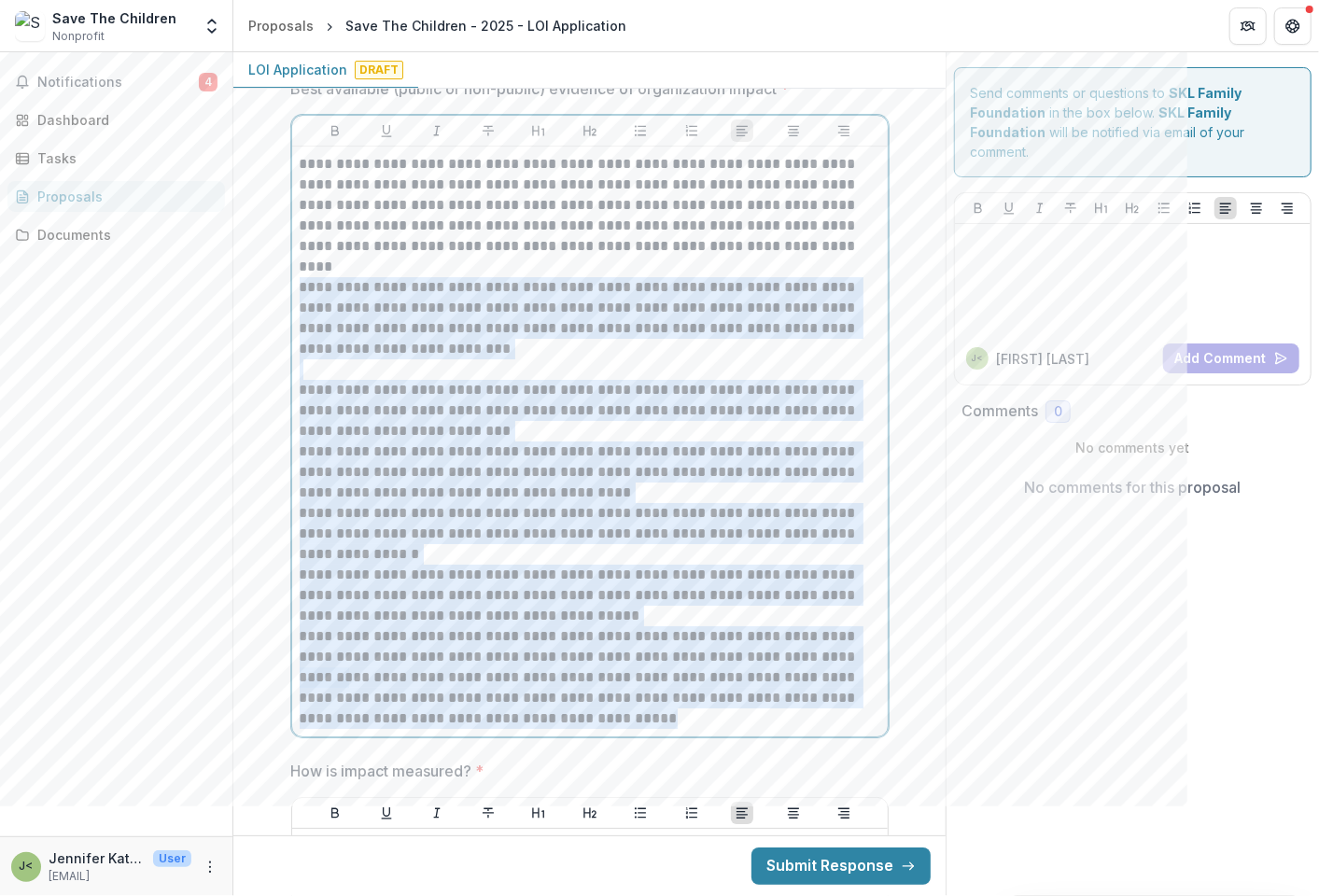 drag, startPoint x: 300, startPoint y: 287, endPoint x: 691, endPoint y: 712, distance: 577.49978 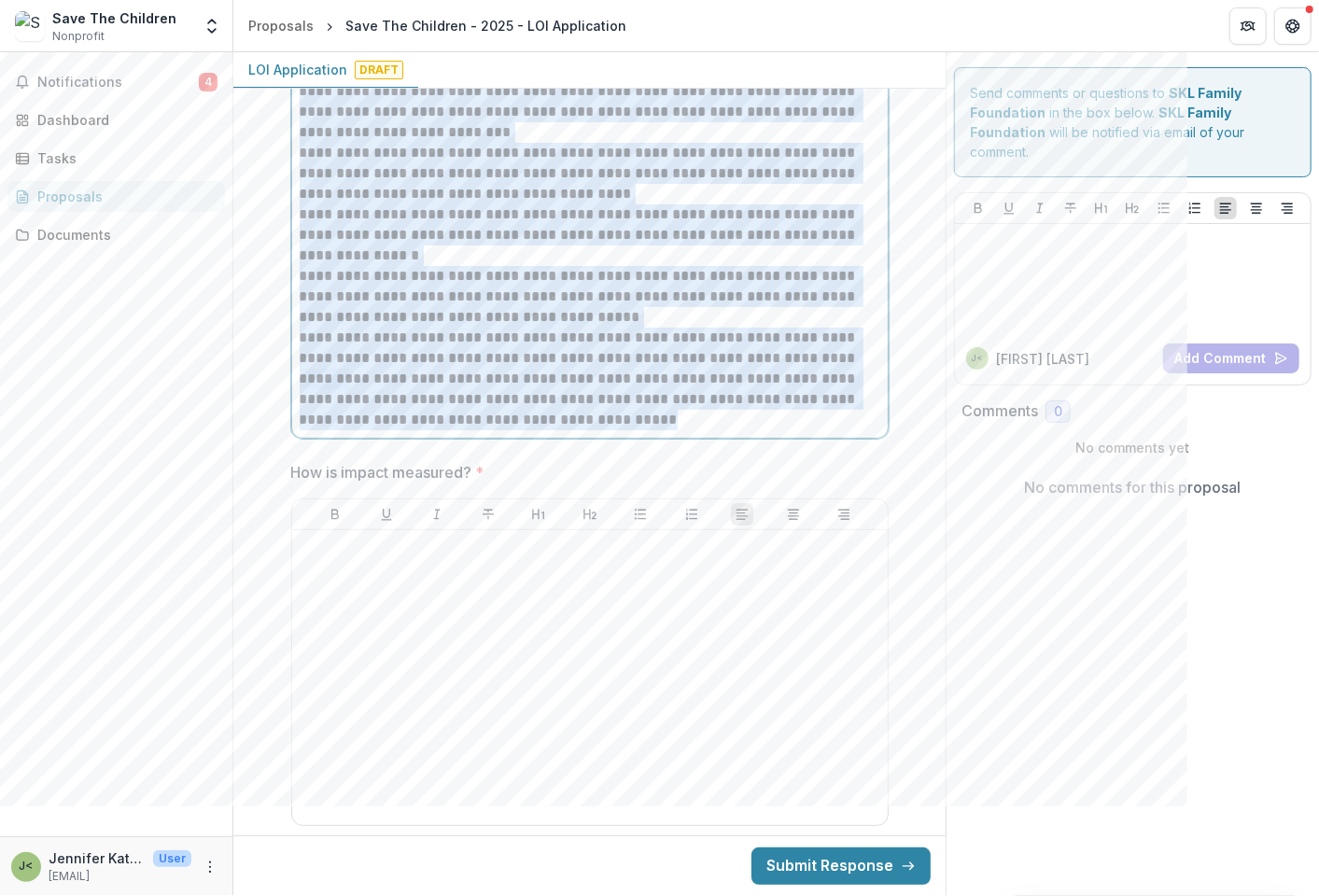 scroll, scrollTop: 3936, scrollLeft: 0, axis: vertical 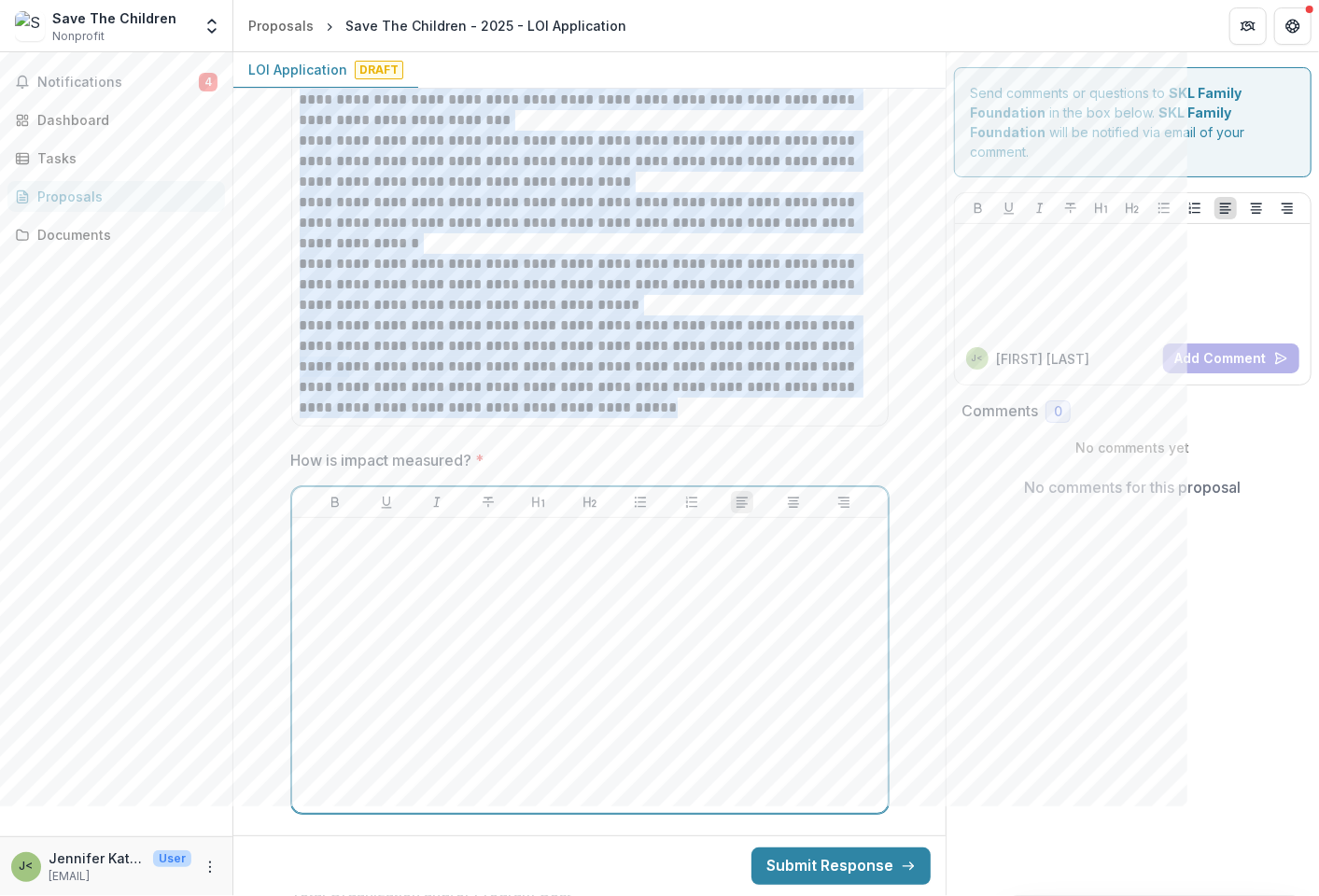 click at bounding box center [590, 665] 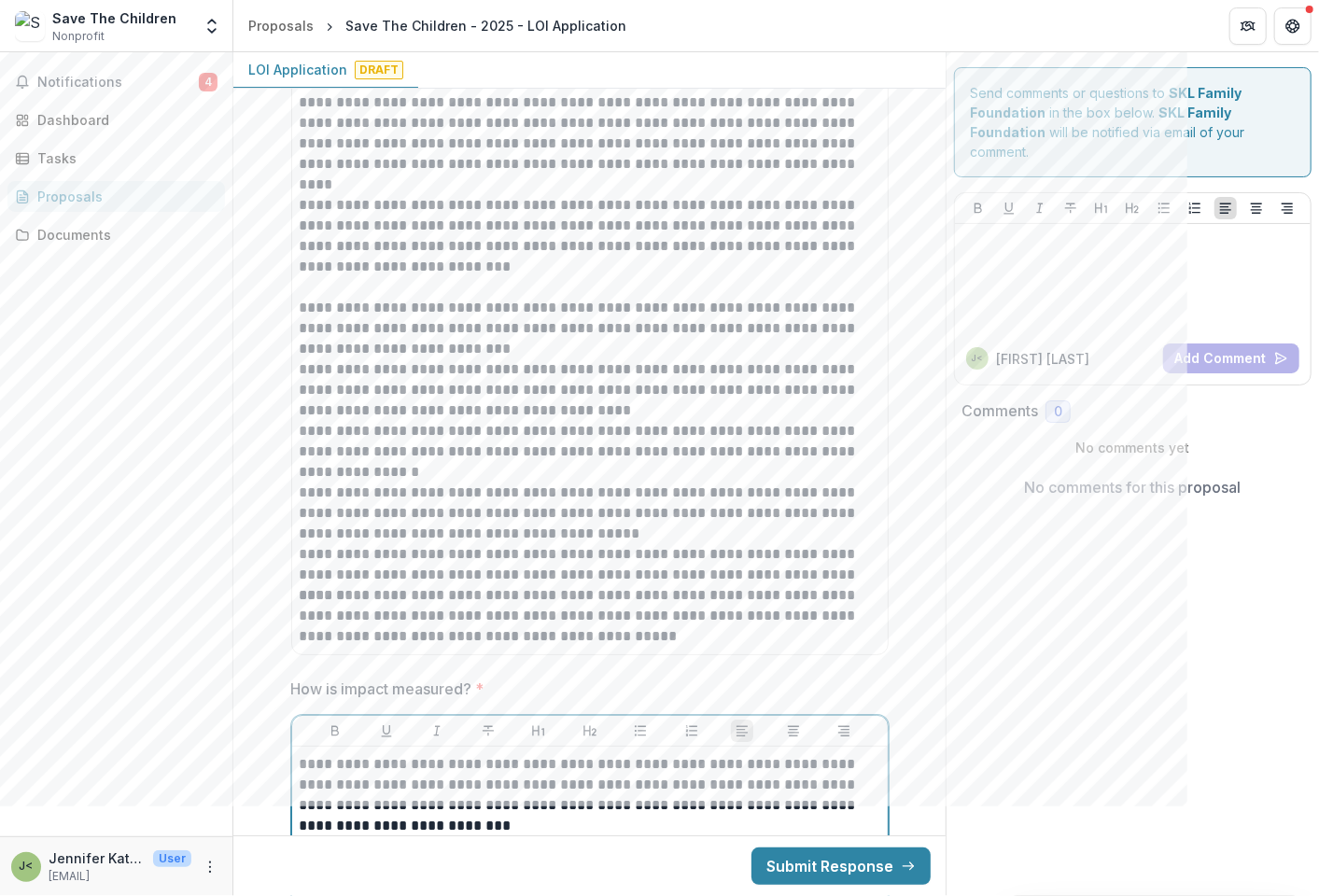 scroll, scrollTop: 3604, scrollLeft: 0, axis: vertical 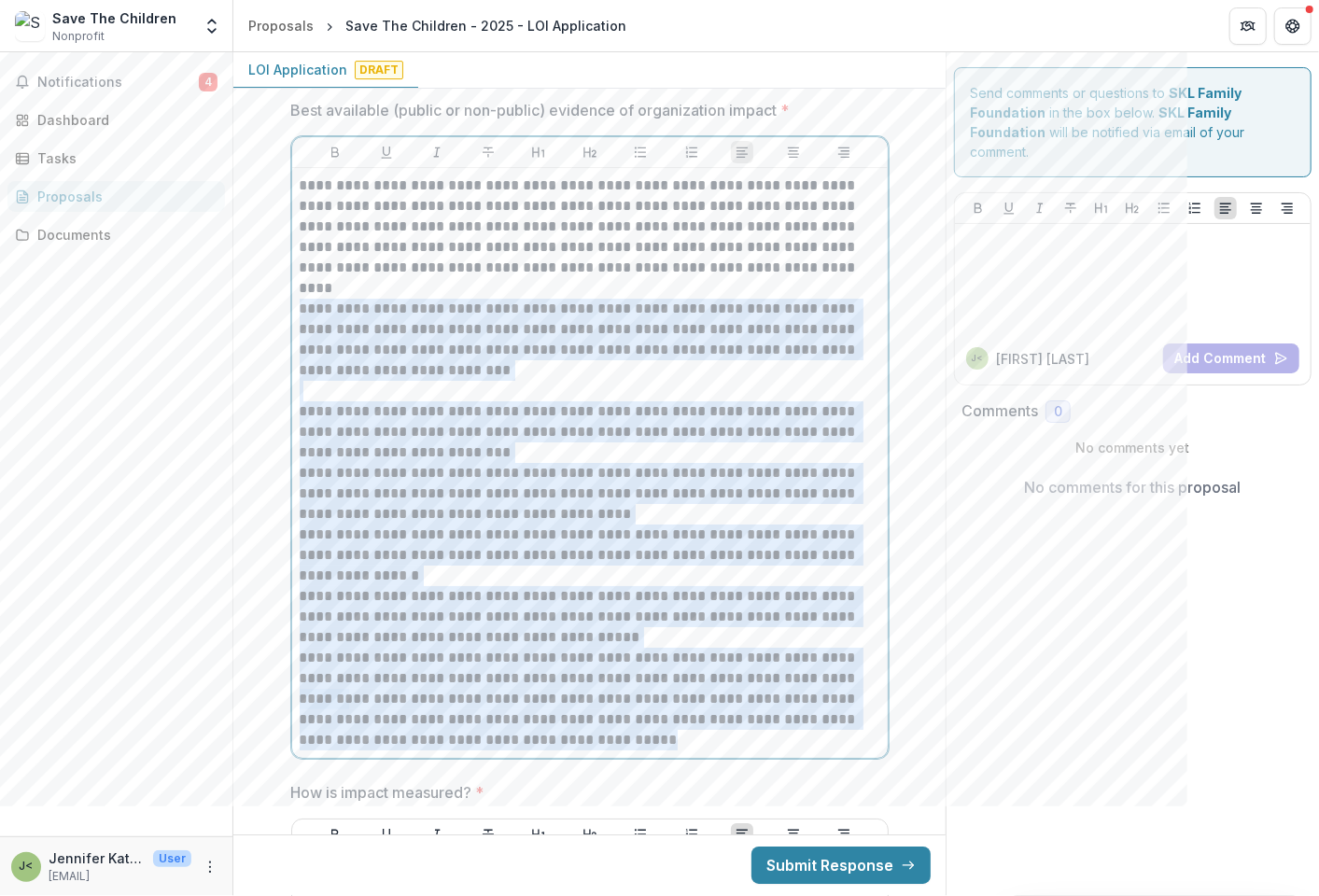 drag, startPoint x: 340, startPoint y: 278, endPoint x: 629, endPoint y: 751, distance: 554.3014 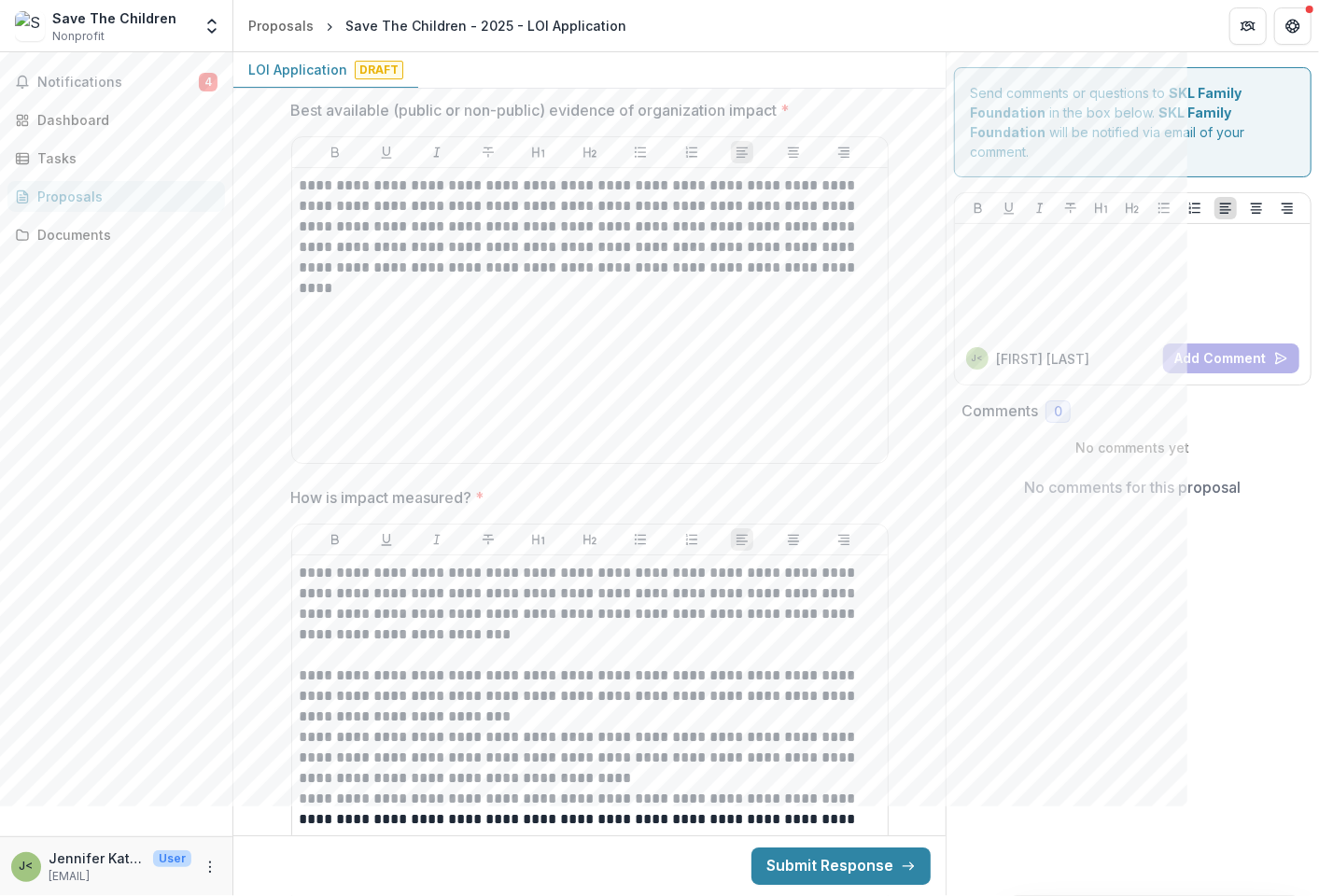 drag, startPoint x: 295, startPoint y: 182, endPoint x: 791, endPoint y: 236, distance: 498.9309 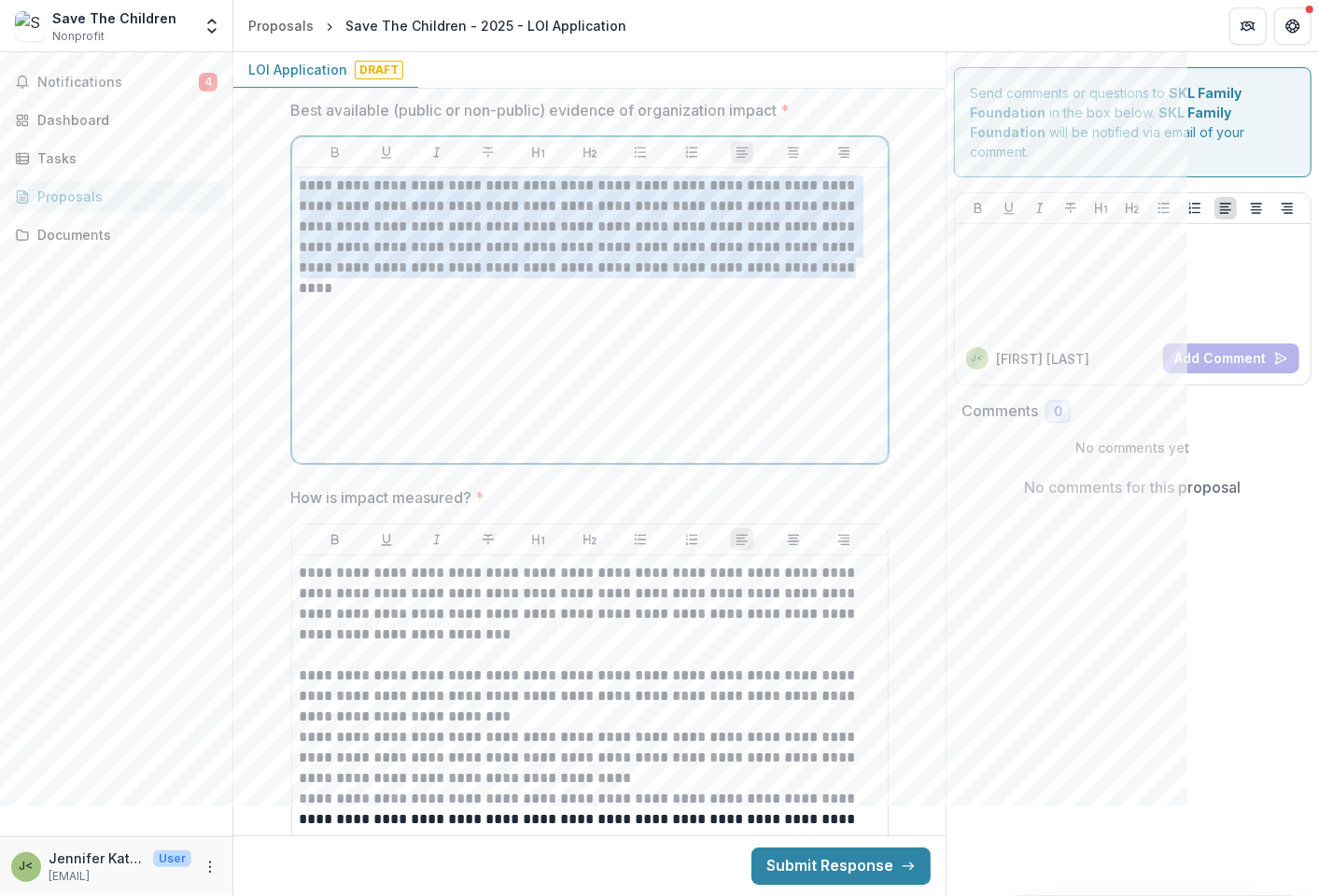 drag, startPoint x: 794, startPoint y: 256, endPoint x: 283, endPoint y: 177, distance: 517.0706 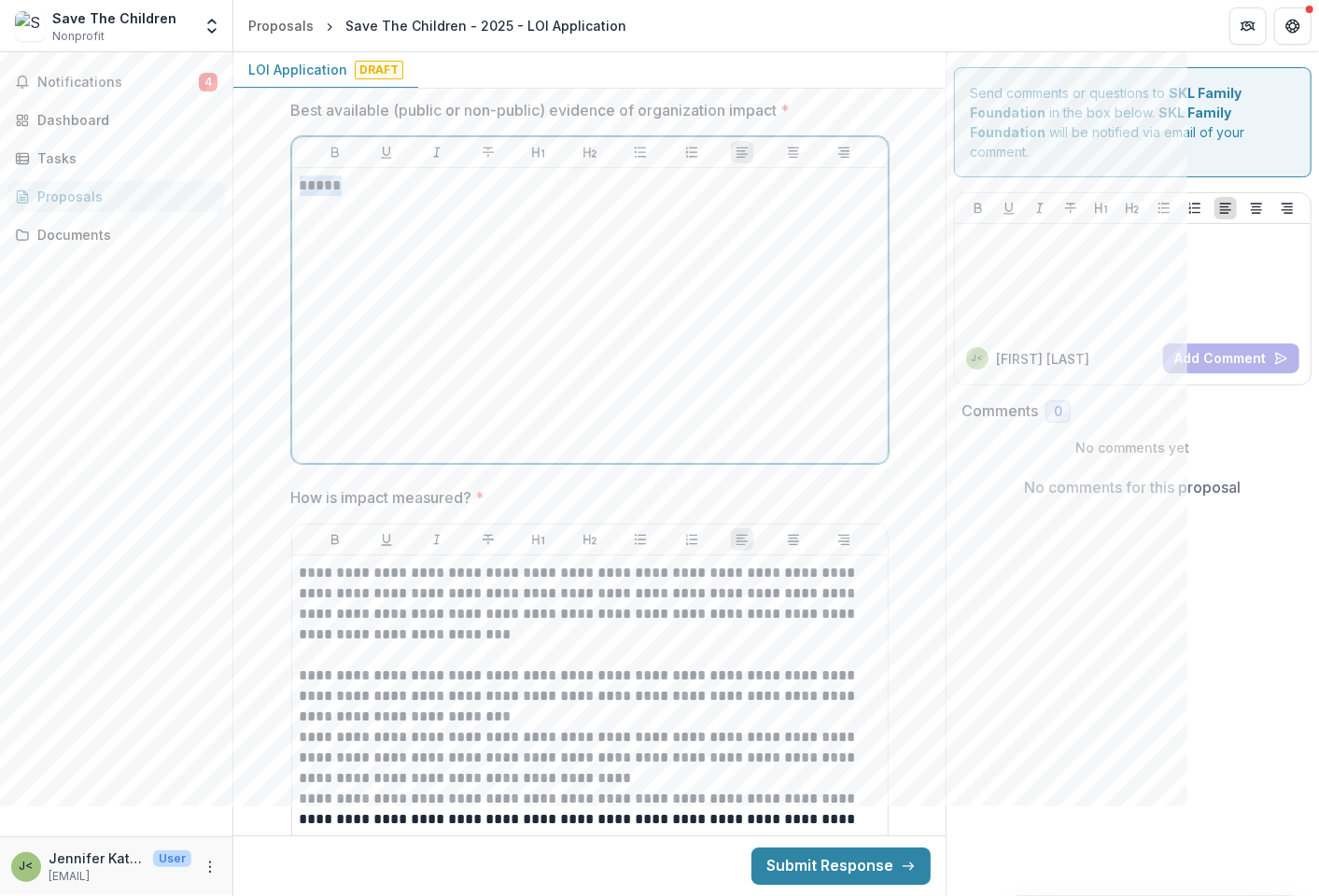 click on "**********" at bounding box center (590, -57) 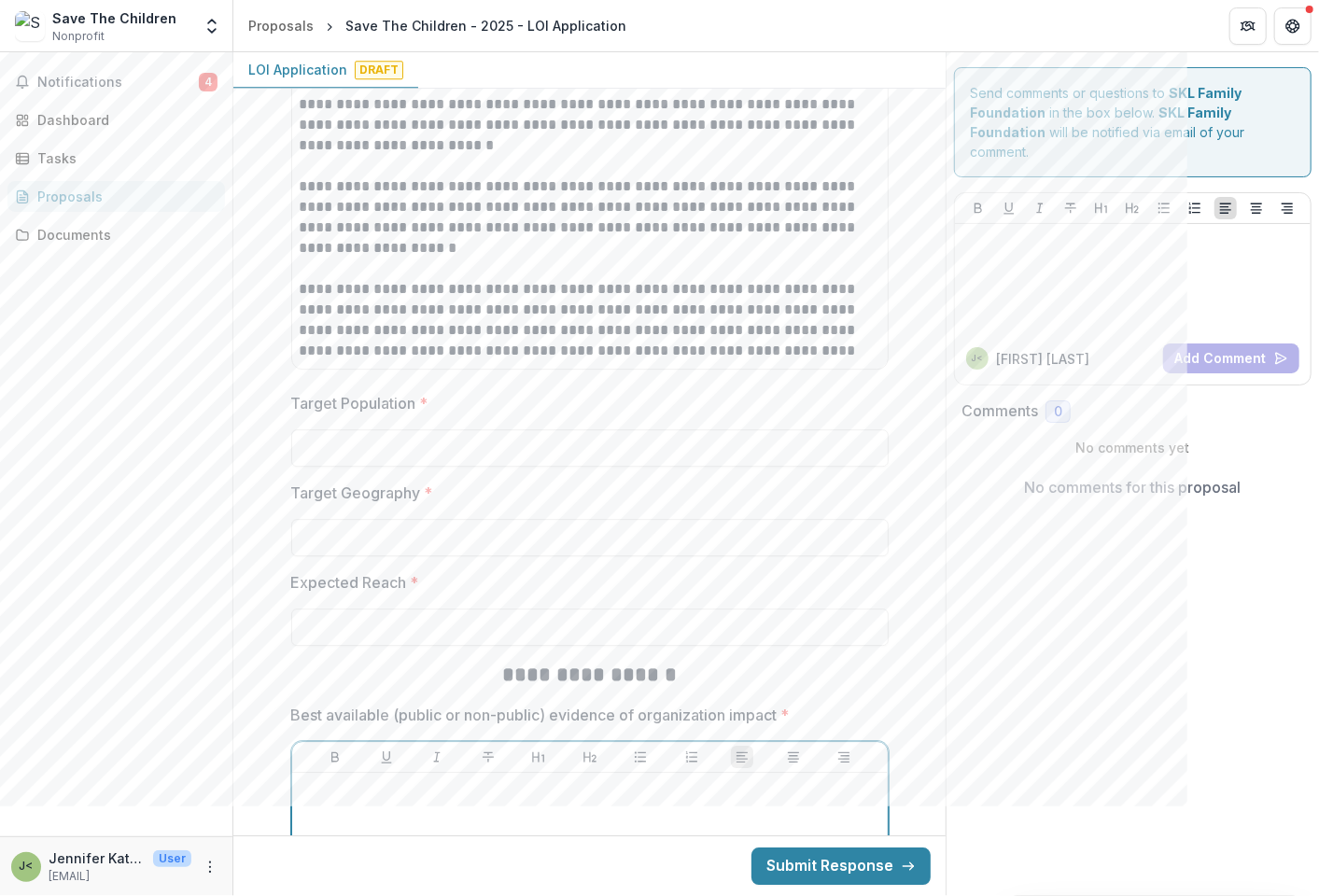 scroll, scrollTop: 2877, scrollLeft: 0, axis: vertical 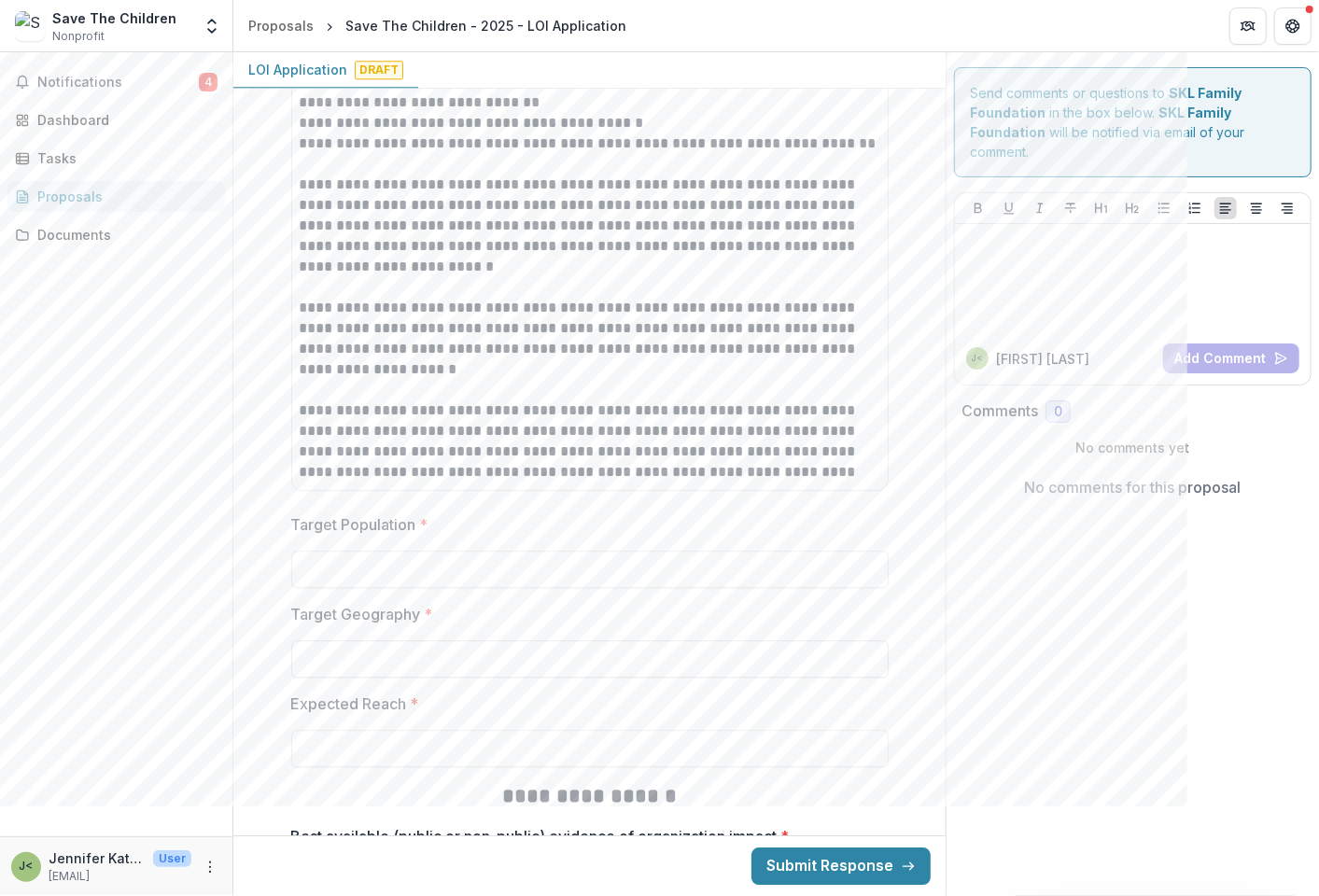 click on "Target Geography *" at bounding box center [590, 659] 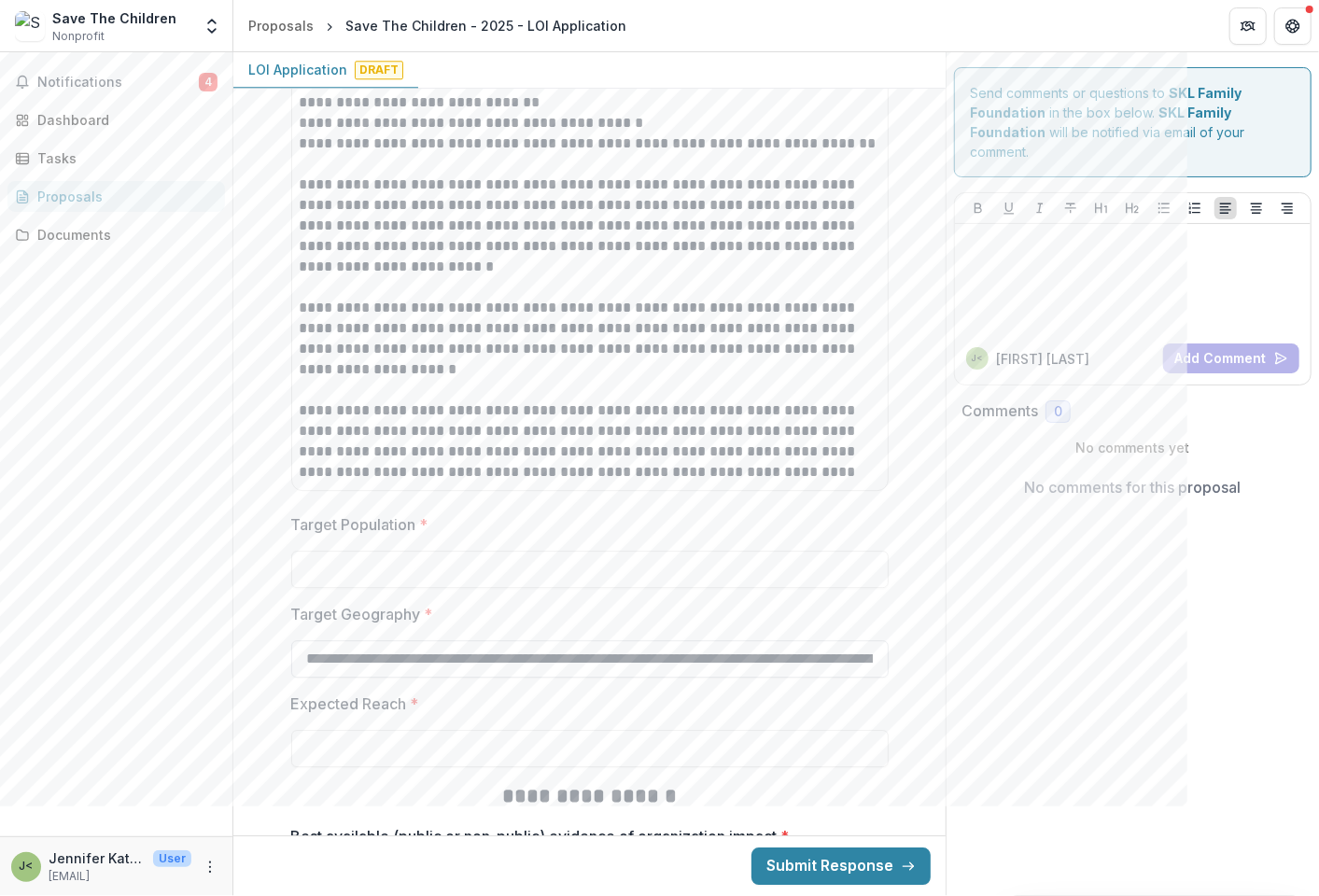 scroll, scrollTop: 0, scrollLeft: 9182, axis: horizontal 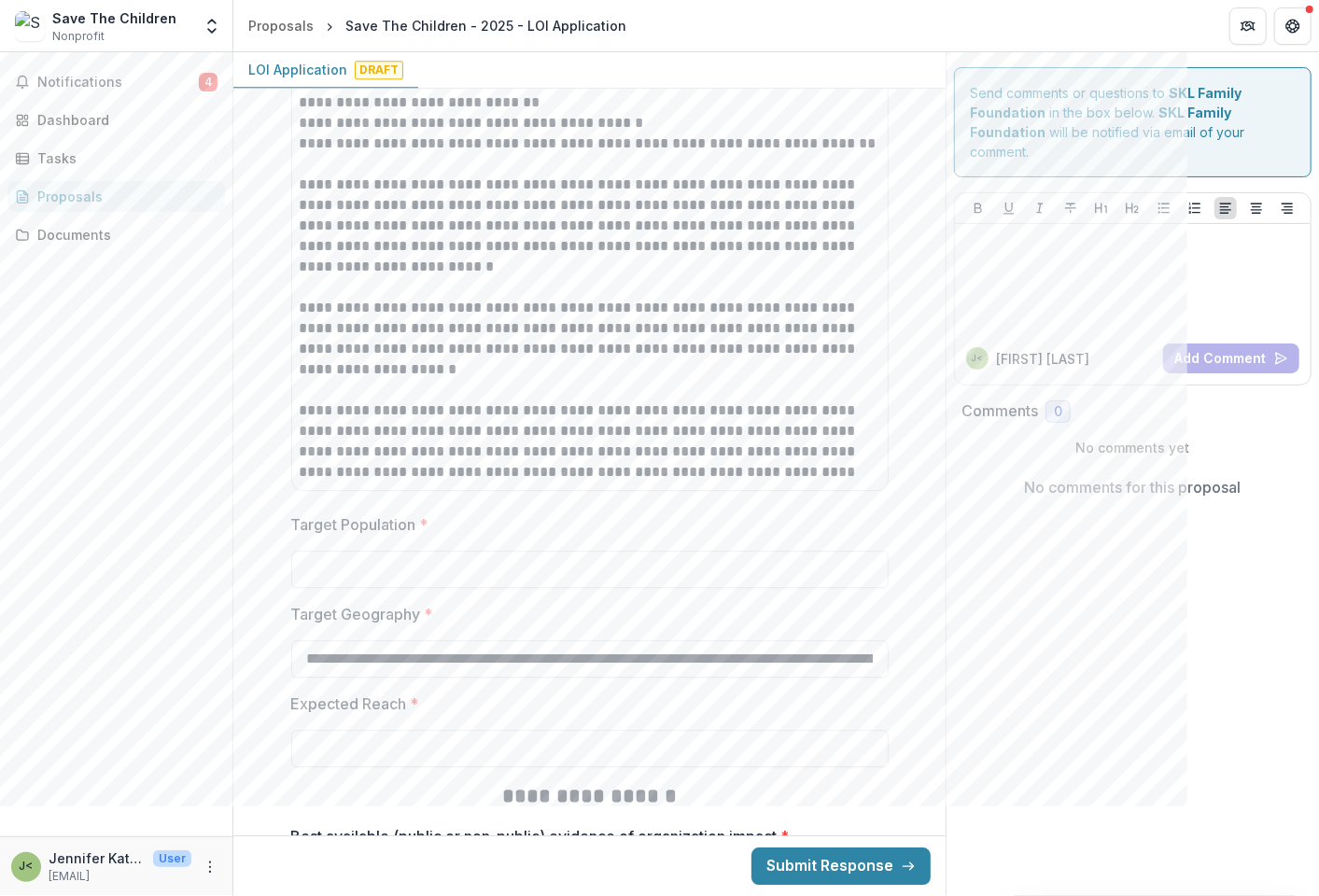 drag, startPoint x: 871, startPoint y: 656, endPoint x: 37, endPoint y: 661, distance: 834.015 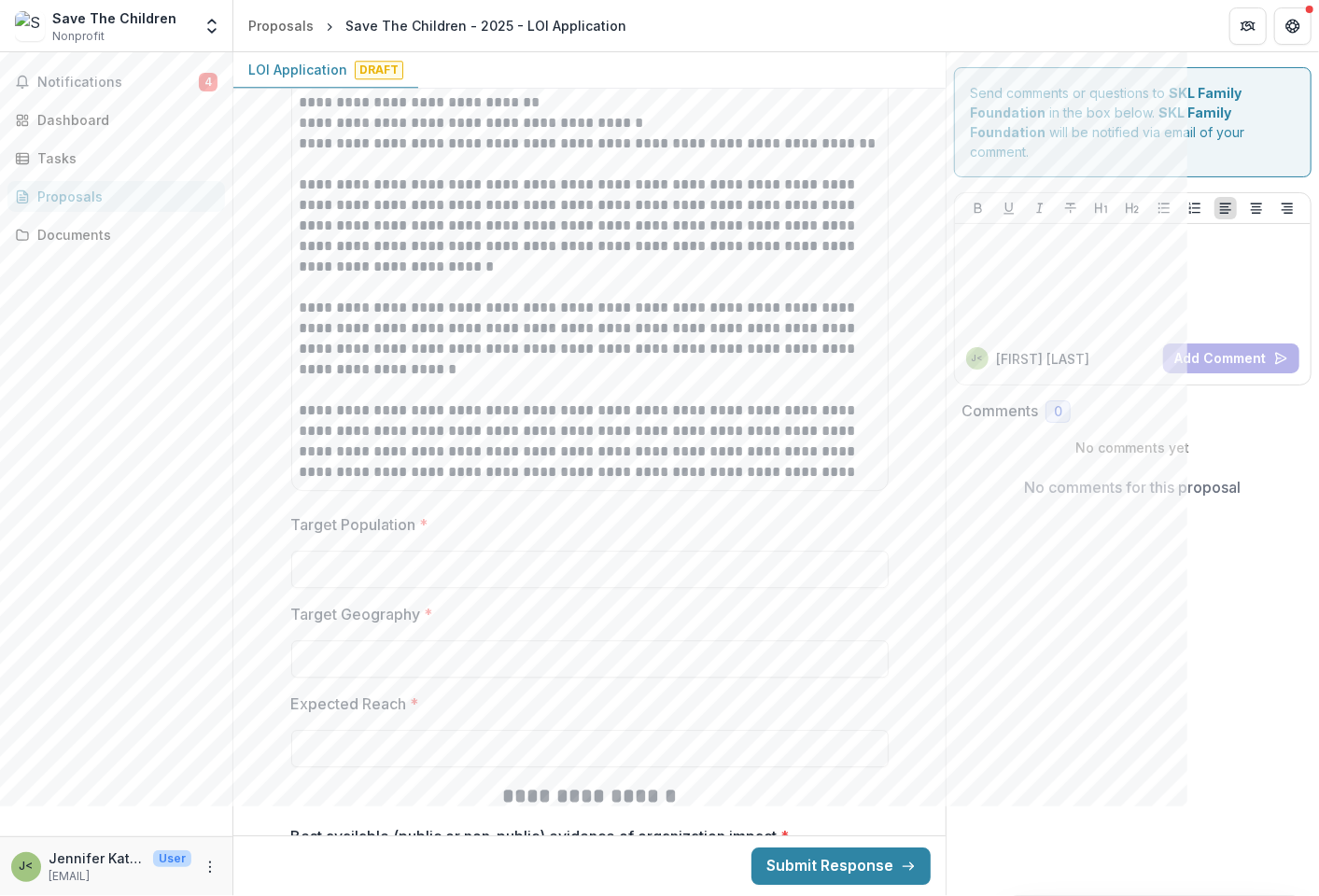 click at bounding box center [590, 637] 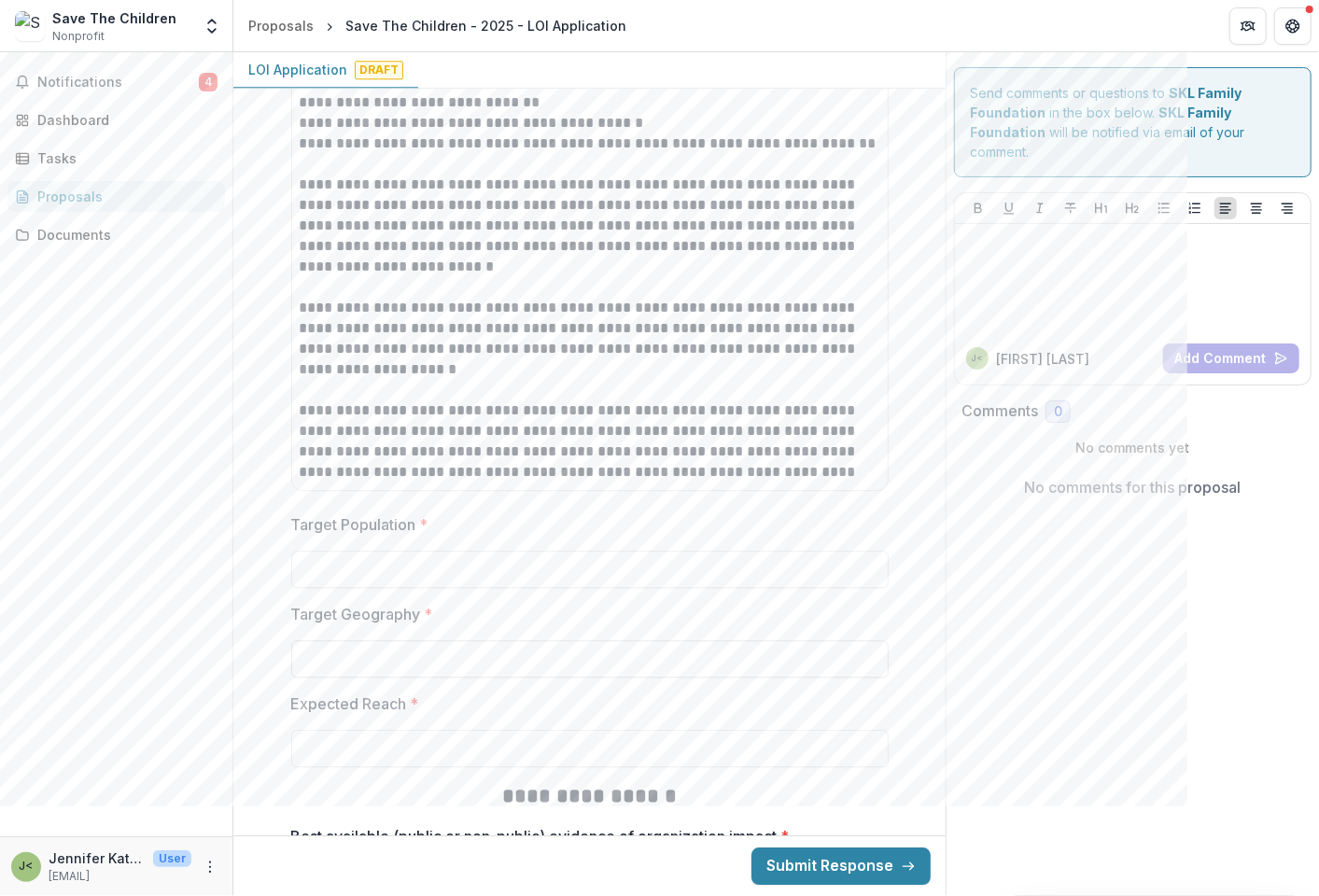 click on "Target Geography *" at bounding box center [590, 659] 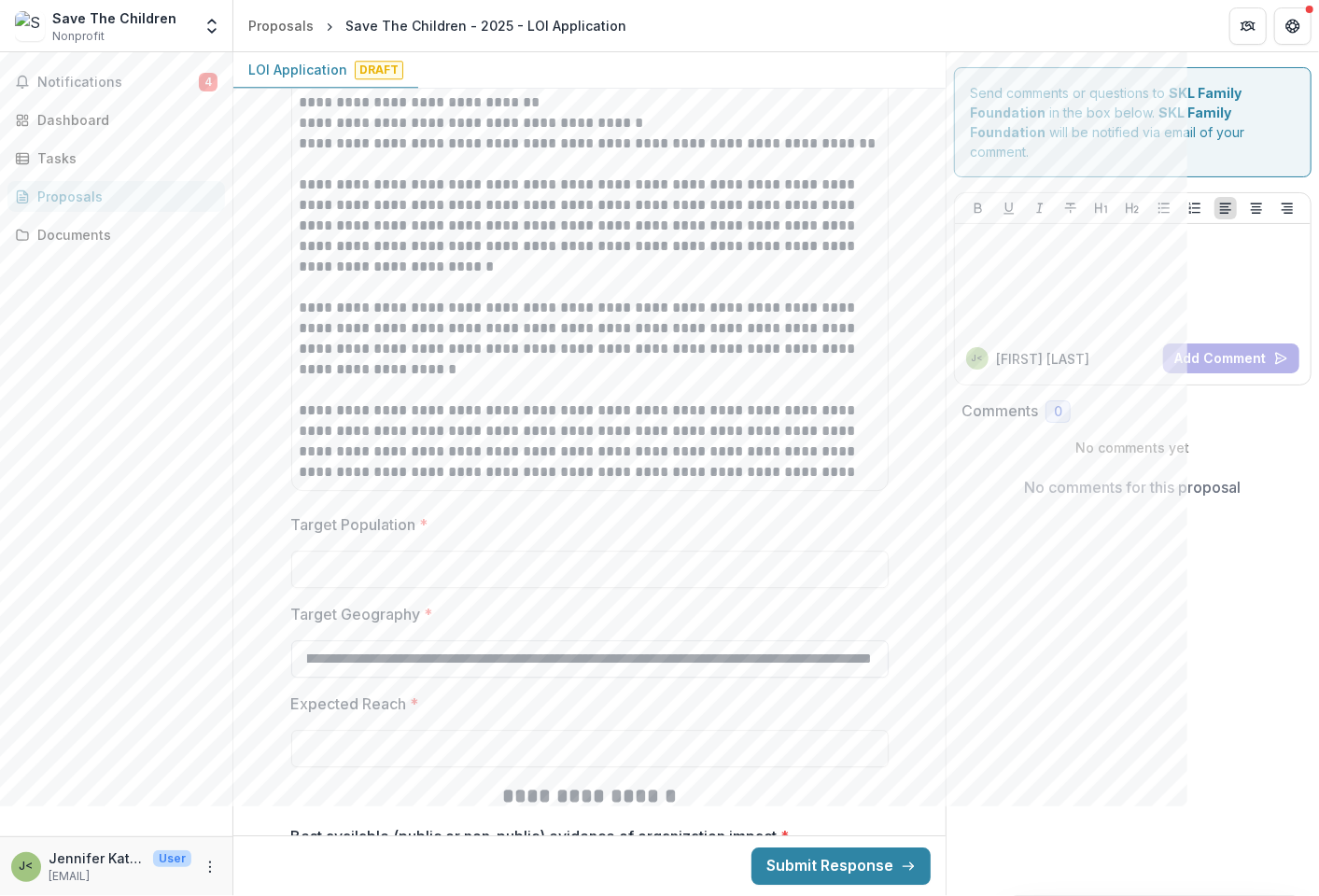 scroll, scrollTop: 0, scrollLeft: 697, axis: horizontal 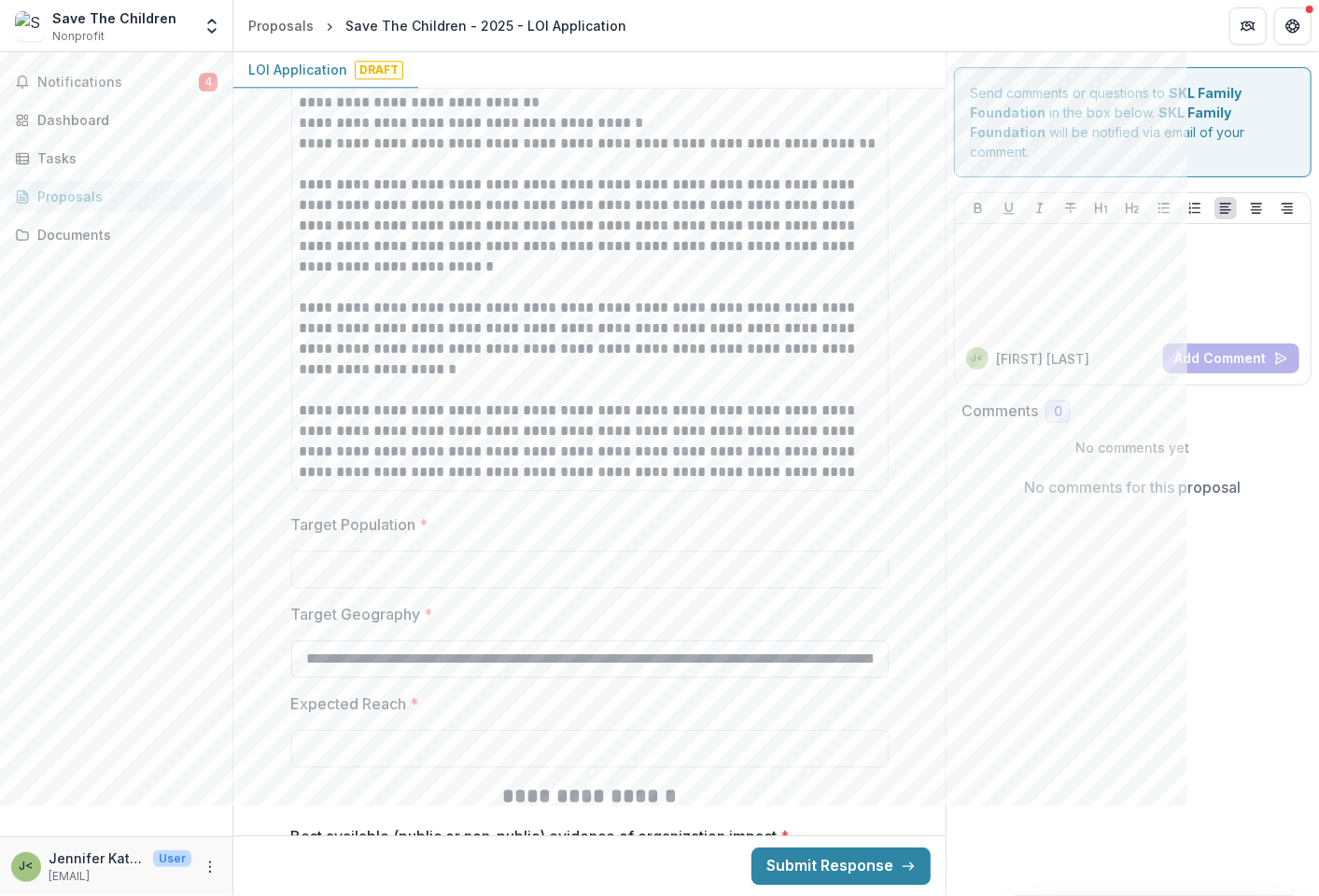 click on "**********" at bounding box center [590, 659] 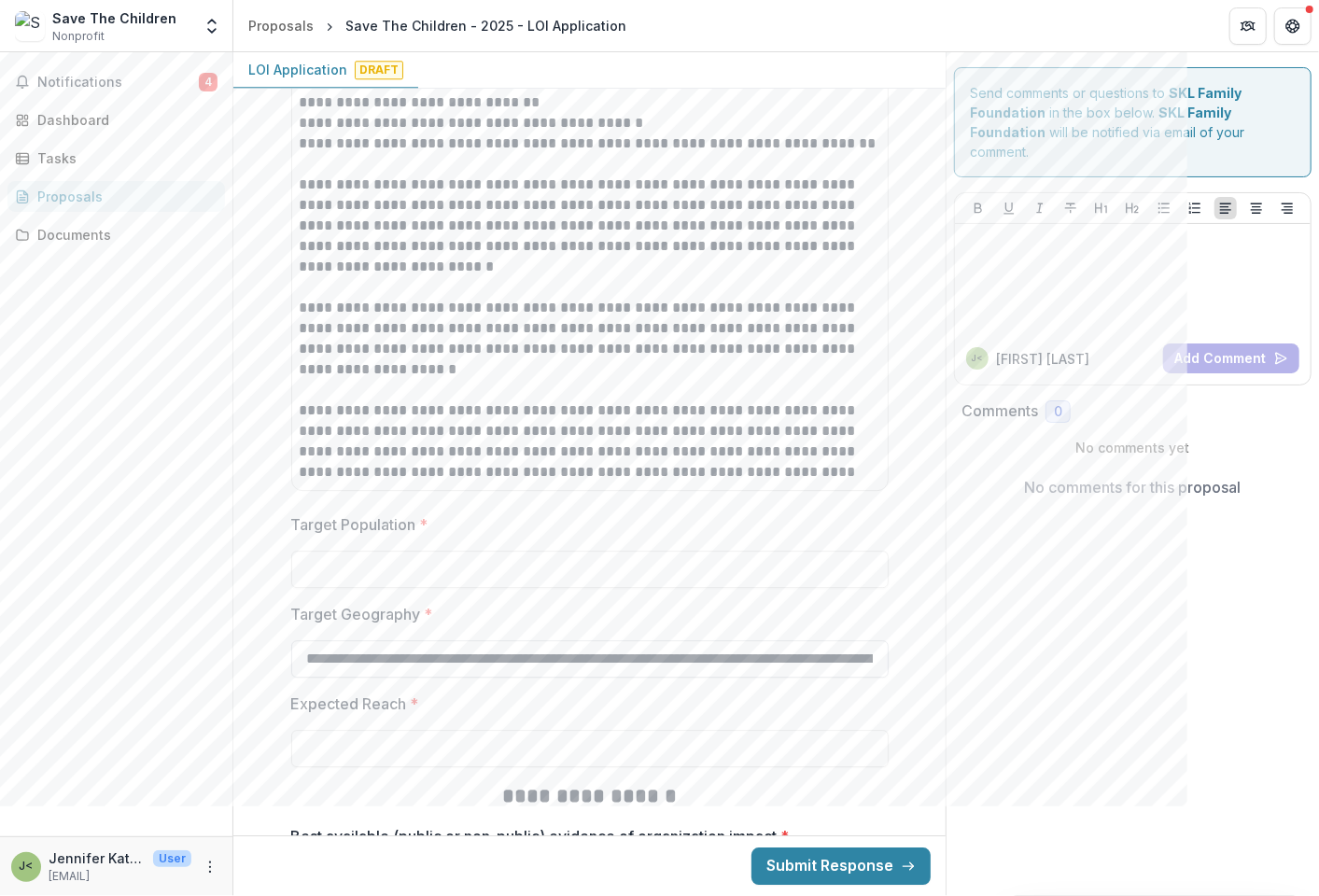 click on "**********" at bounding box center [590, 659] 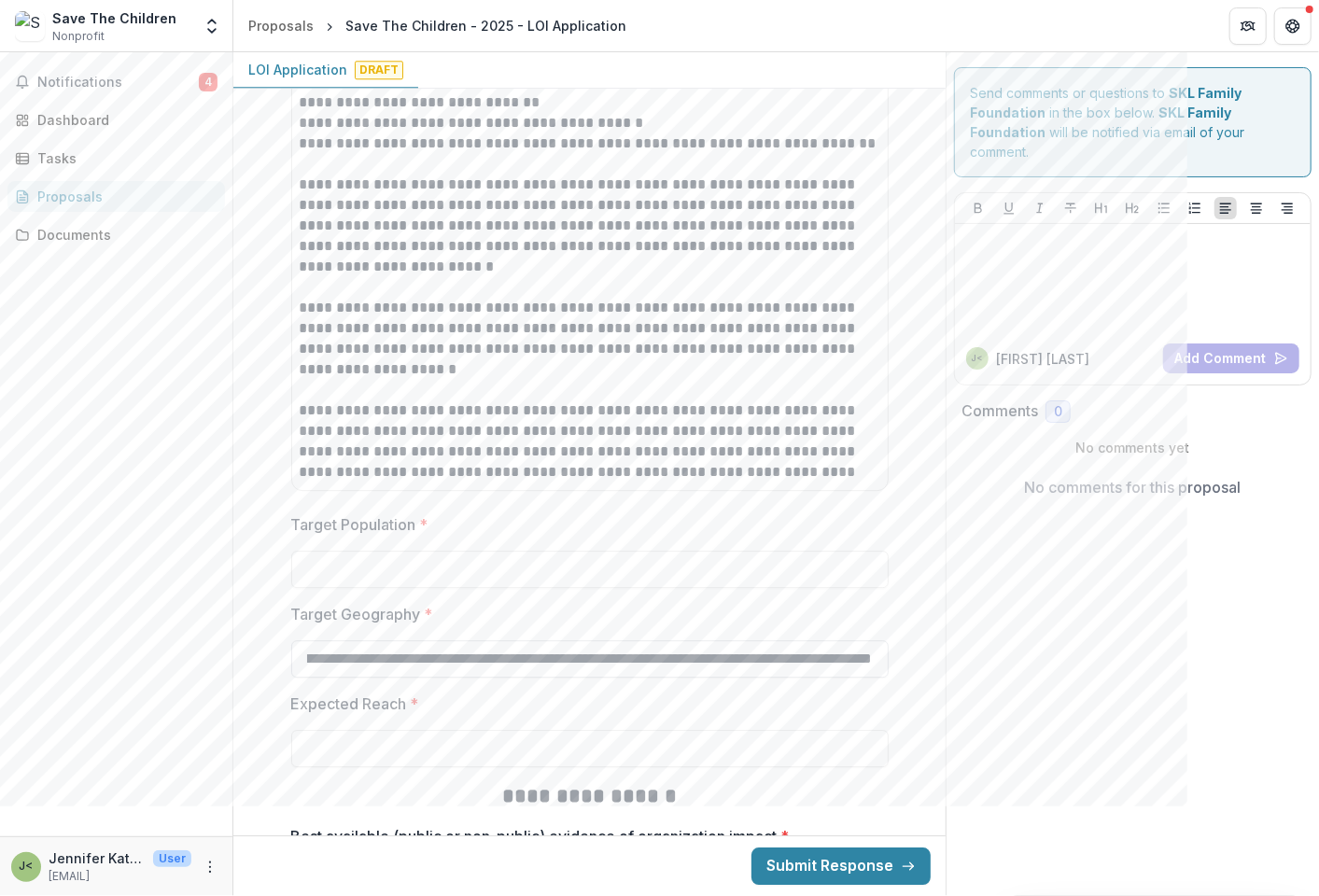scroll, scrollTop: 0, scrollLeft: 695, axis: horizontal 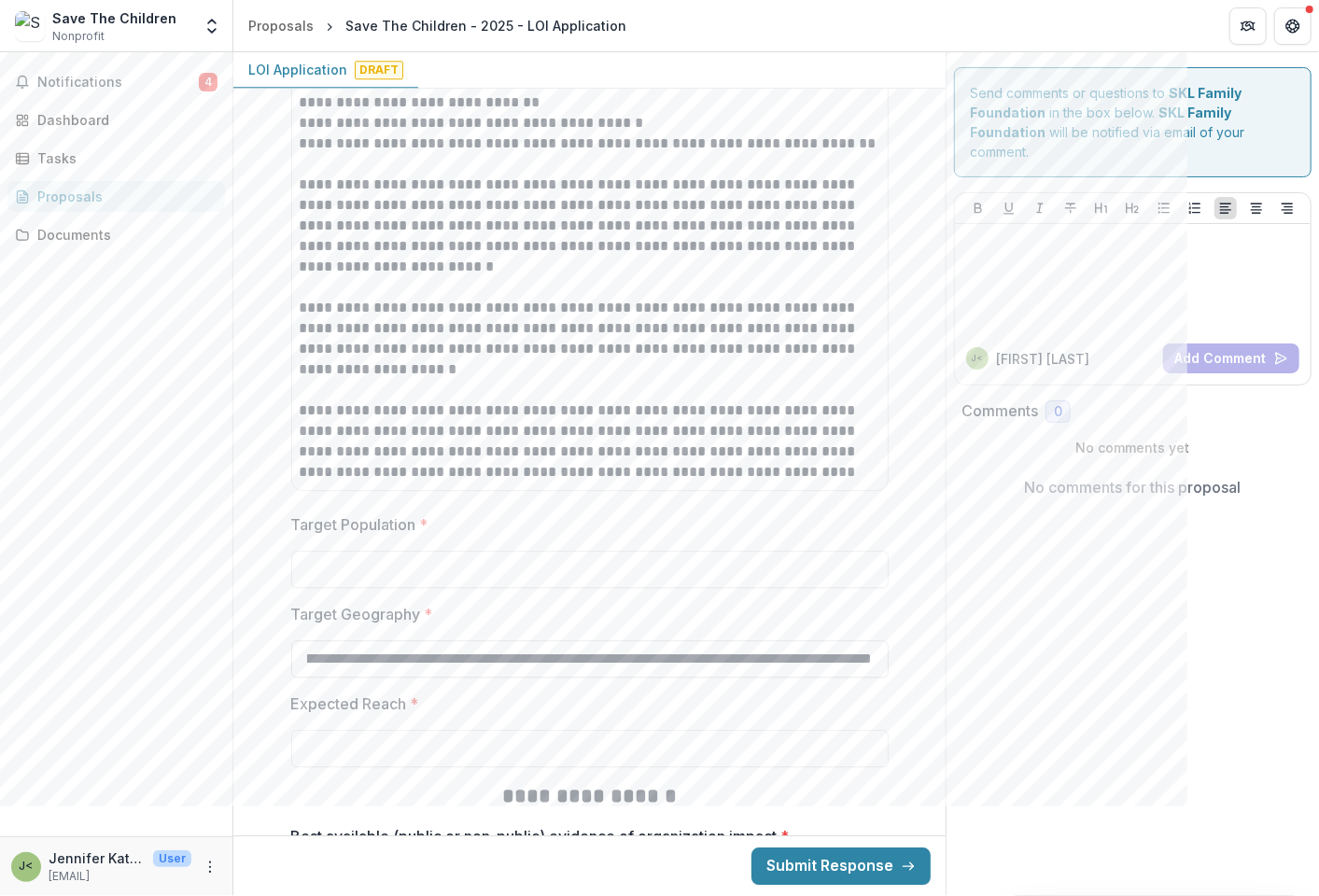 click on "**********" at bounding box center (590, 659) 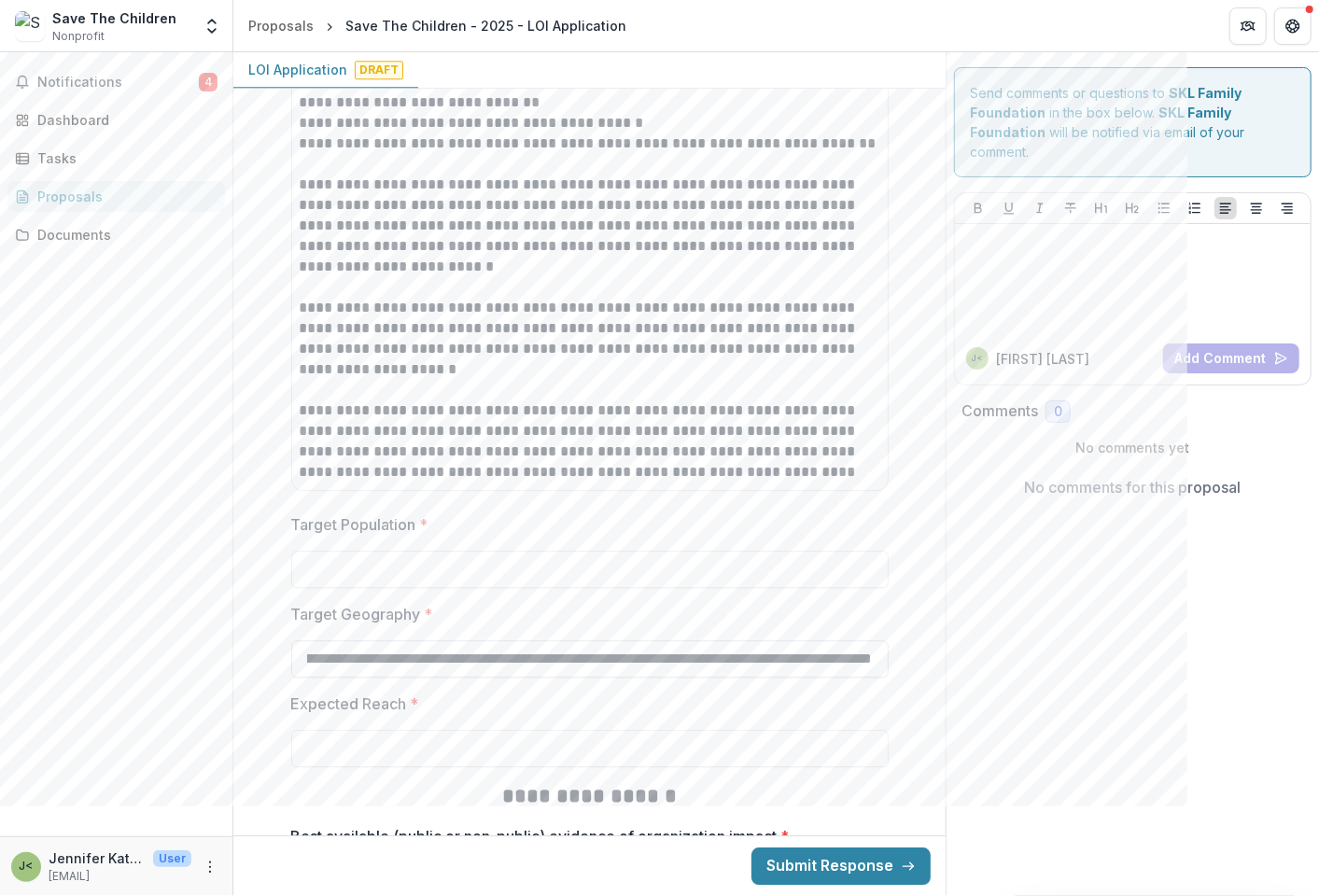 drag, startPoint x: 572, startPoint y: 654, endPoint x: 732, endPoint y: 656, distance: 160.0125 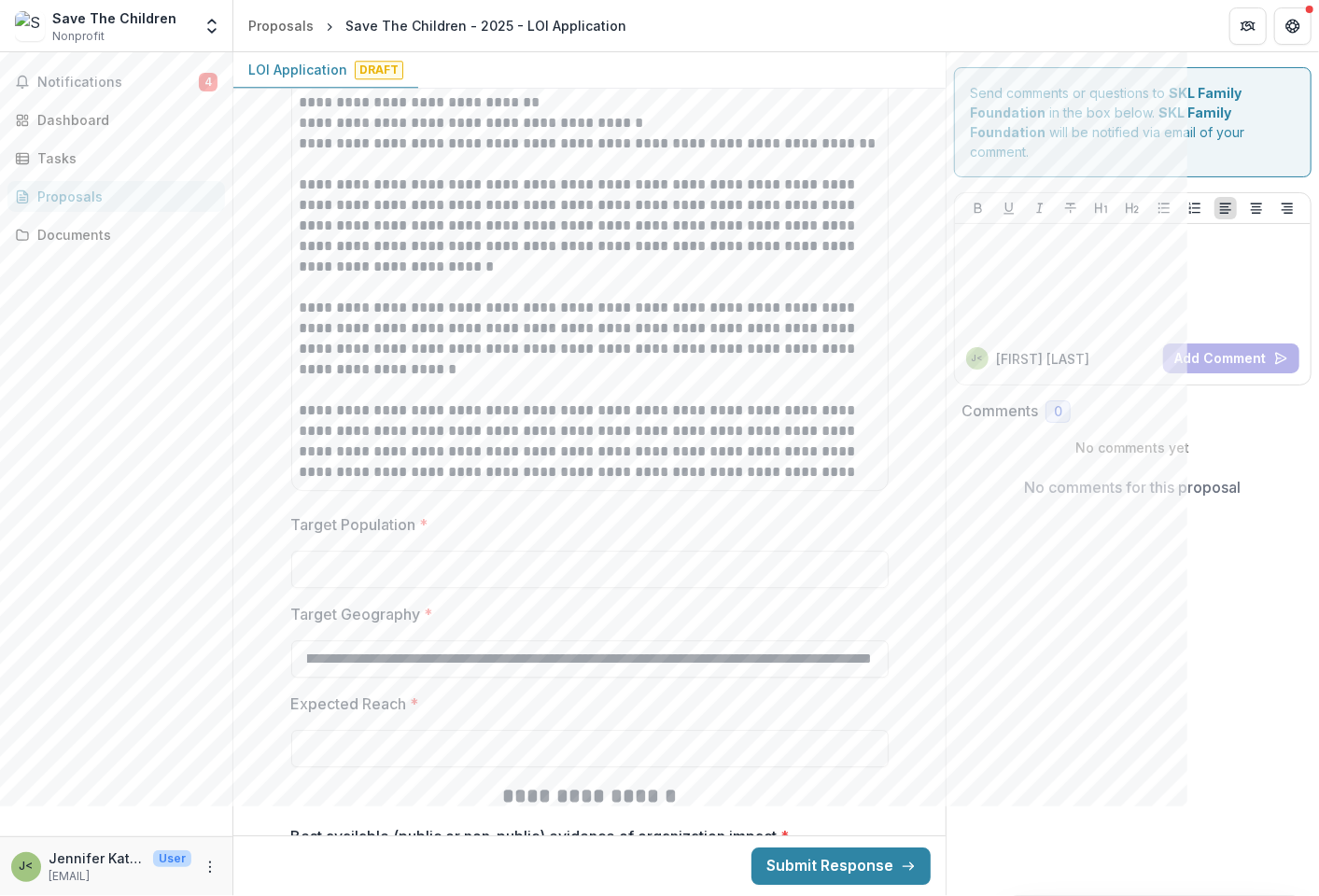 scroll, scrollTop: 0, scrollLeft: 0, axis: both 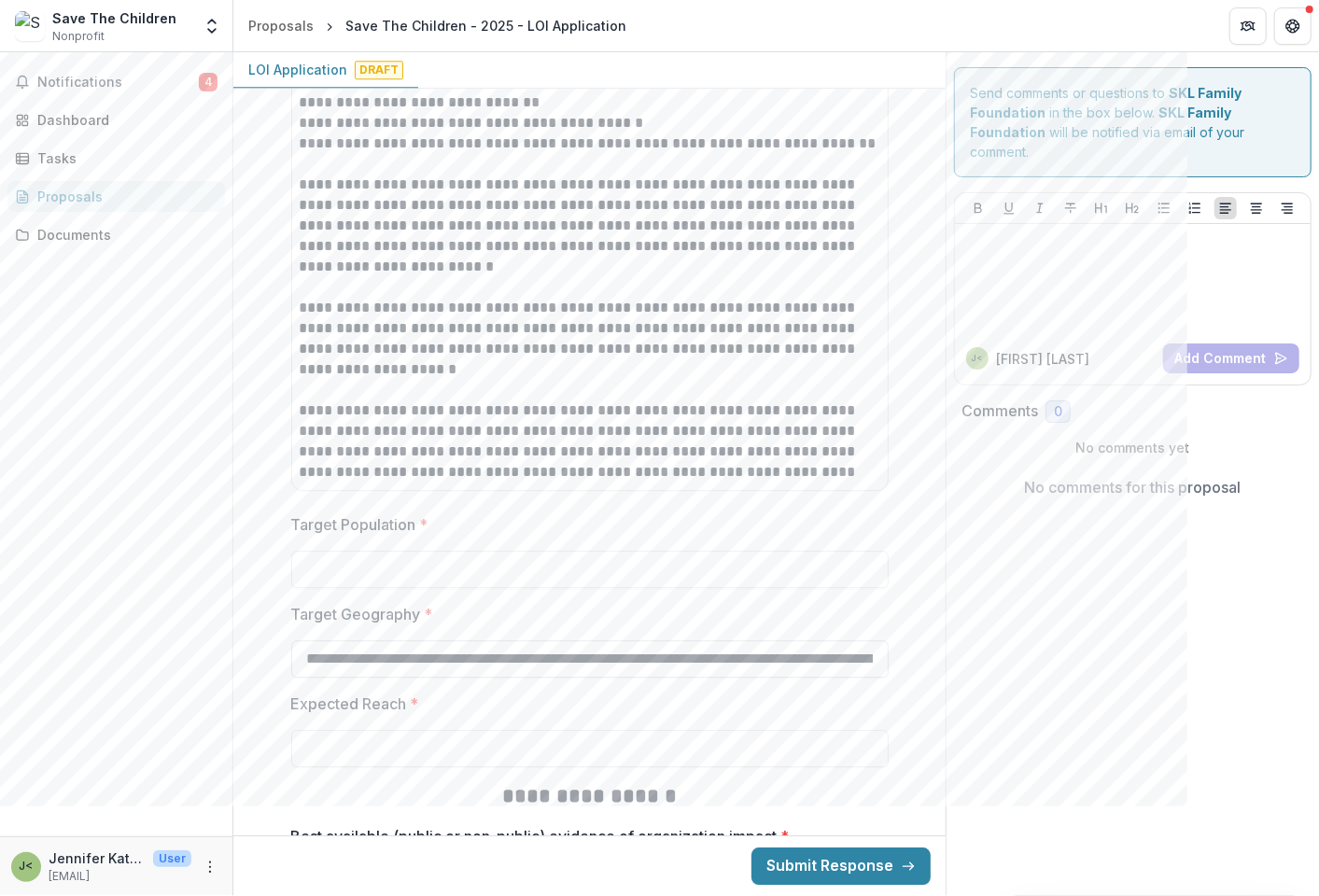 click on "**********" at bounding box center [590, 659] 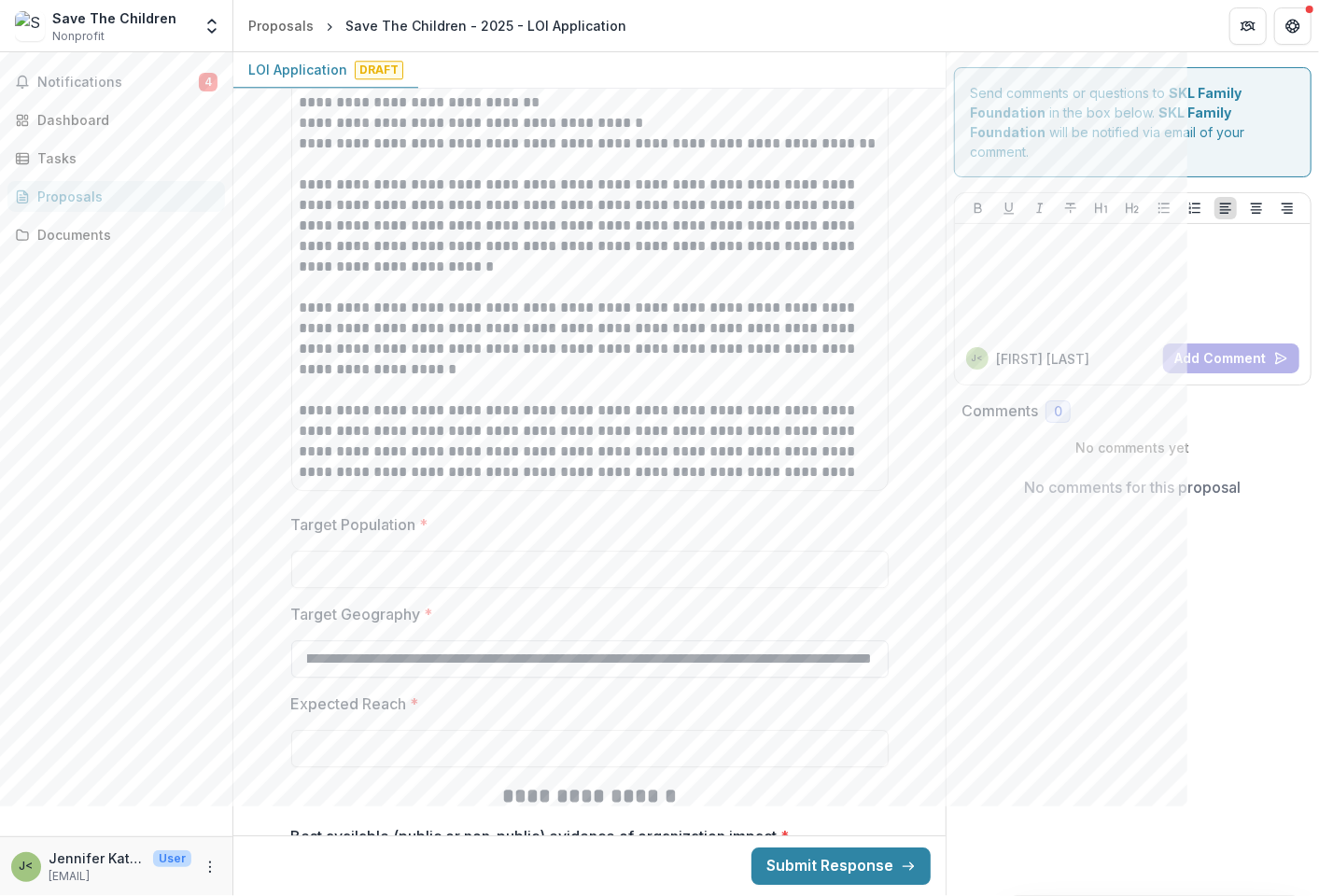 scroll, scrollTop: 0, scrollLeft: 1071, axis: horizontal 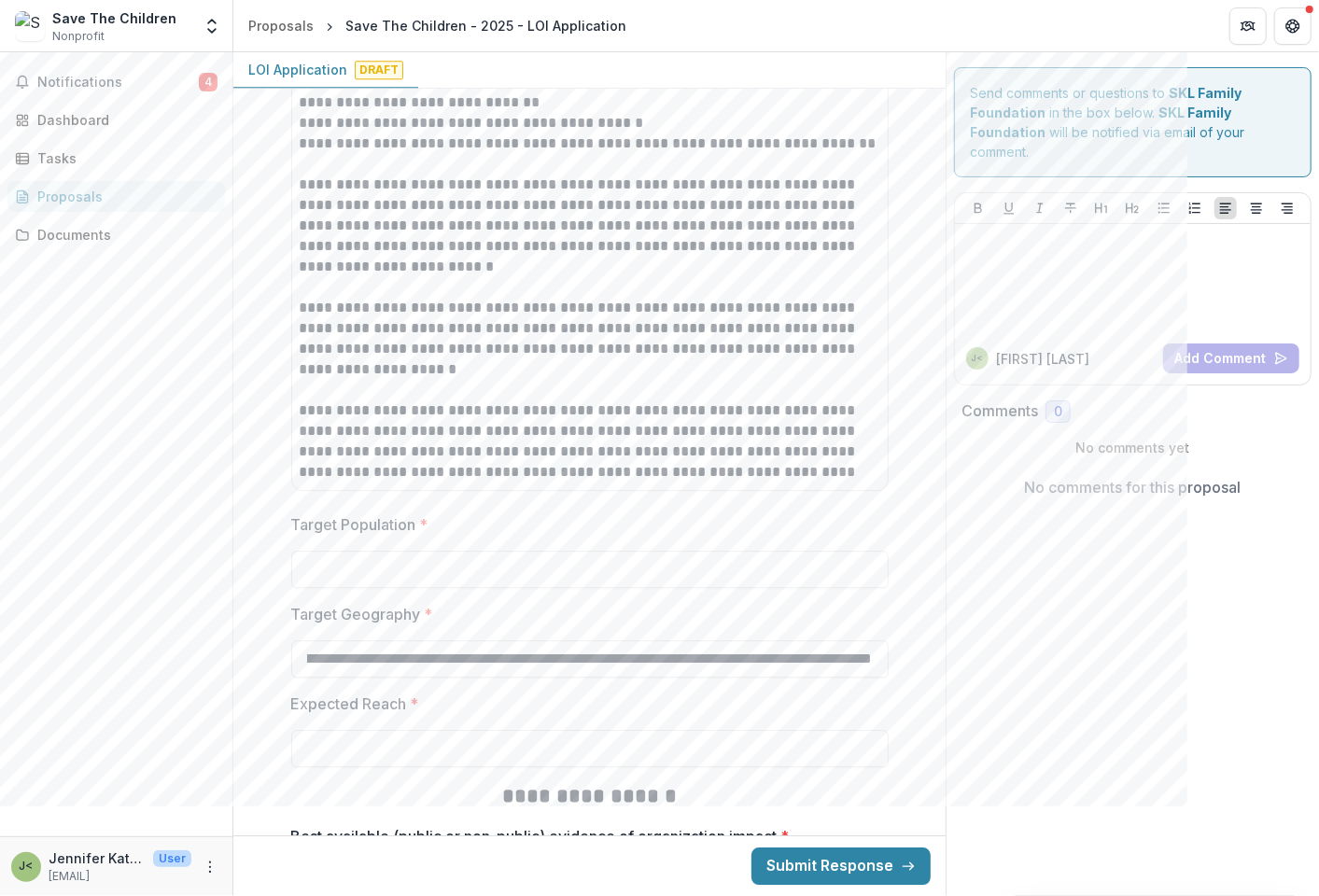 drag, startPoint x: 585, startPoint y: 655, endPoint x: 894, endPoint y: 660, distance: 309.04045 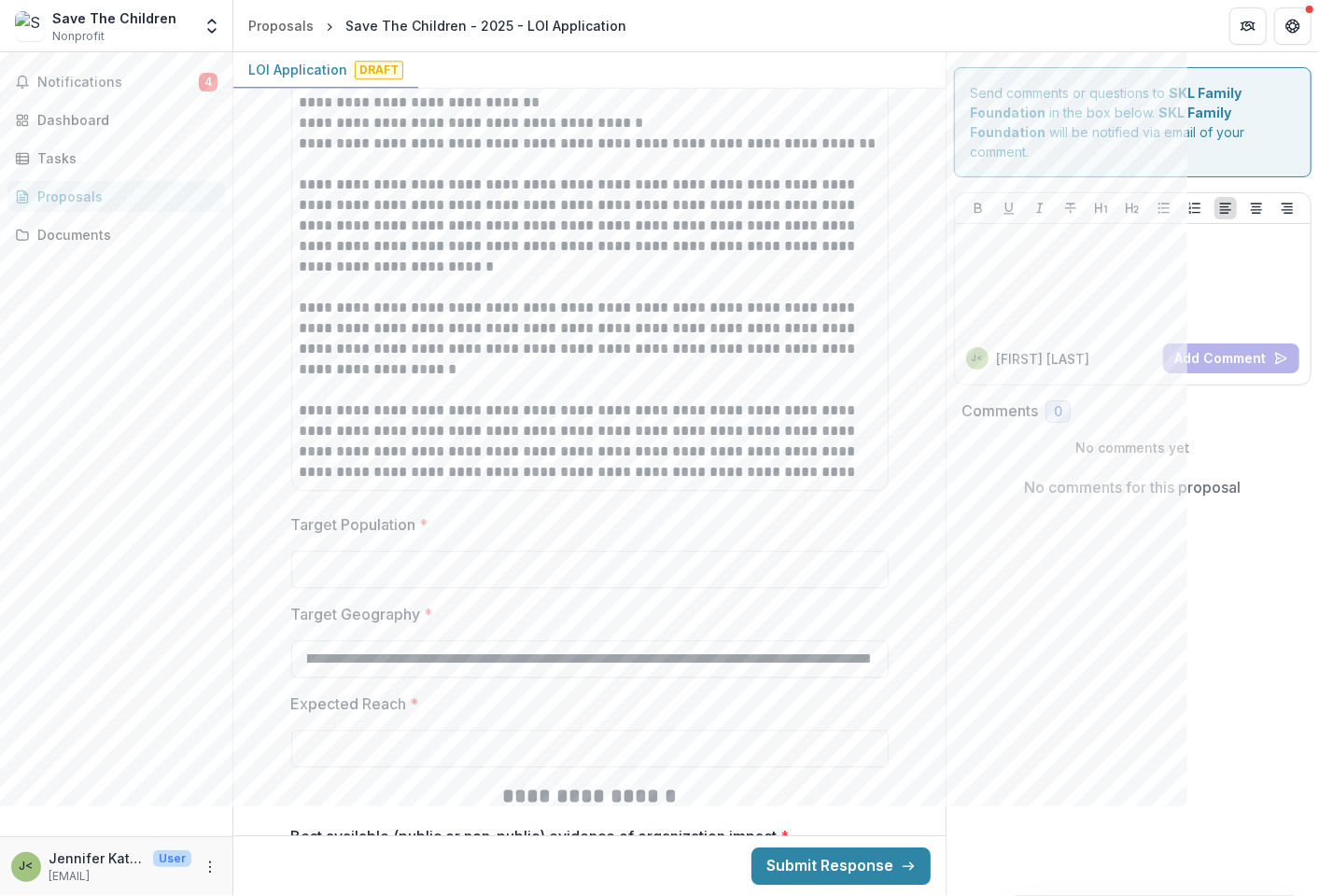 scroll, scrollTop: 0, scrollLeft: 788, axis: horizontal 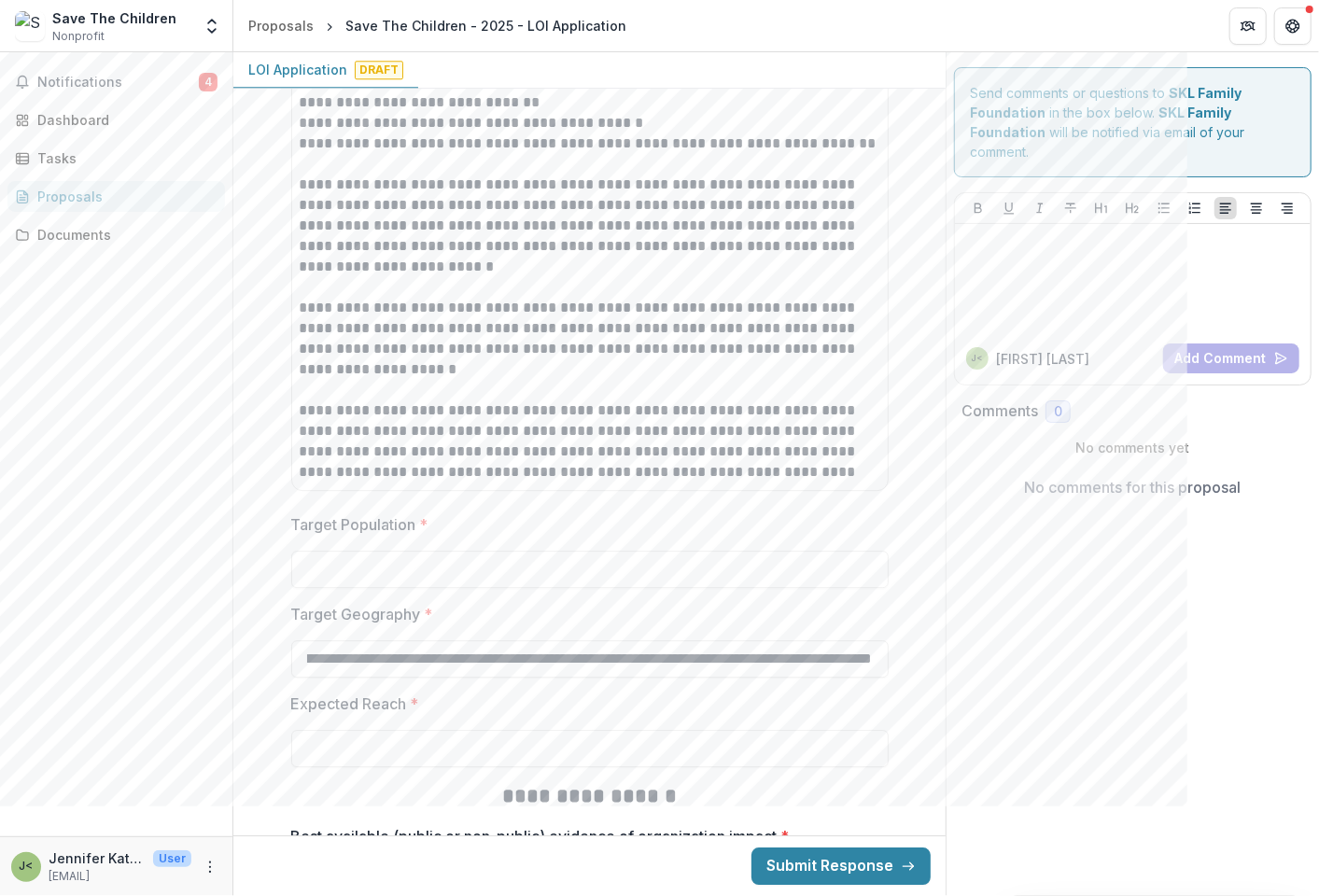 type on "**********" 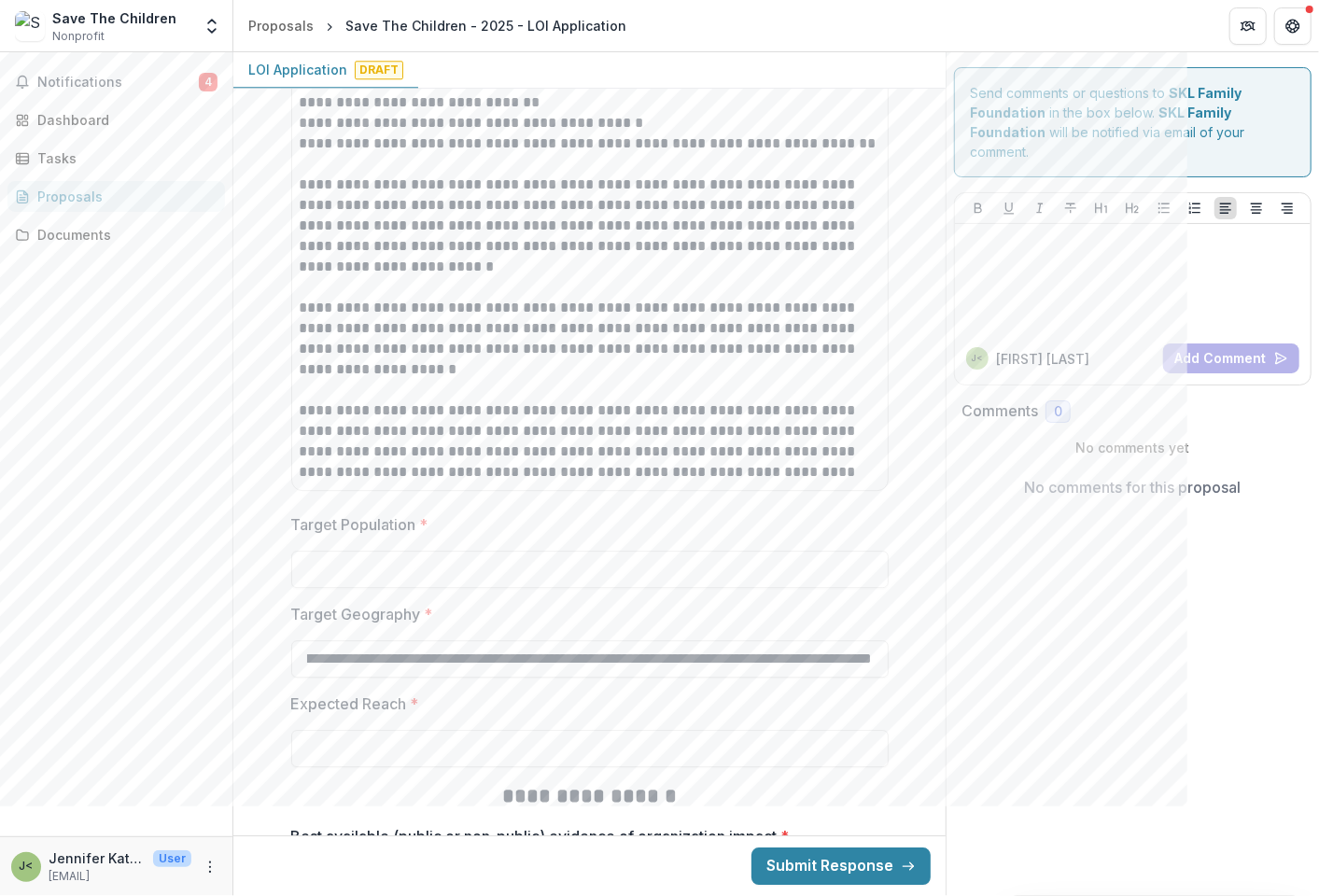 scroll, scrollTop: 0, scrollLeft: 0, axis: both 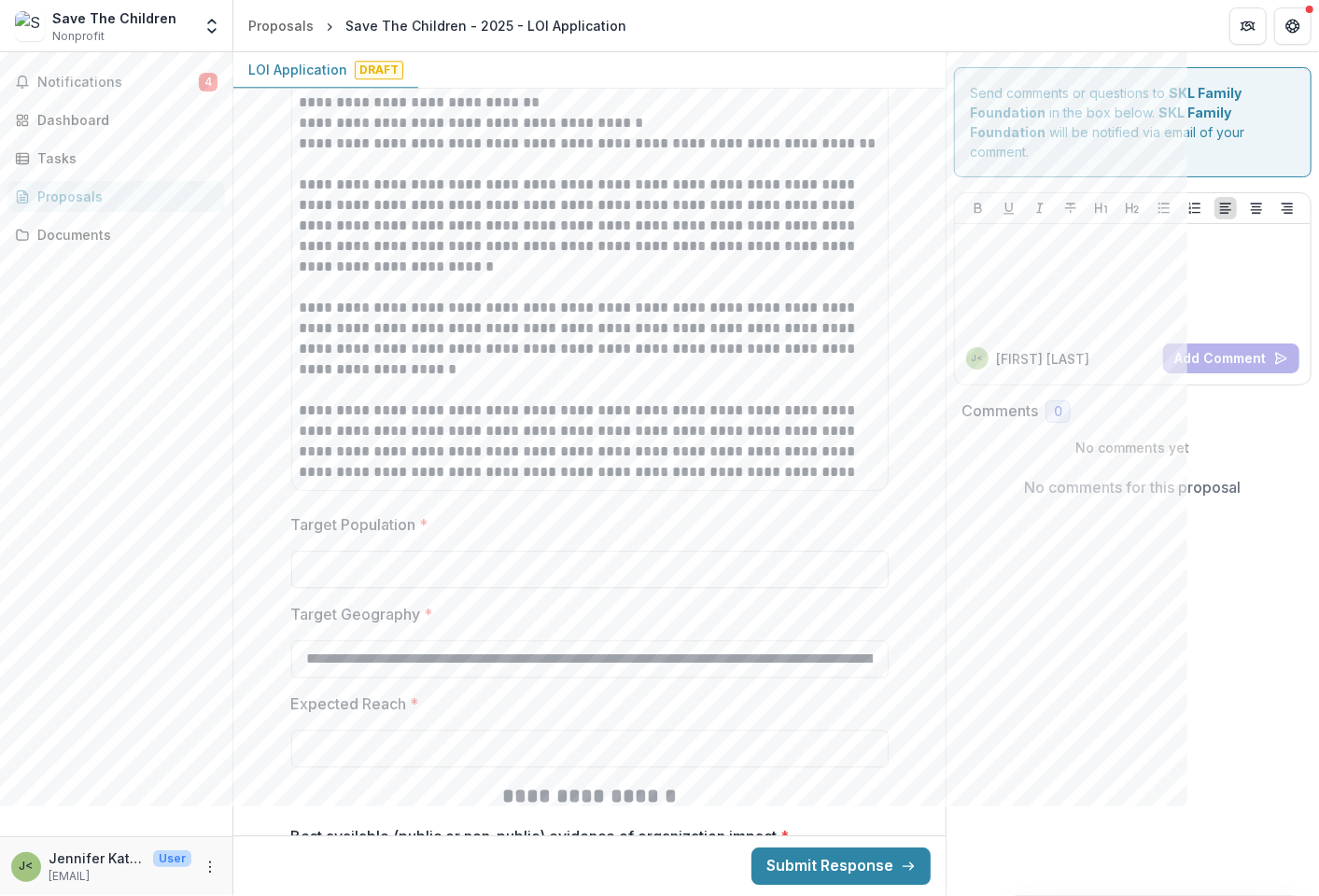 click on "Target Population *" at bounding box center [590, 569] 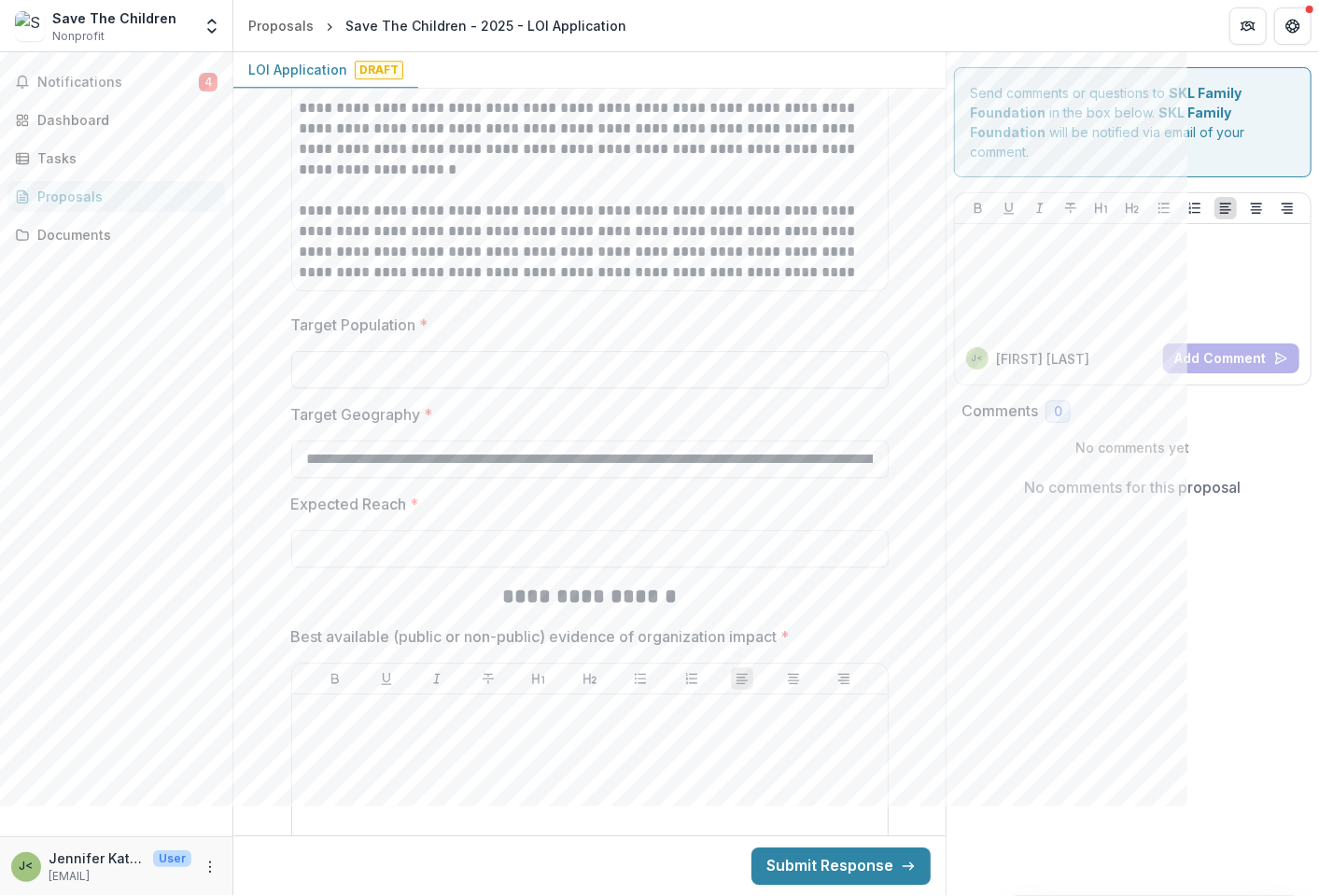 scroll, scrollTop: 3085, scrollLeft: 0, axis: vertical 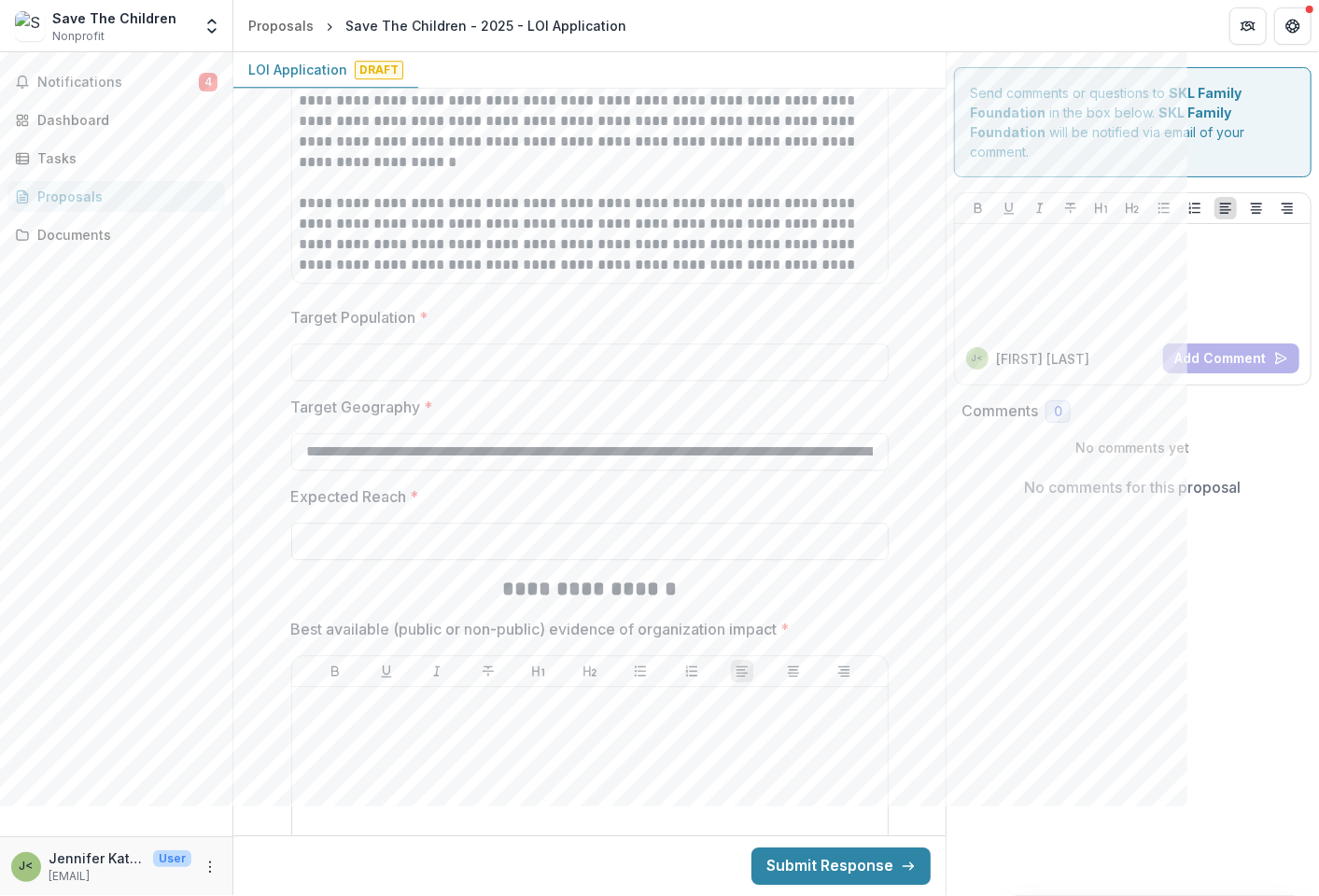 click on "Expected Reach *" at bounding box center (590, 541) 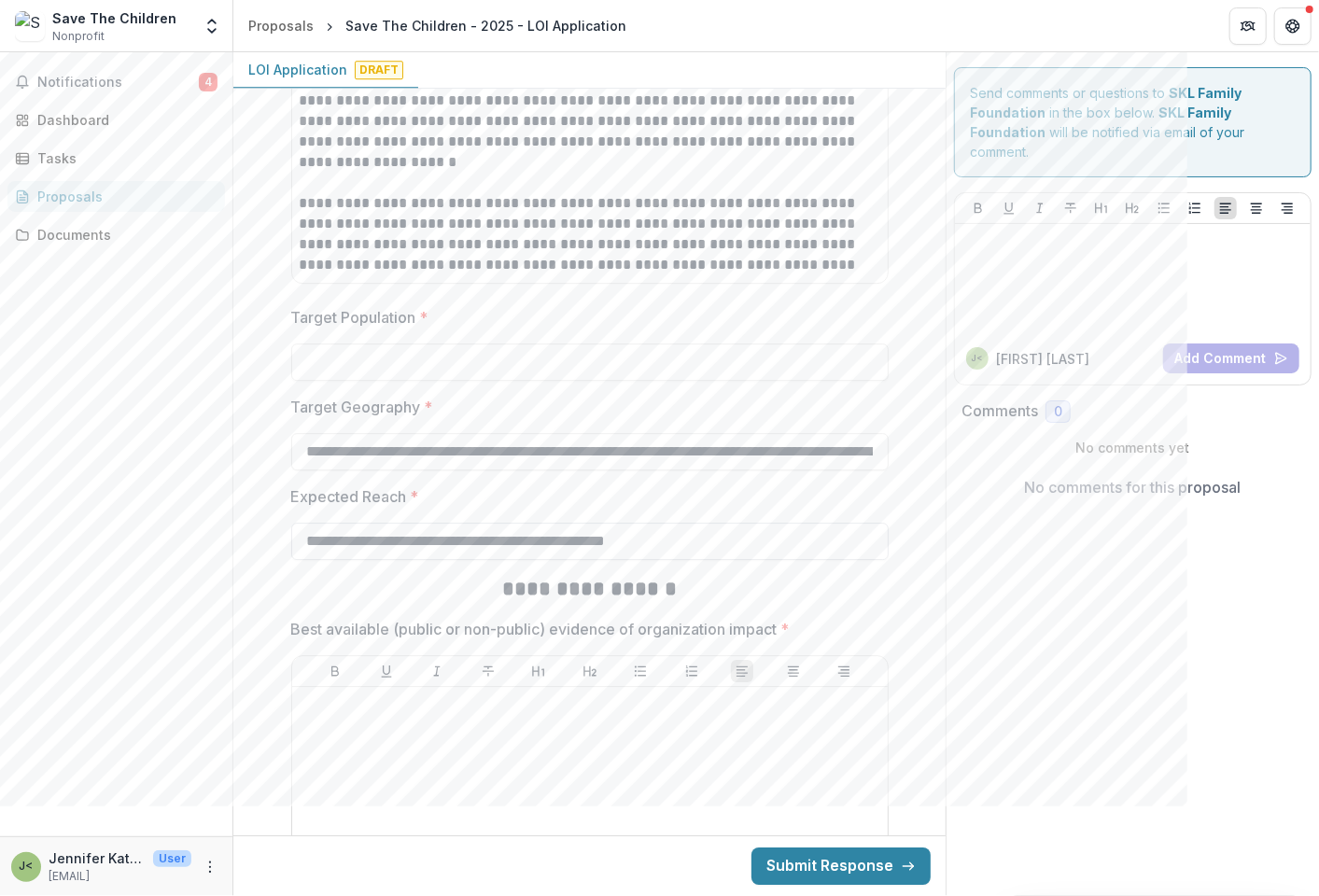 click on "**********" at bounding box center [590, 541] 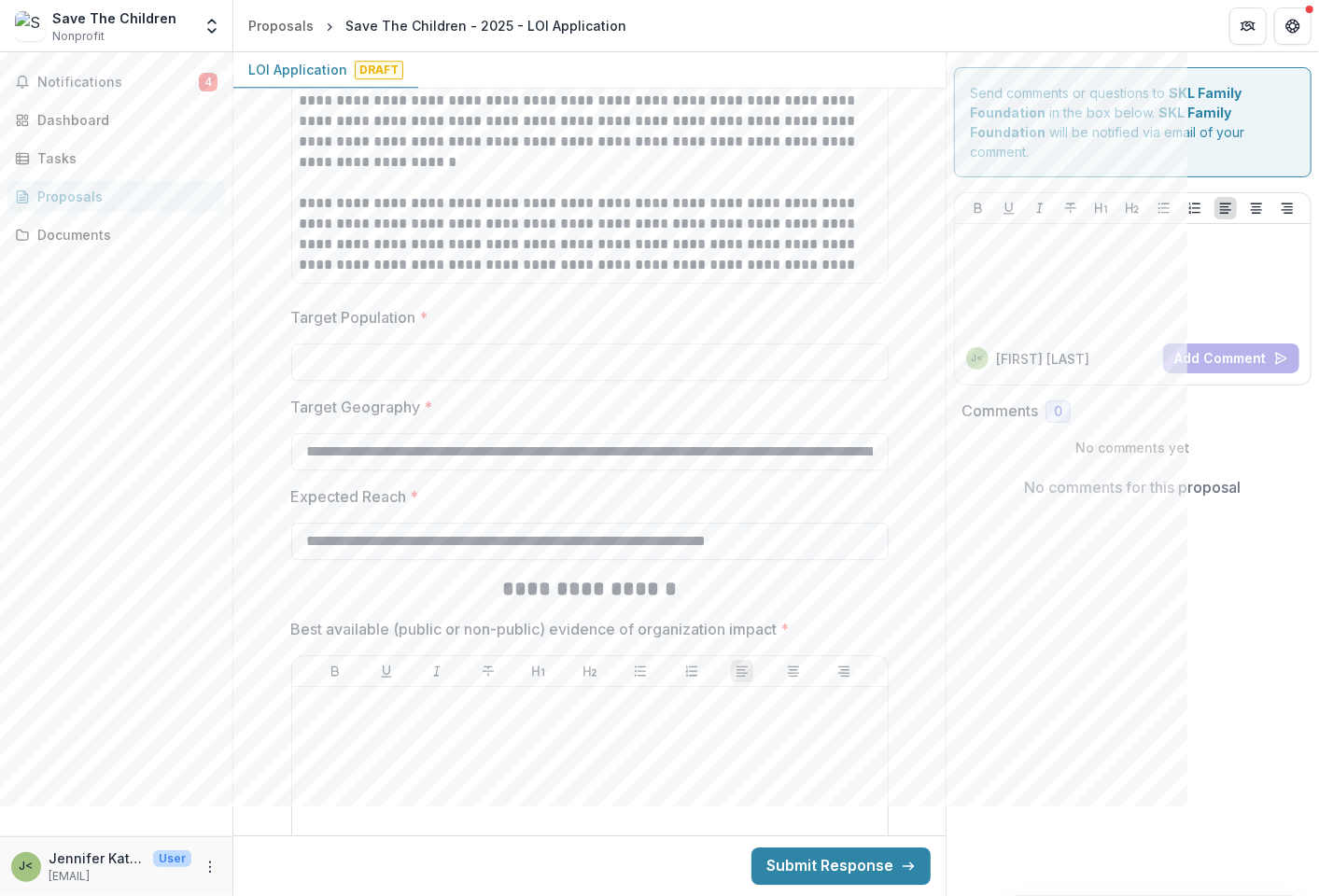 drag, startPoint x: 688, startPoint y: 538, endPoint x: 844, endPoint y: 544, distance: 156.11534 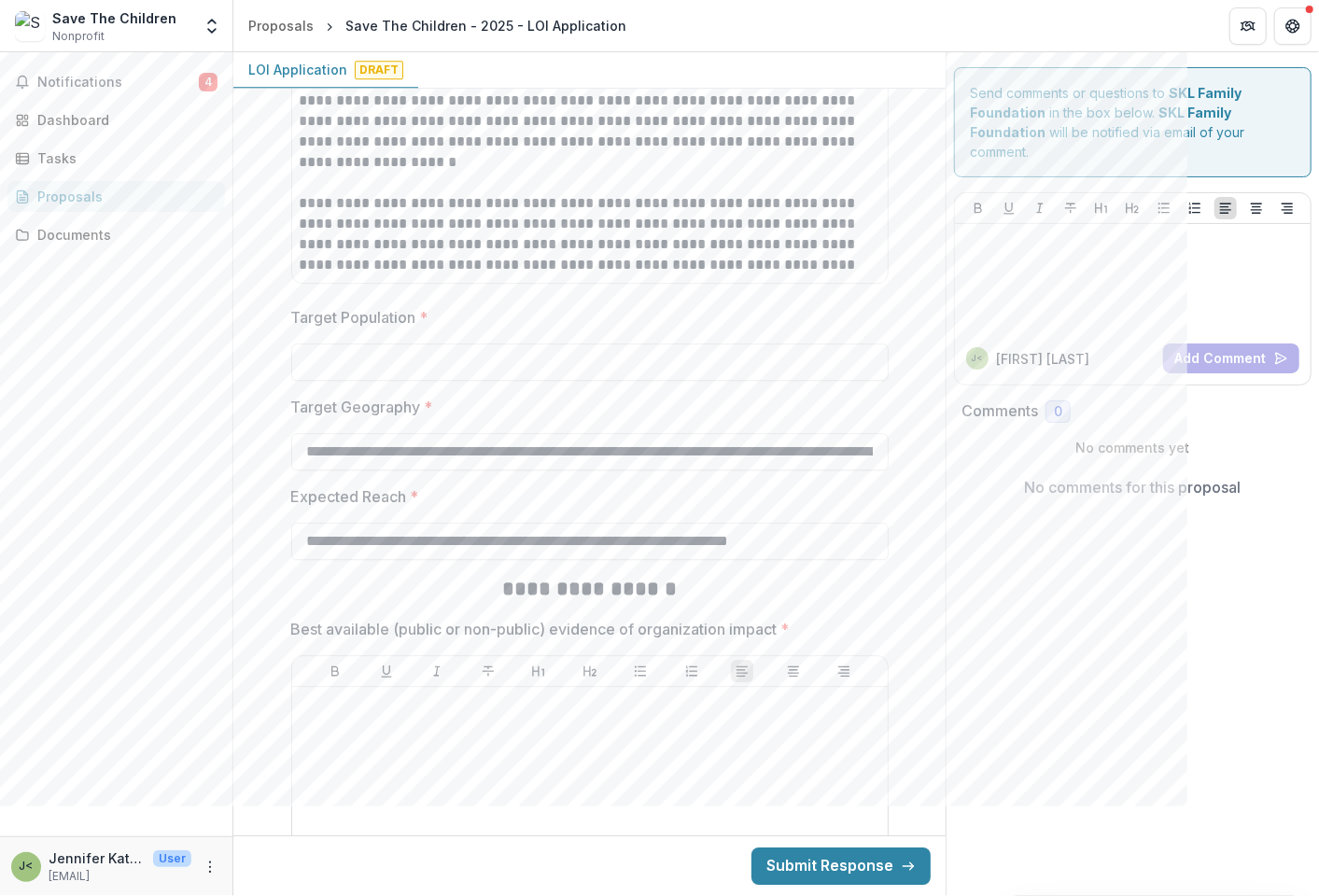 type on "**********" 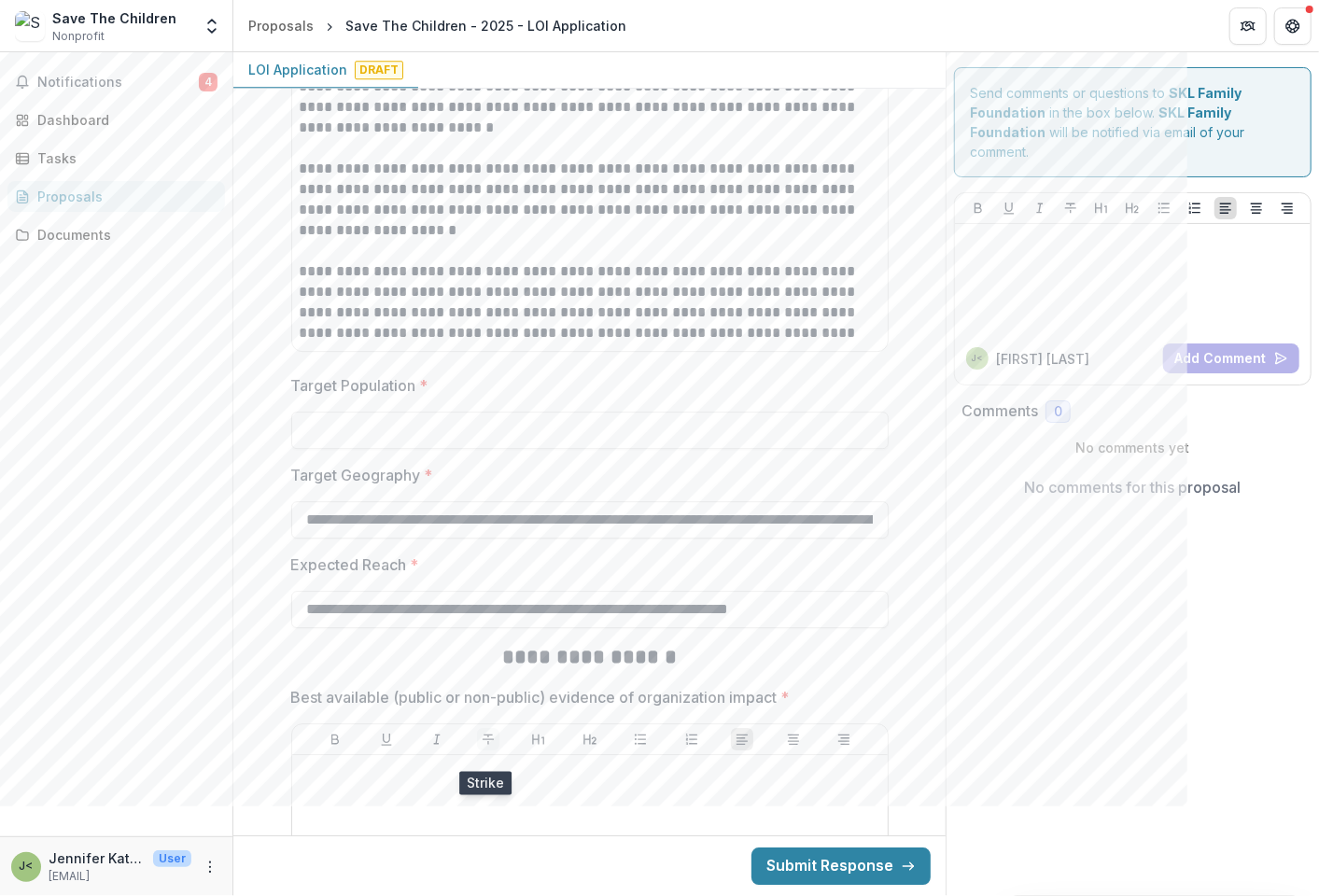 scroll, scrollTop: 2877, scrollLeft: 0, axis: vertical 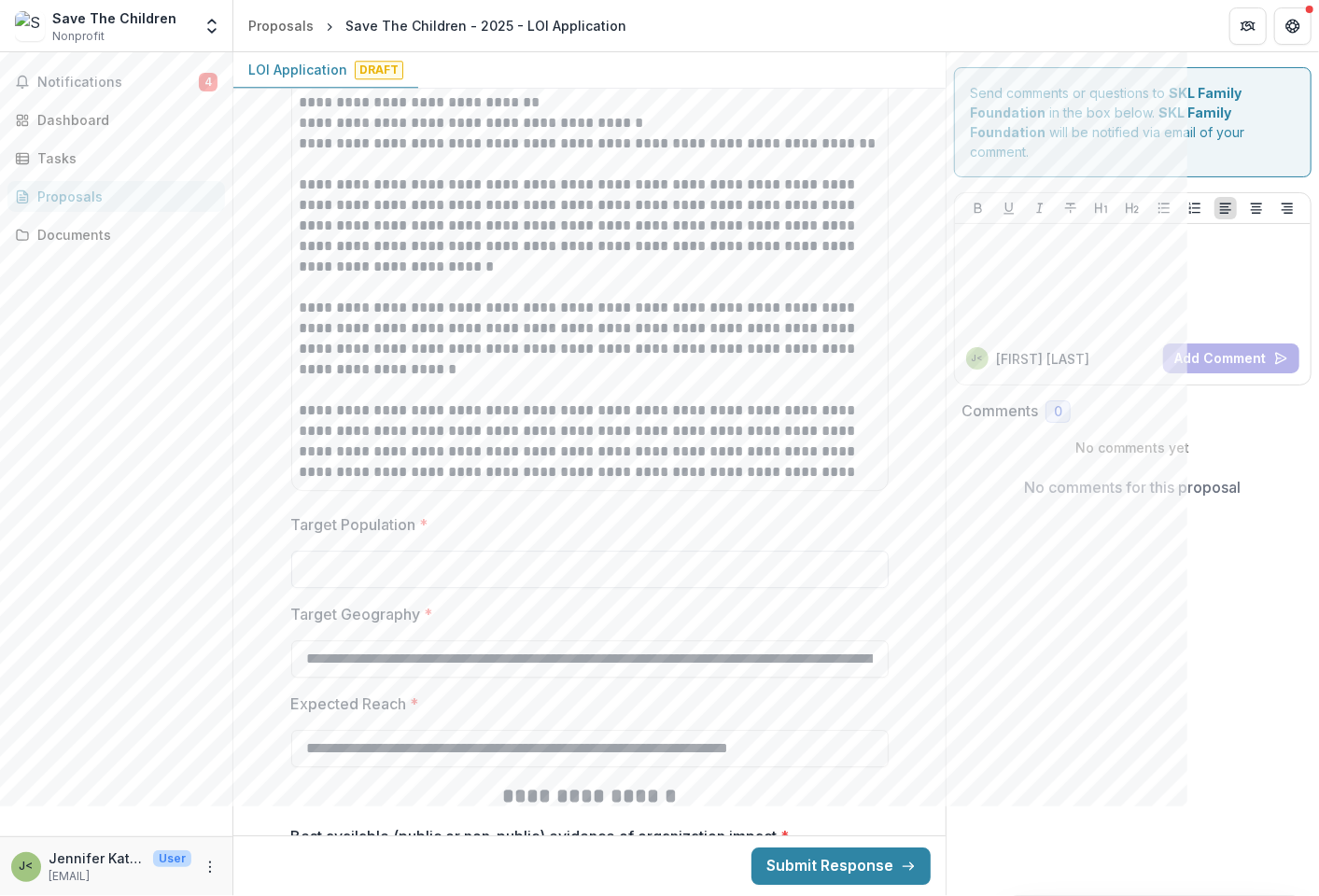 click on "Target Population *" at bounding box center (590, 569) 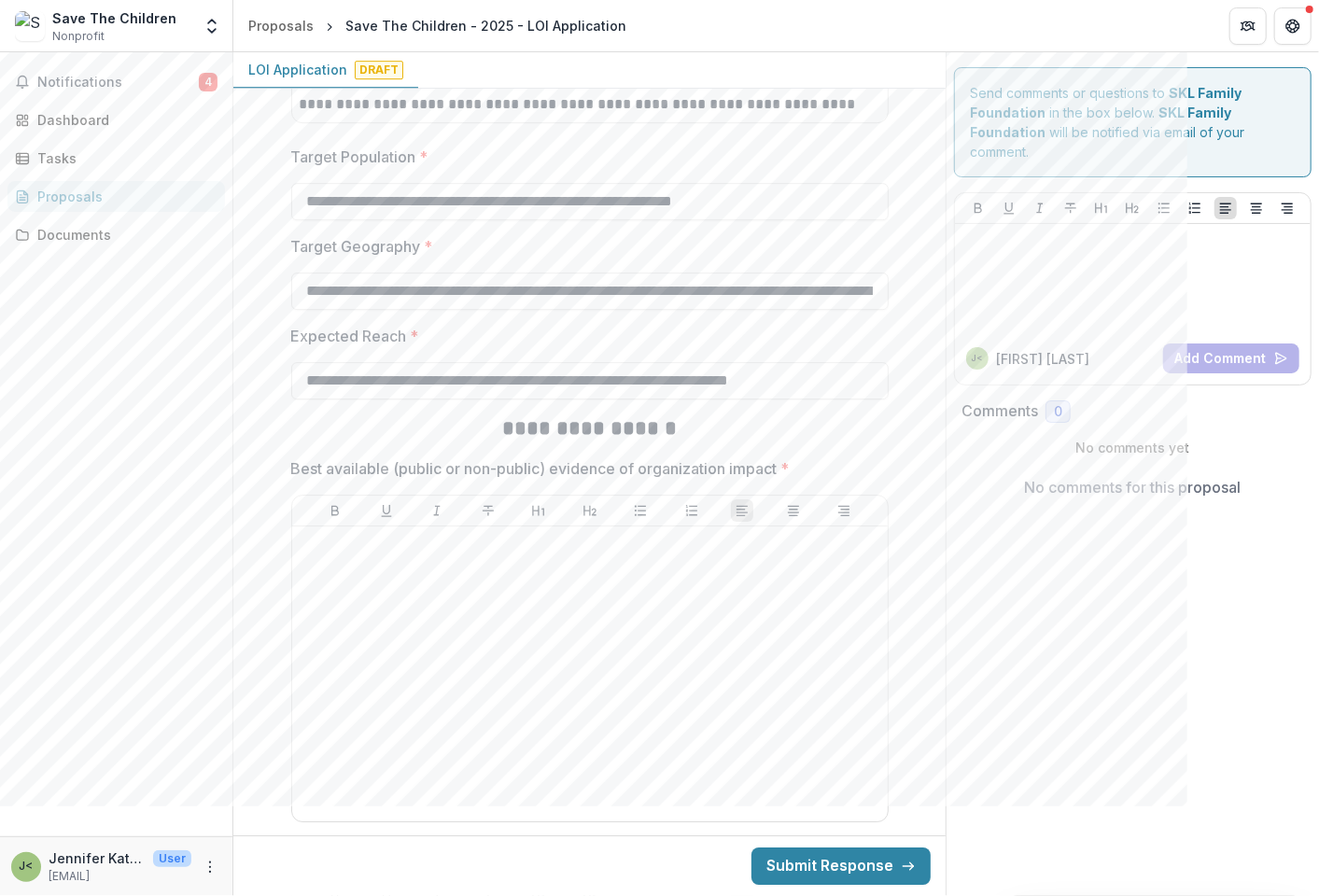 scroll, scrollTop: 3292, scrollLeft: 0, axis: vertical 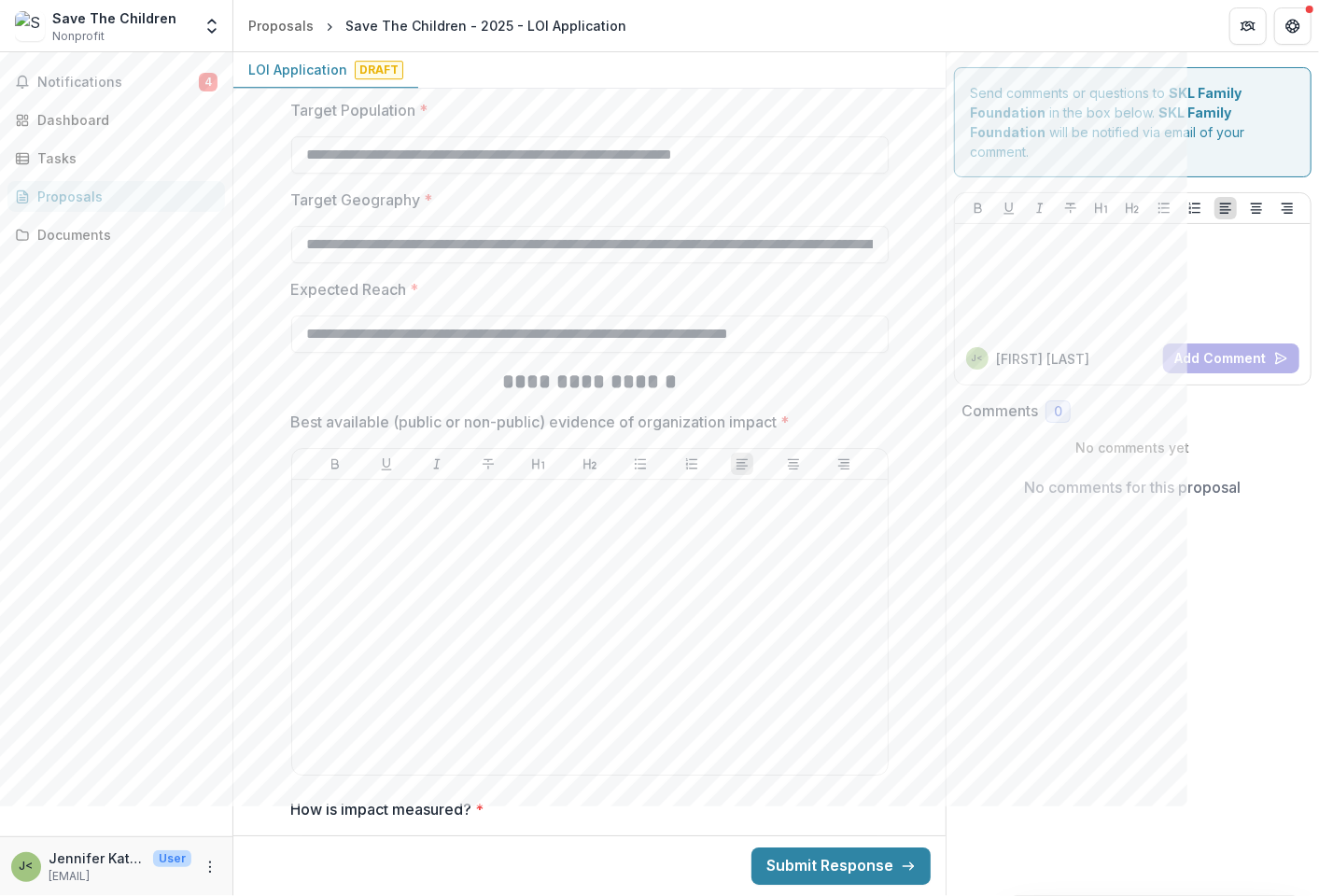 type on "**********" 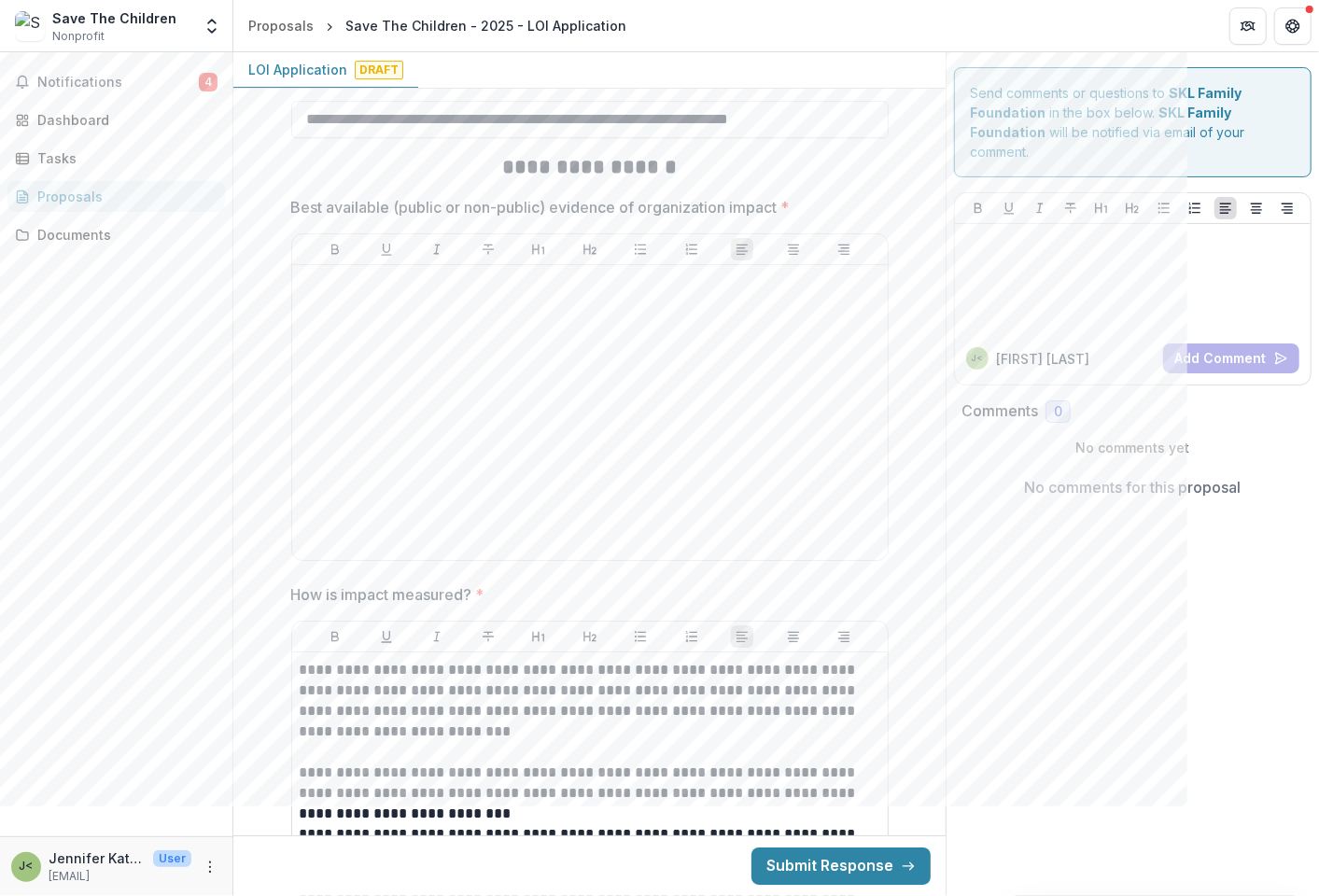scroll, scrollTop: 3604, scrollLeft: 0, axis: vertical 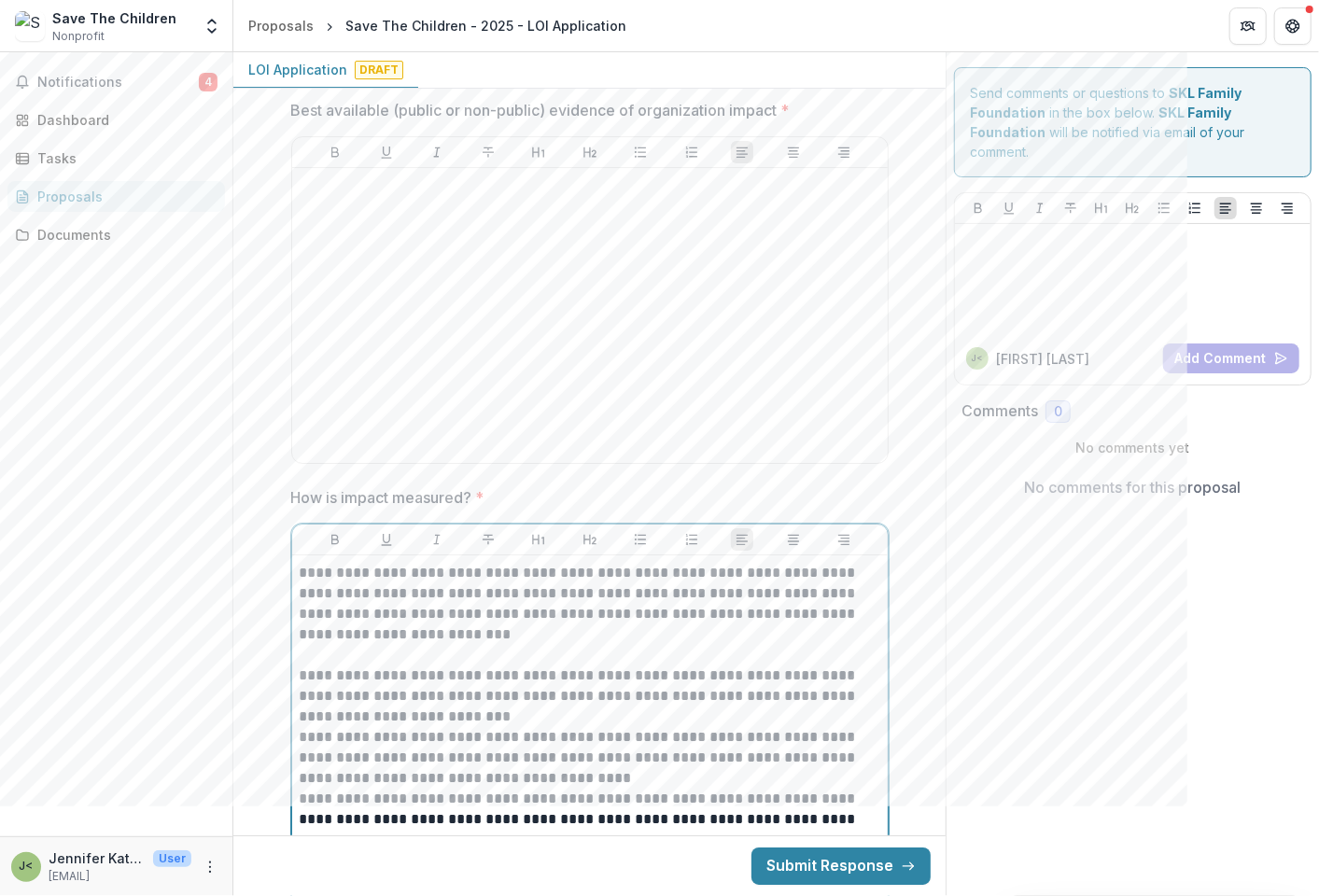 click on "**********" at bounding box center [590, 604] 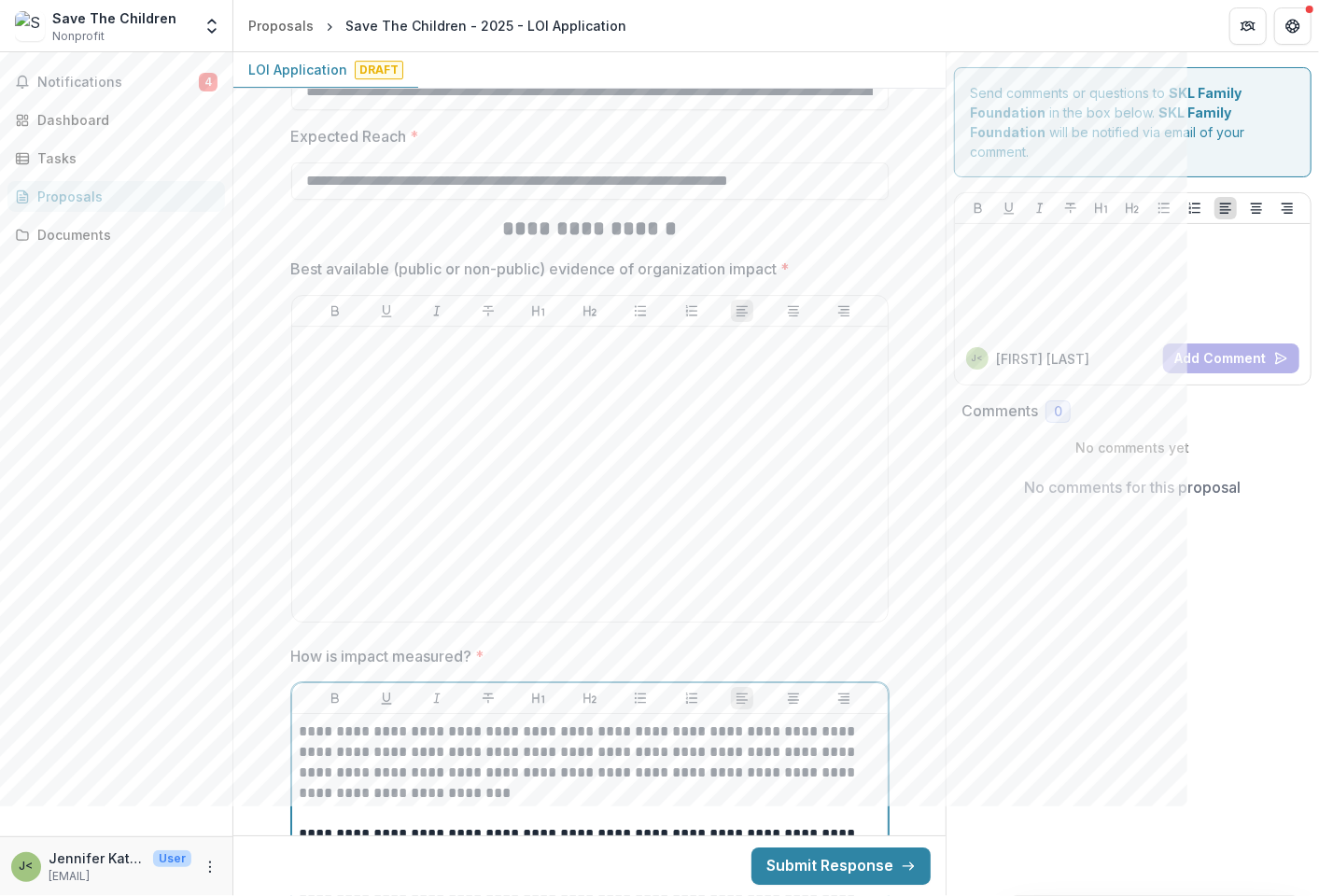 scroll, scrollTop: 3433, scrollLeft: 0, axis: vertical 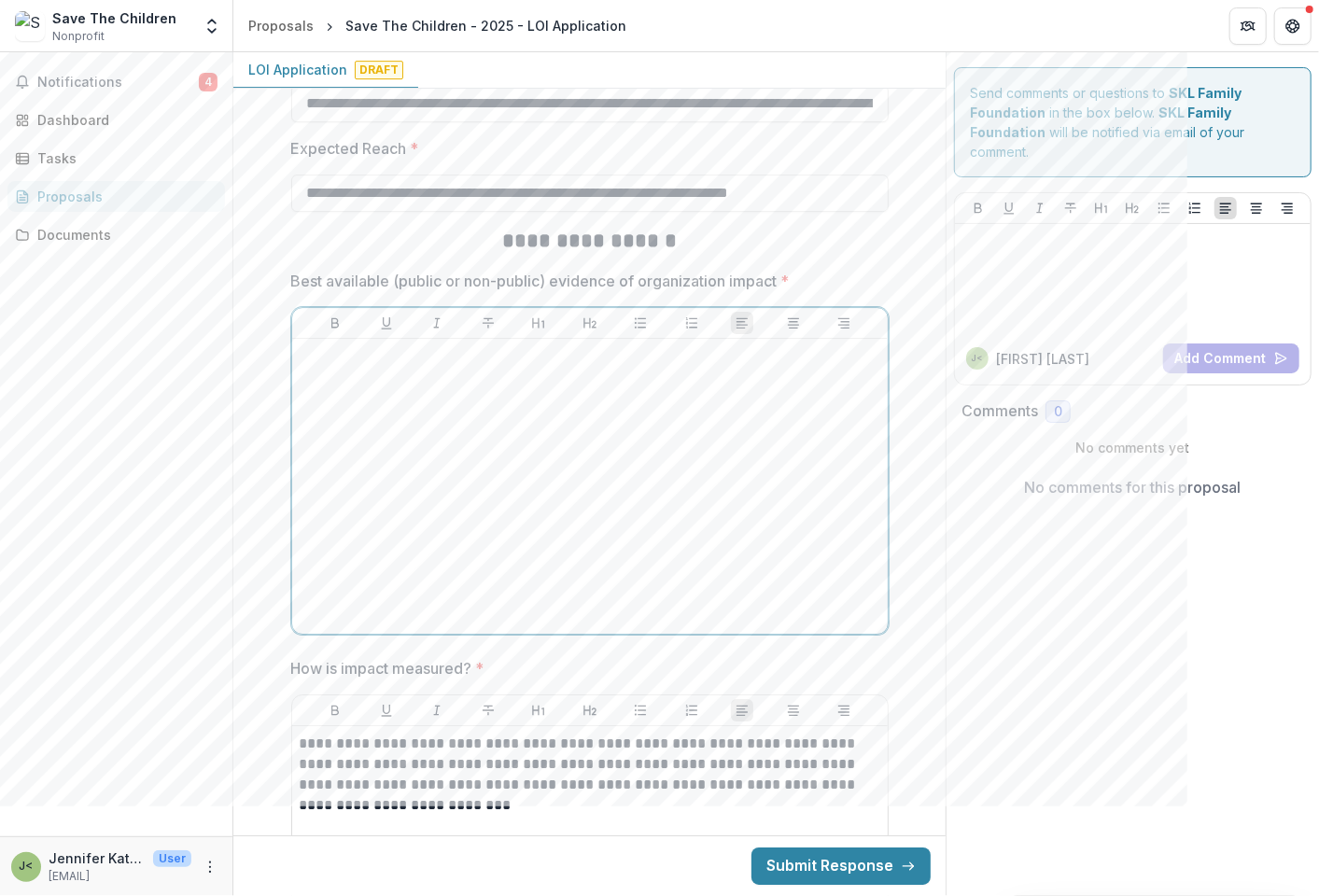 click at bounding box center [590, 357] 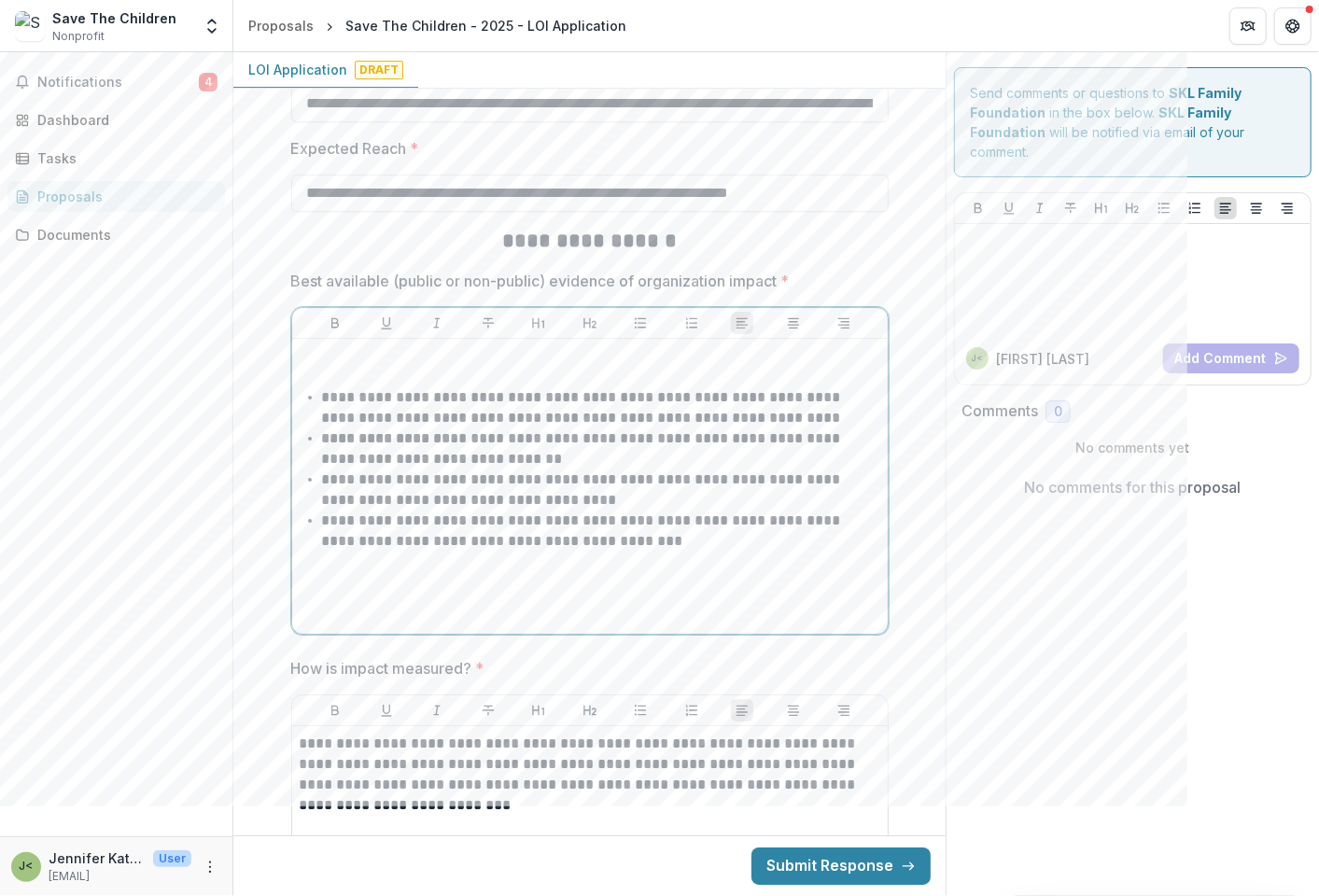 click at bounding box center (590, 377) 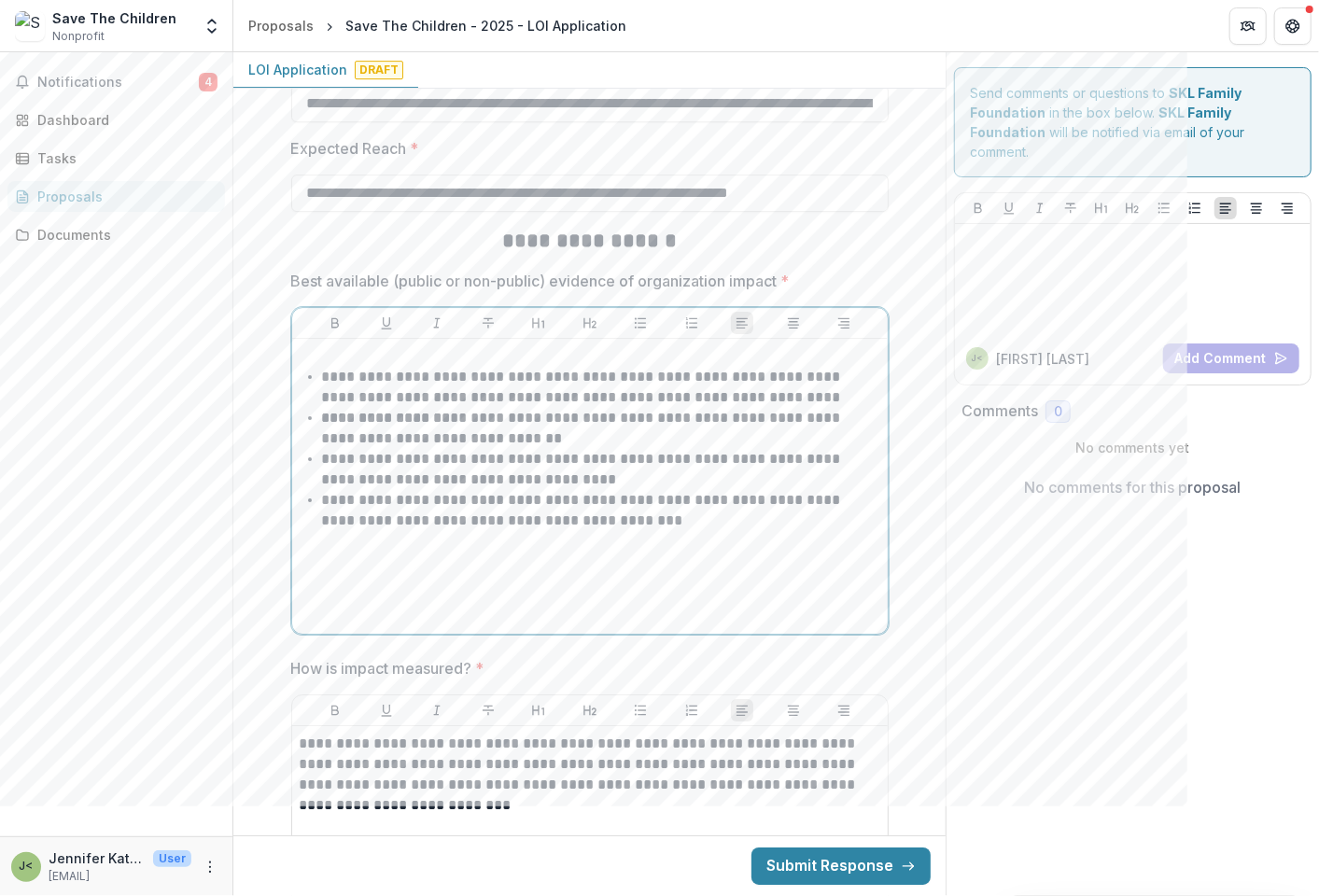 type 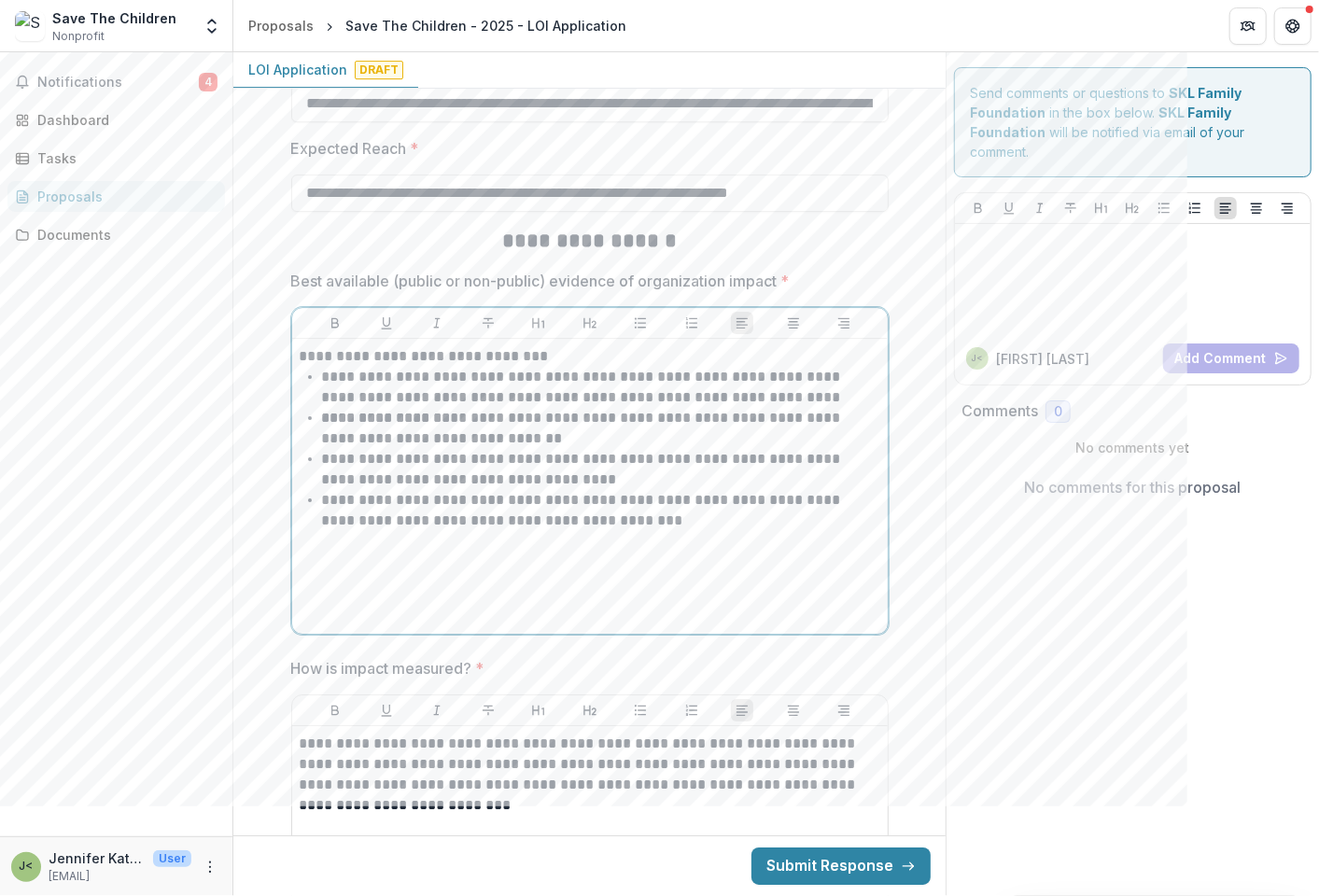 click on "**********" at bounding box center [590, 486] 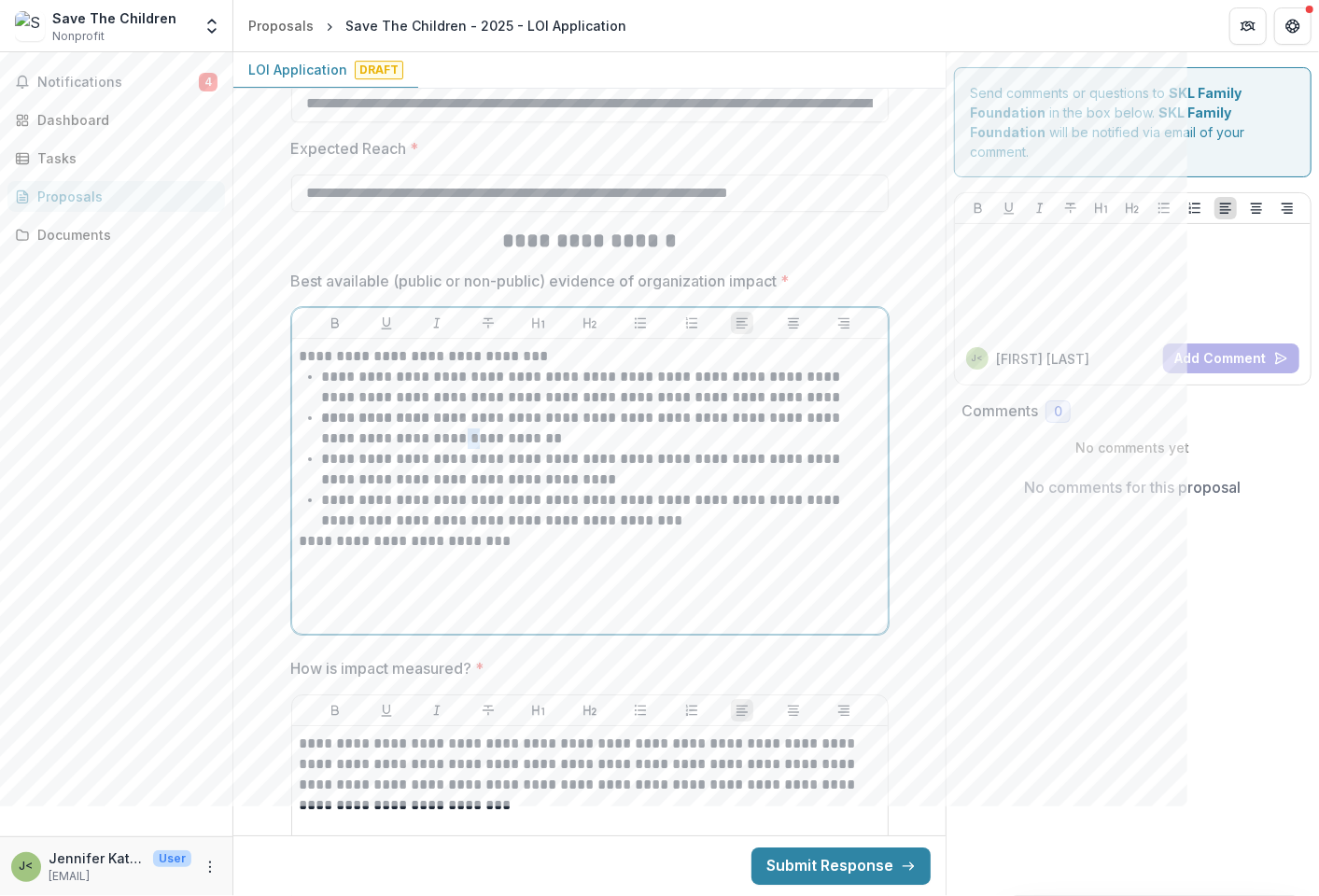drag, startPoint x: 415, startPoint y: 435, endPoint x: 428, endPoint y: 436, distance: 13.038405 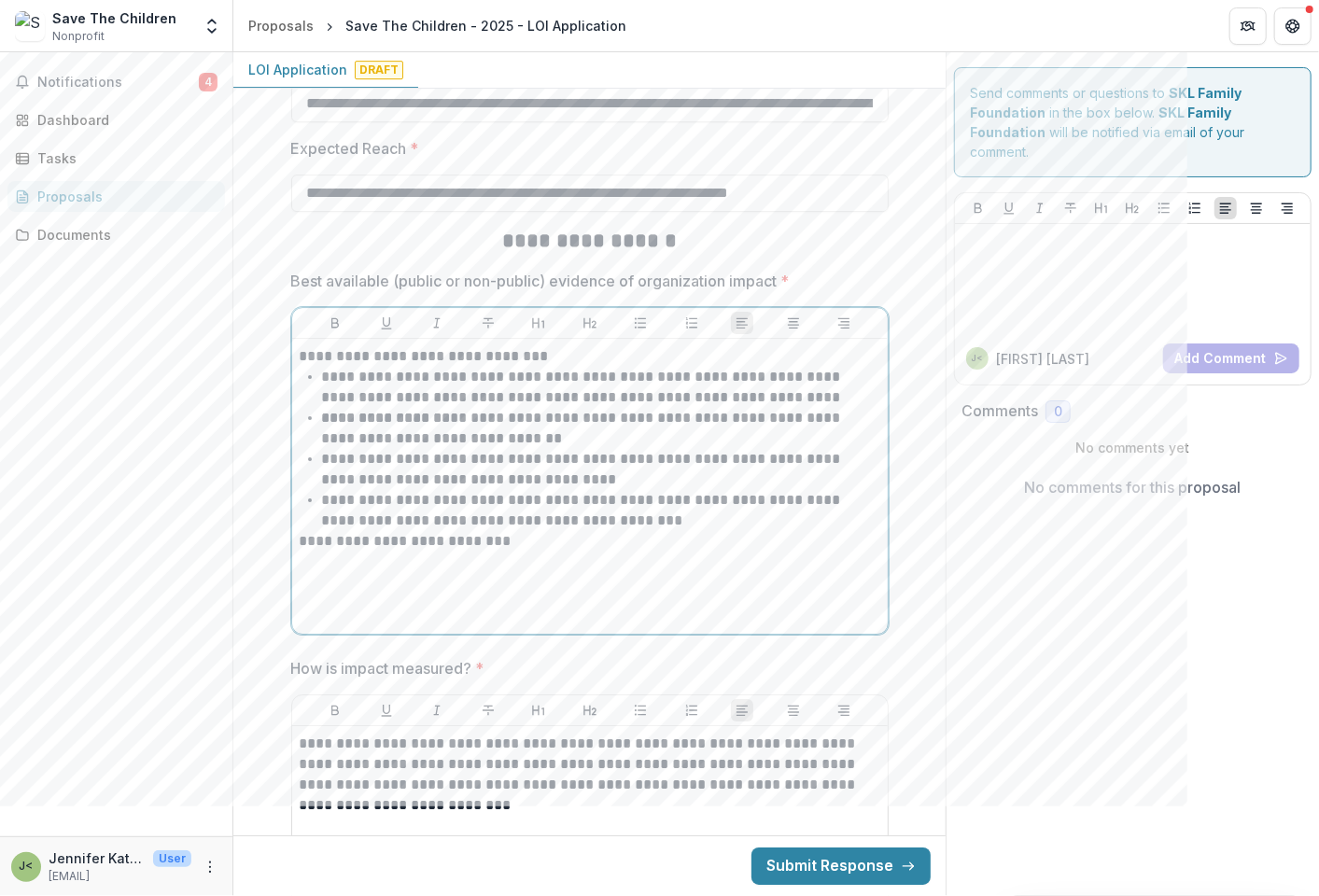 click at bounding box center (590, 562) 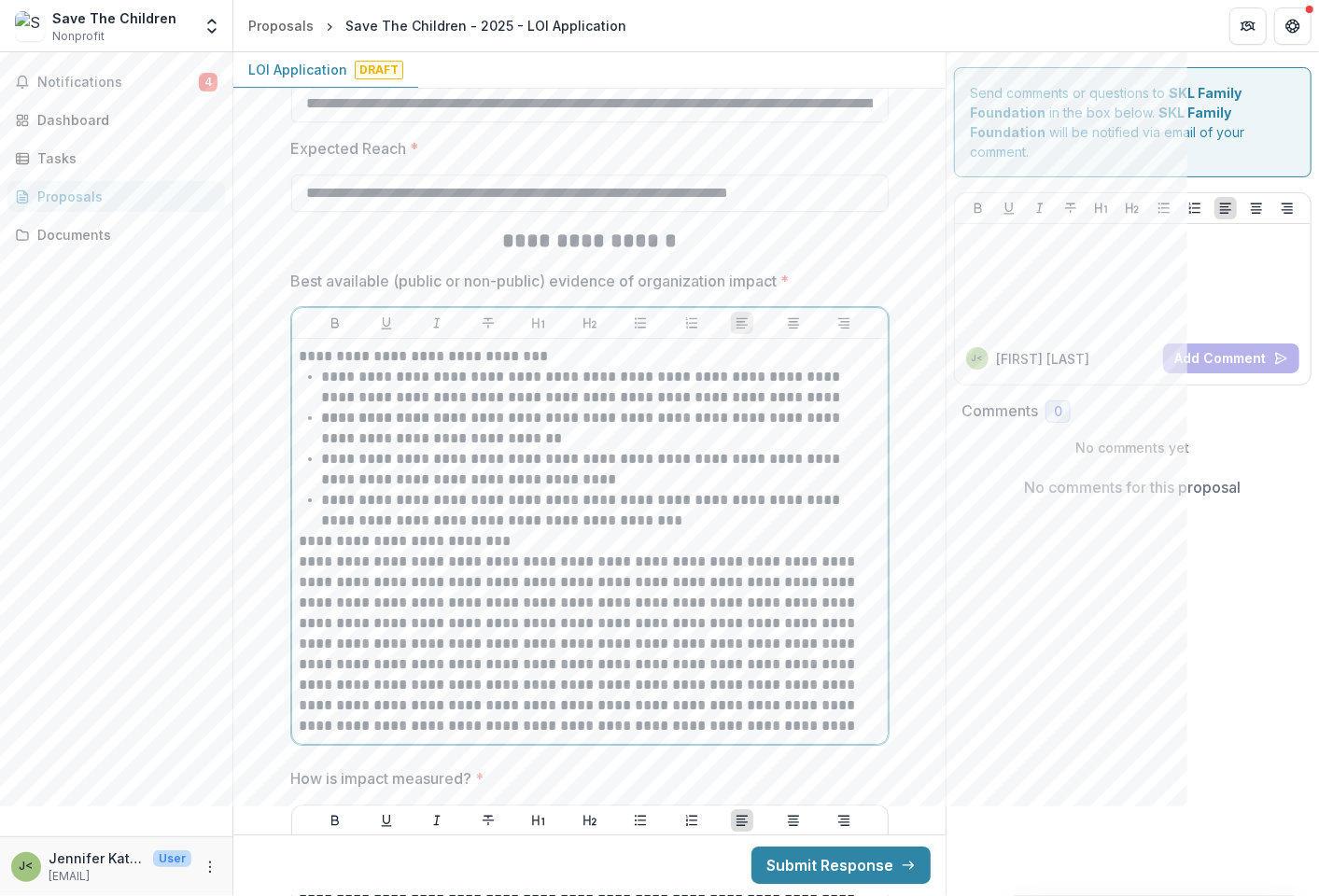 click on "**********" at bounding box center (590, 644) 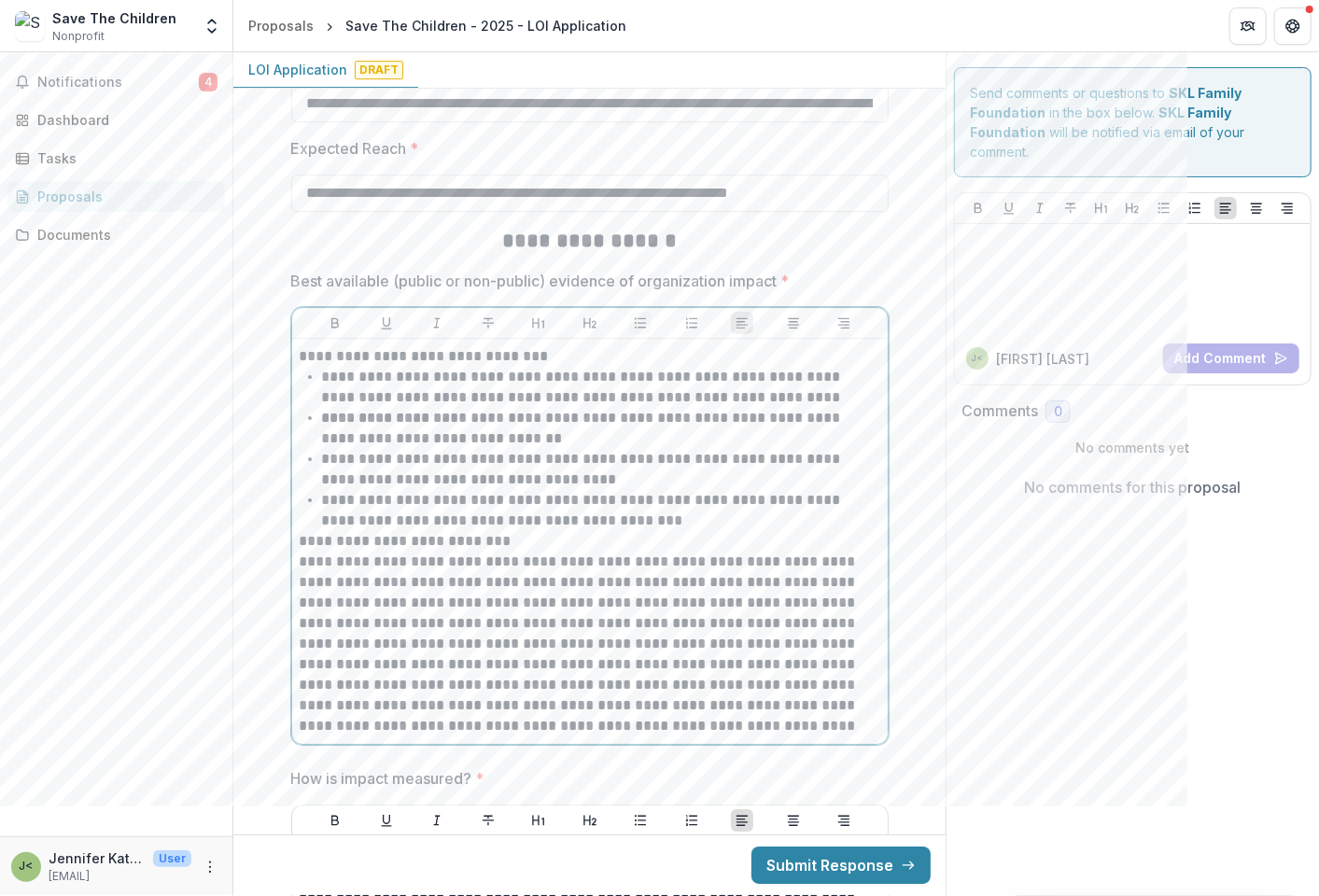 click 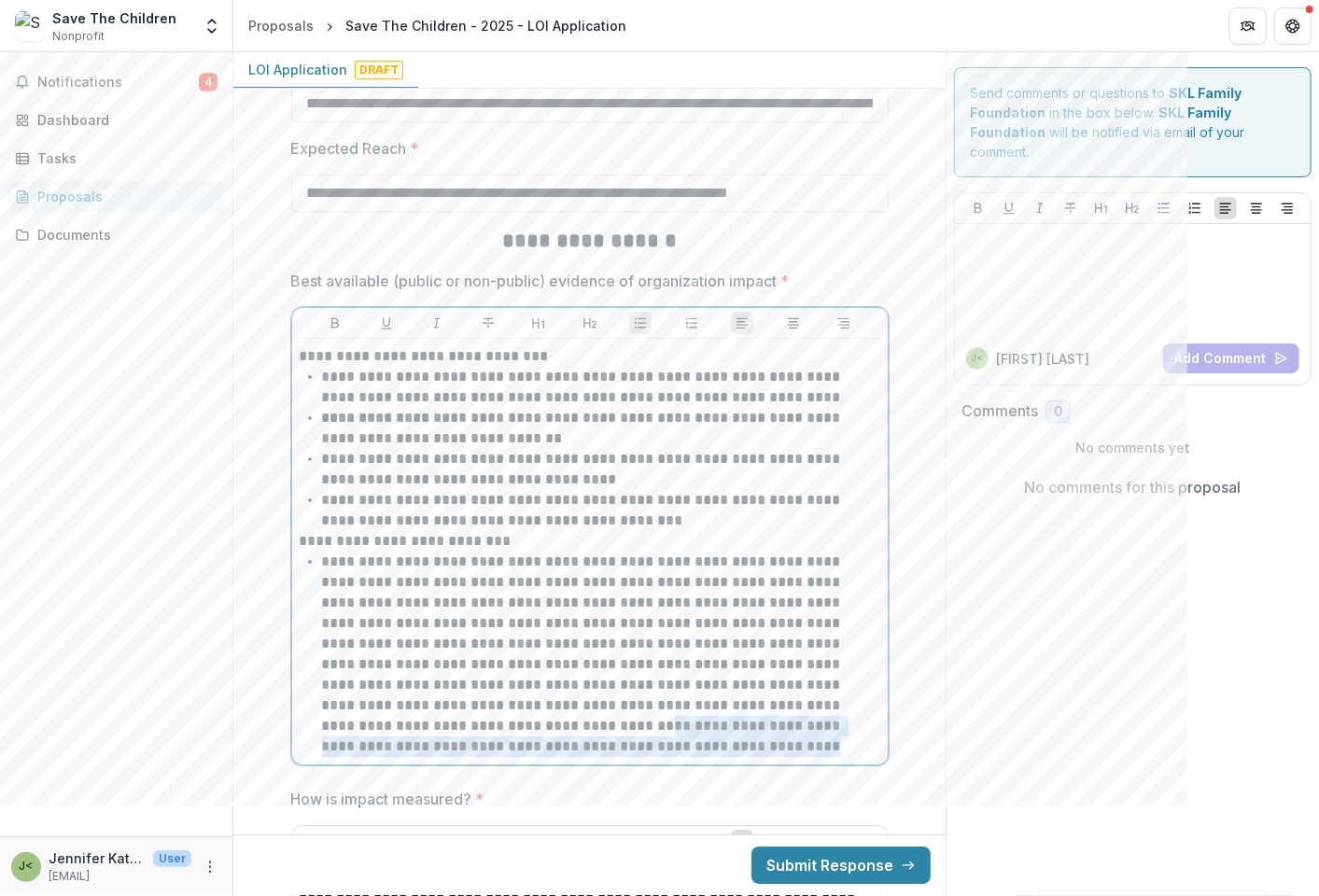 drag, startPoint x: 416, startPoint y: 722, endPoint x: 562, endPoint y: 749, distance: 148.4756 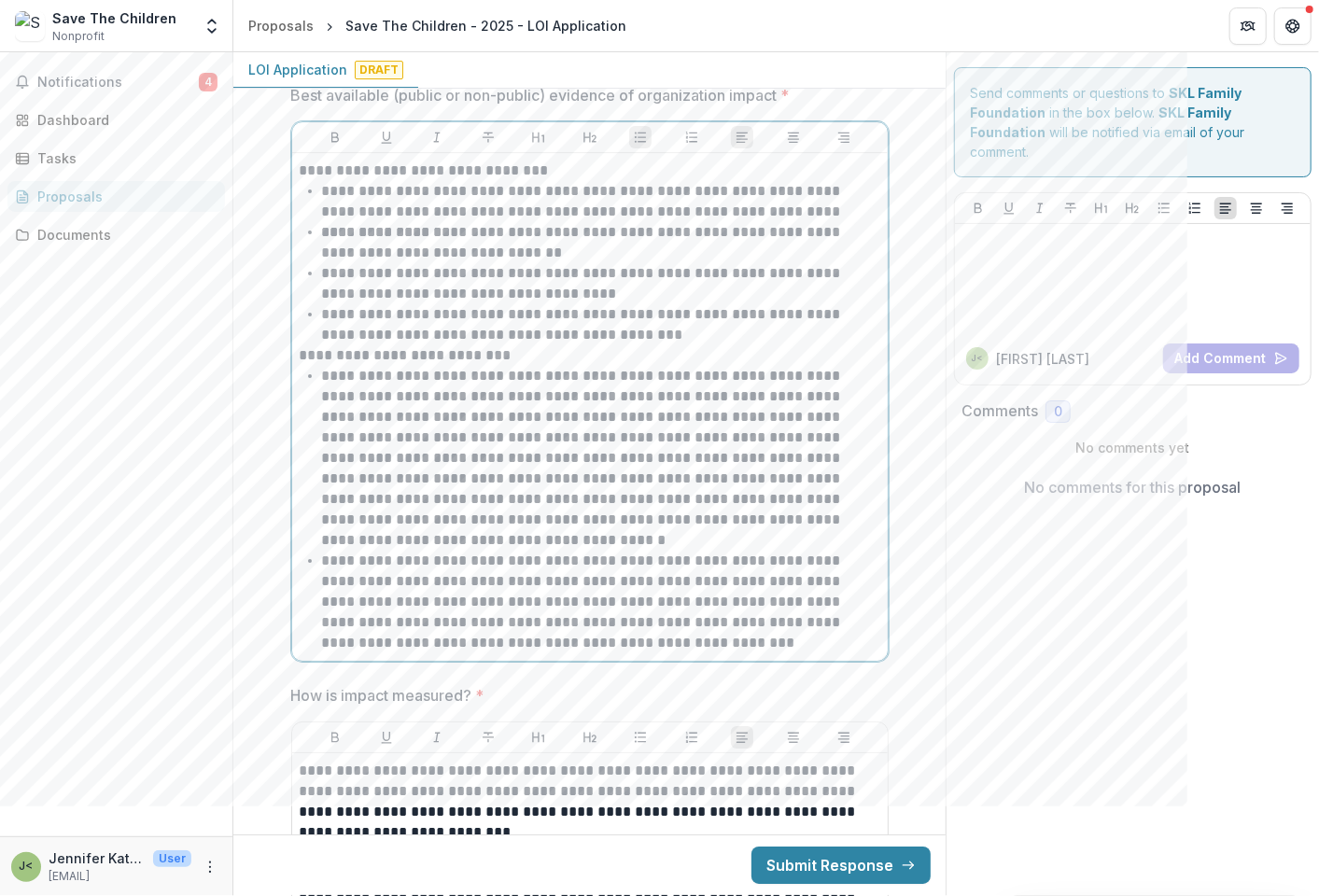 scroll, scrollTop: 3641, scrollLeft: 0, axis: vertical 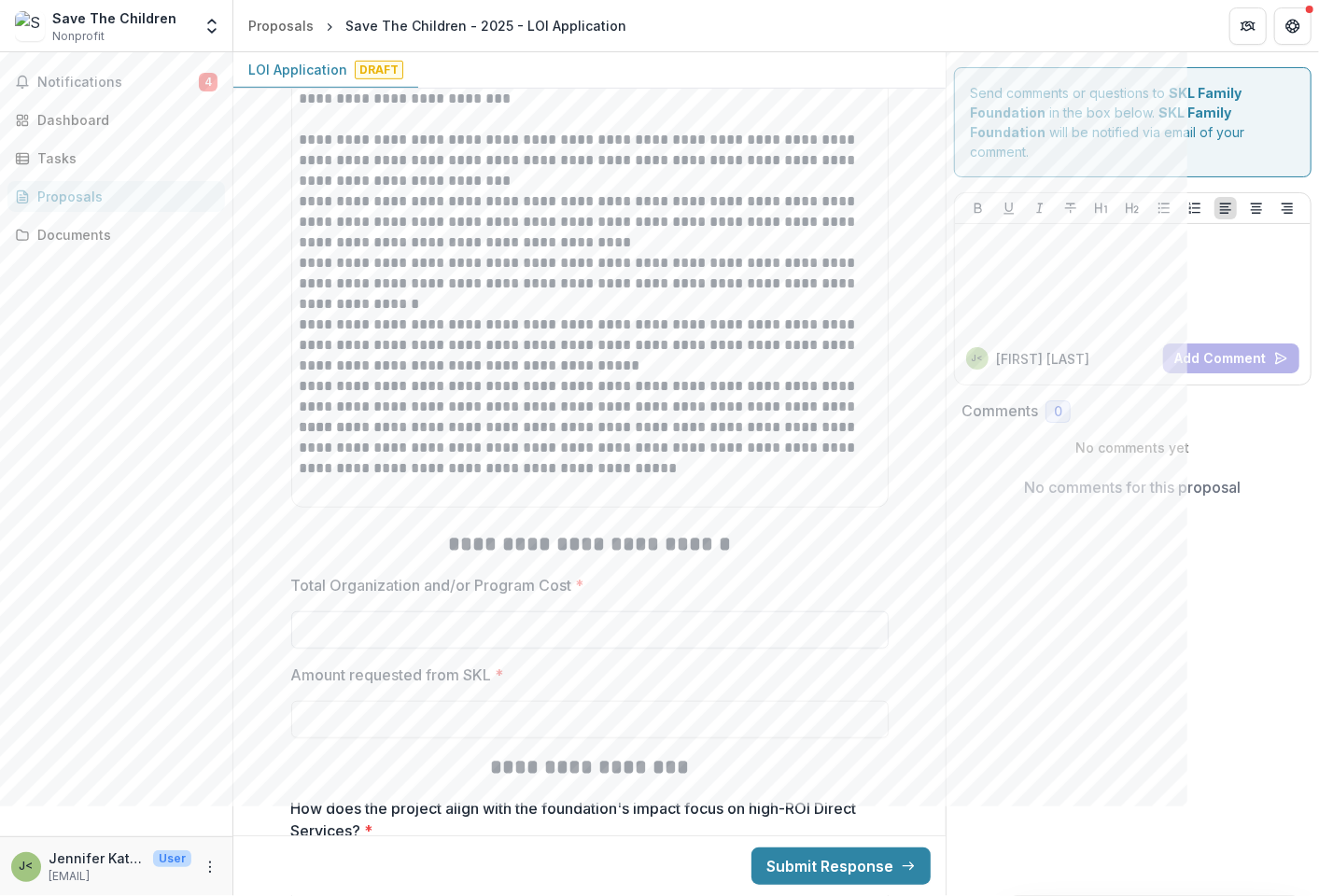 click on "Total Organization and/or Program Cost *" at bounding box center [590, 630] 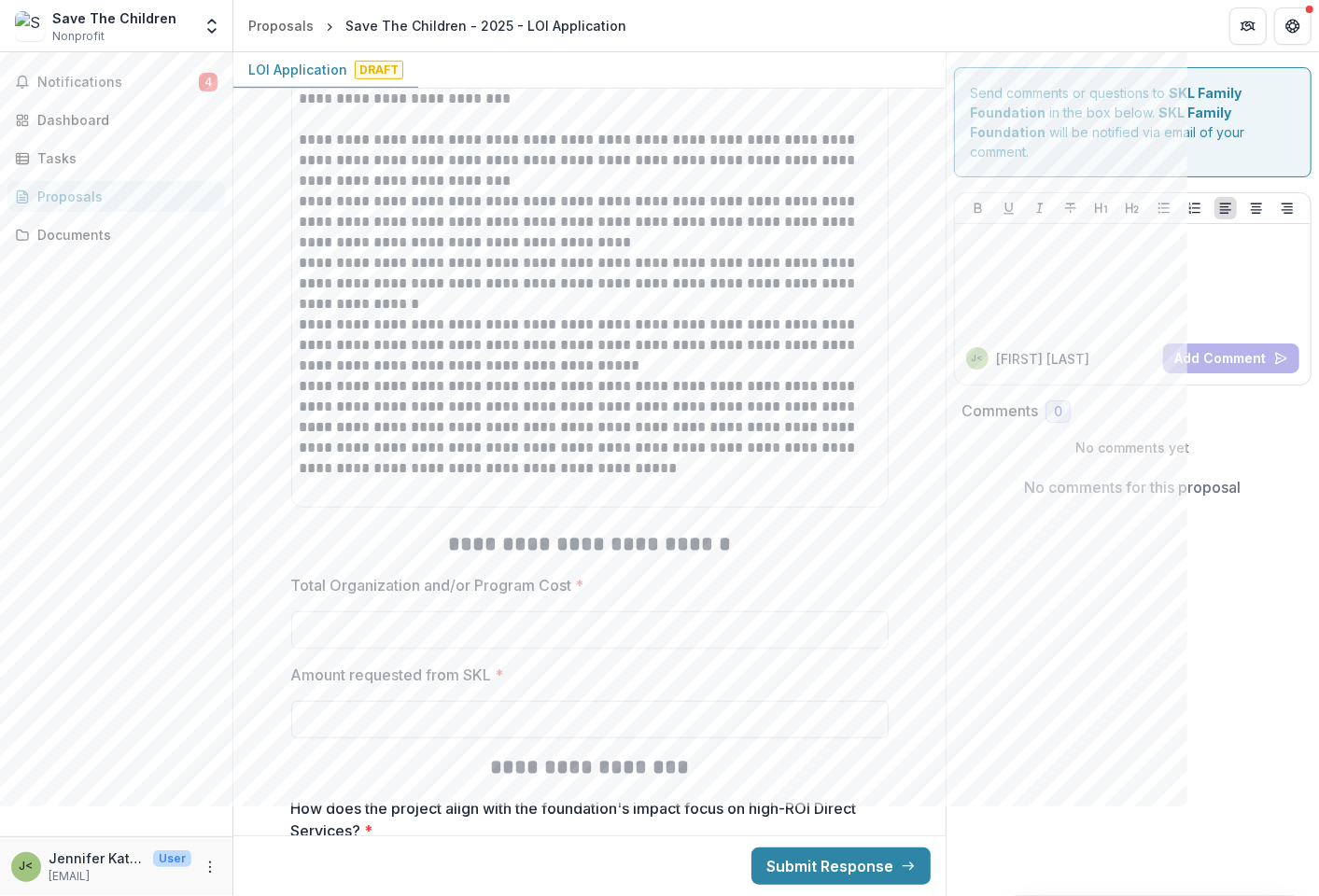 type on "**" 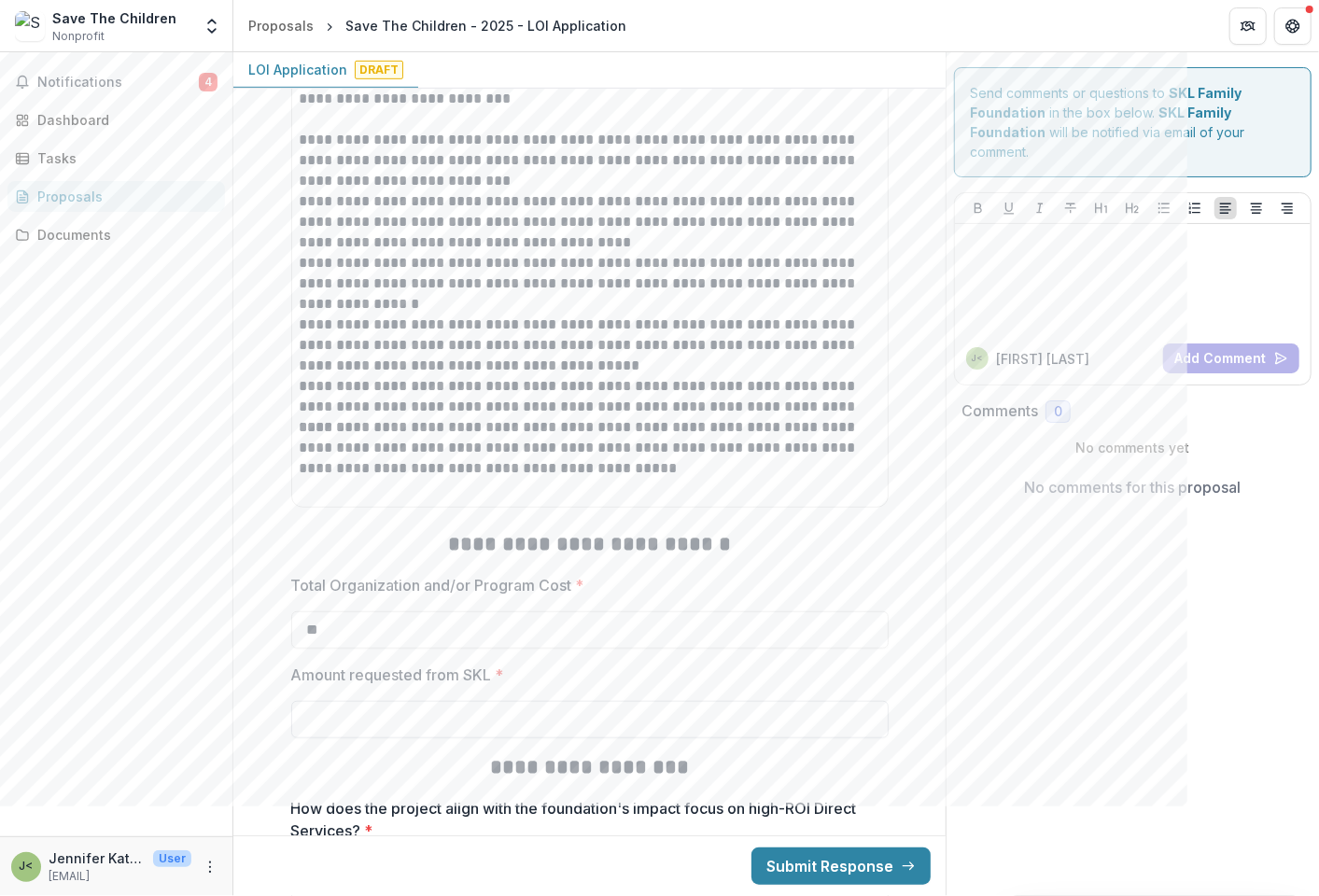 click on "Amount requested from SKL *" at bounding box center (590, 720) 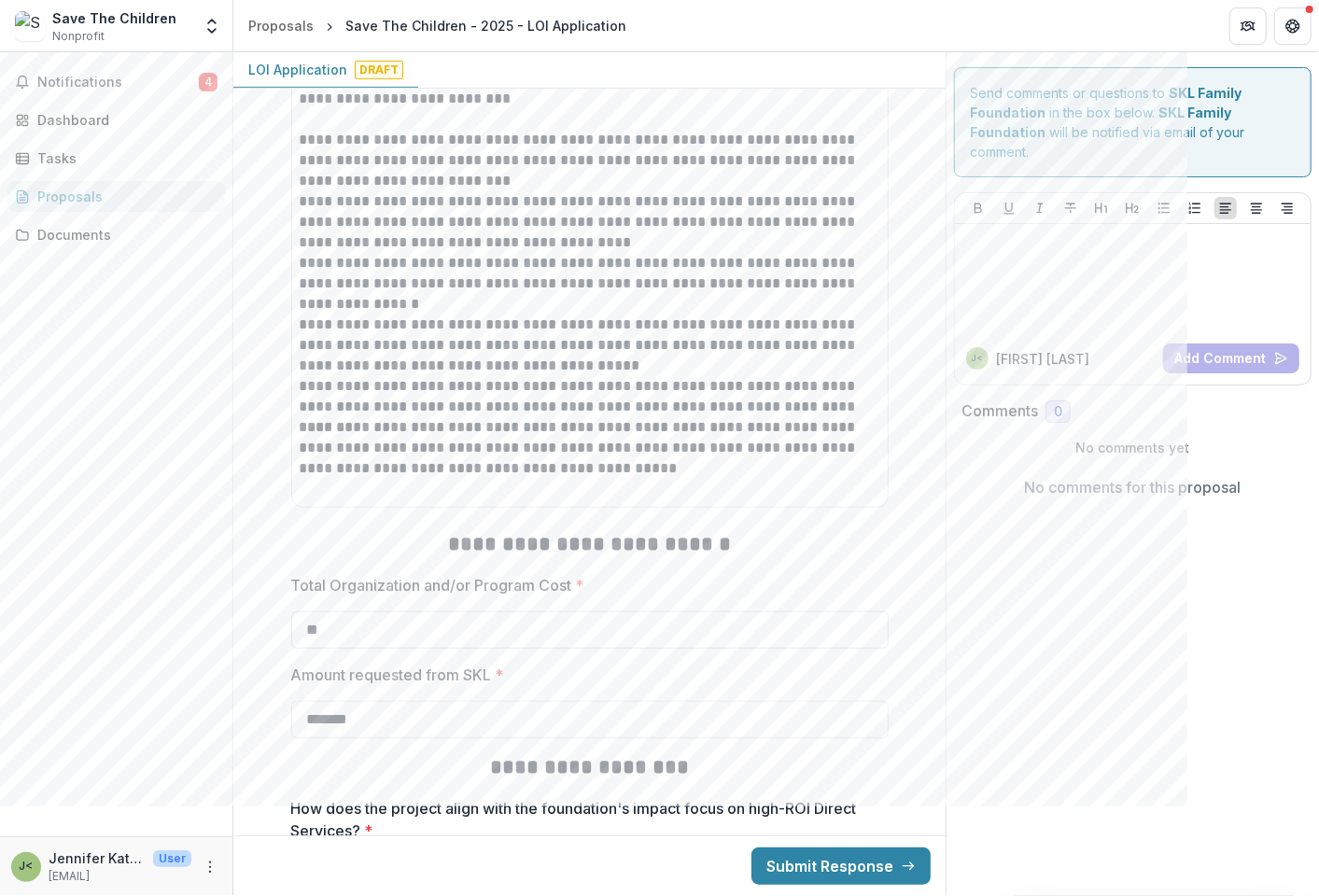 type on "*******" 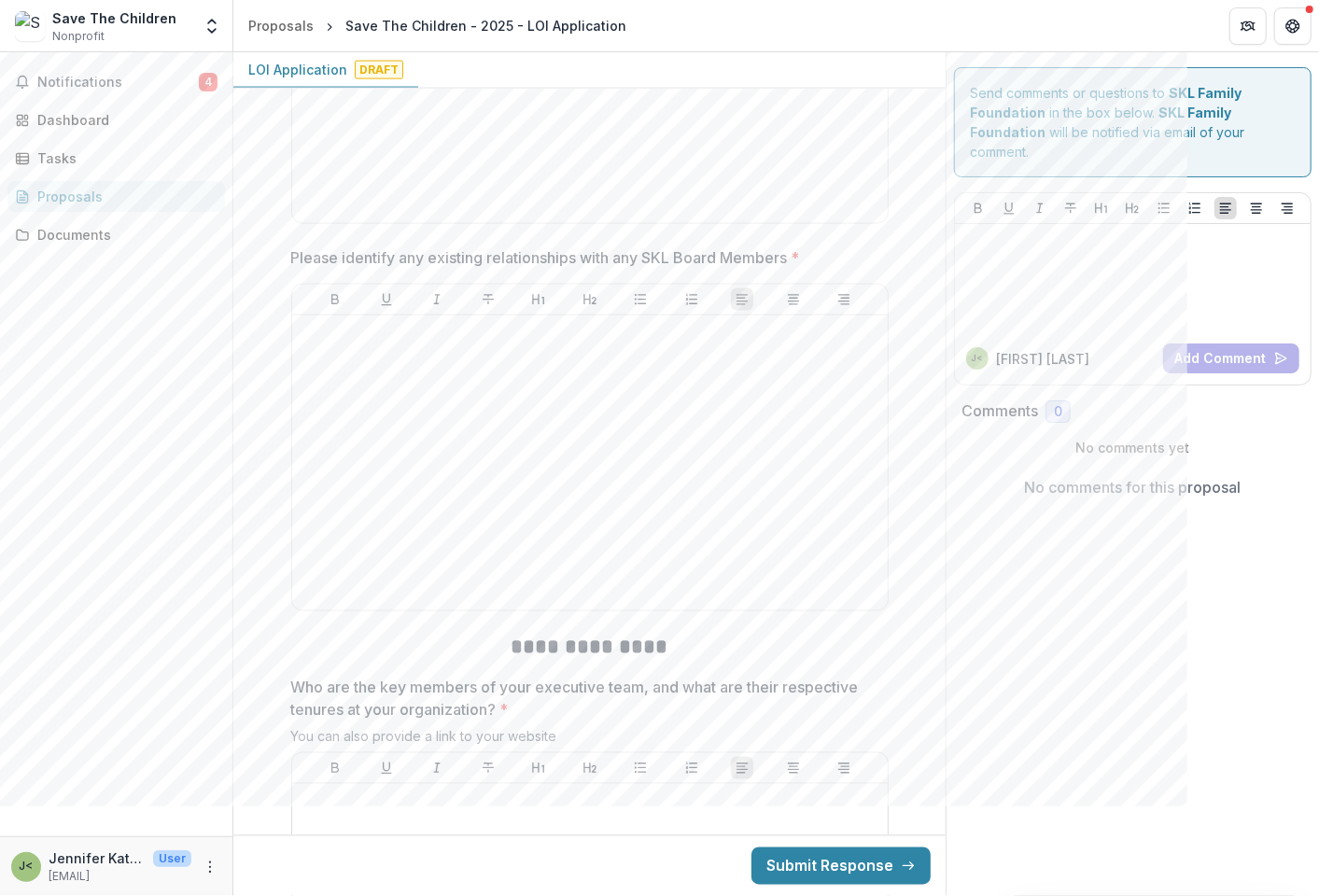 scroll, scrollTop: 5594, scrollLeft: 0, axis: vertical 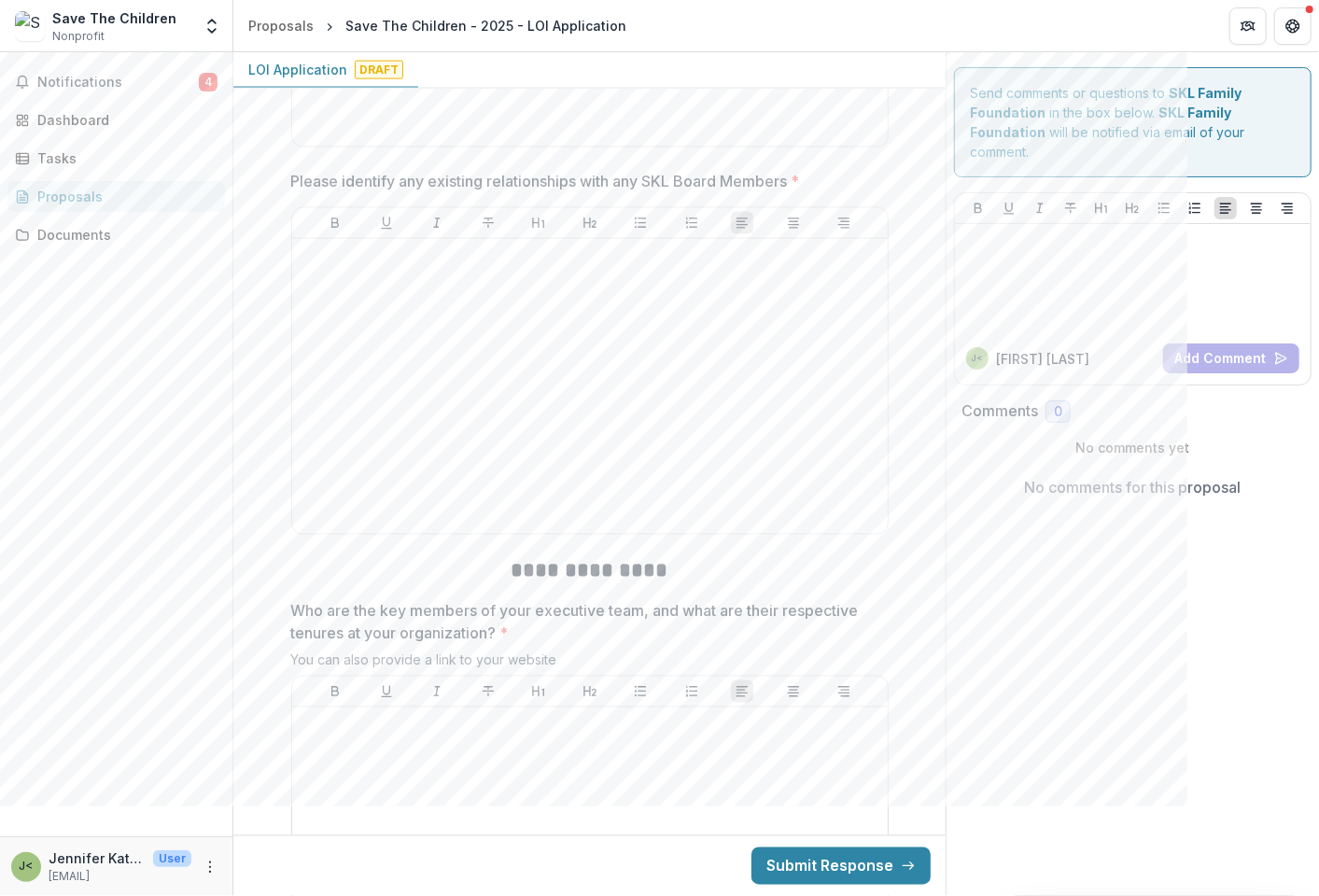 type on "**********" 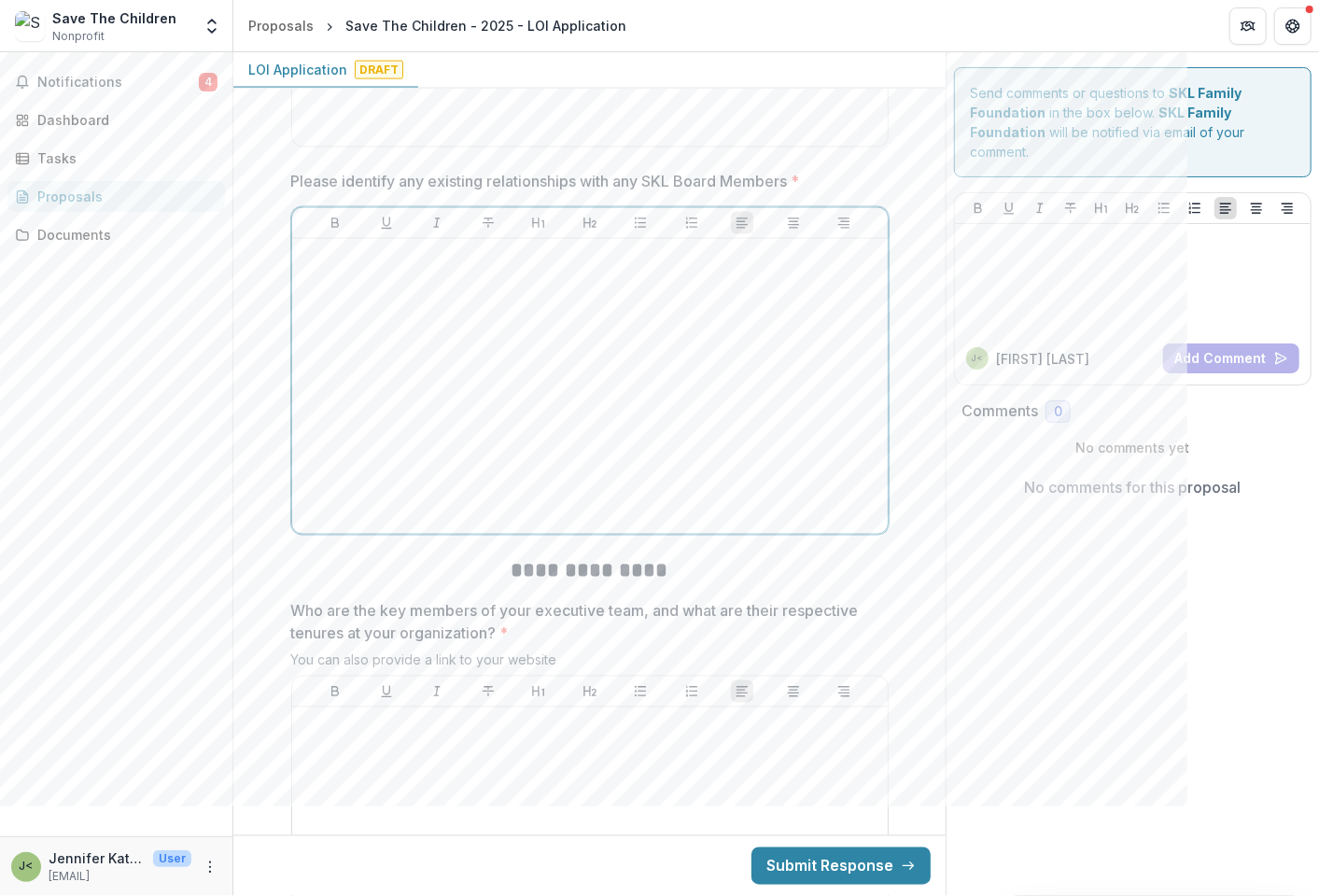 click at bounding box center (590, 386) 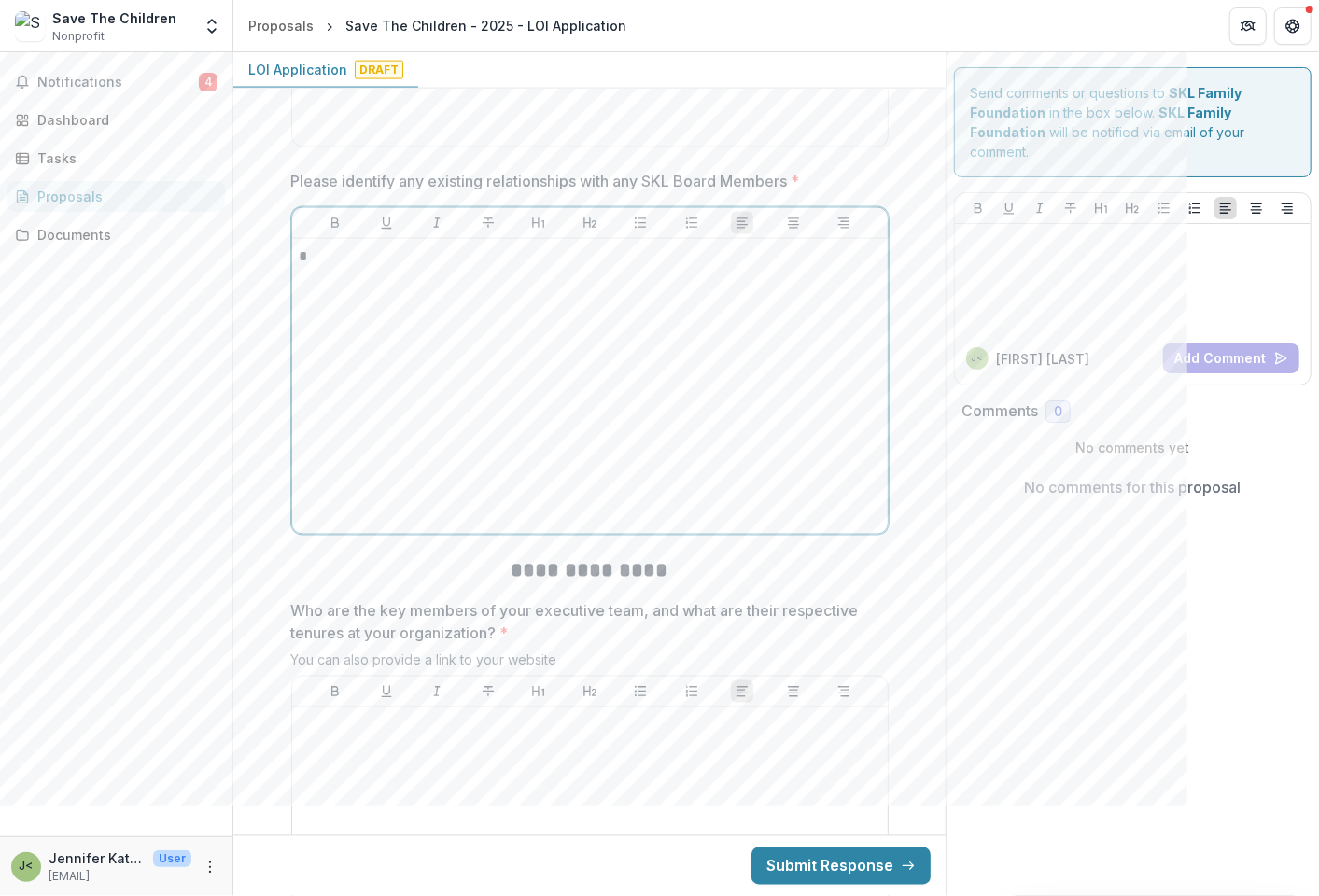 type 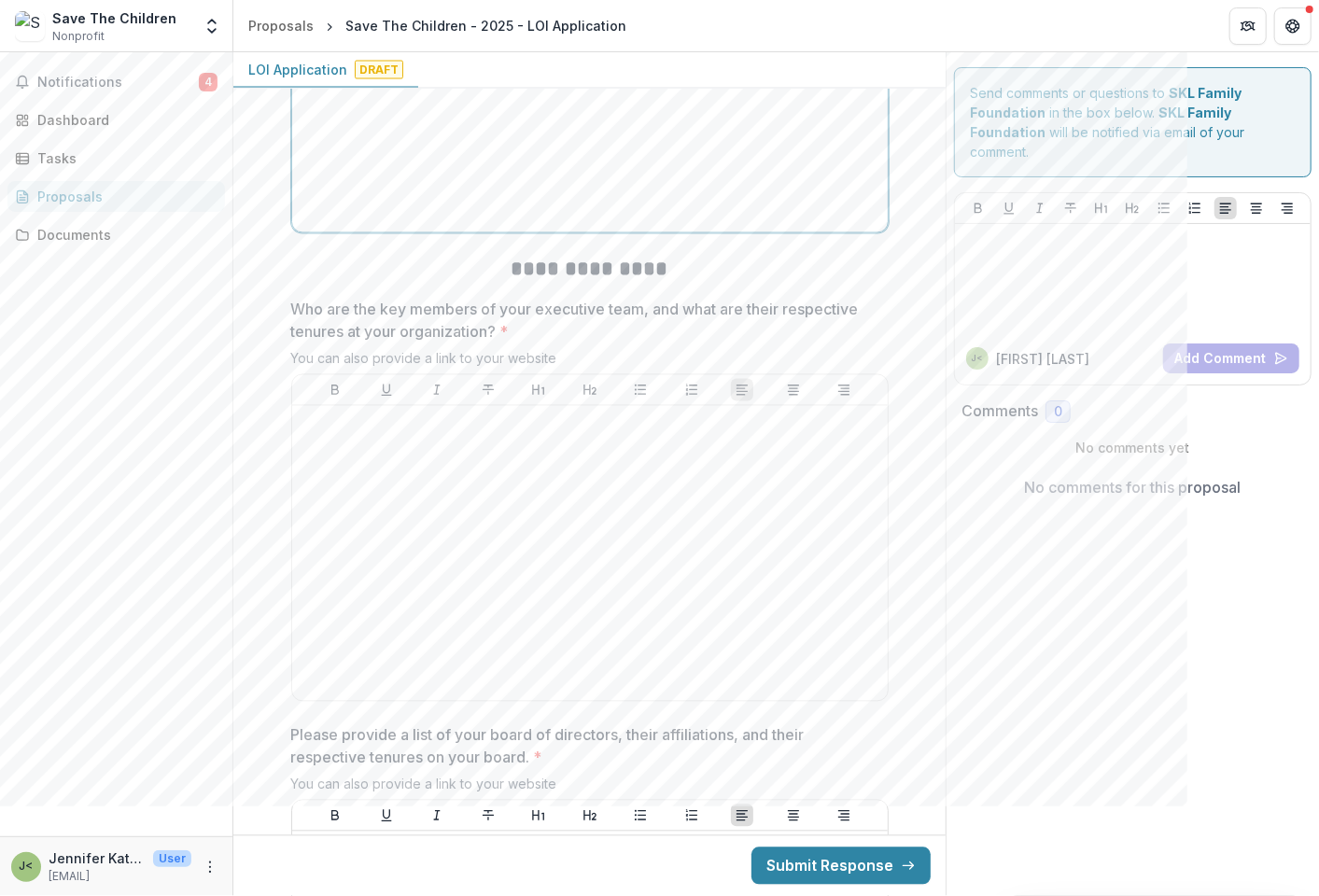 scroll, scrollTop: 5905, scrollLeft: 0, axis: vertical 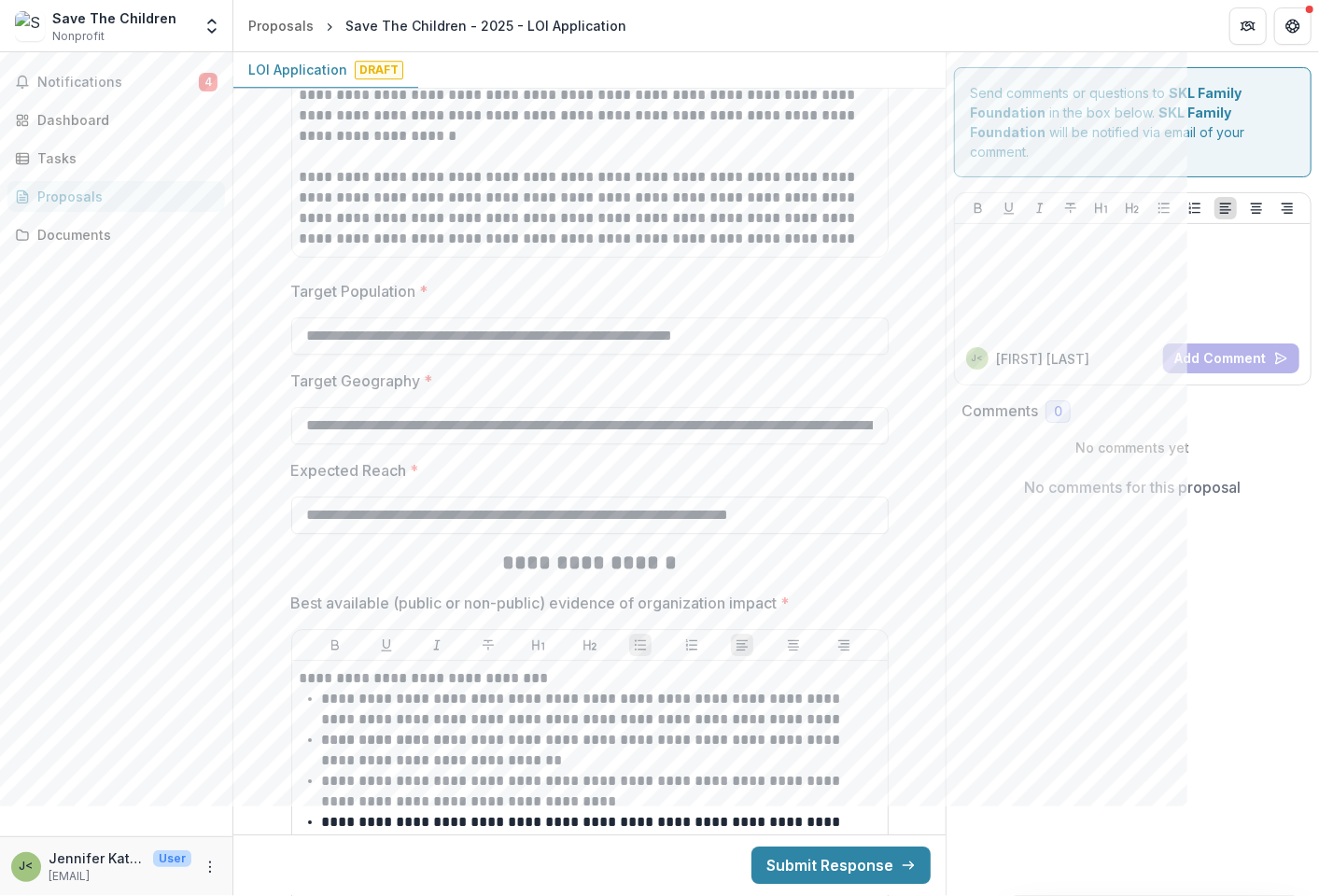 drag, startPoint x: 299, startPoint y: 517, endPoint x: 875, endPoint y: 524, distance: 576.04253 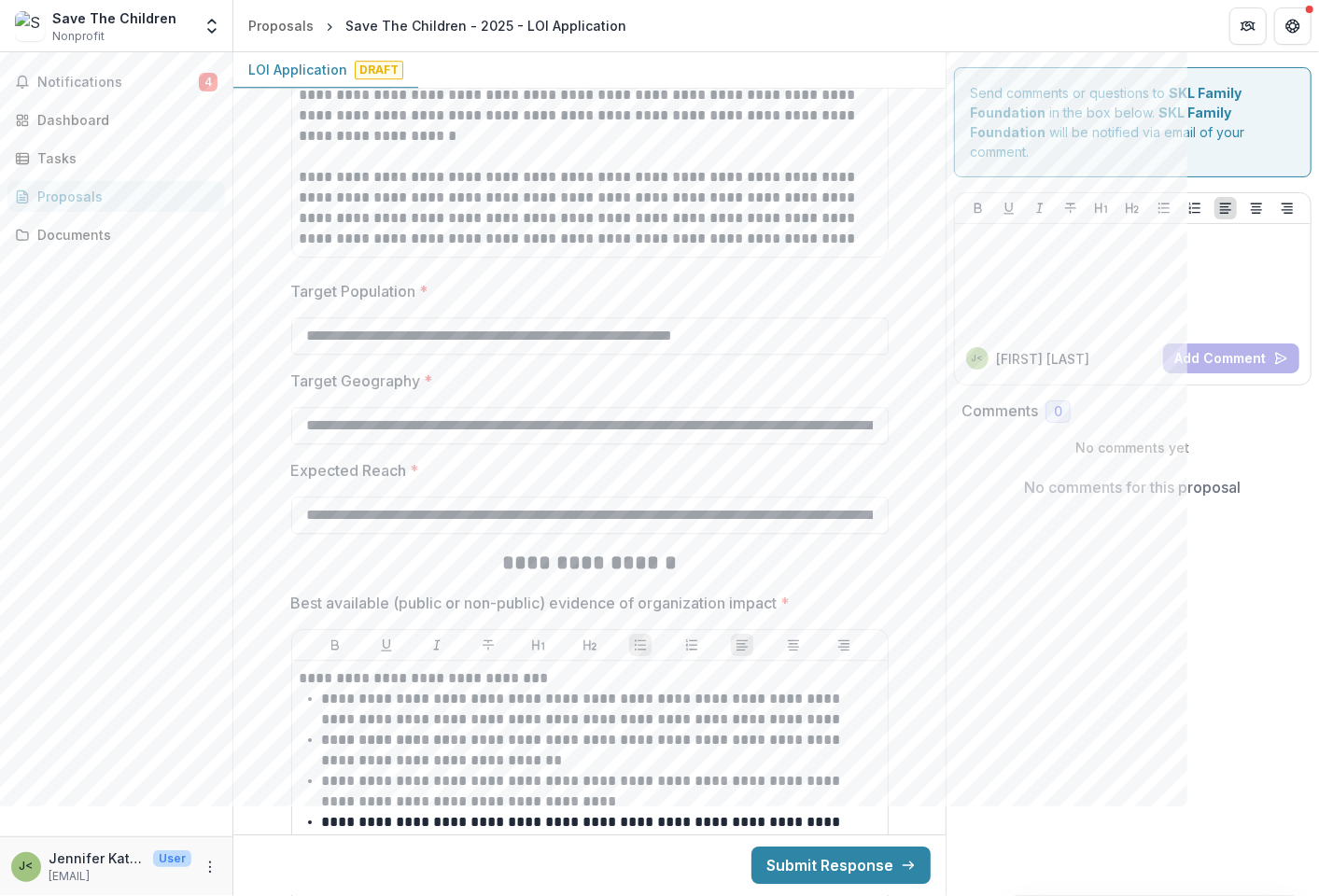 type on "**********" 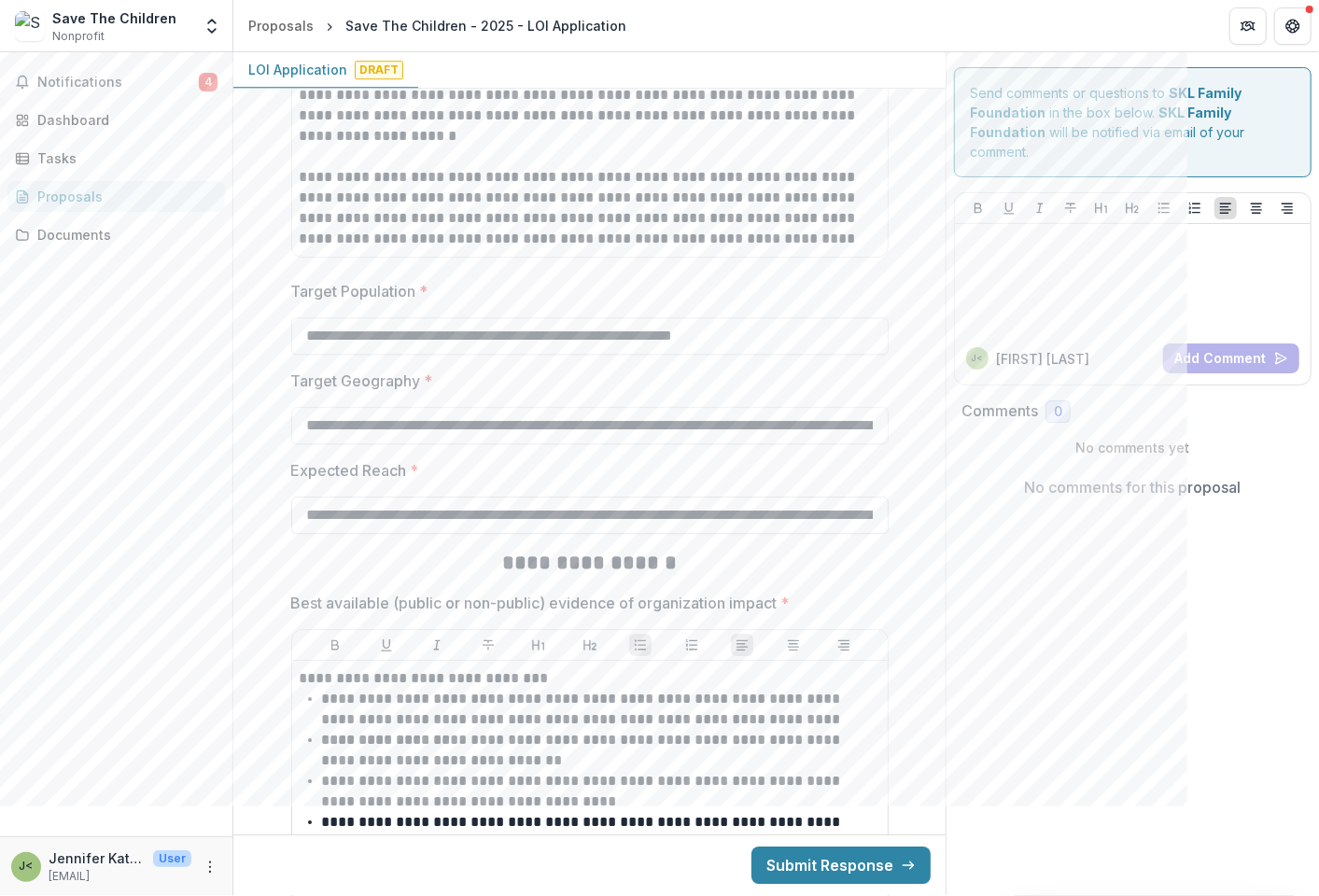 click on "**********" at bounding box center (590, 515) 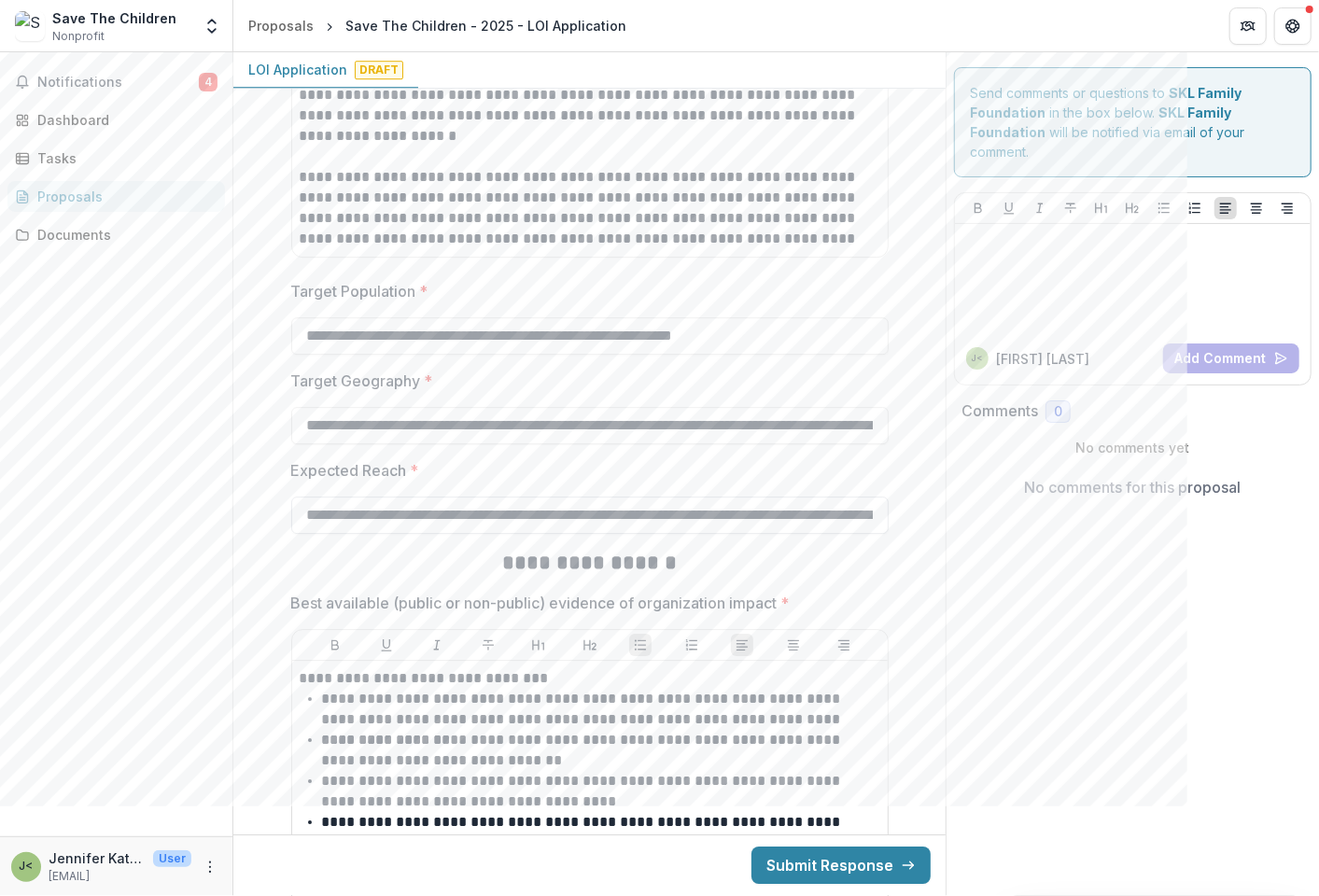 click on "**********" at bounding box center (590, 515) 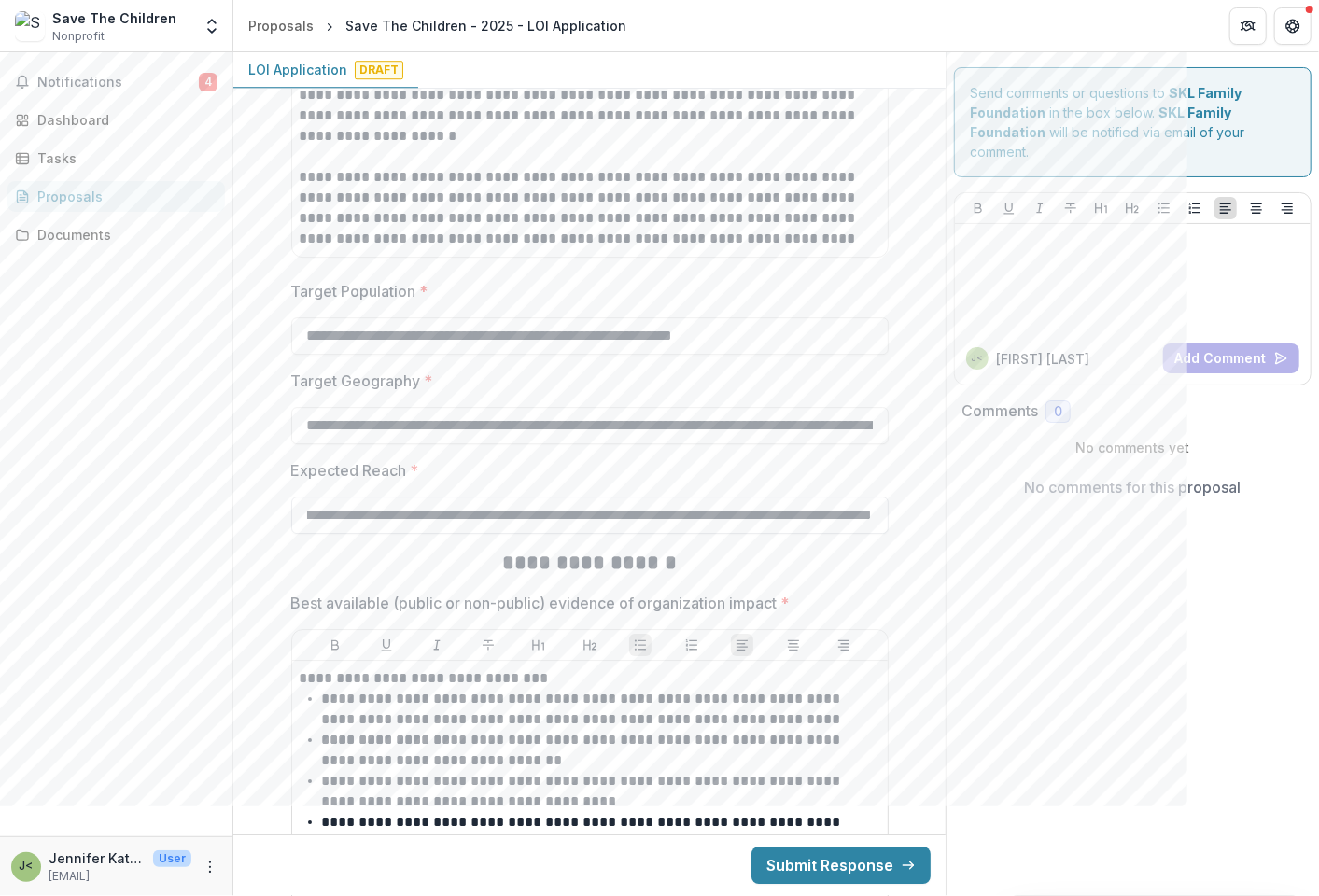 scroll, scrollTop: 0, scrollLeft: 206, axis: horizontal 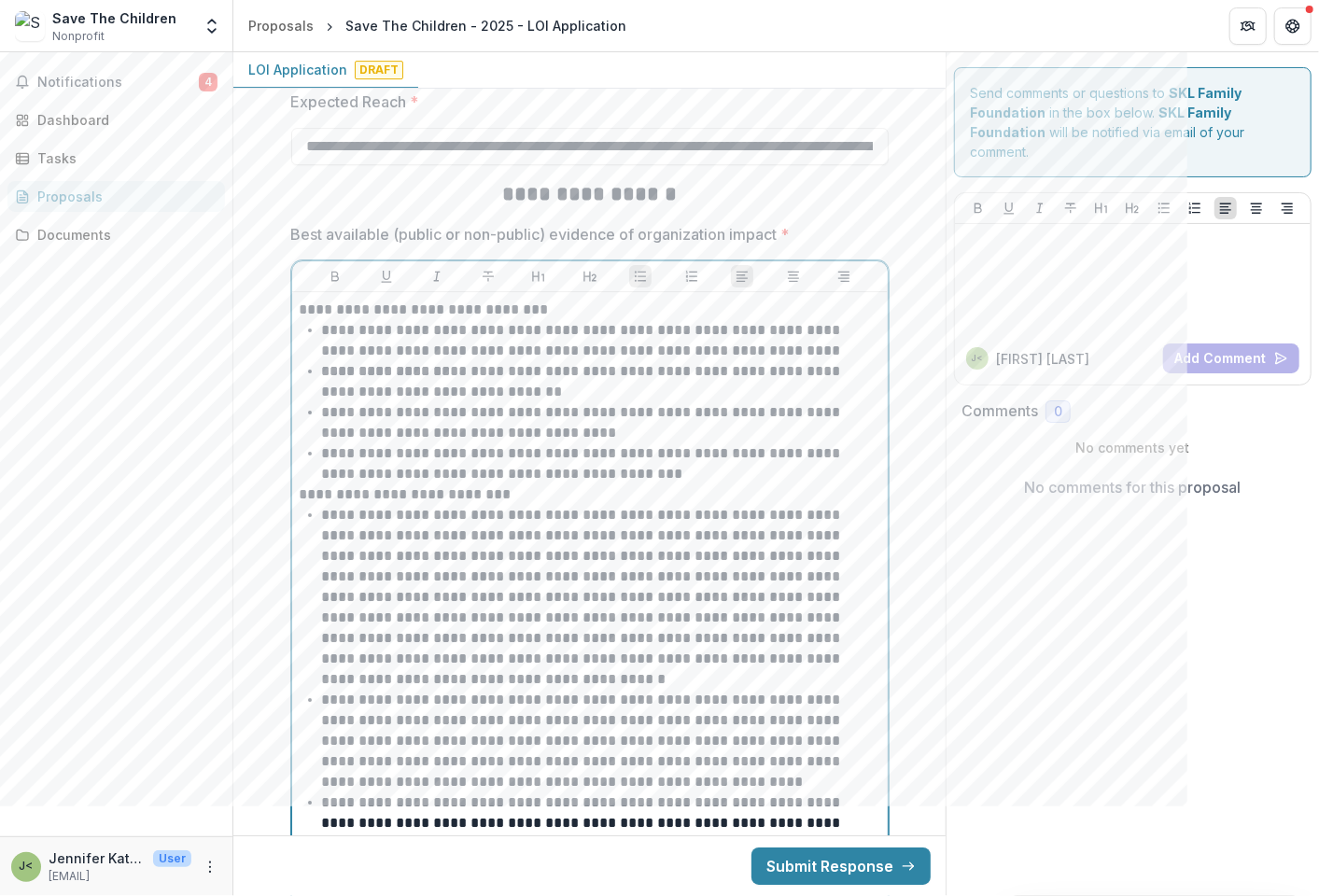 drag, startPoint x: 625, startPoint y: 630, endPoint x: 635, endPoint y: 632, distance: 10.198039 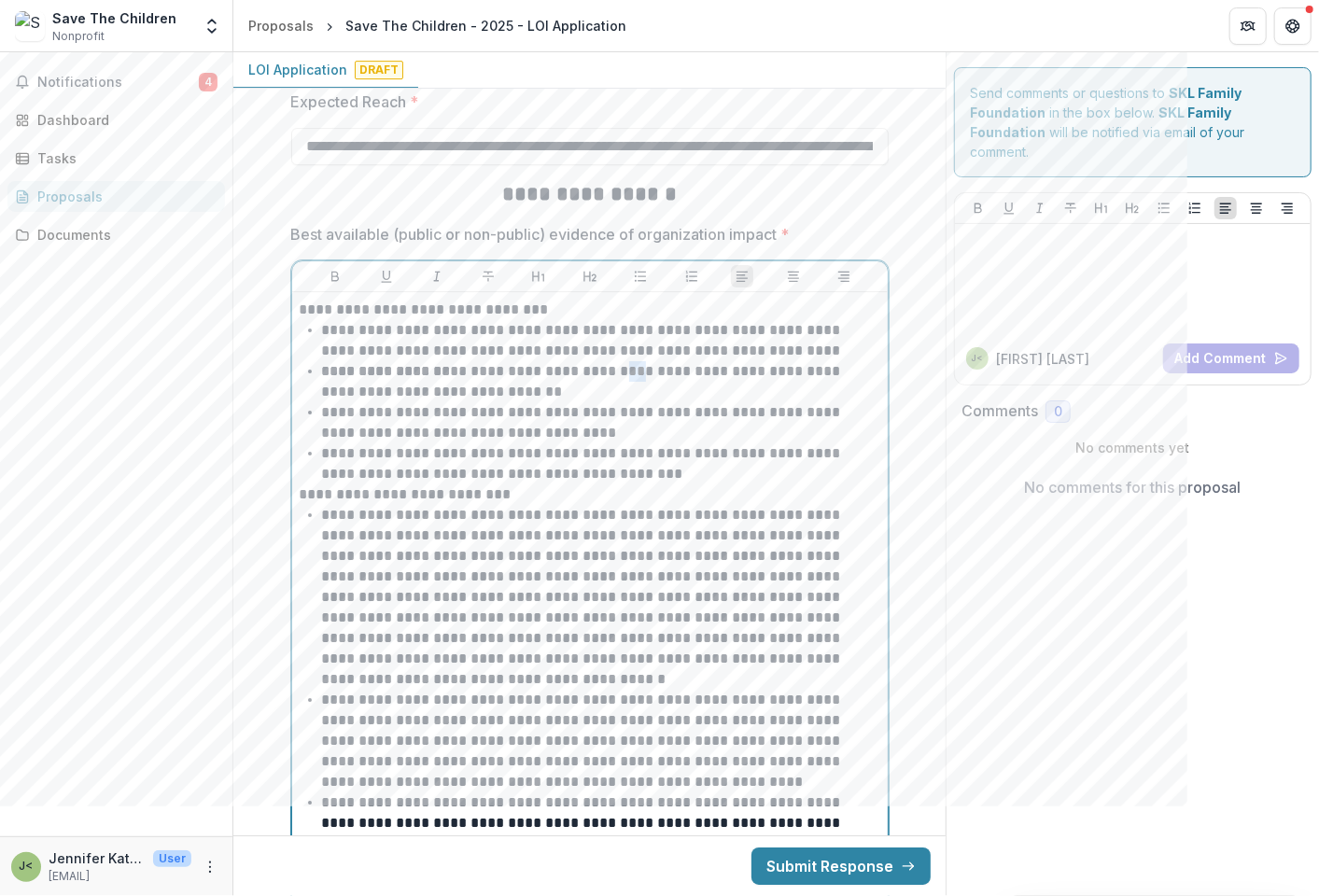 drag, startPoint x: 625, startPoint y: 365, endPoint x: 640, endPoint y: 366, distance: 15.0333 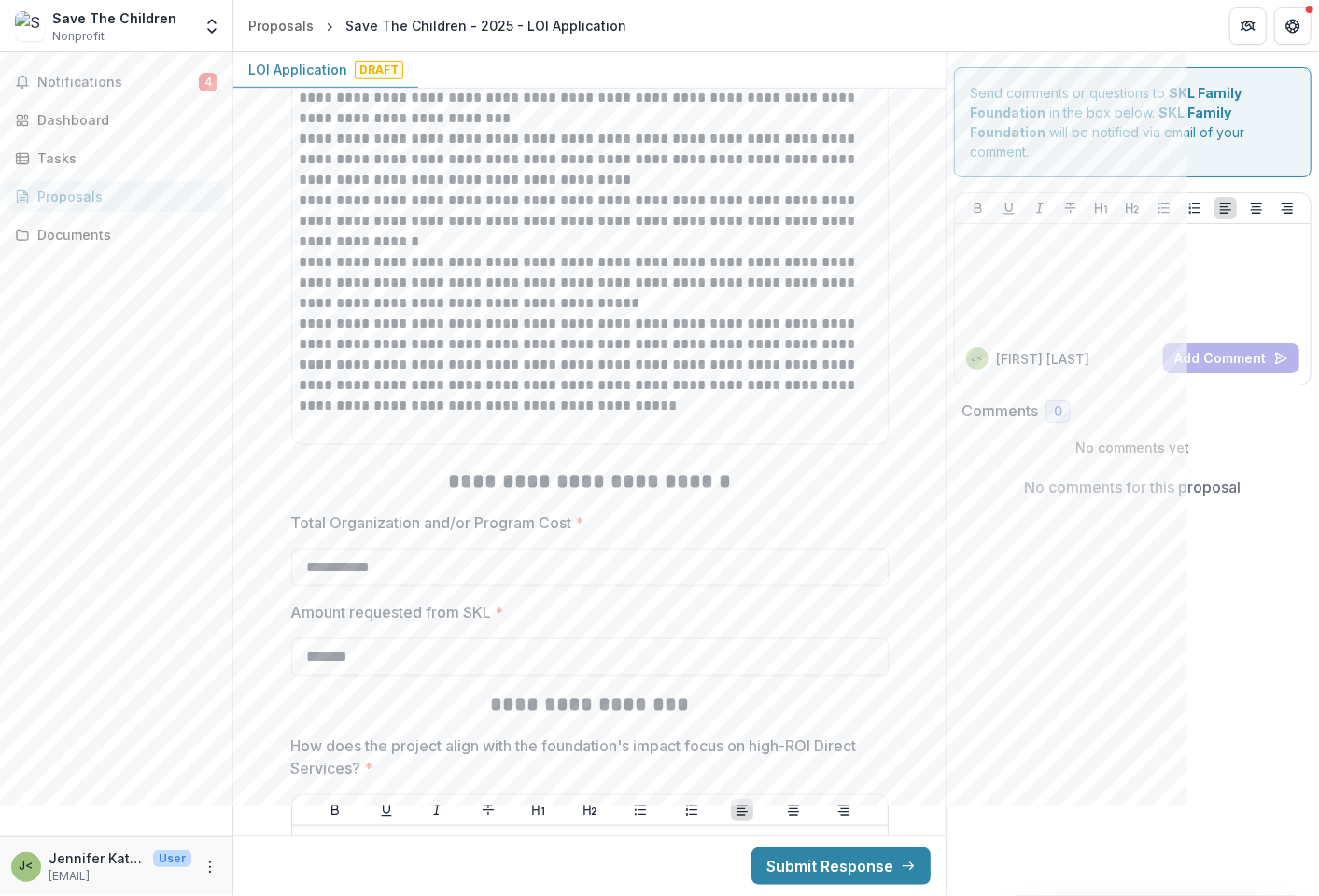 scroll, scrollTop: 4621, scrollLeft: 0, axis: vertical 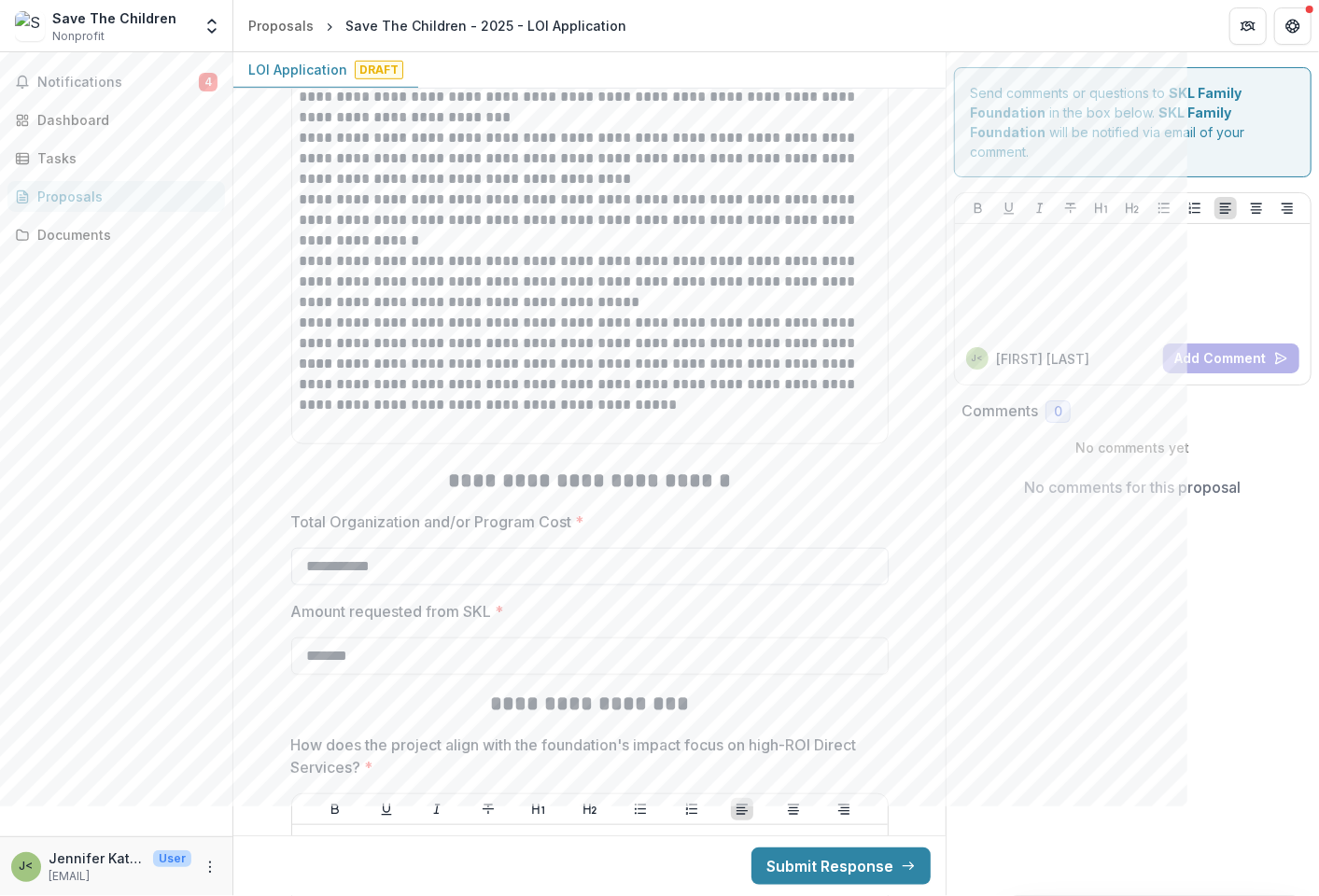 drag, startPoint x: 328, startPoint y: 562, endPoint x: 309, endPoint y: 564, distance: 19.10497 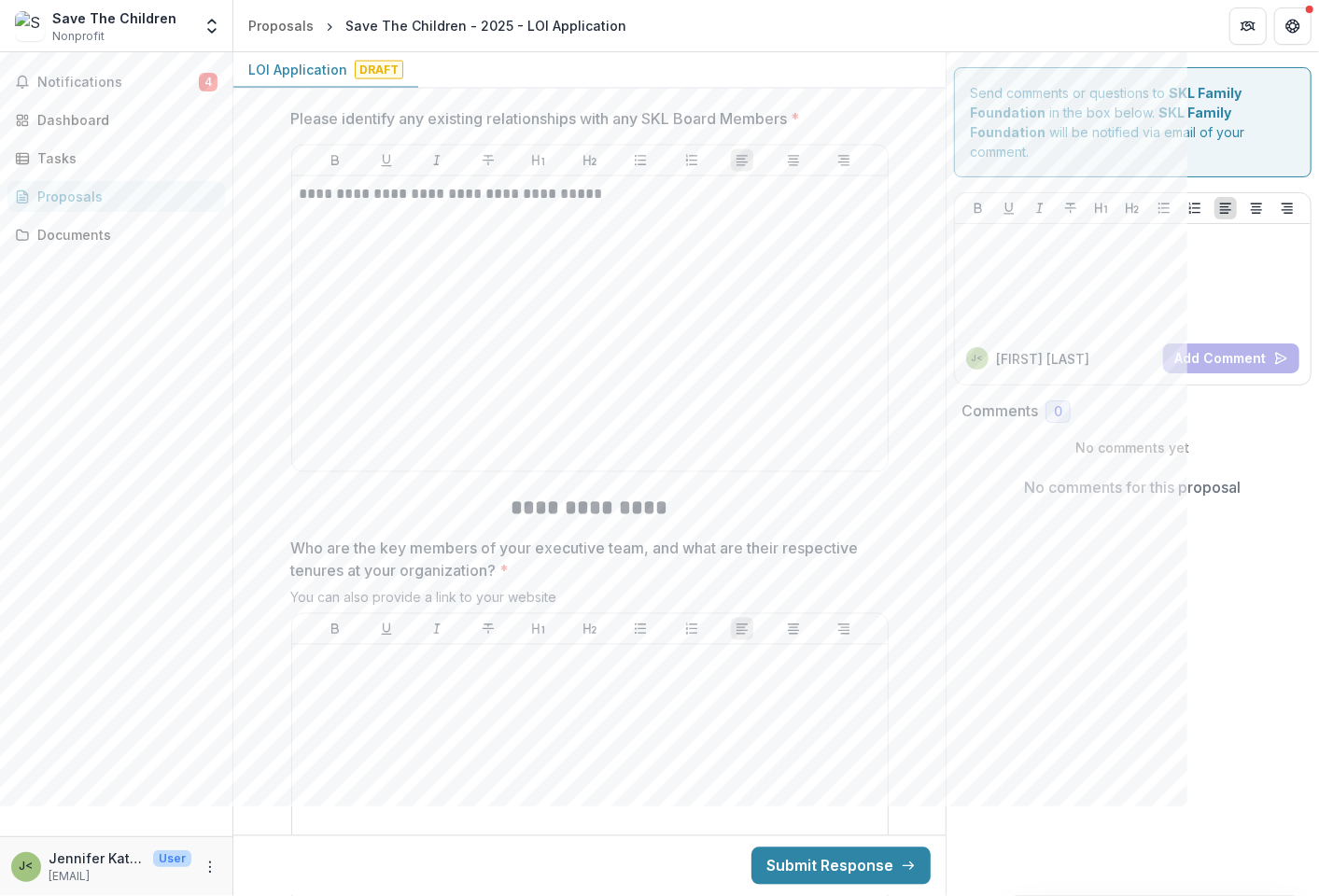 scroll, scrollTop: 5658, scrollLeft: 0, axis: vertical 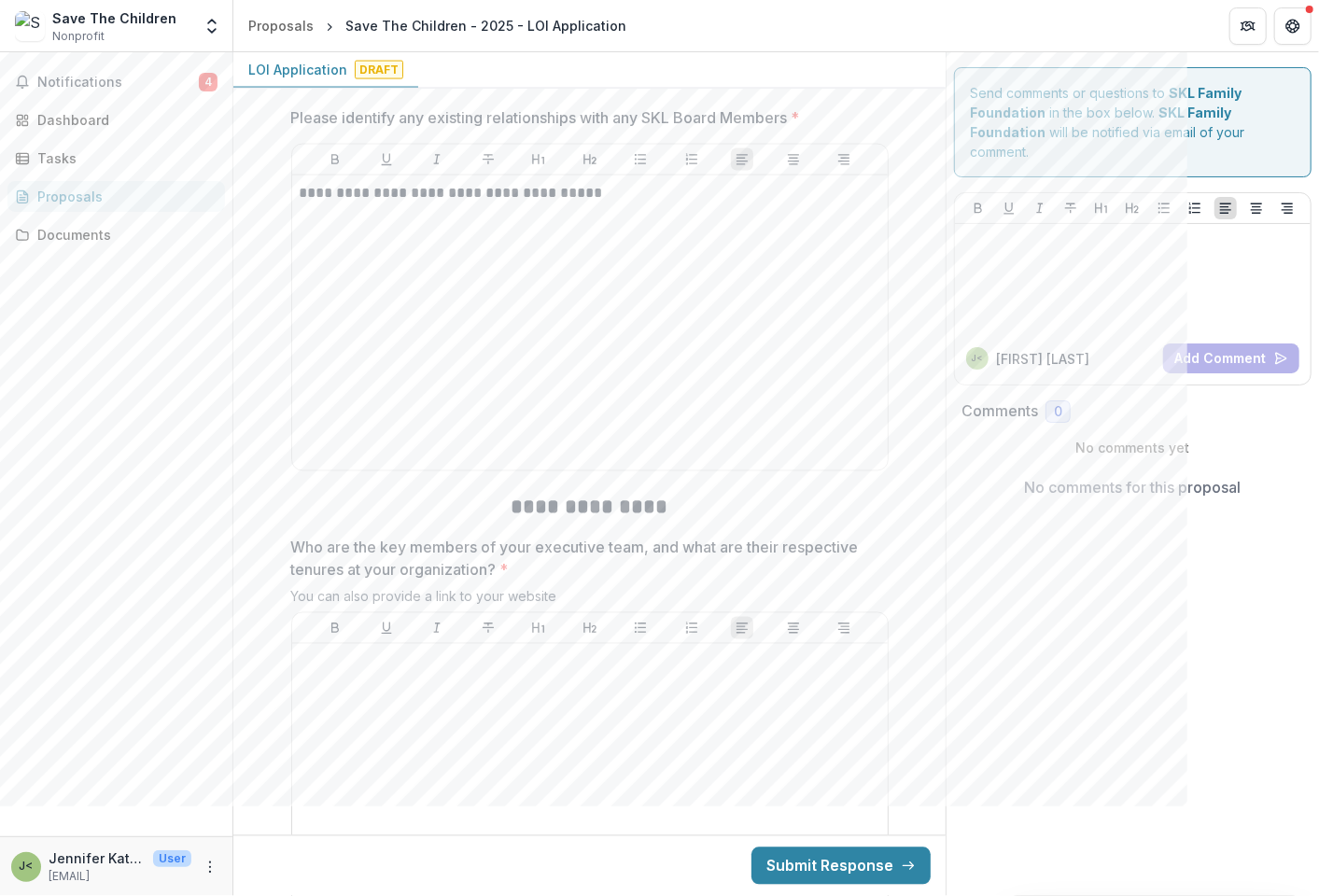 type on "**********" 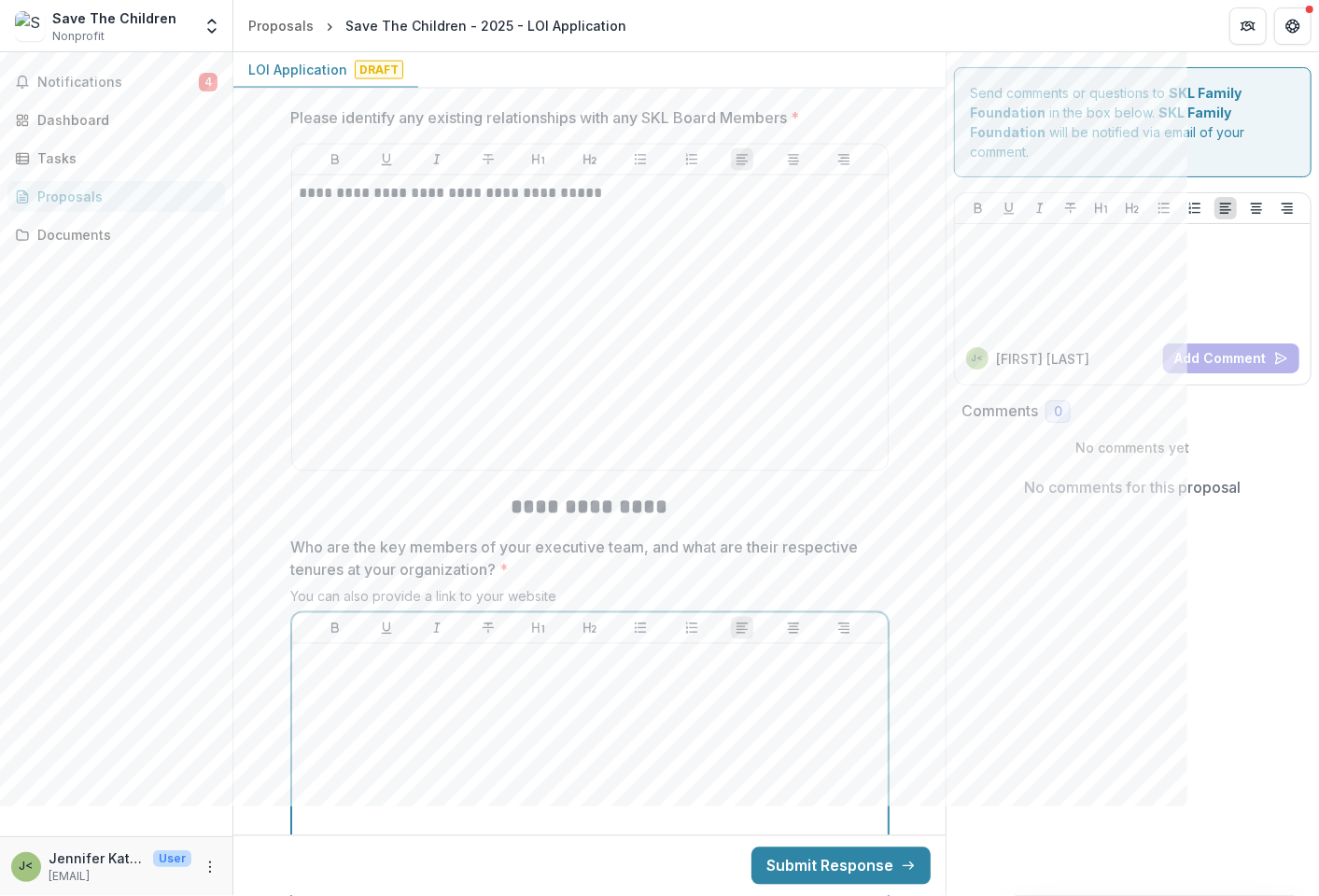 click at bounding box center (590, 791) 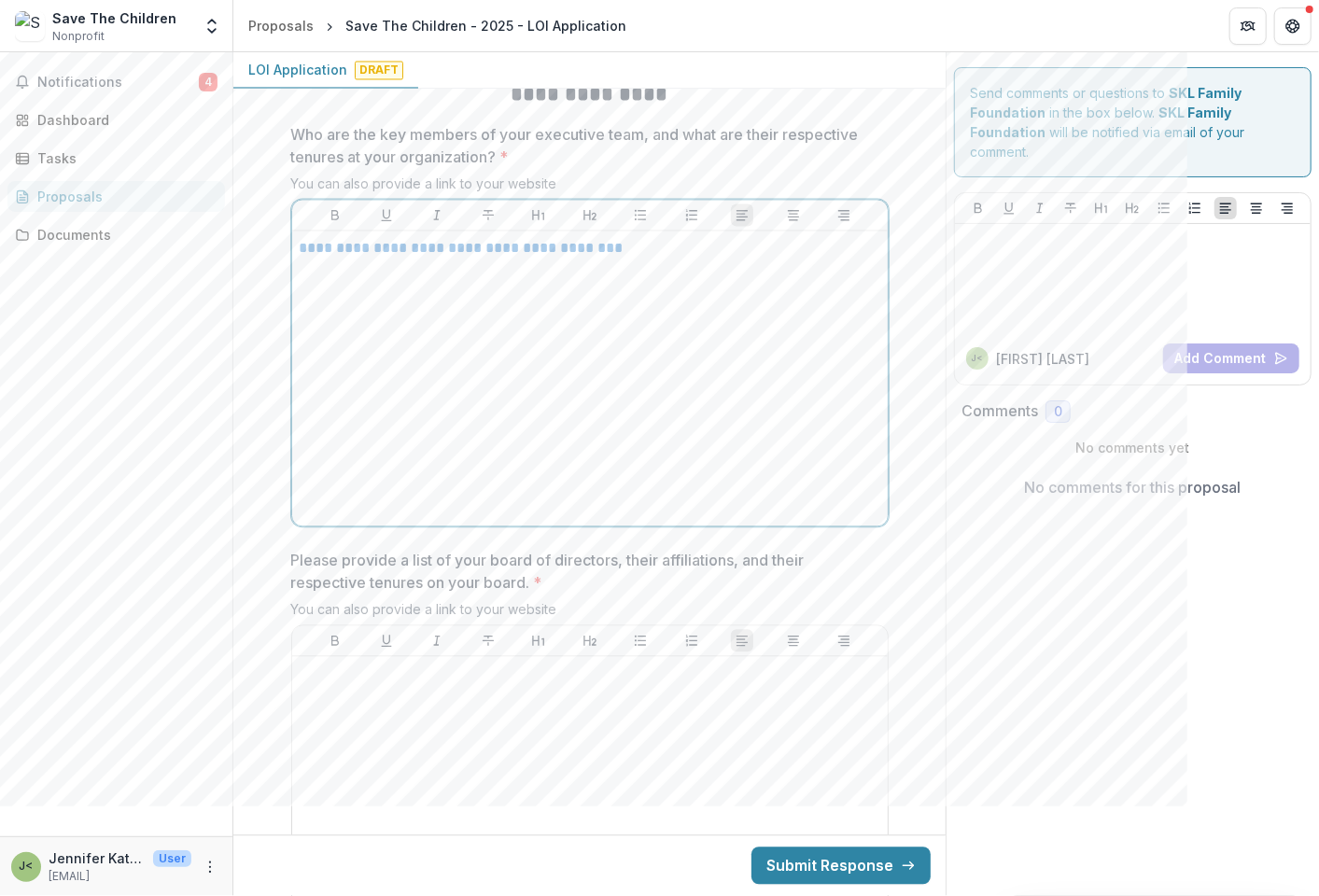 scroll, scrollTop: 6072, scrollLeft: 0, axis: vertical 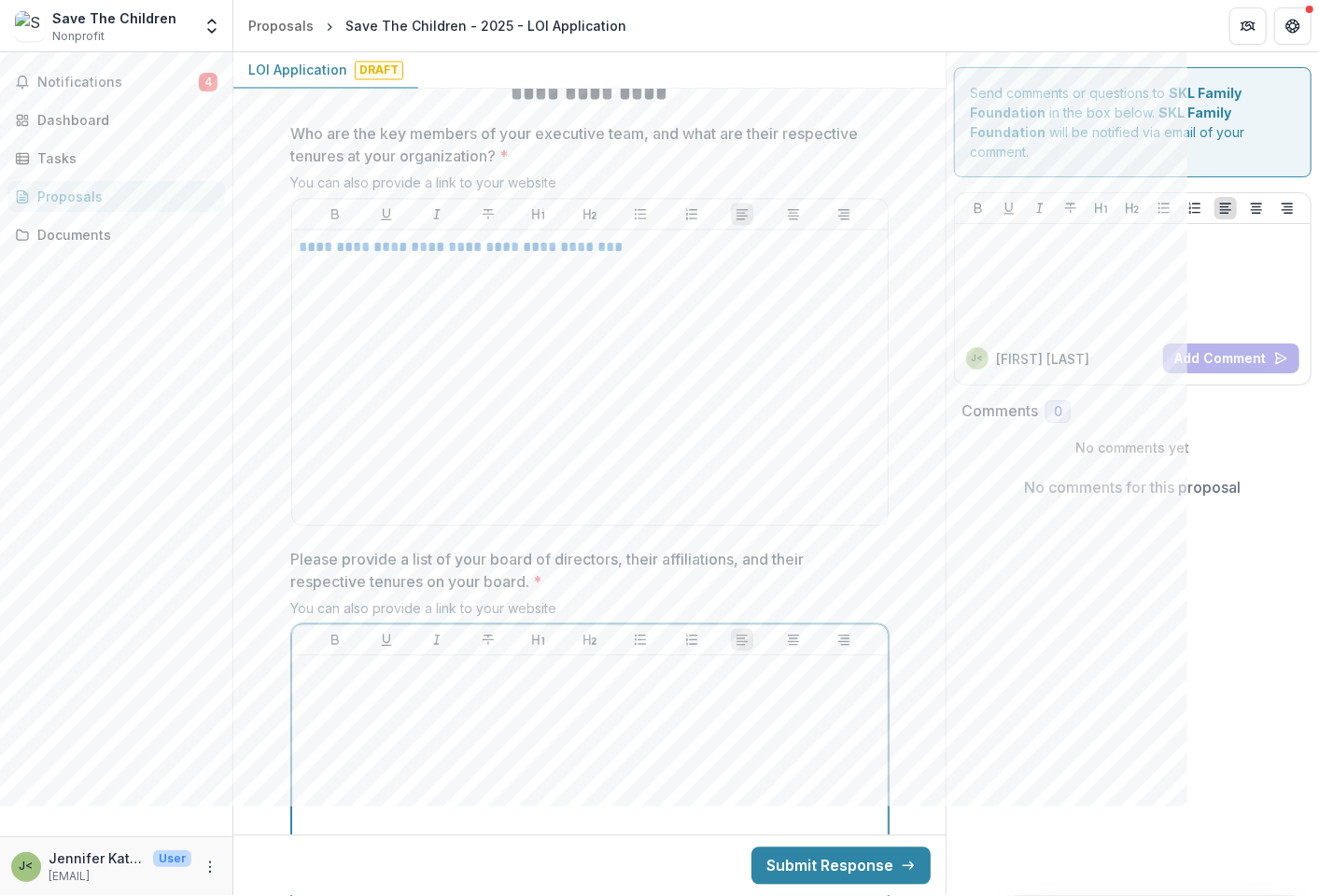 click at bounding box center (590, 673) 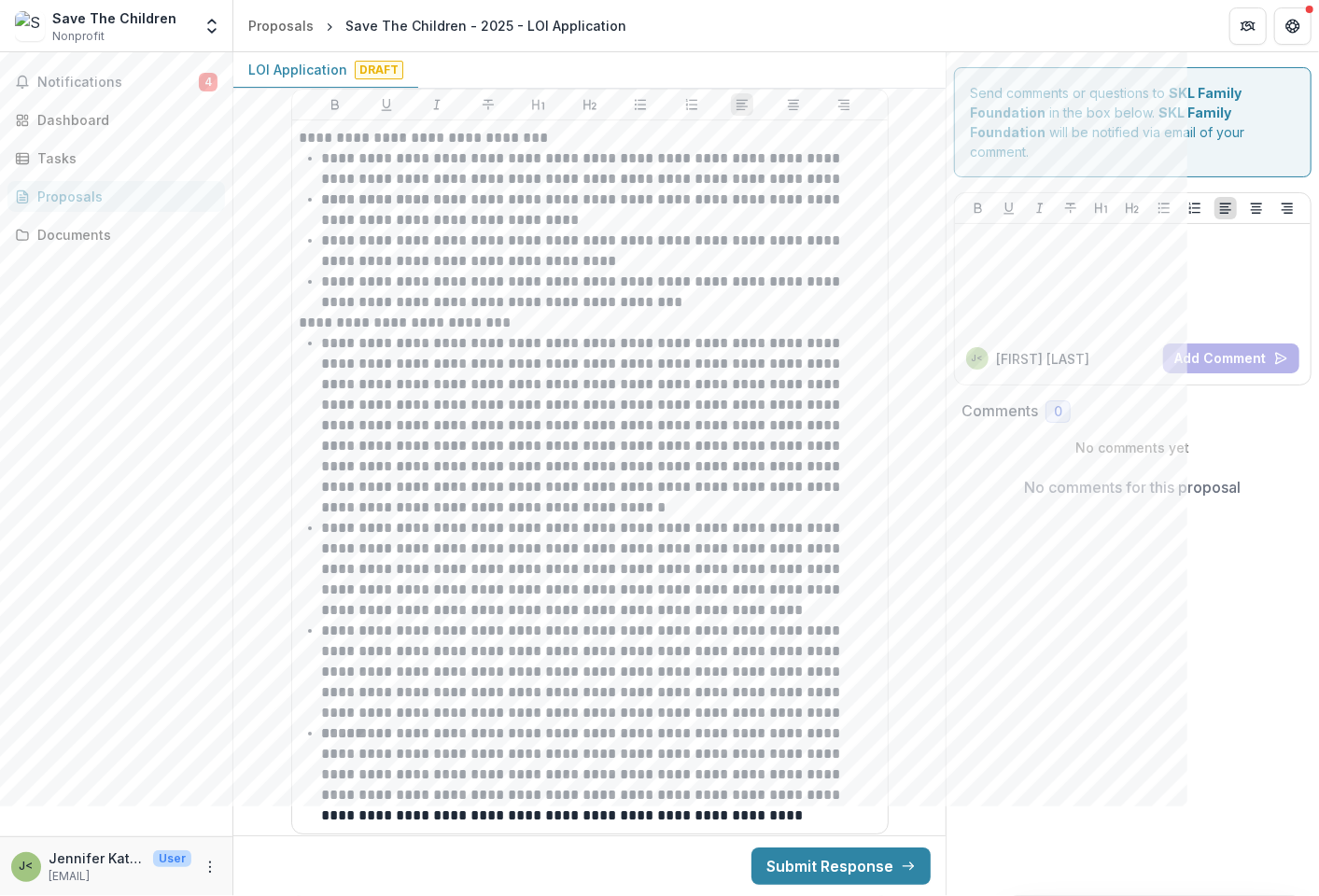 scroll, scrollTop: 3624, scrollLeft: 0, axis: vertical 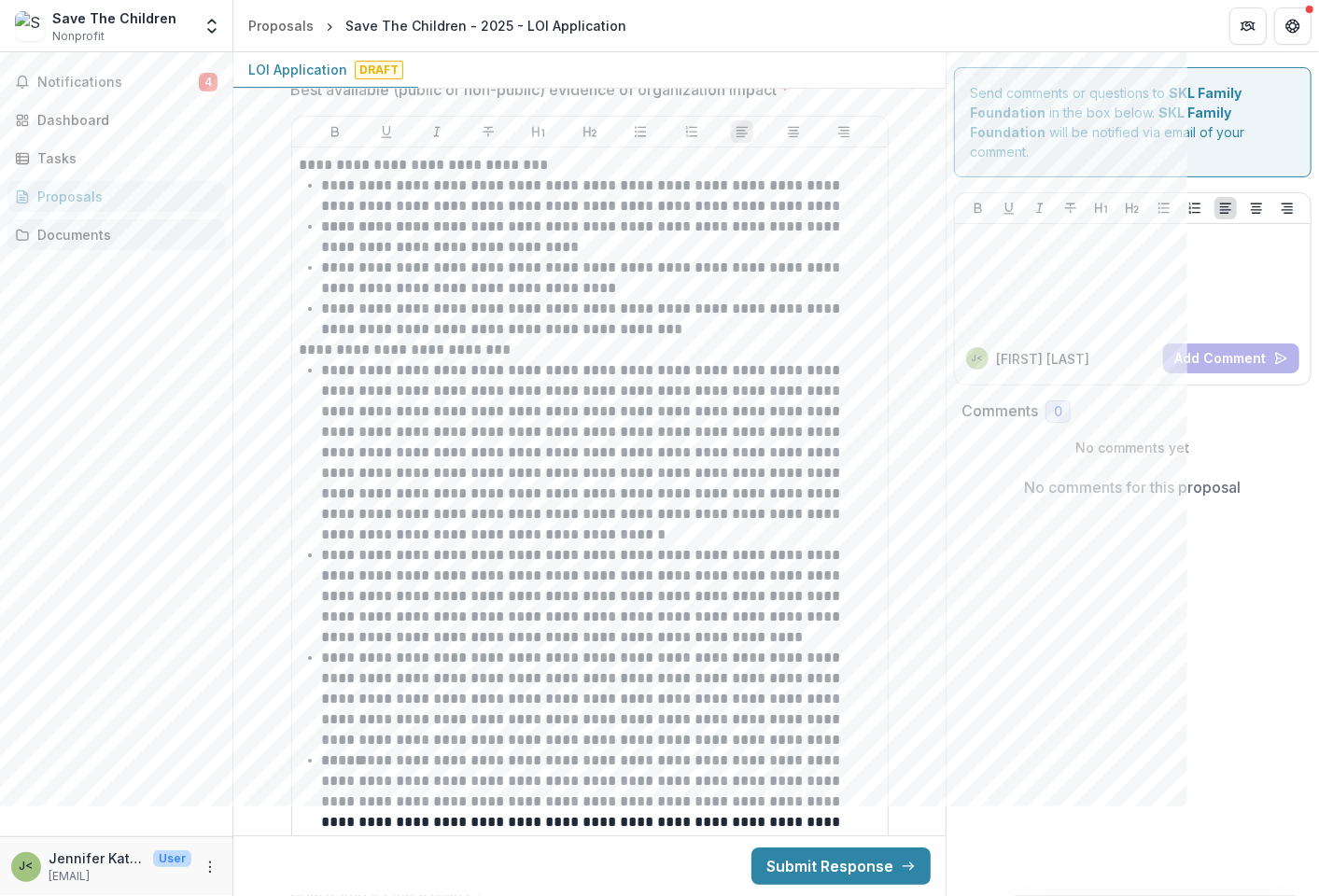click on "Documents" at bounding box center [123, 234] 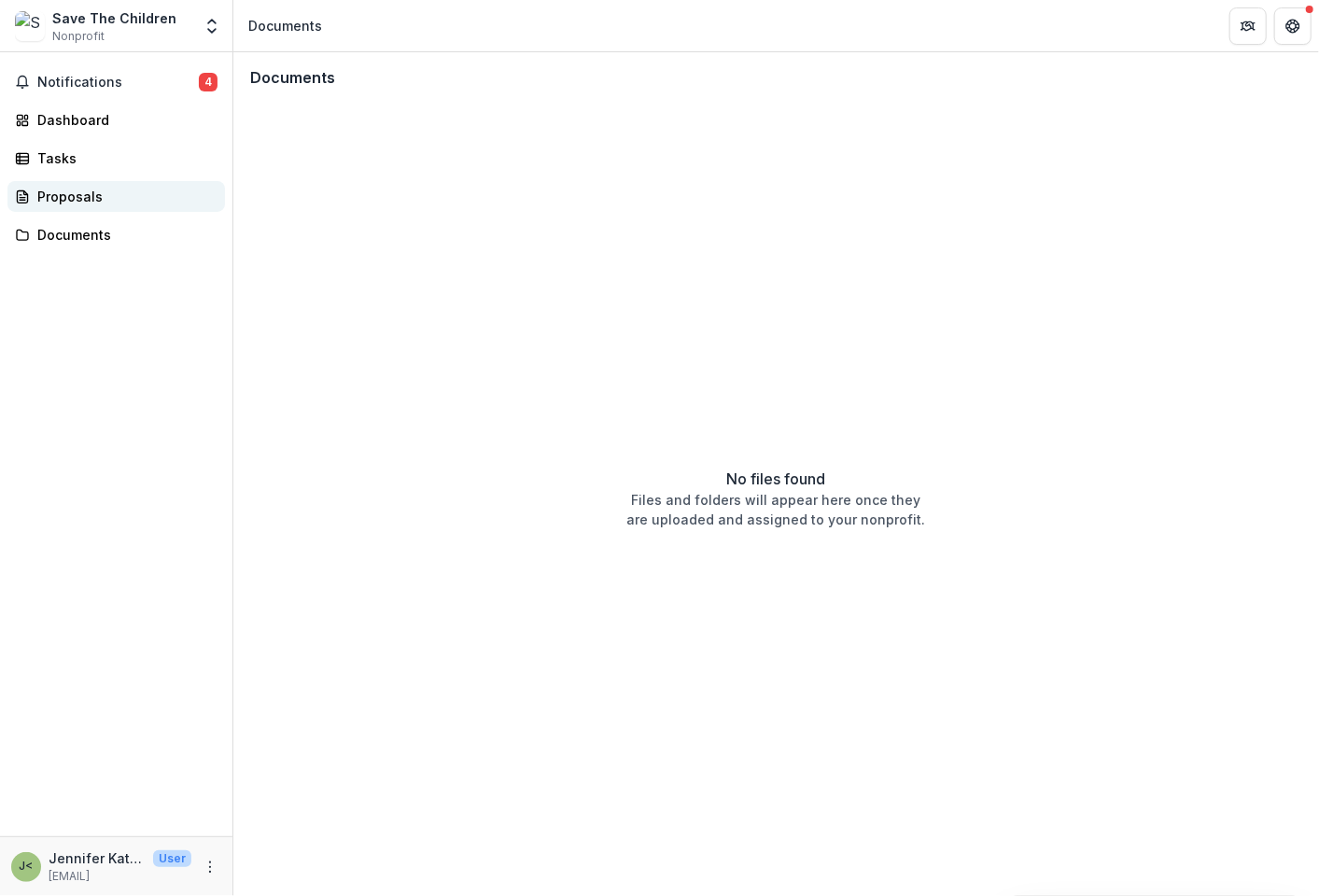 click on "Proposals" at bounding box center (123, 196) 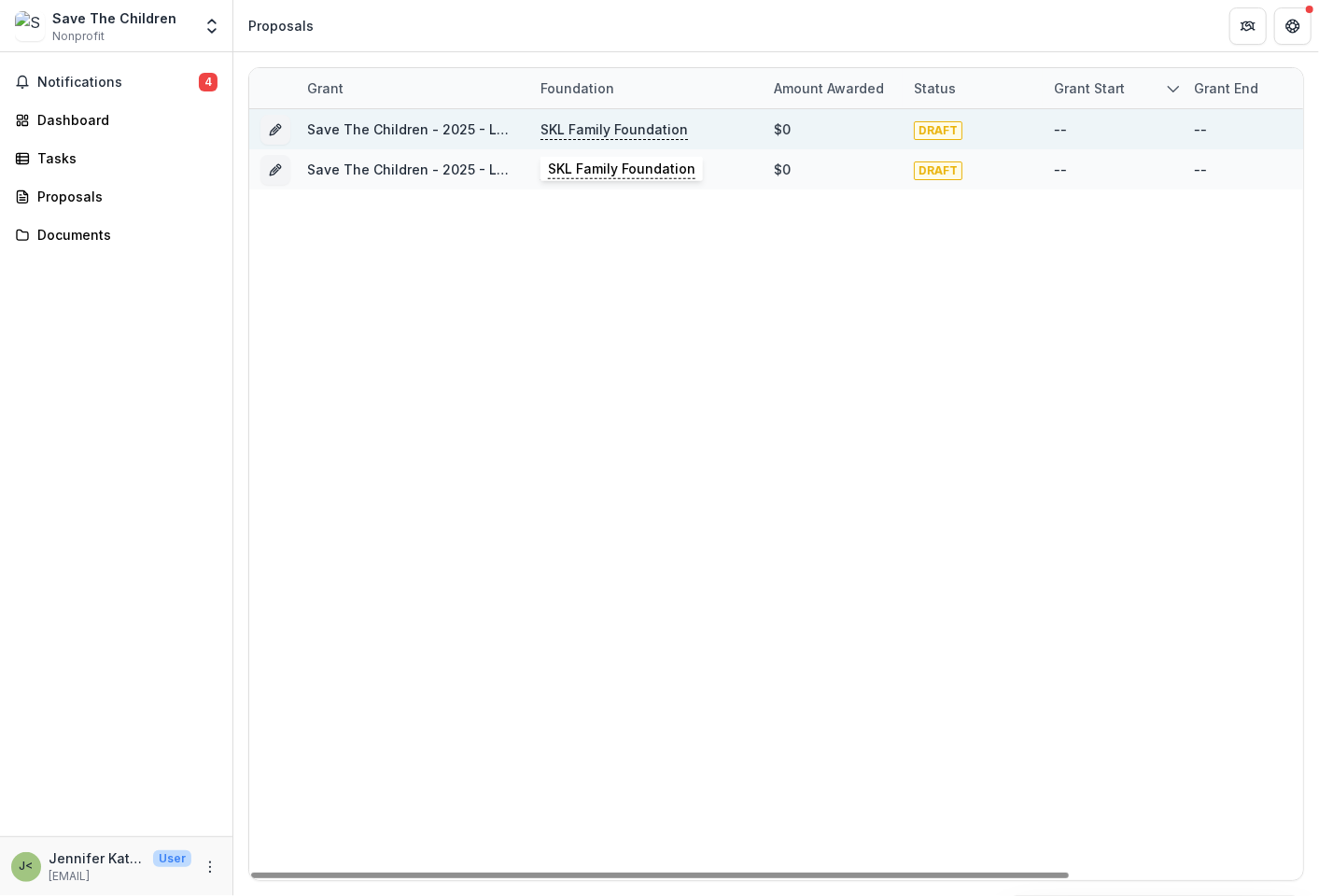 click on "SKL Family Foundation" at bounding box center (614, 130) 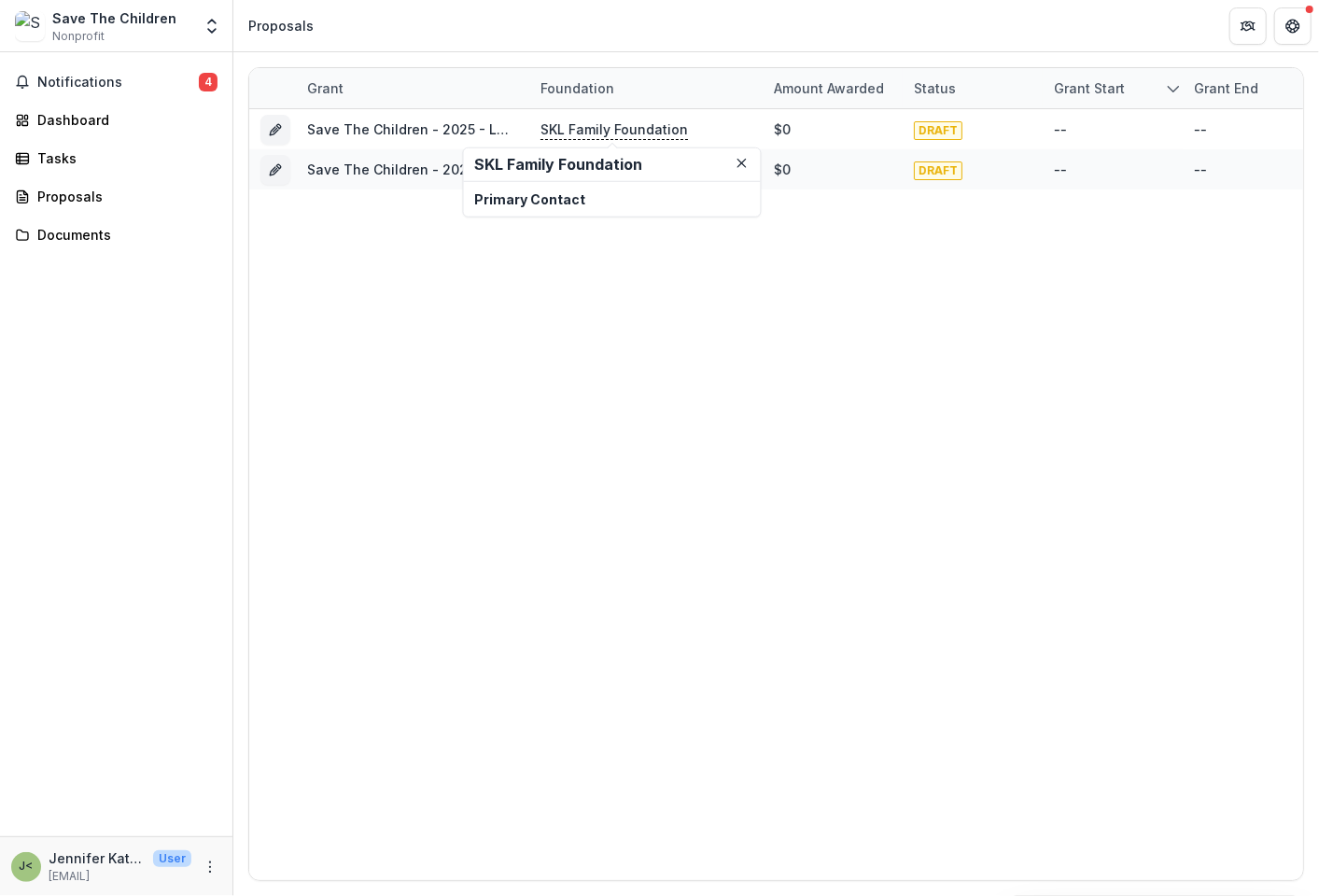 click on "SKL Family Foundation" at bounding box center [612, 164] 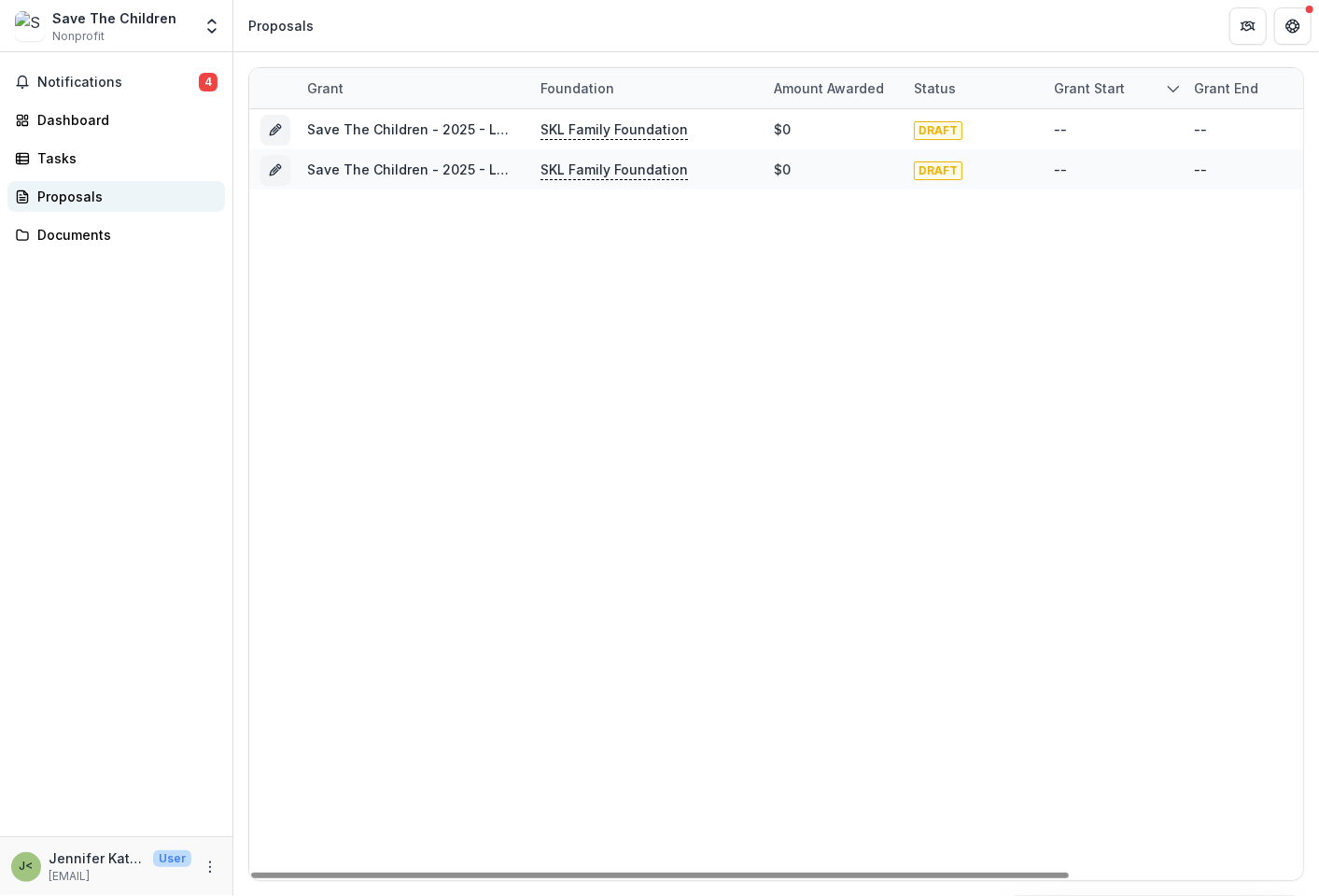 click on "Proposals" at bounding box center (123, 196) 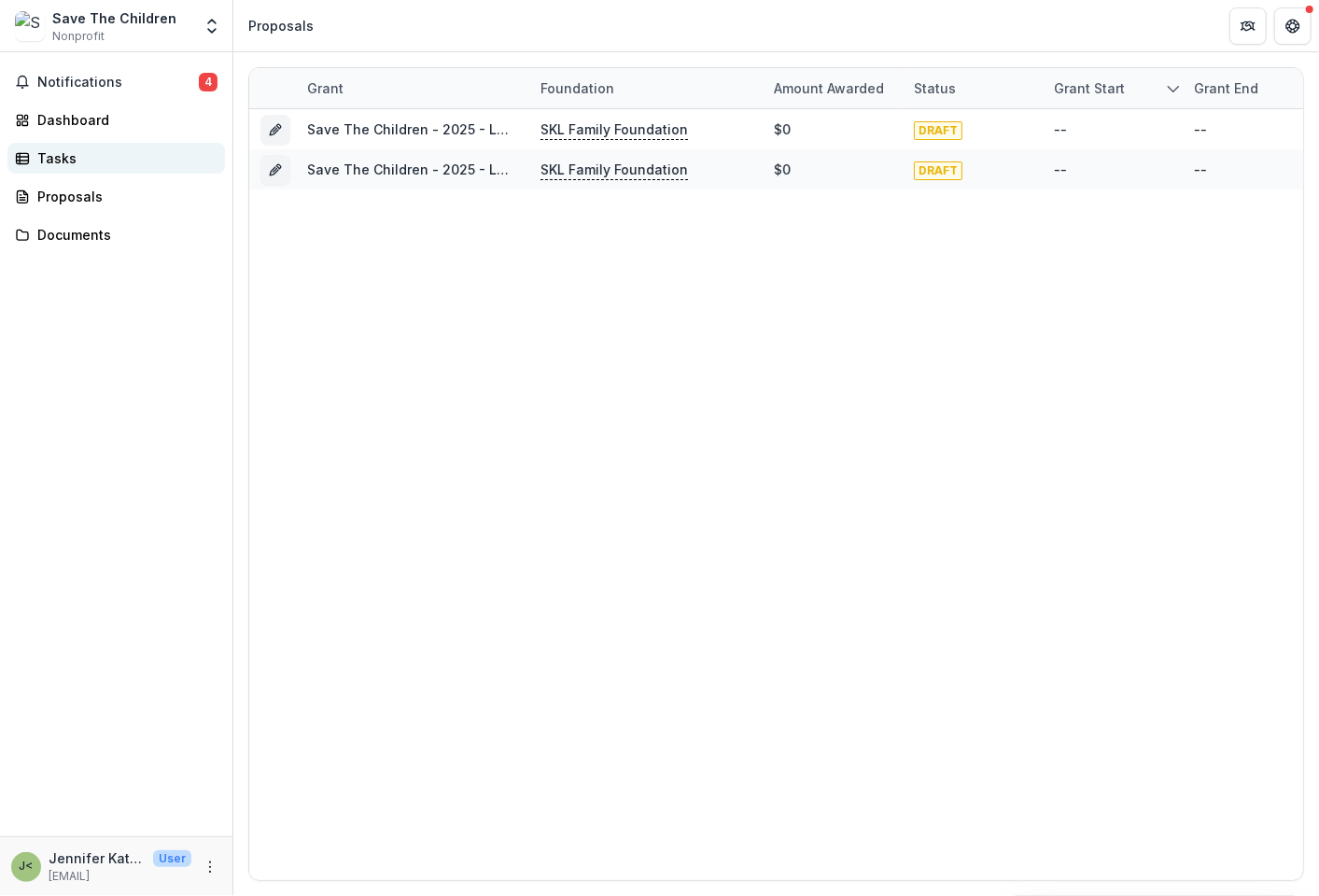 click on "Tasks" at bounding box center [123, 158] 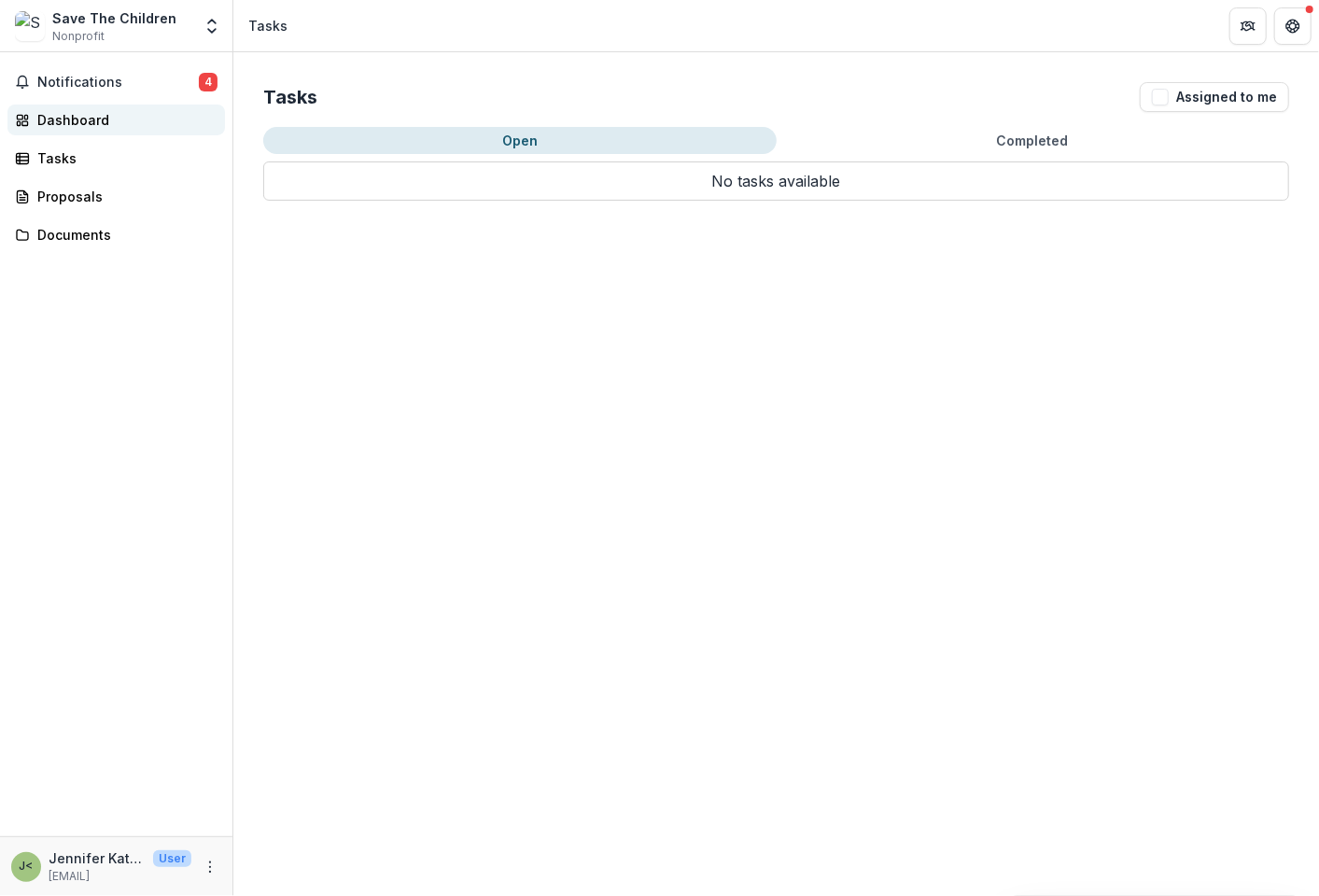 click on "Dashboard" at bounding box center (123, 119) 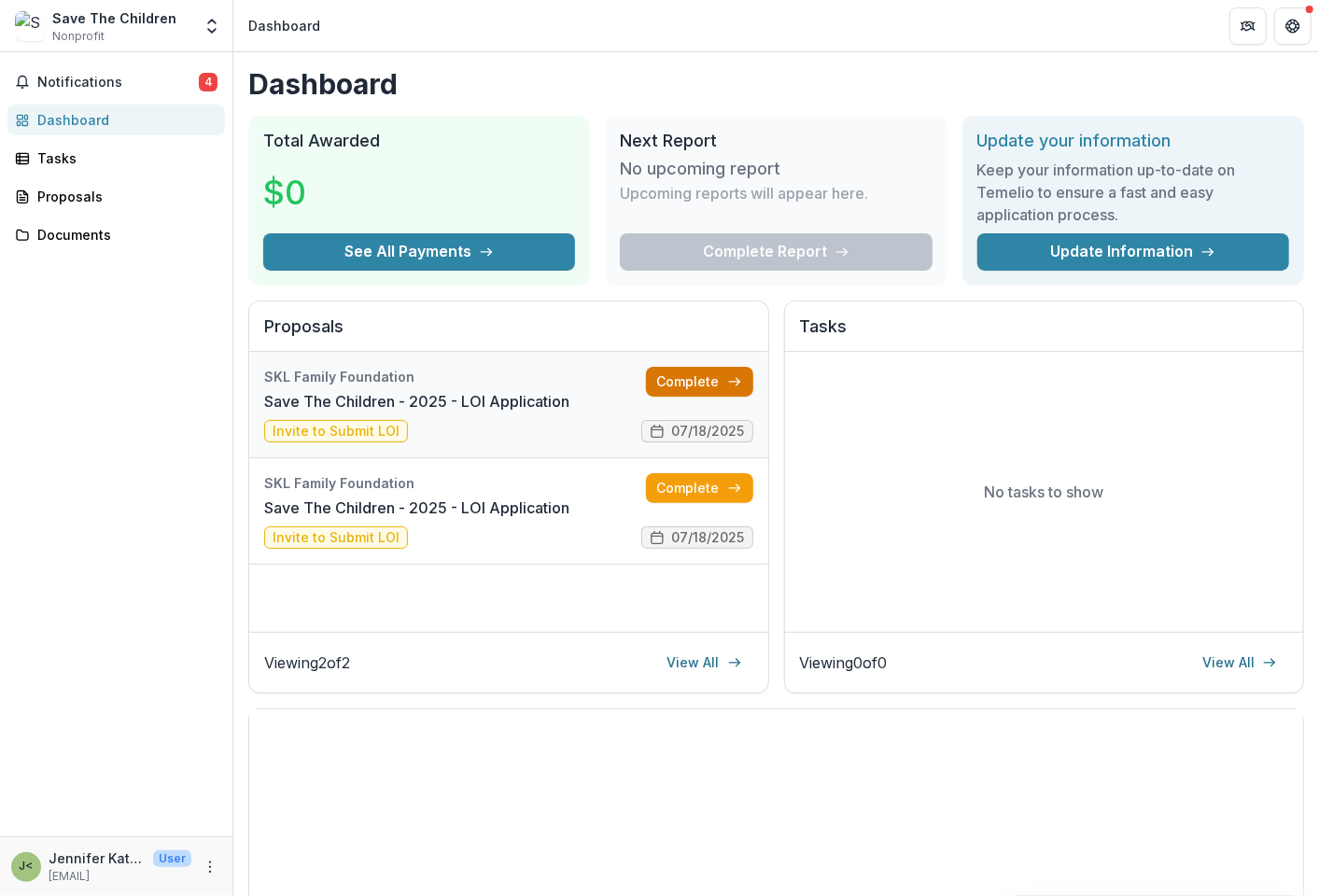 click on "Complete" at bounding box center [699, 382] 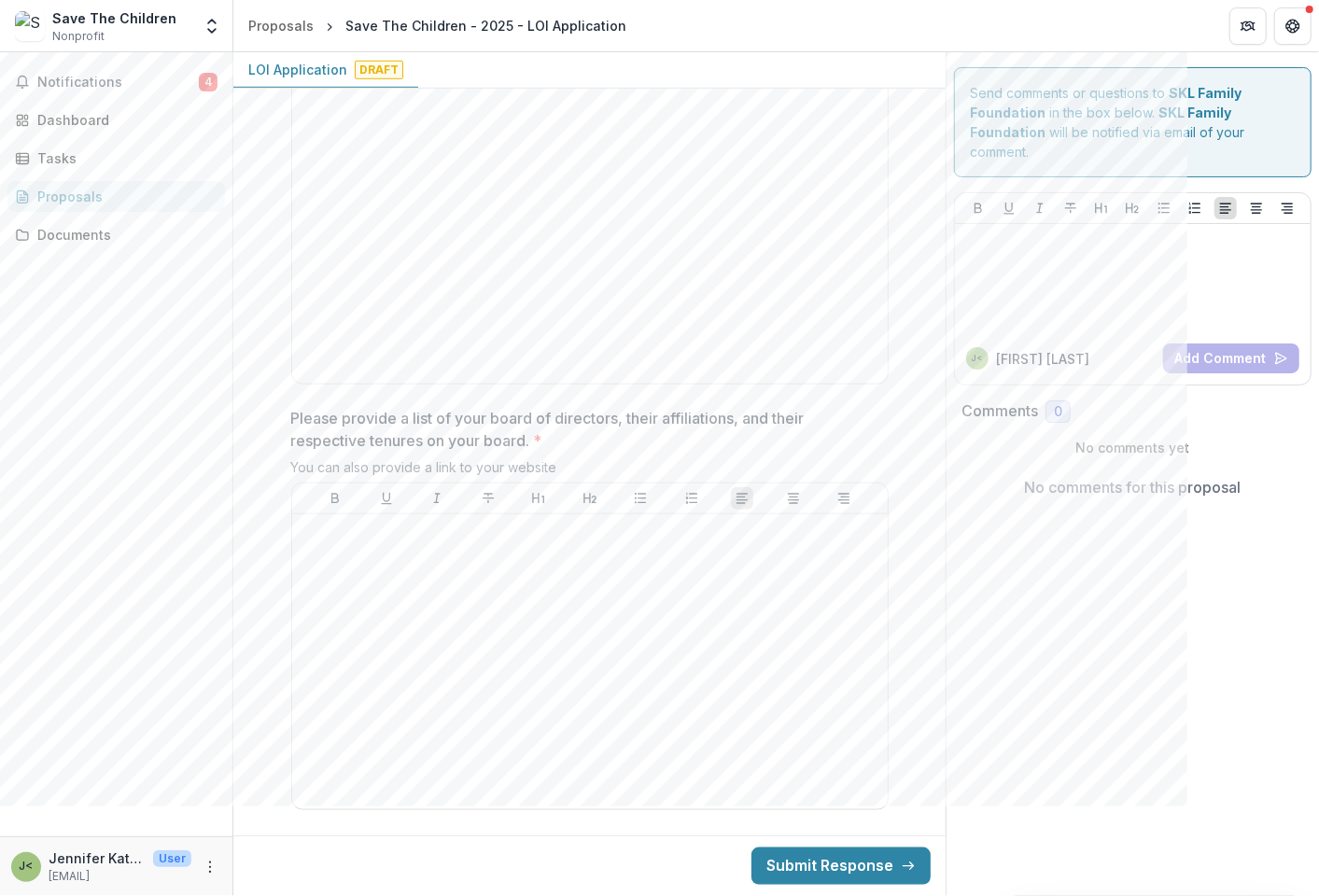 scroll, scrollTop: 4791, scrollLeft: 0, axis: vertical 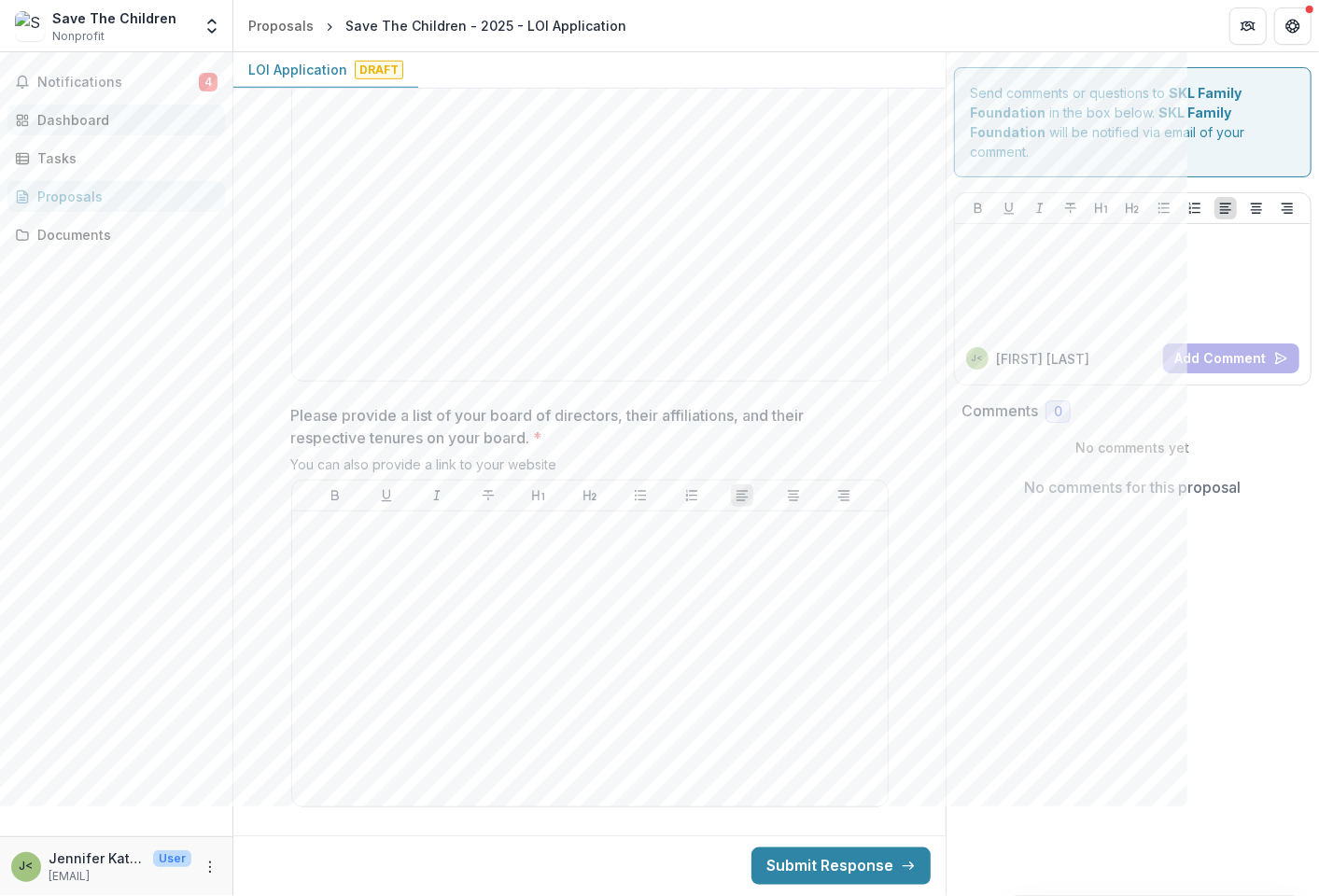 click on "Dashboard" at bounding box center [116, 119] 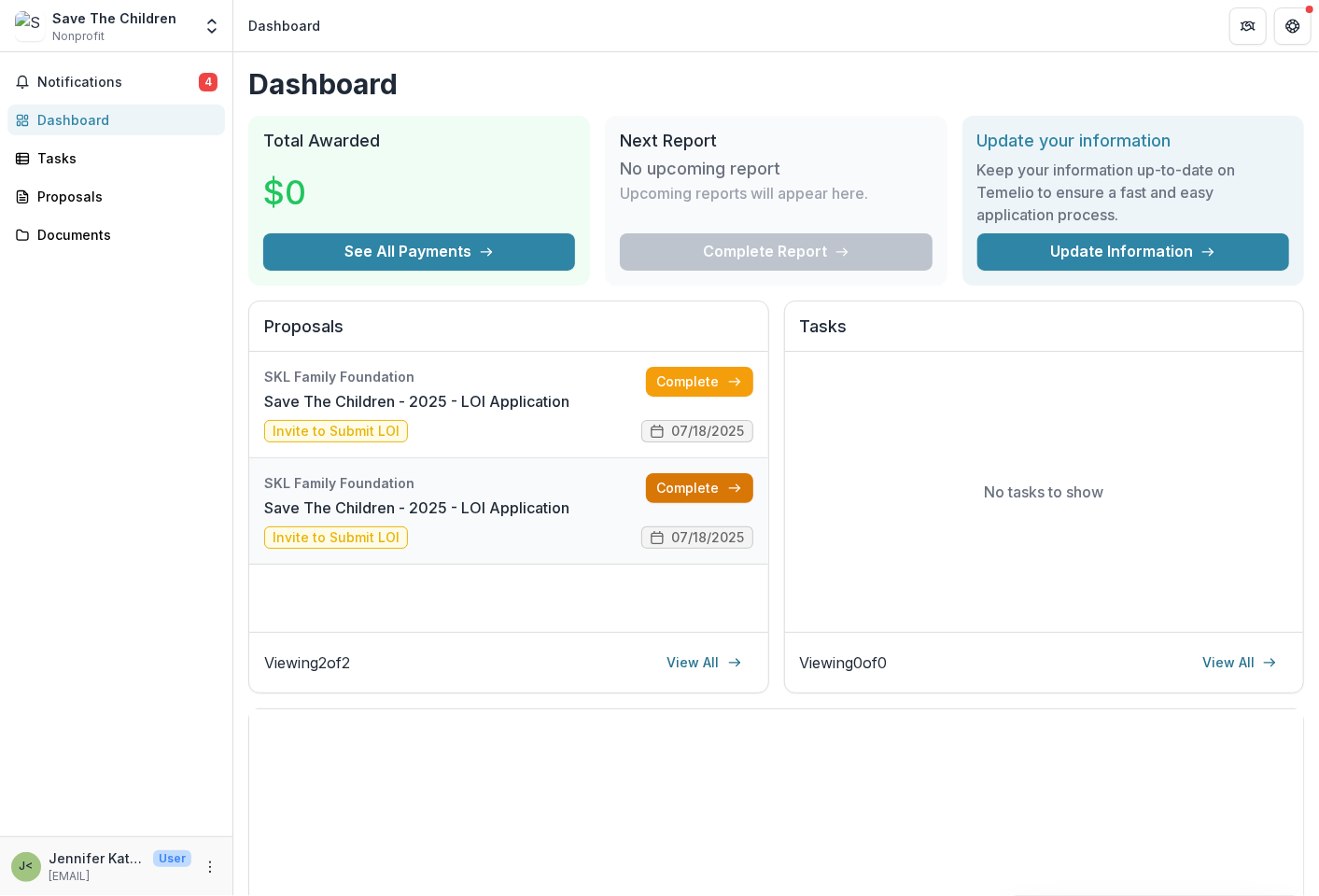 click on "Complete" at bounding box center (699, 488) 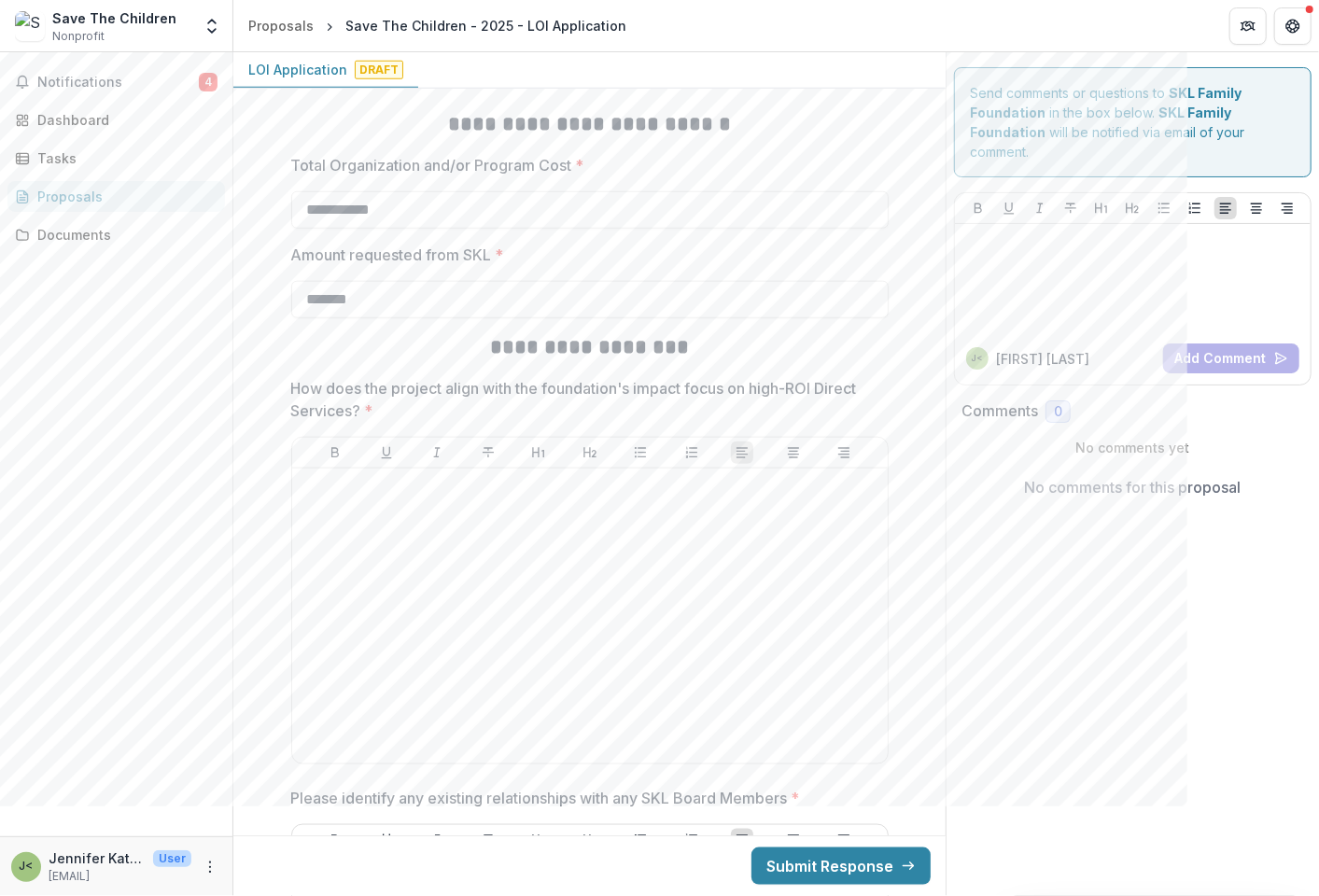 scroll, scrollTop: 4972, scrollLeft: 0, axis: vertical 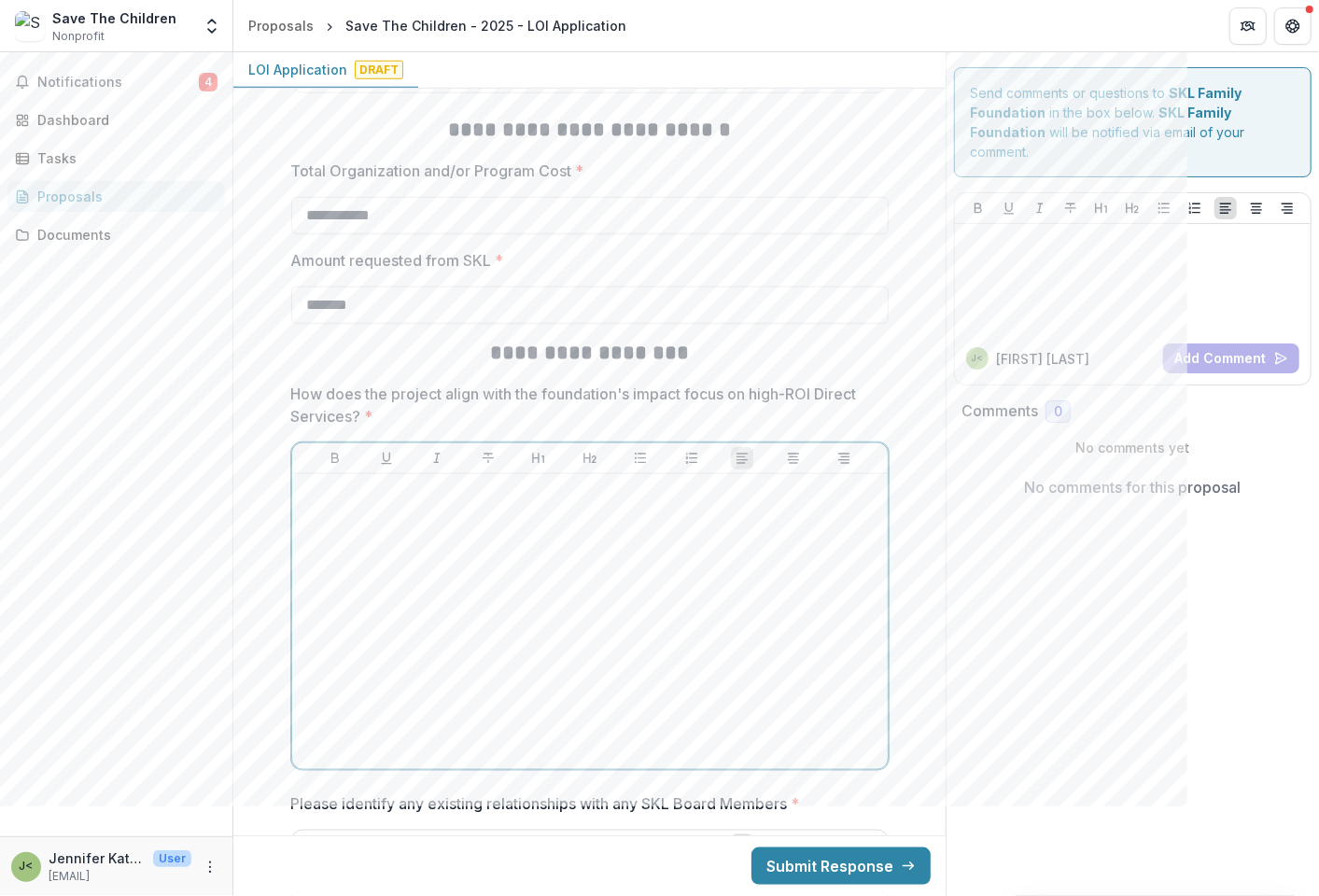 click at bounding box center (590, 622) 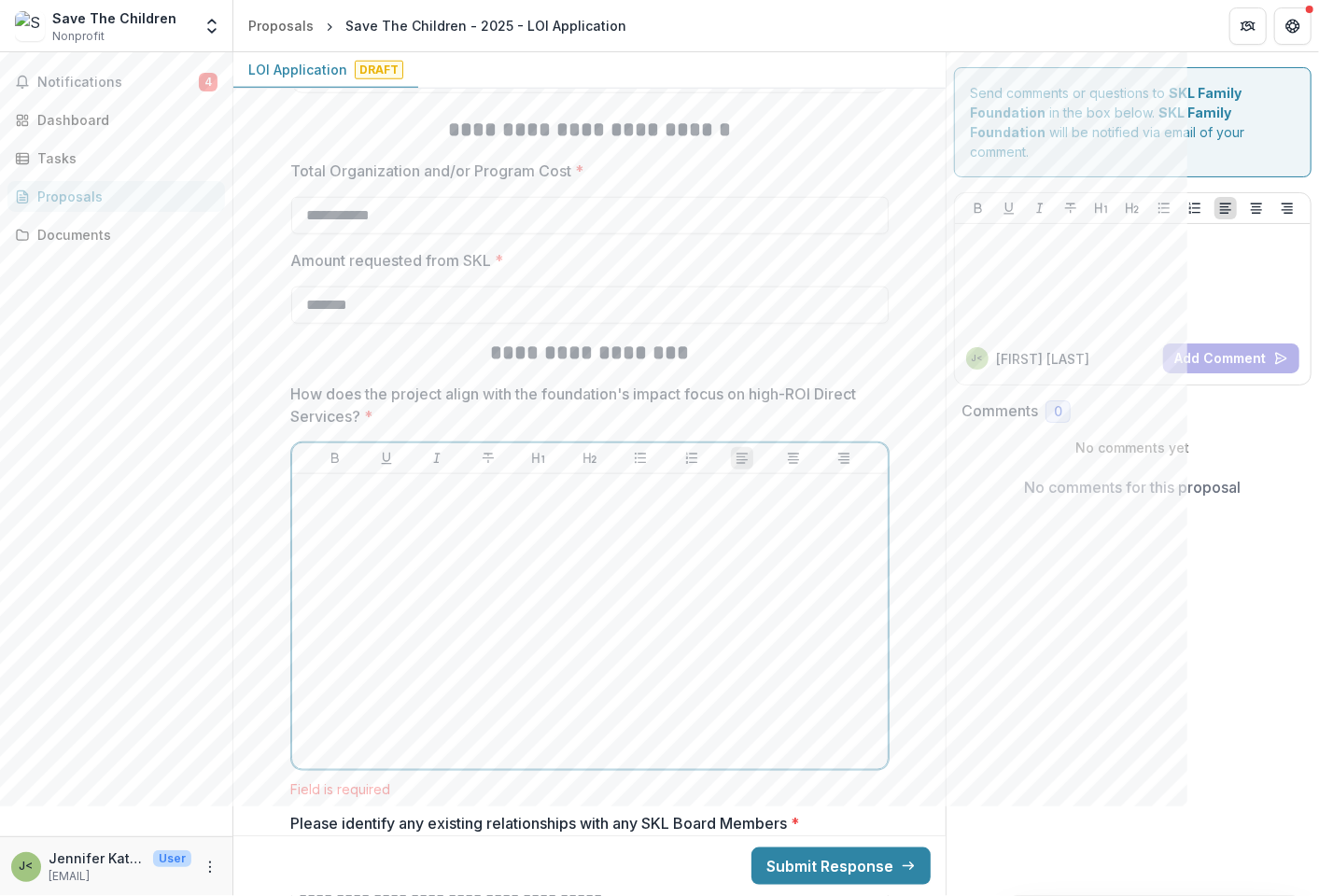 type 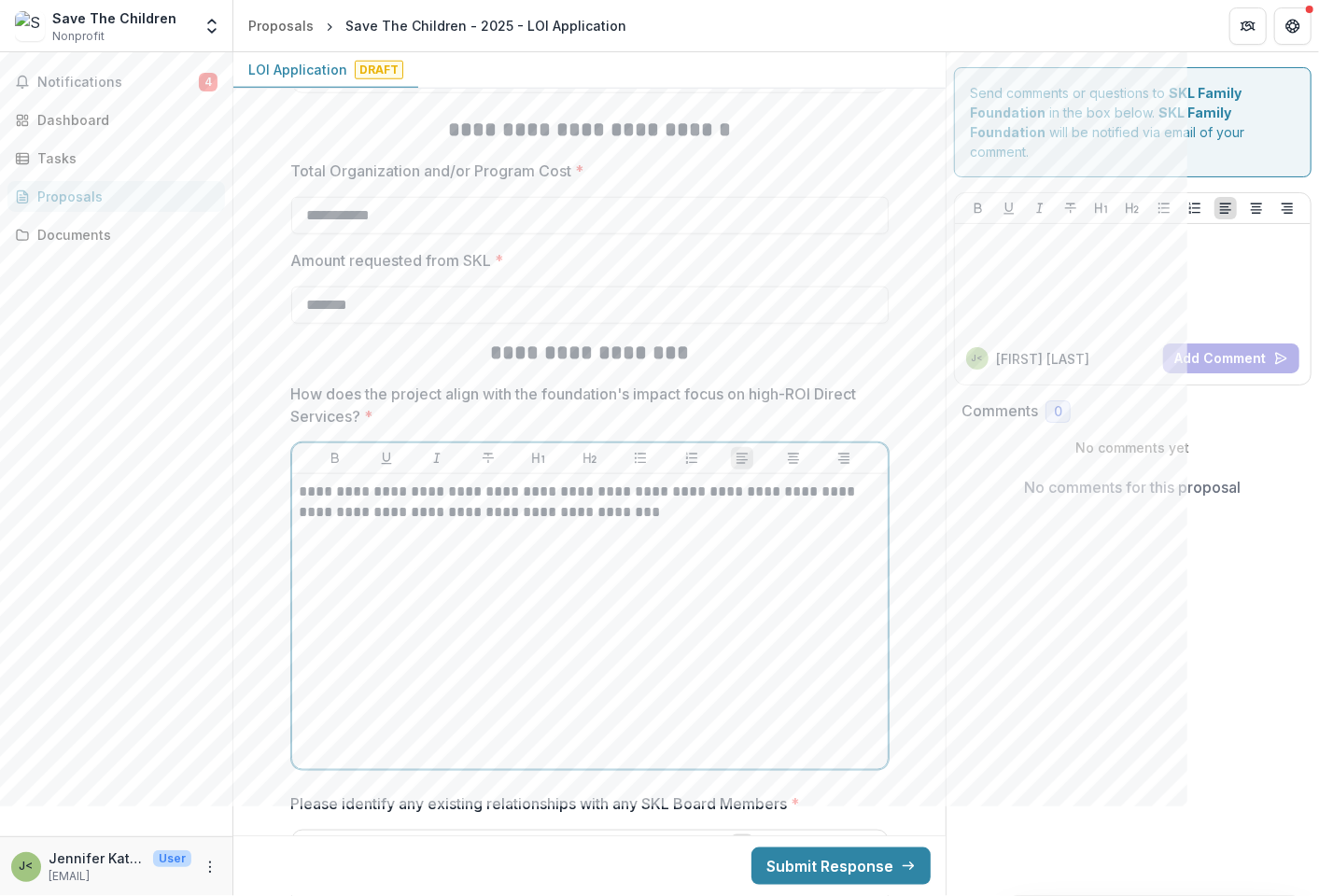 click on "**********" at bounding box center (590, 502) 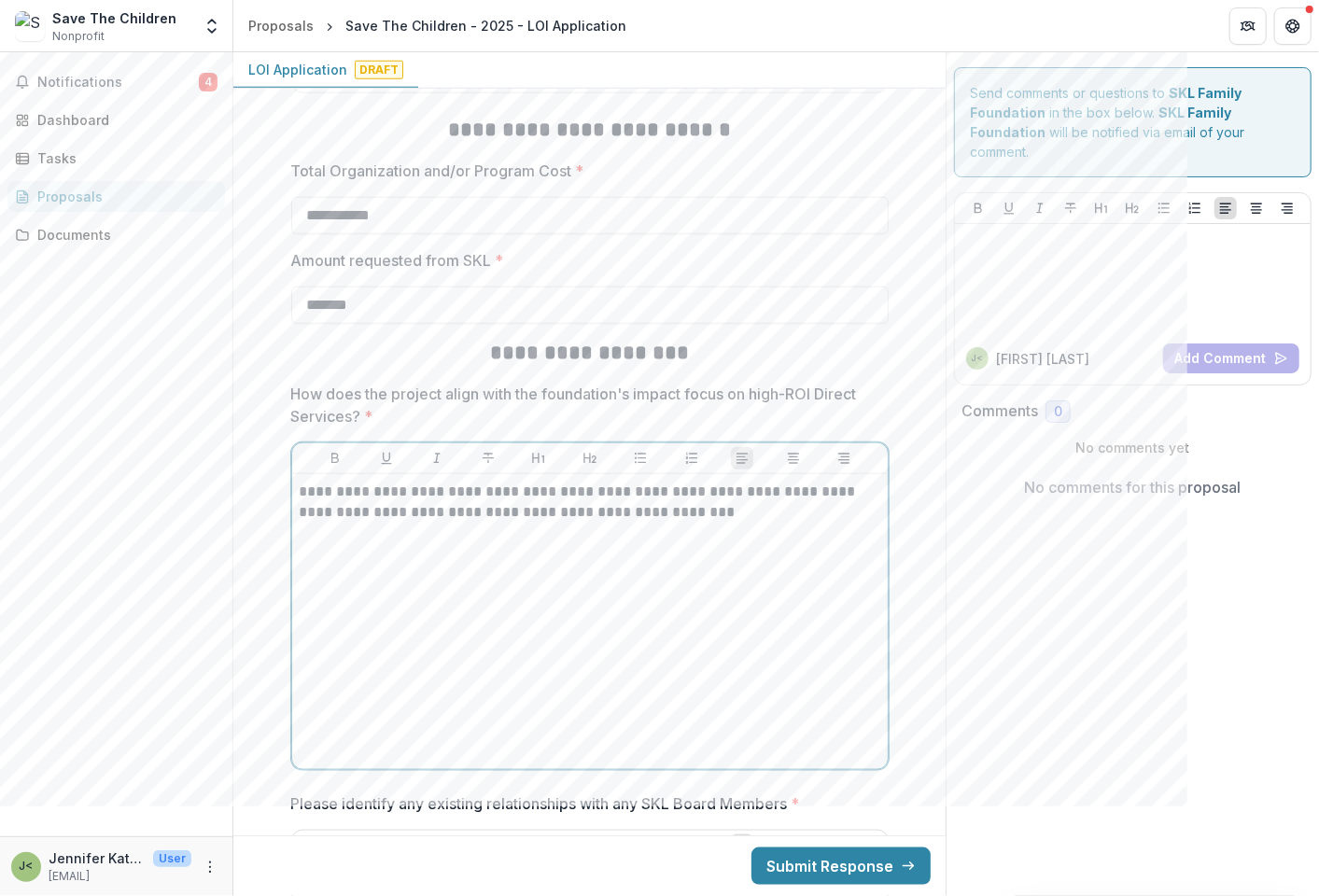 click on "**********" at bounding box center (590, 502) 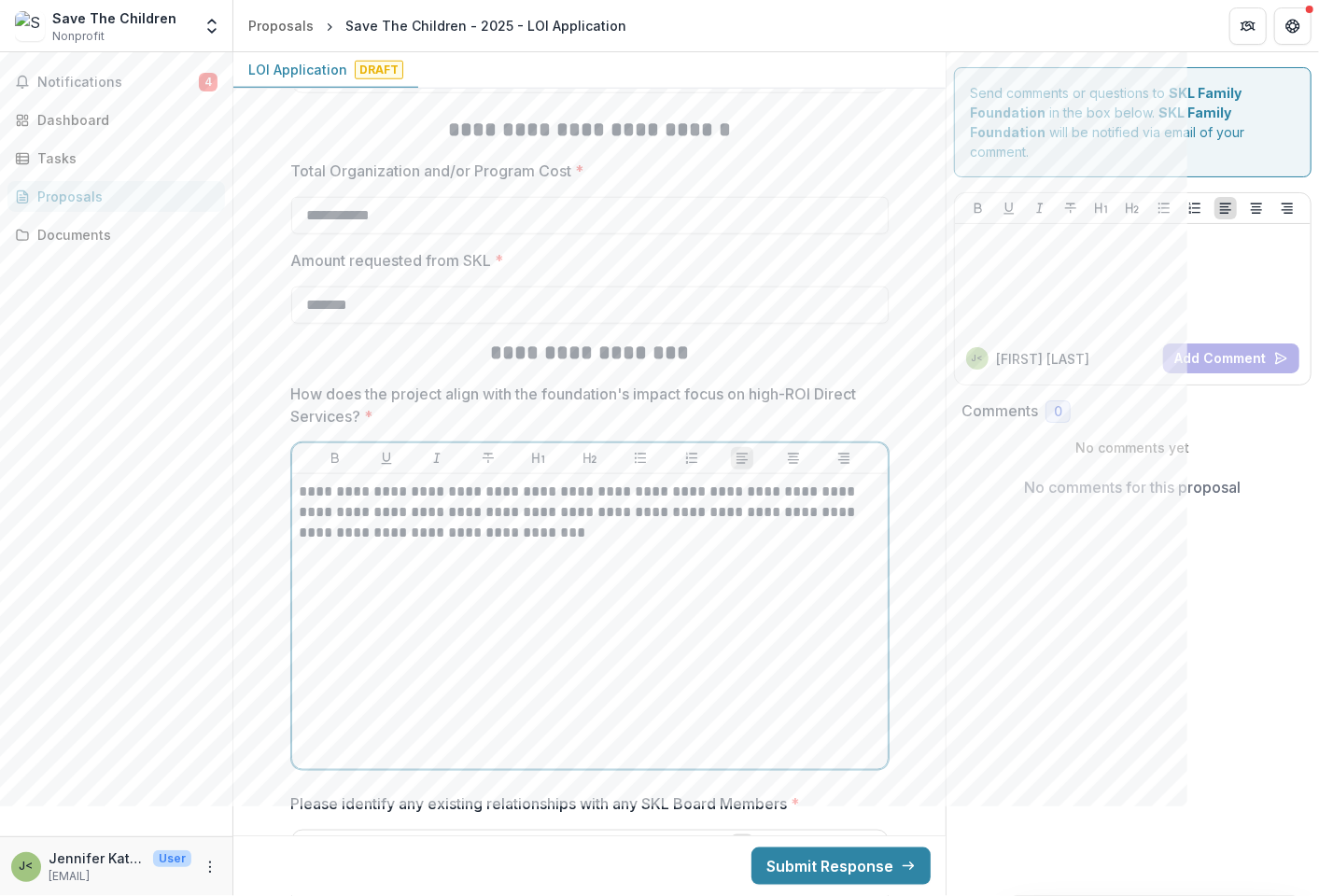 click on "**********" at bounding box center [590, 512] 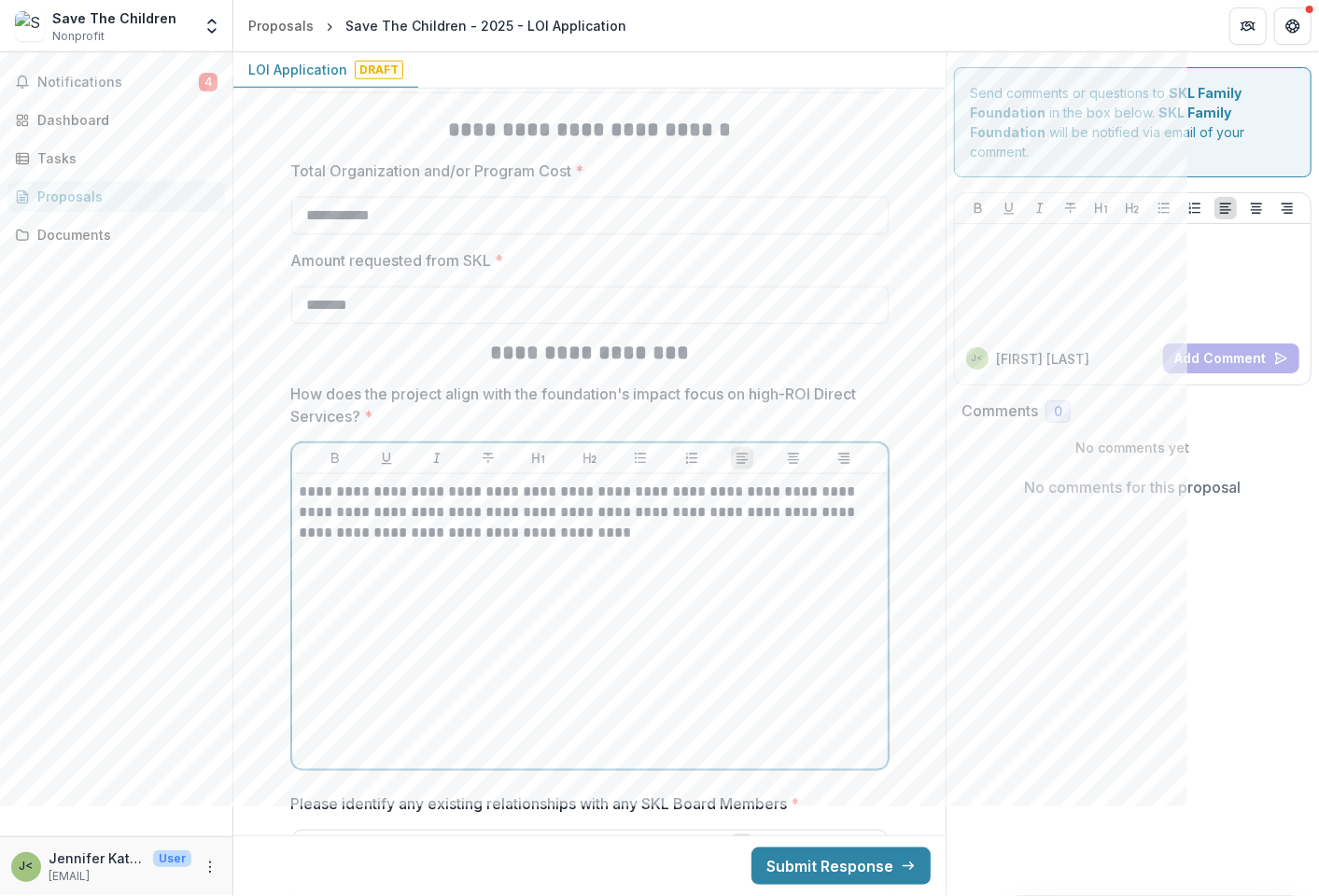 click on "**********" at bounding box center [590, 512] 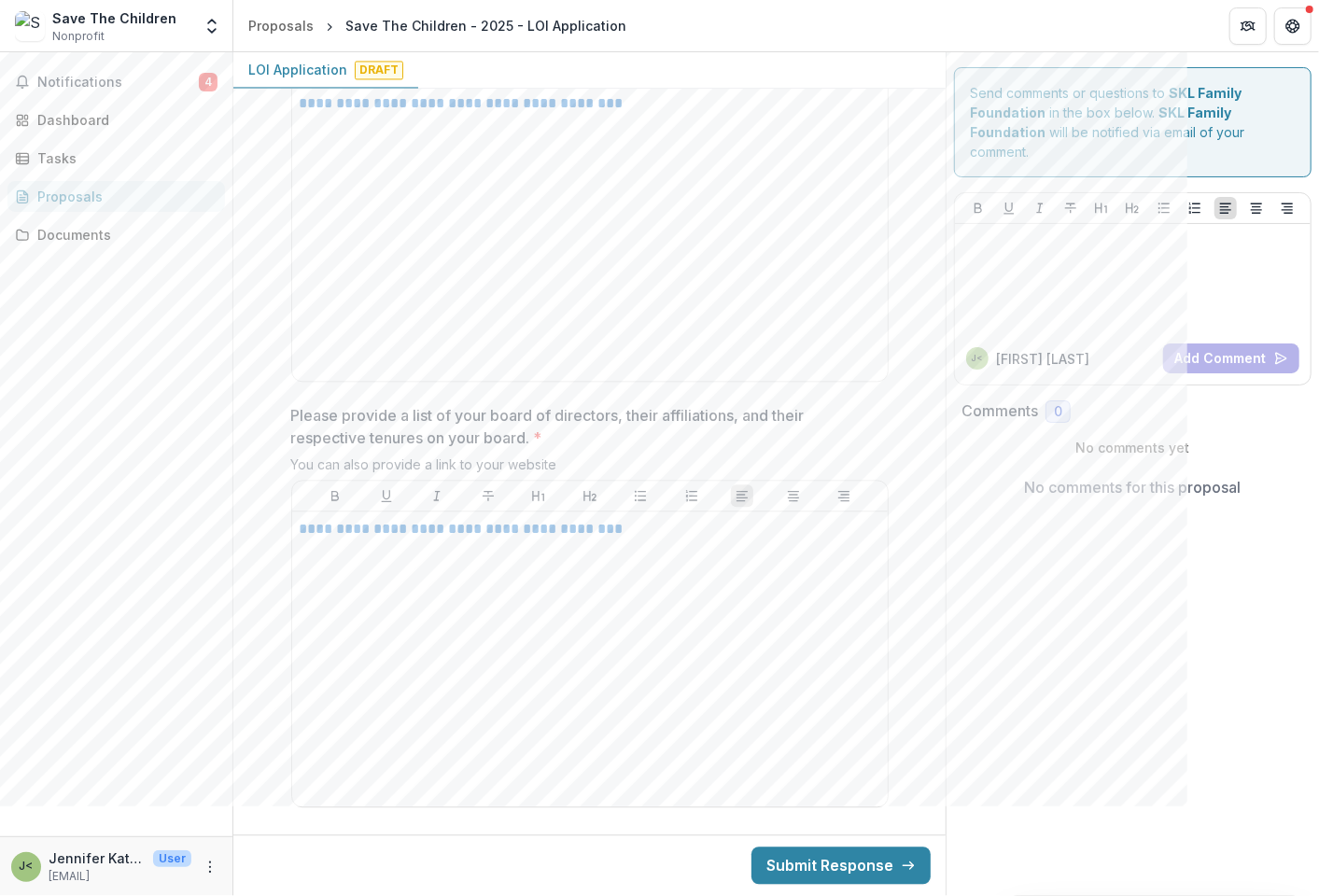 scroll, scrollTop: 6217, scrollLeft: 0, axis: vertical 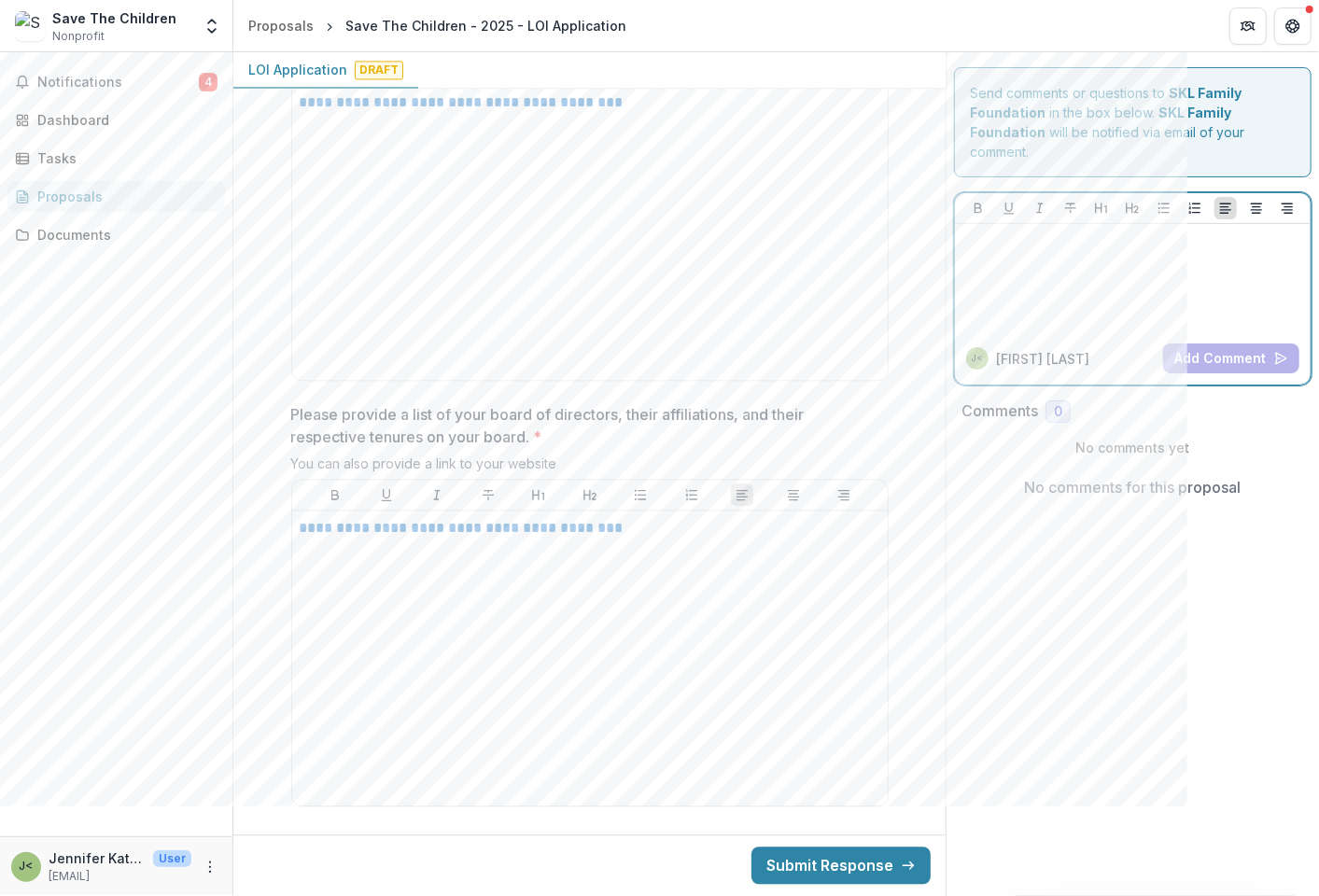 click at bounding box center [1132, 278] 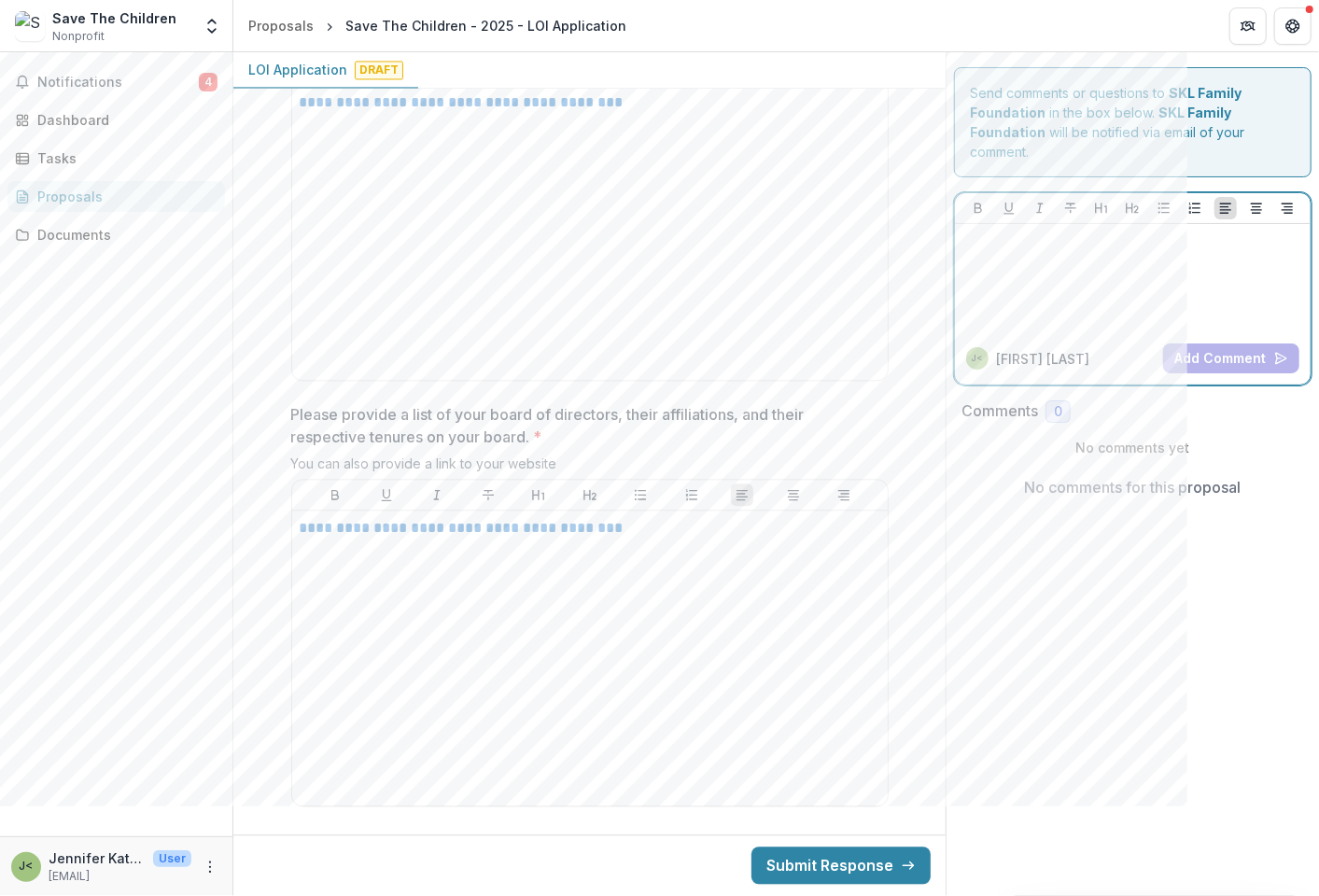 type 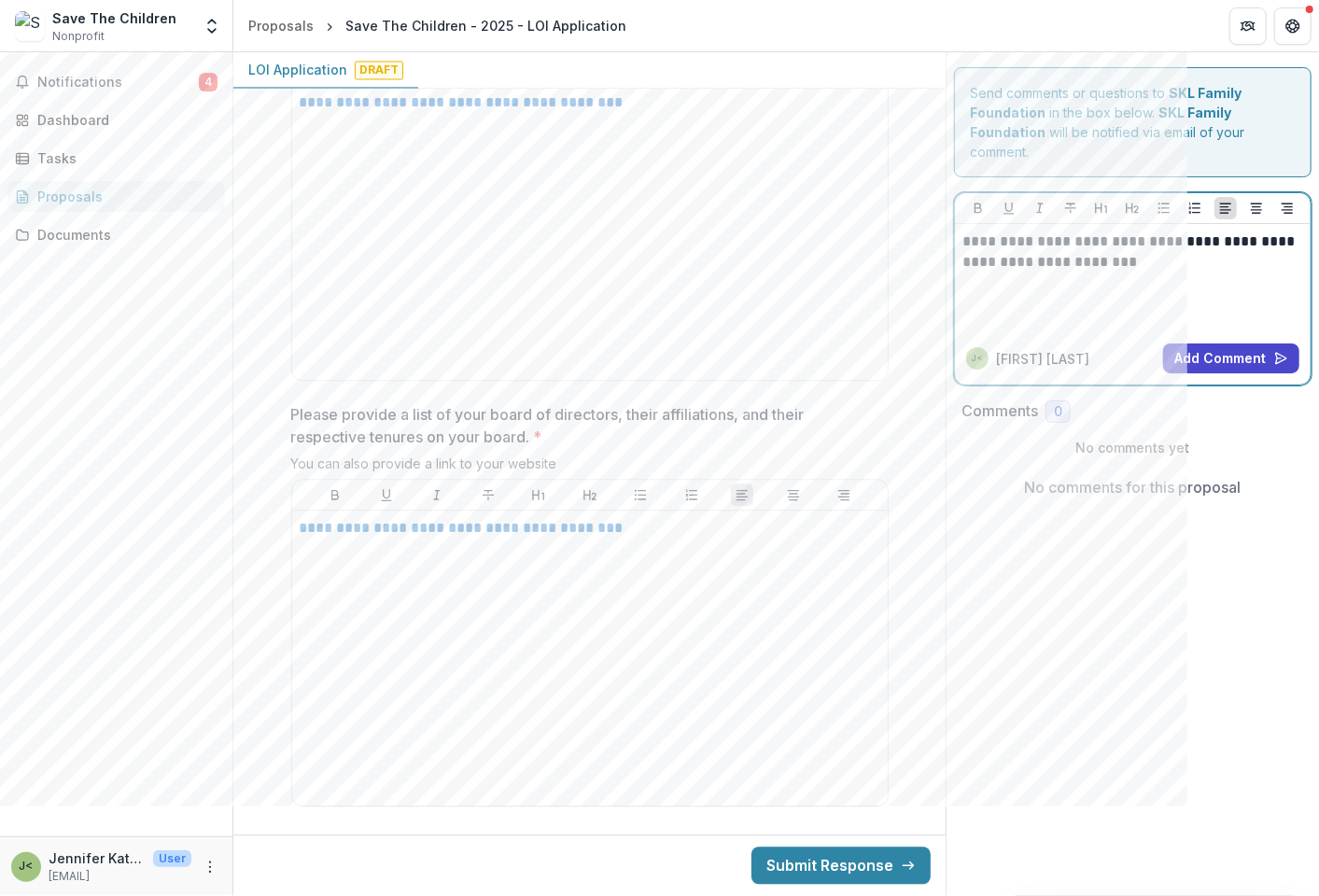 click on "**********" at bounding box center [1132, 252] 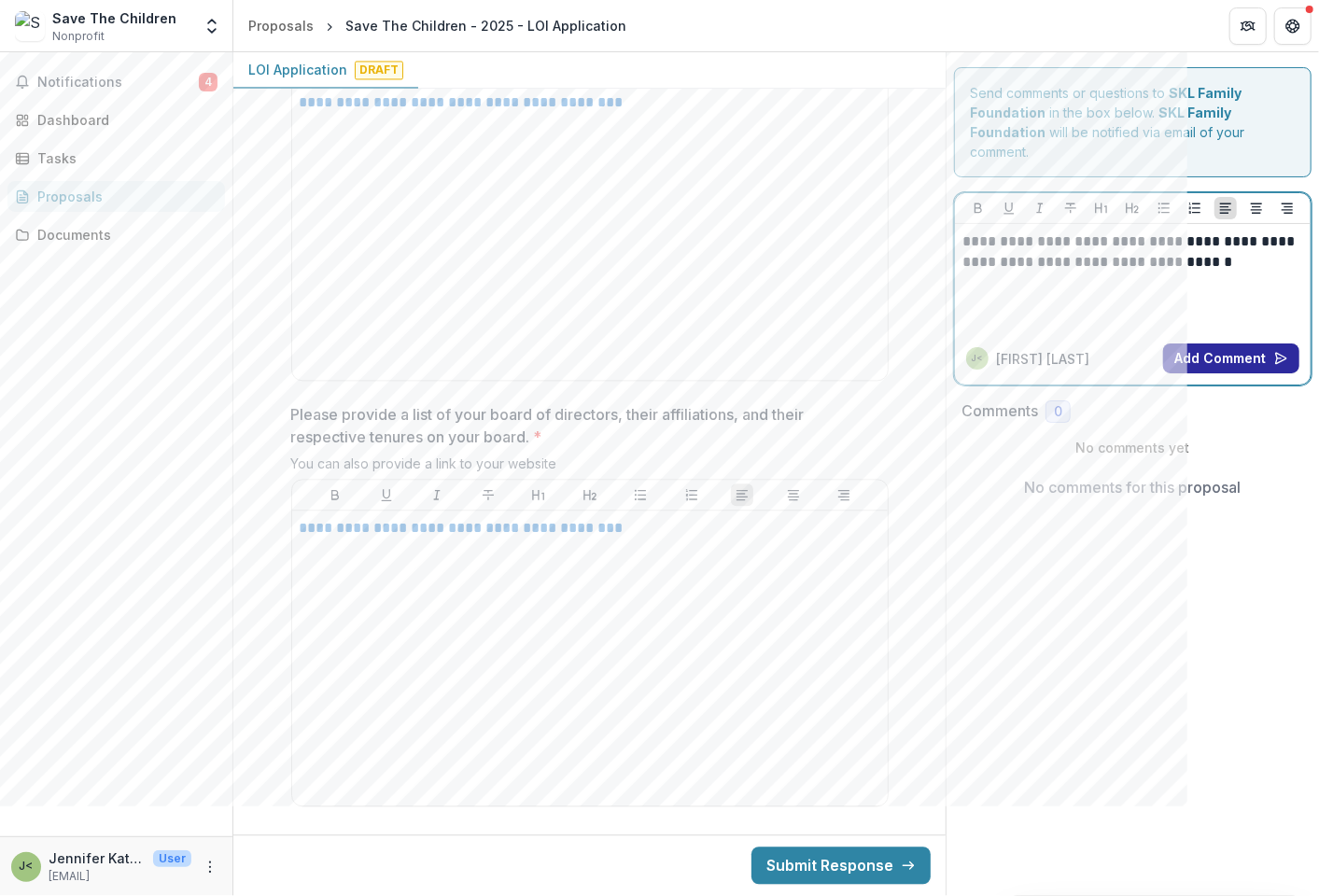 click on "Add Comment" at bounding box center [1231, 358] 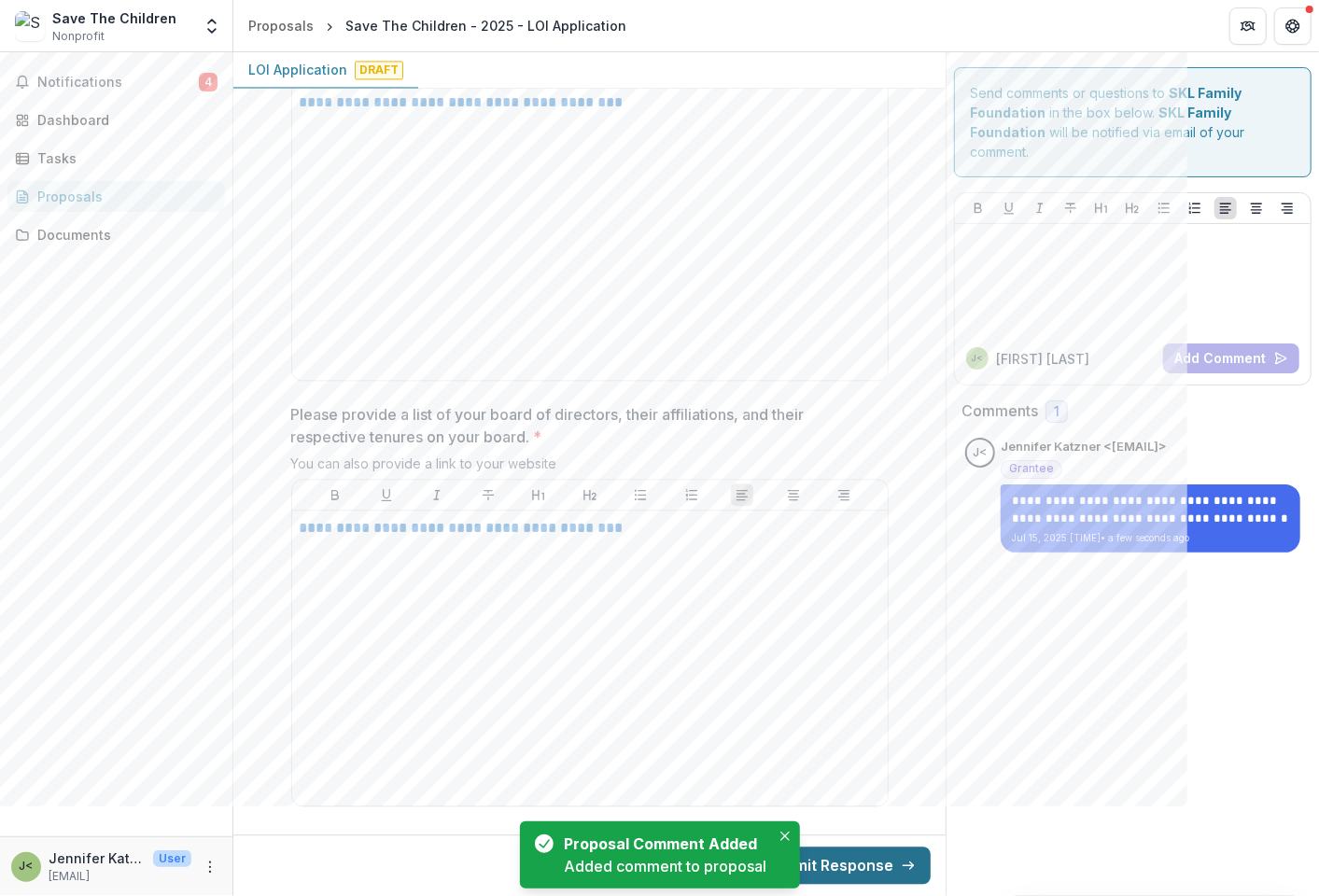 click on "Submit Response" at bounding box center [841, 866] 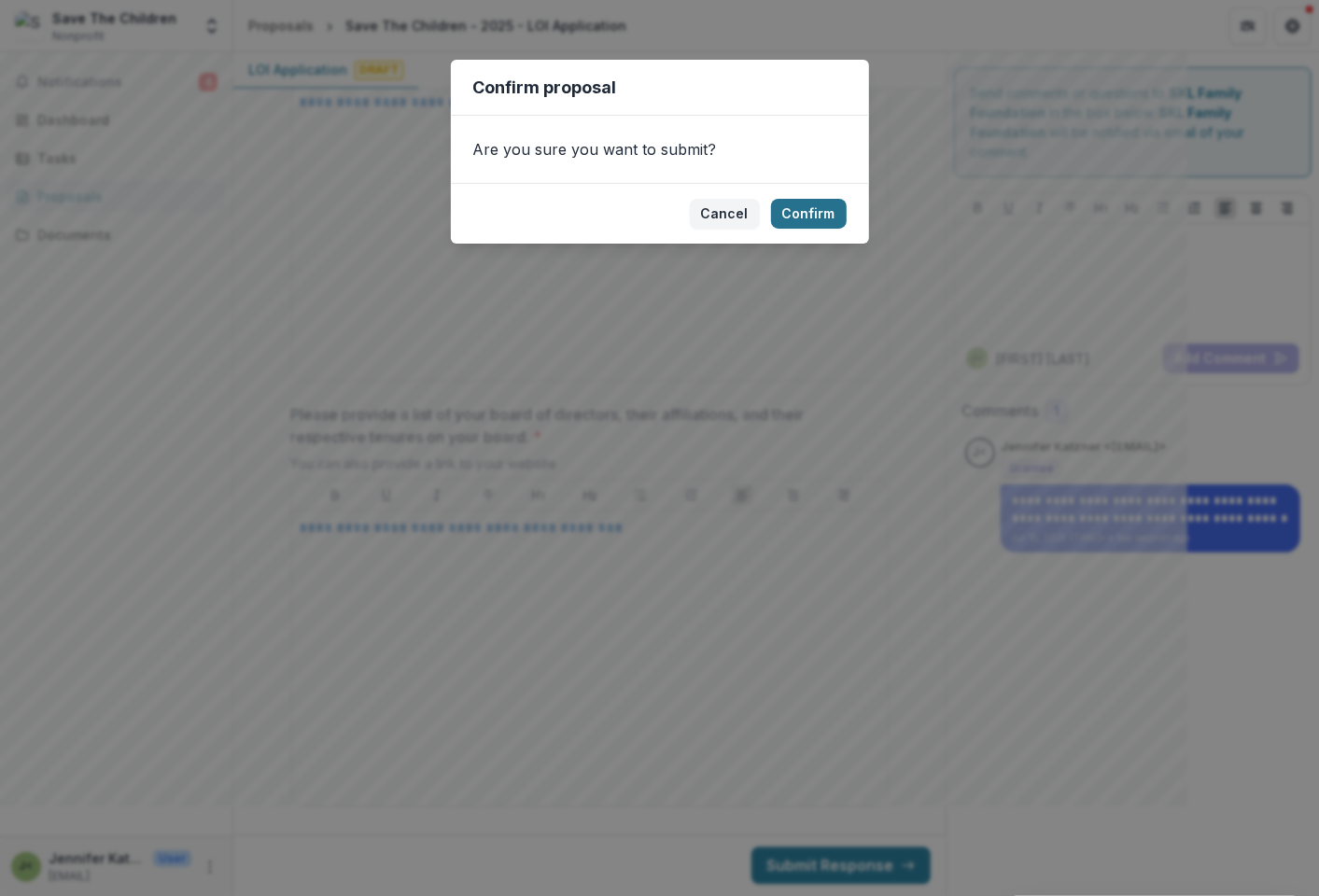 click on "Confirm" at bounding box center [808, 214] 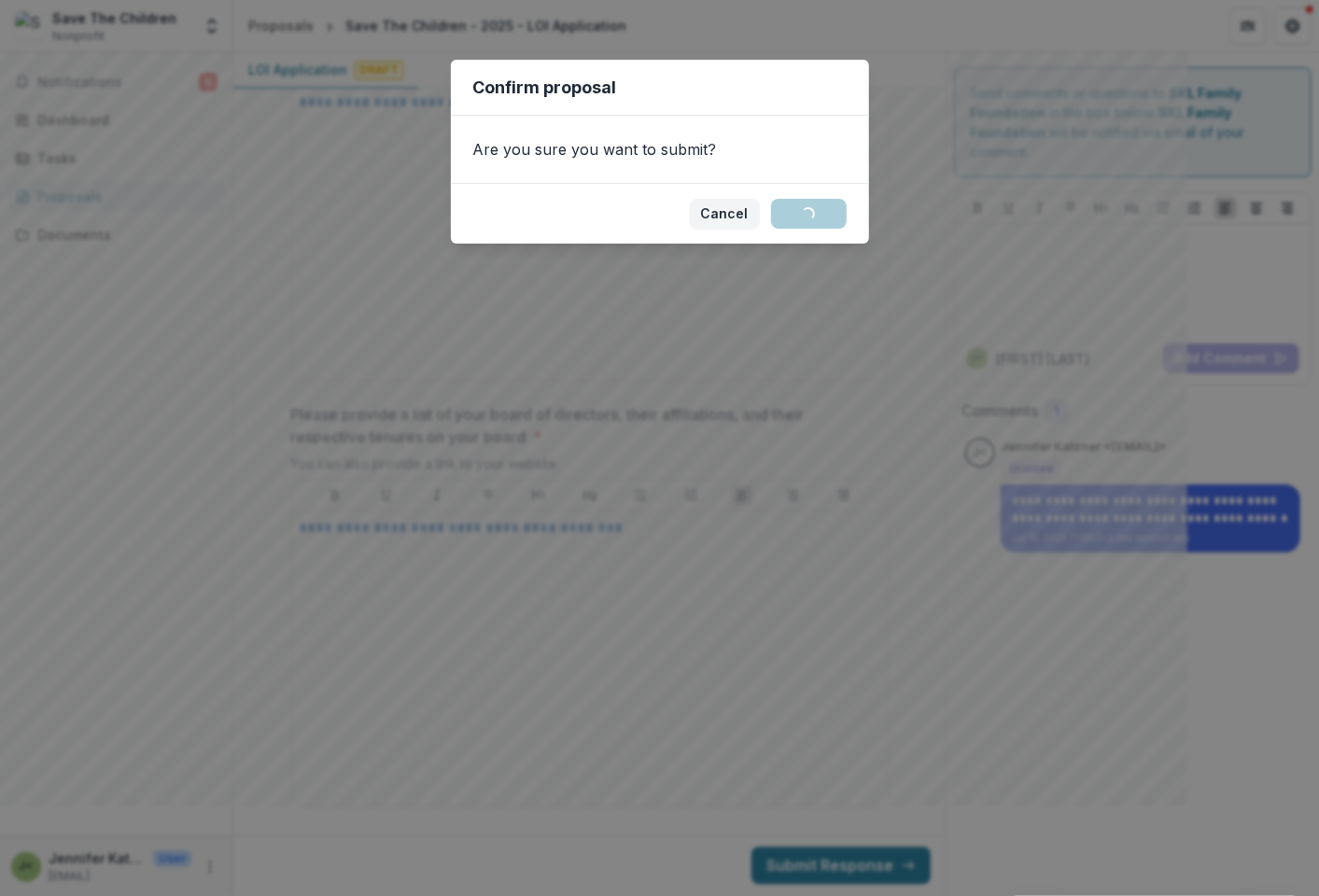 click on "Confirm proposal Are you sure you want to submit? Cancel Loading... Confirm" at bounding box center (659, 448) 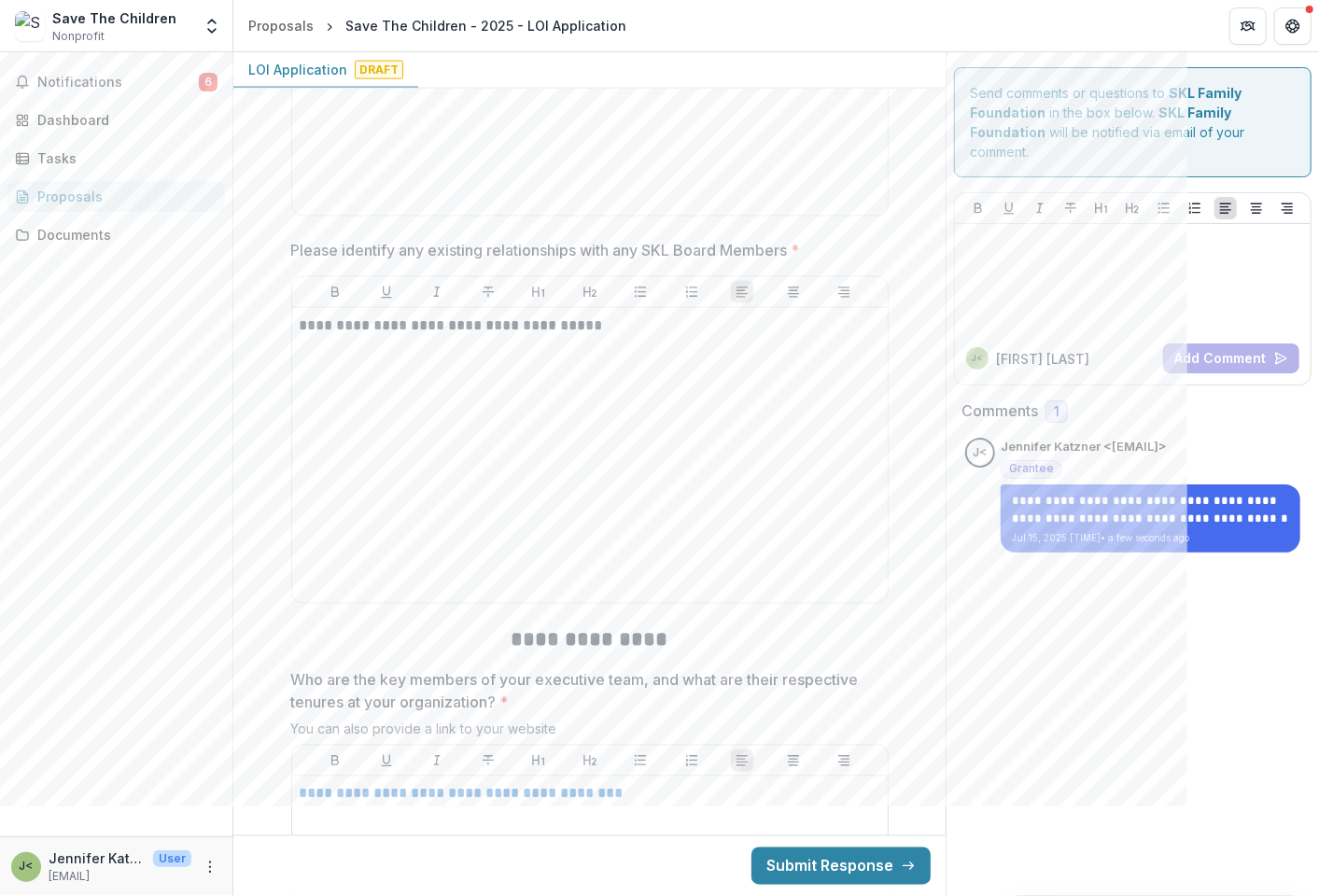 scroll, scrollTop: 5491, scrollLeft: 0, axis: vertical 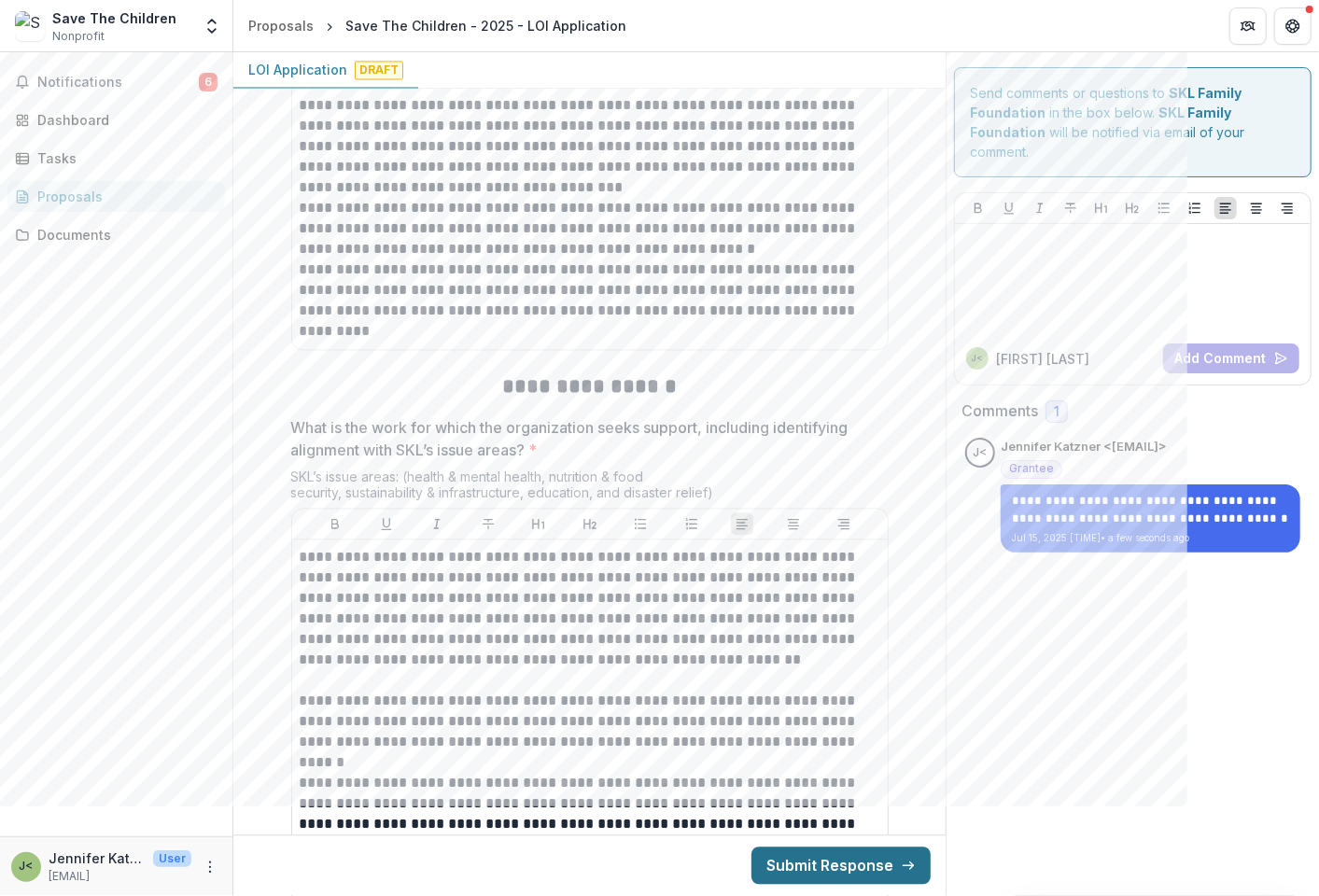click on "Submit Response" at bounding box center [841, 866] 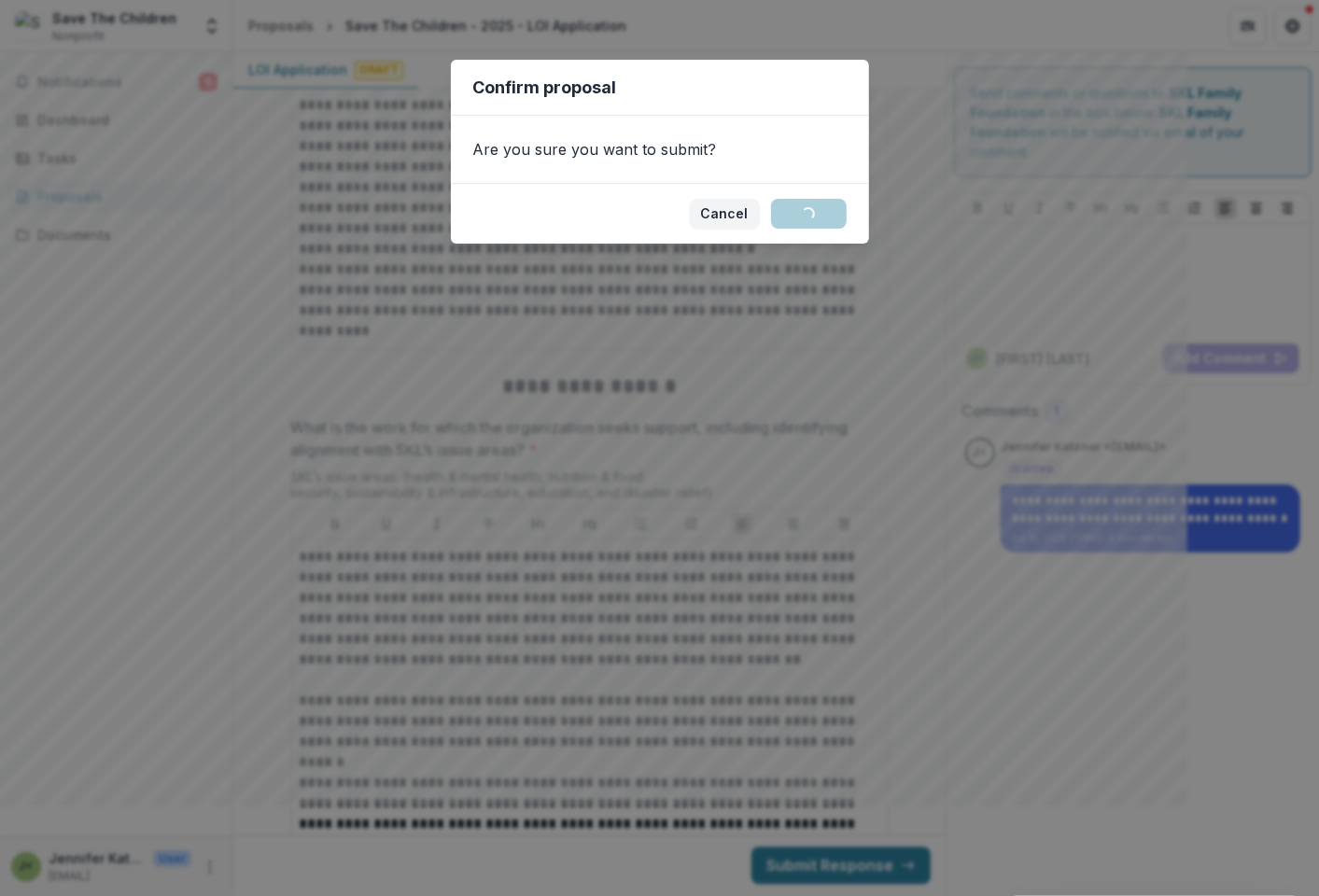 click on "Confirm proposal Are you sure you want to submit? Cancel Loading... Confirm" at bounding box center [659, 448] 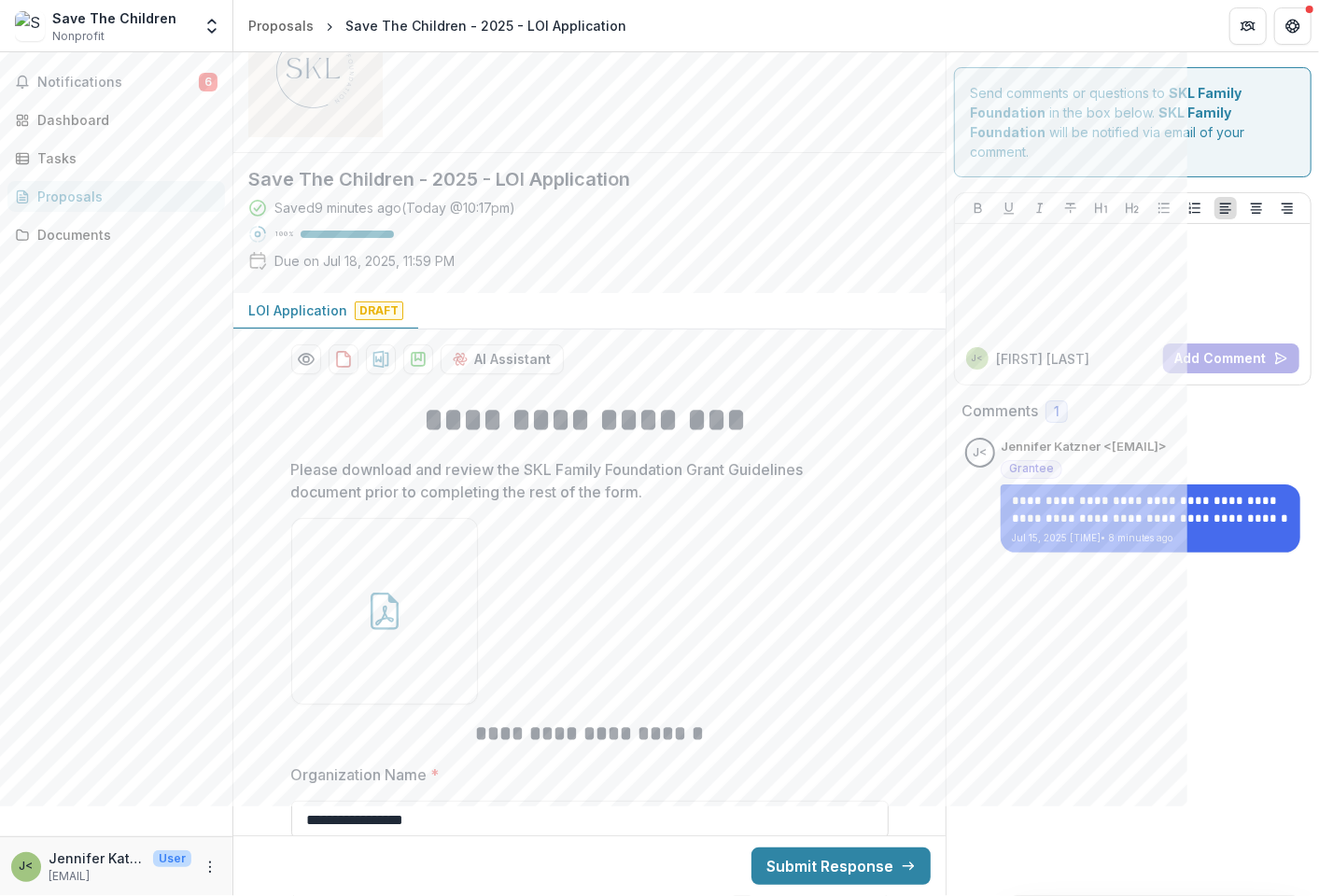 scroll, scrollTop: 207, scrollLeft: 0, axis: vertical 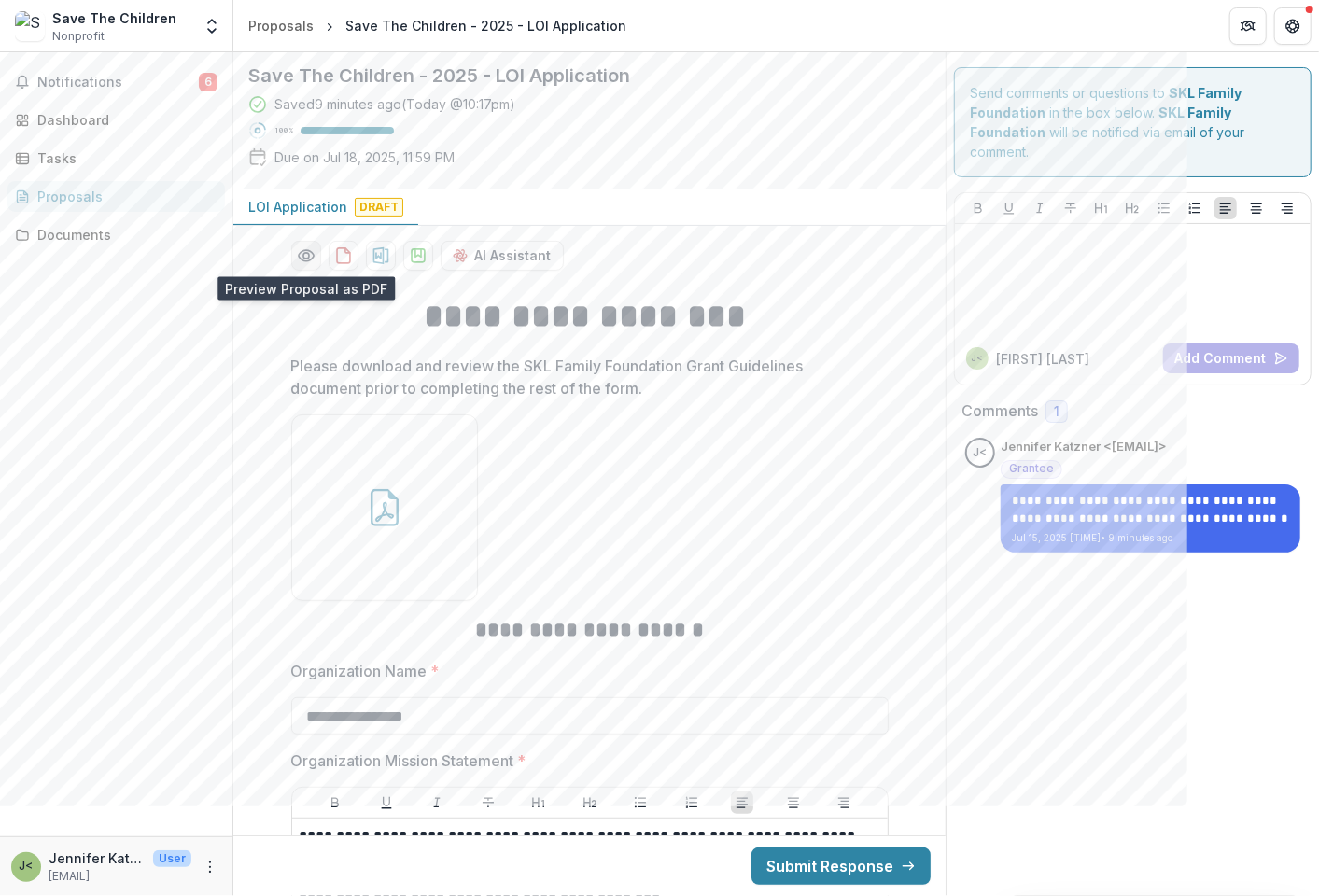 click 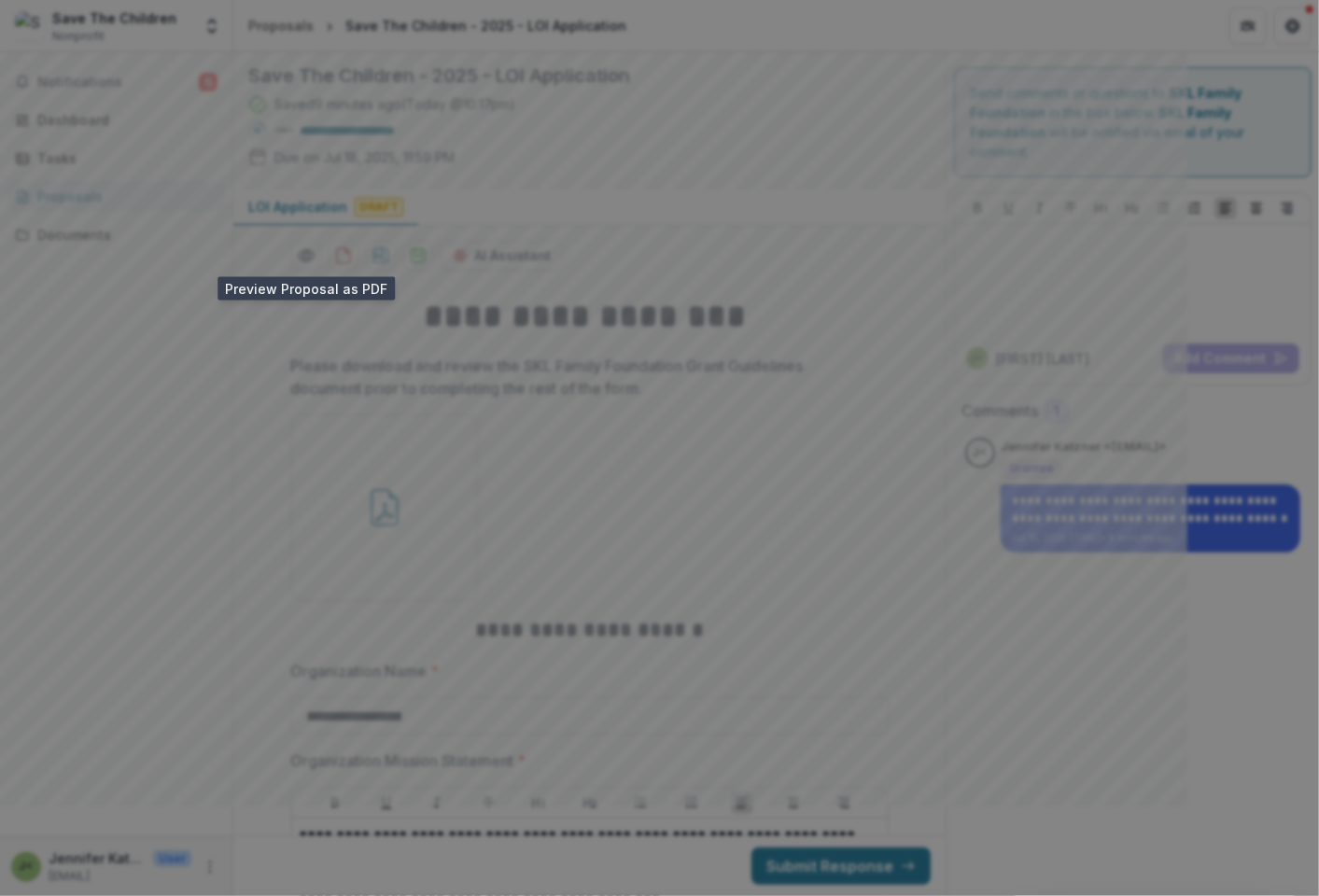 click on "Download" at bounding box center (1249, 1590) 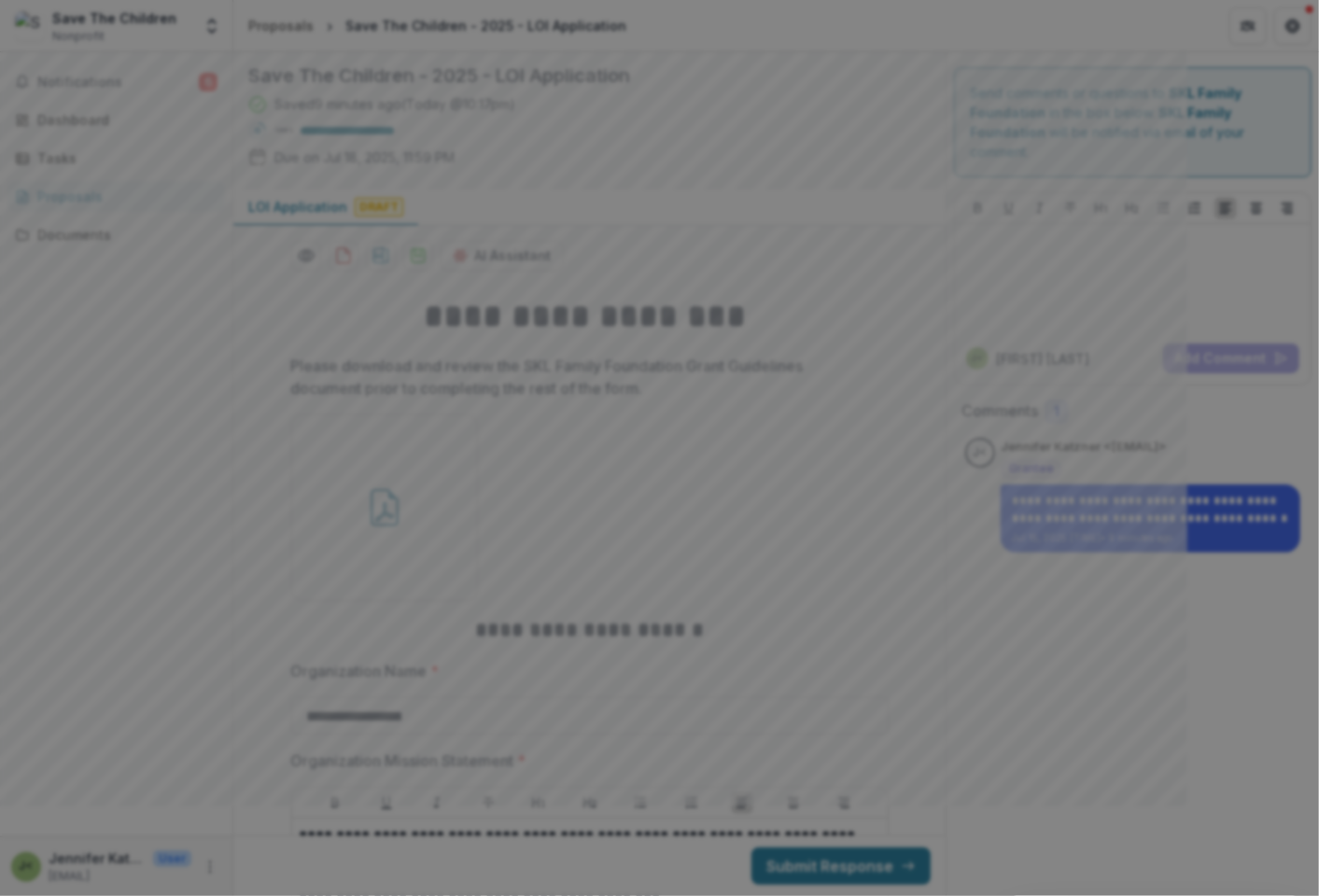 click 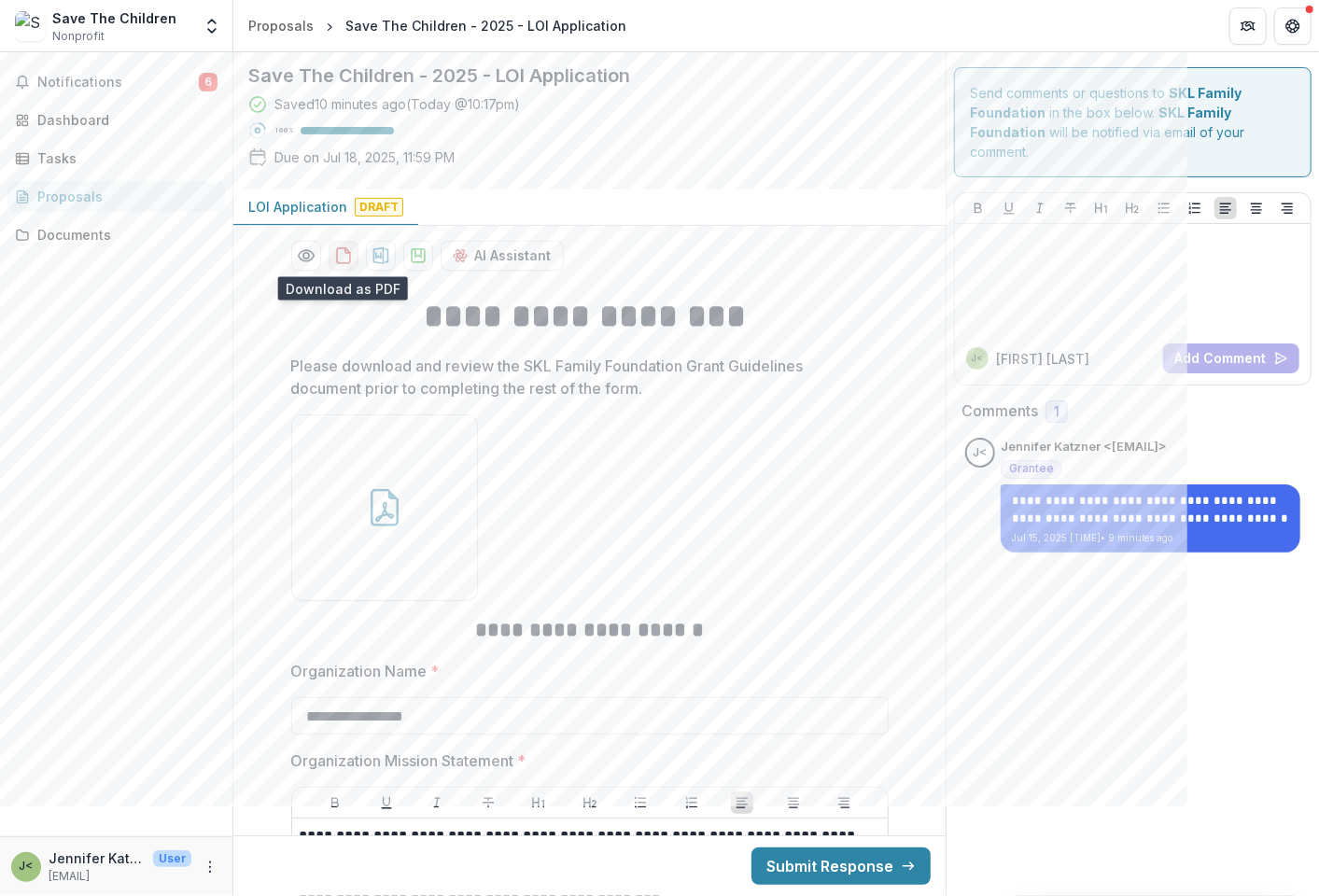click 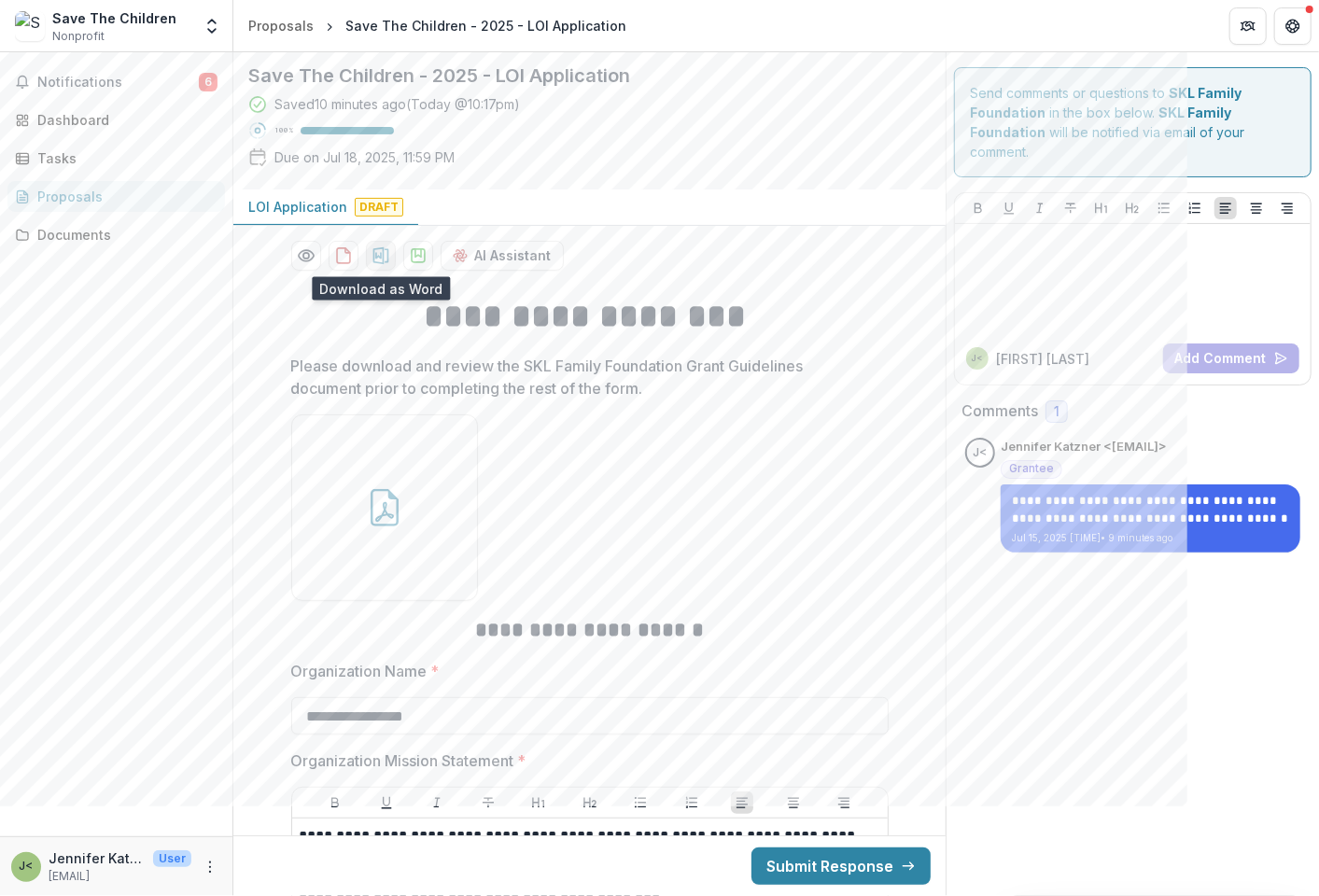 click 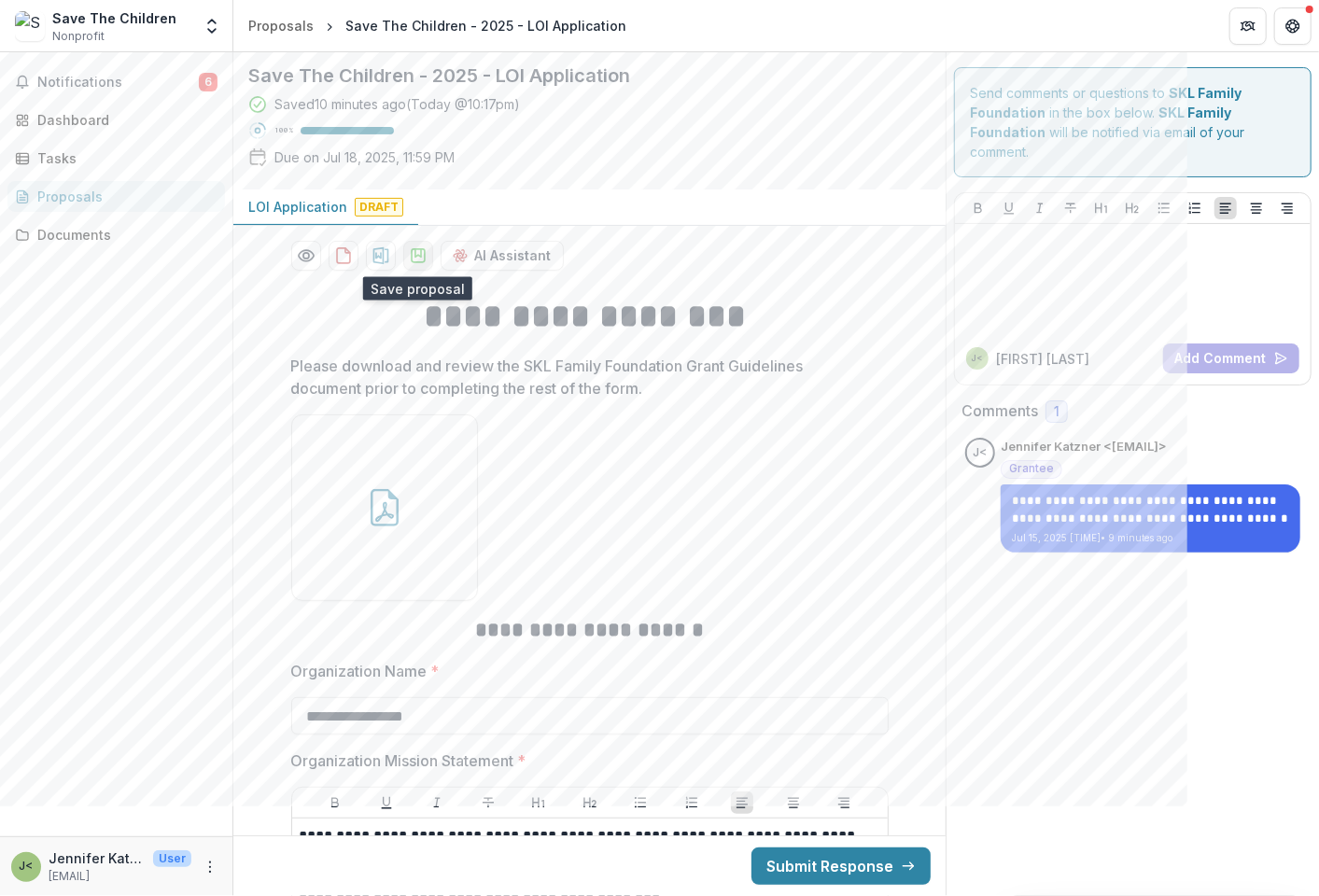 click 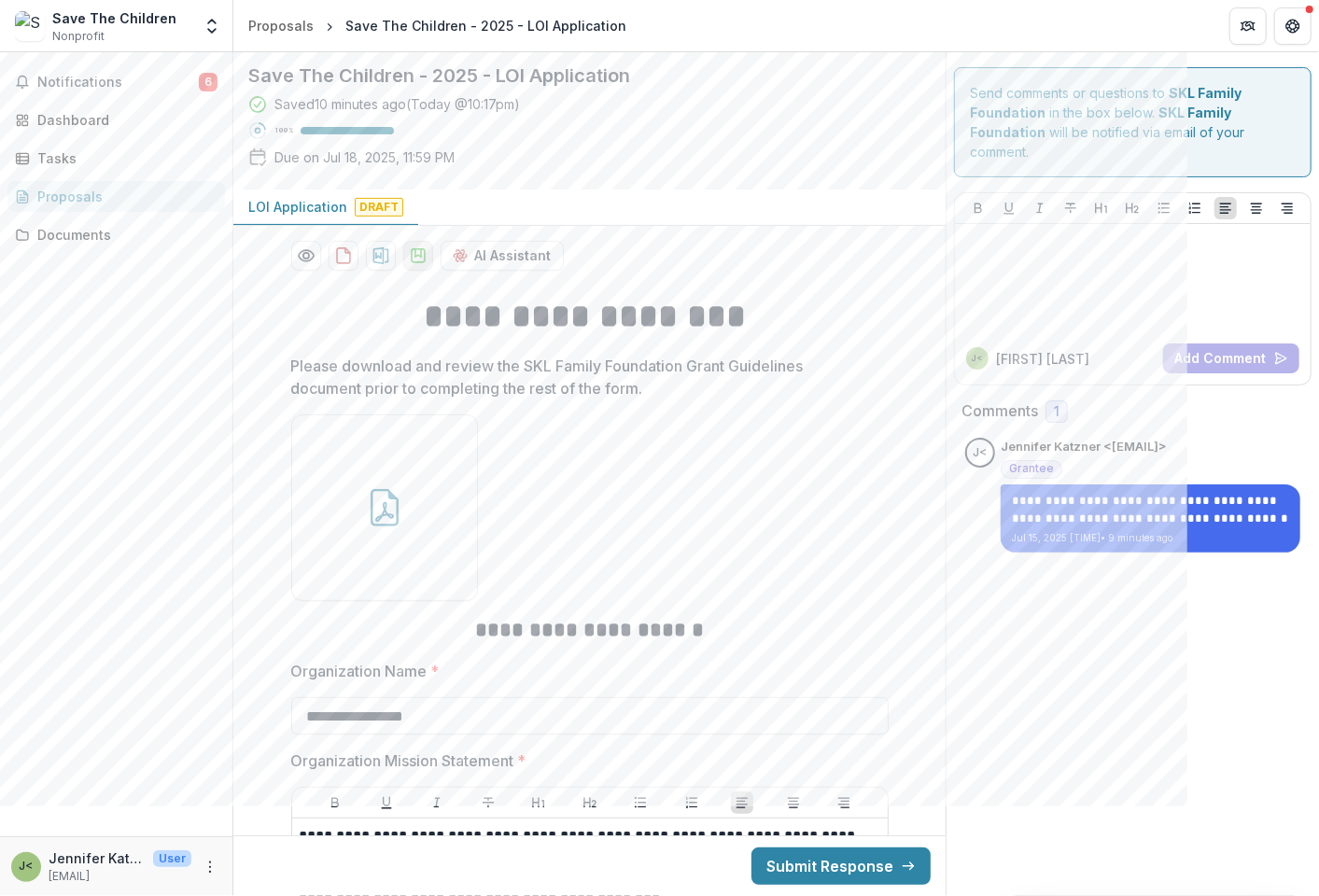 click 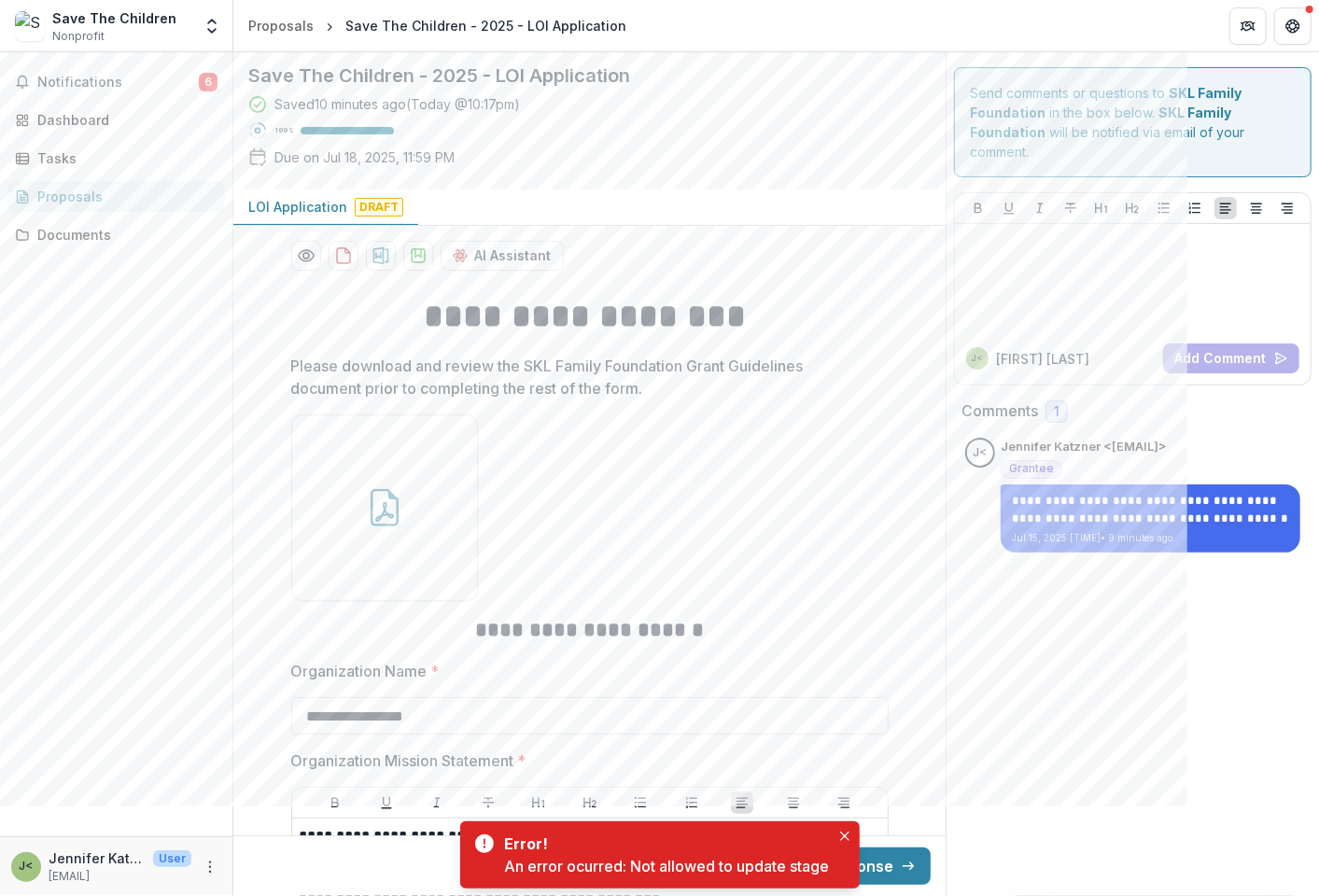 click at bounding box center [590, 508] 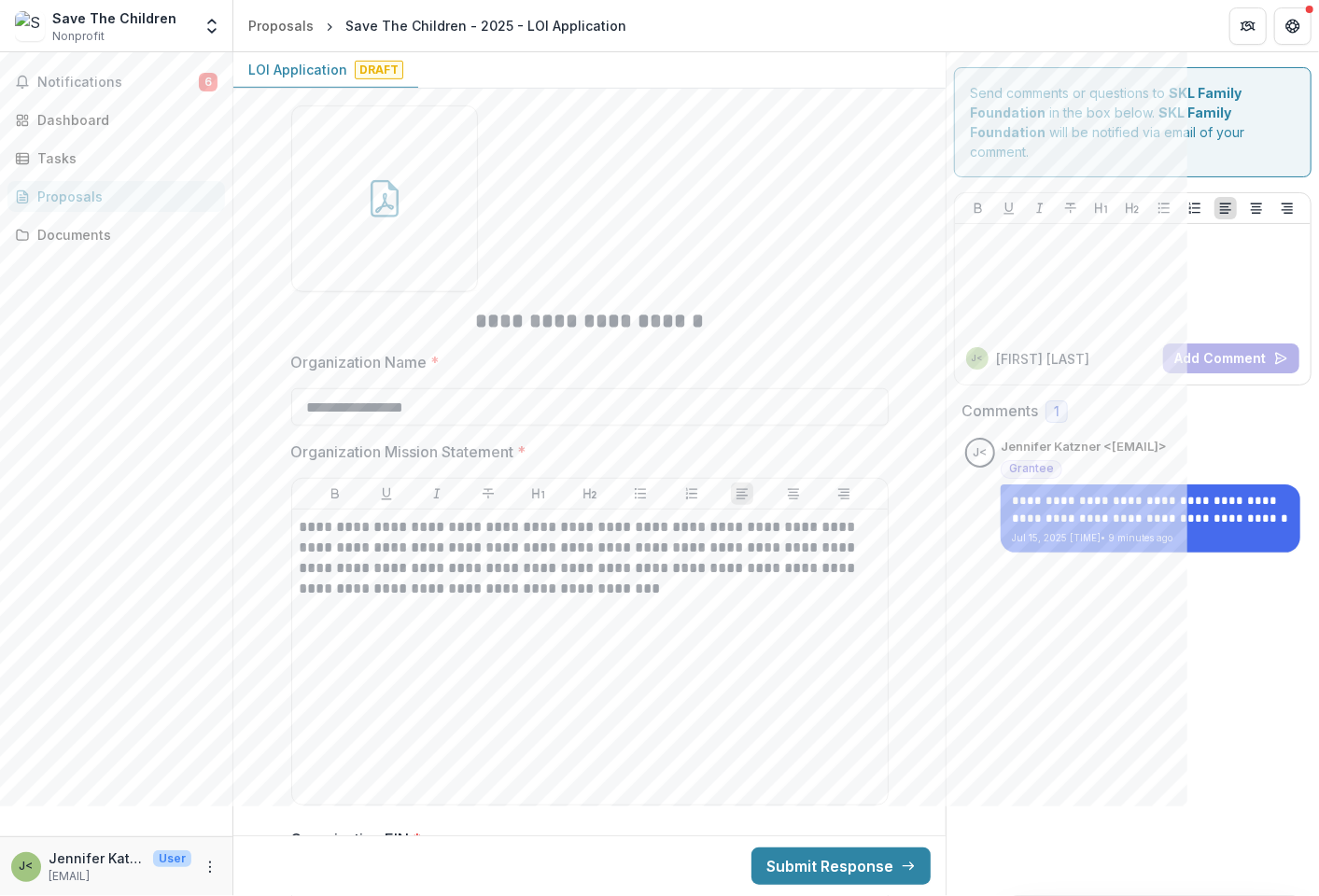 scroll, scrollTop: 518, scrollLeft: 0, axis: vertical 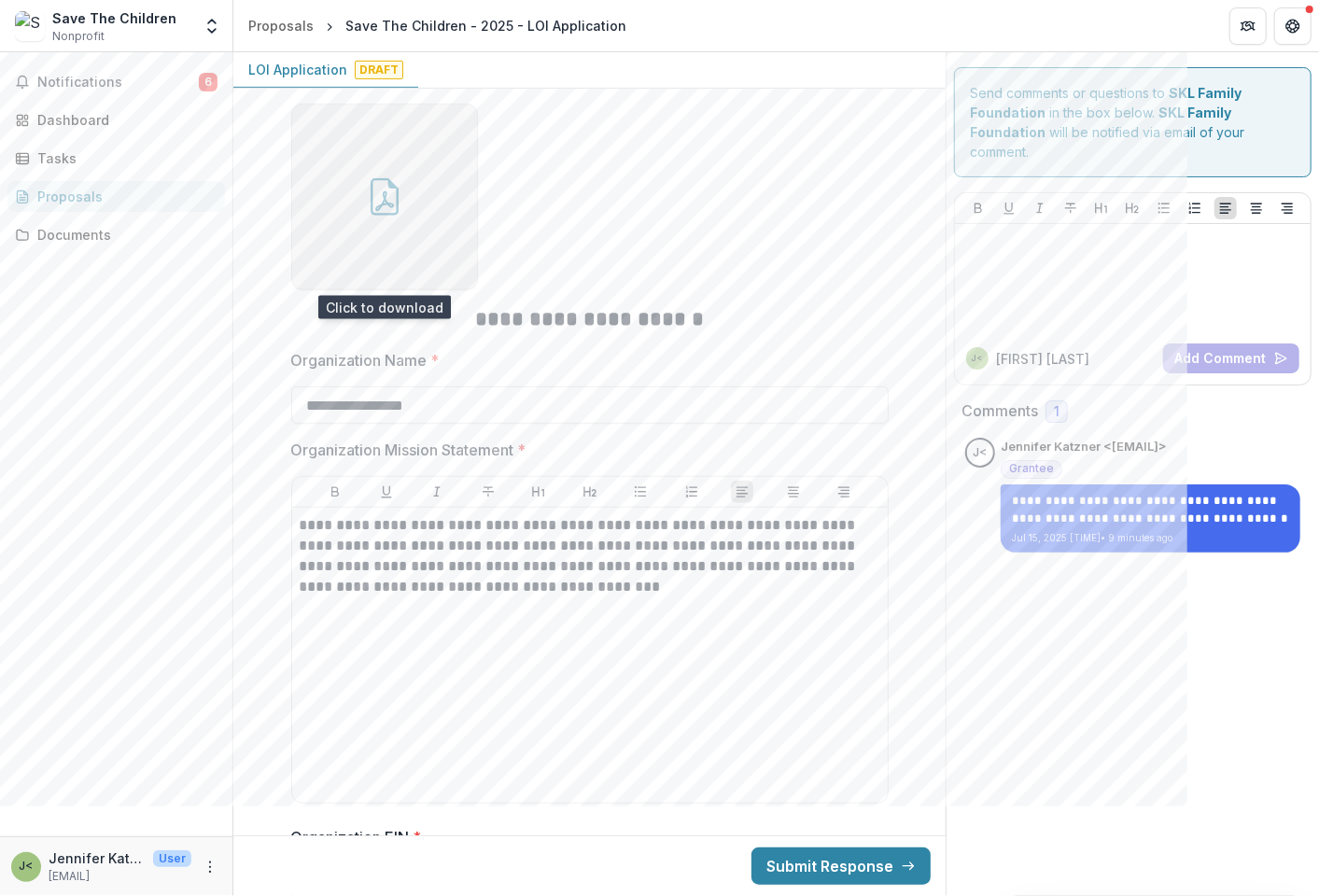 click at bounding box center [385, 197] 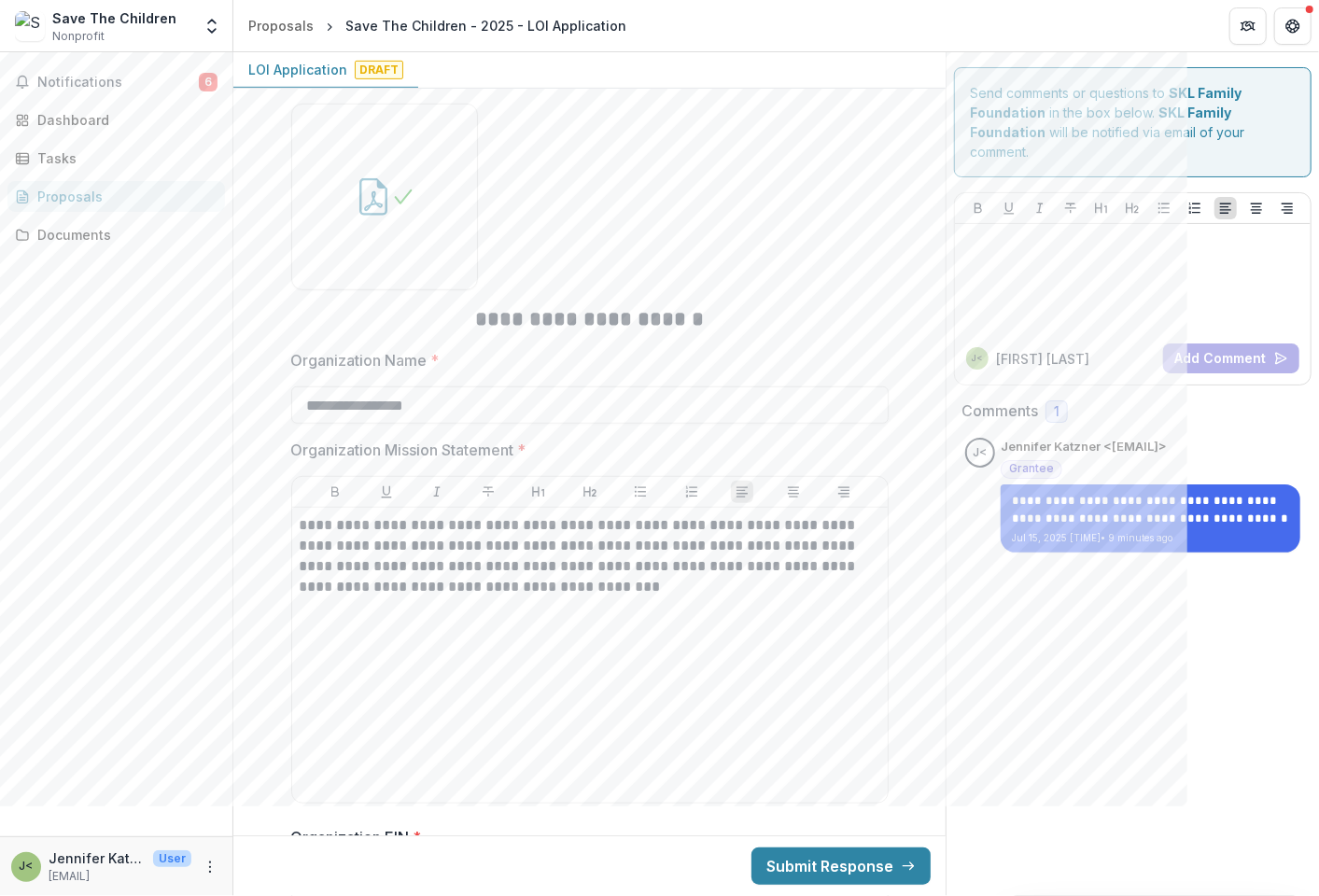 click at bounding box center (590, 197) 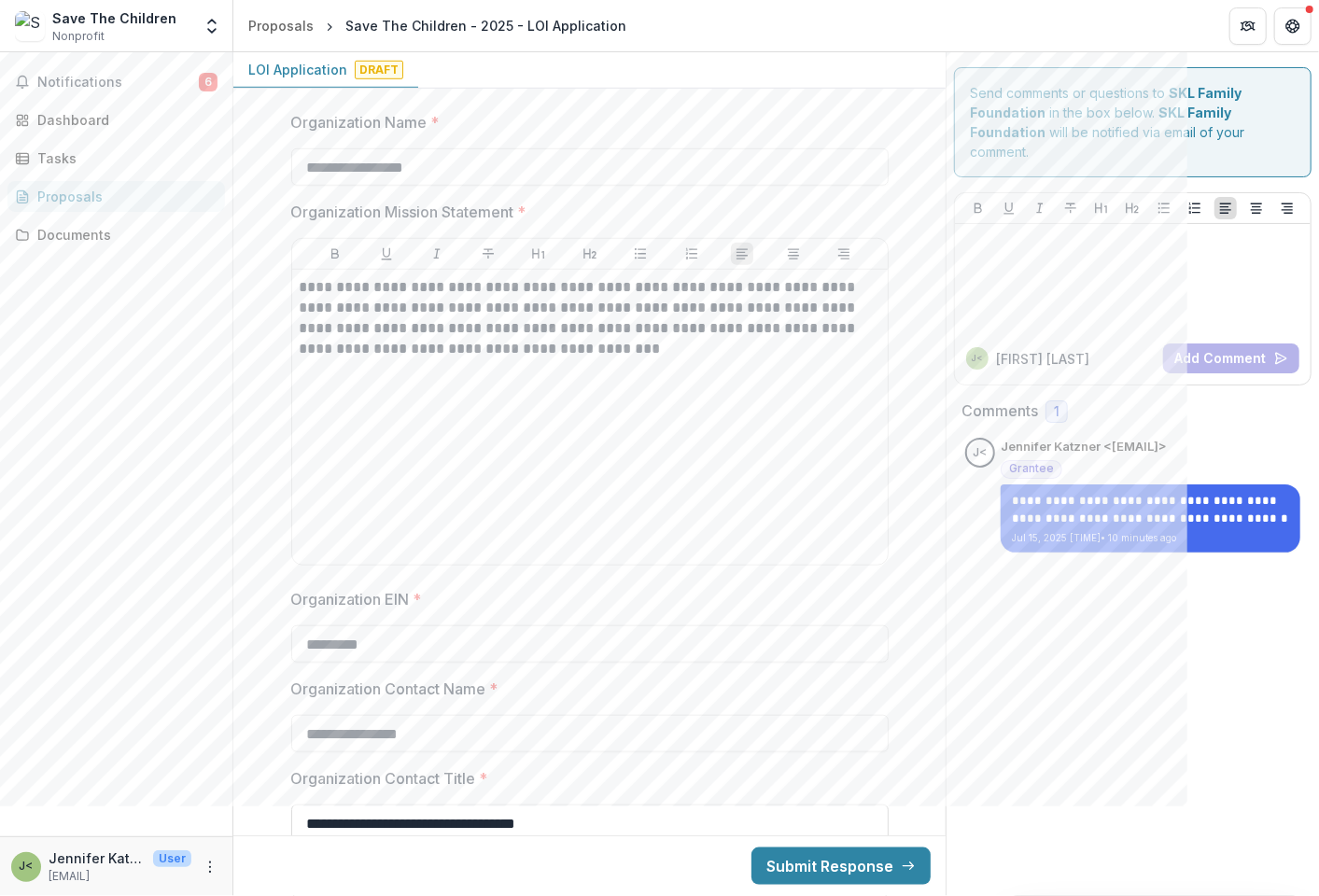 scroll, scrollTop: 725, scrollLeft: 0, axis: vertical 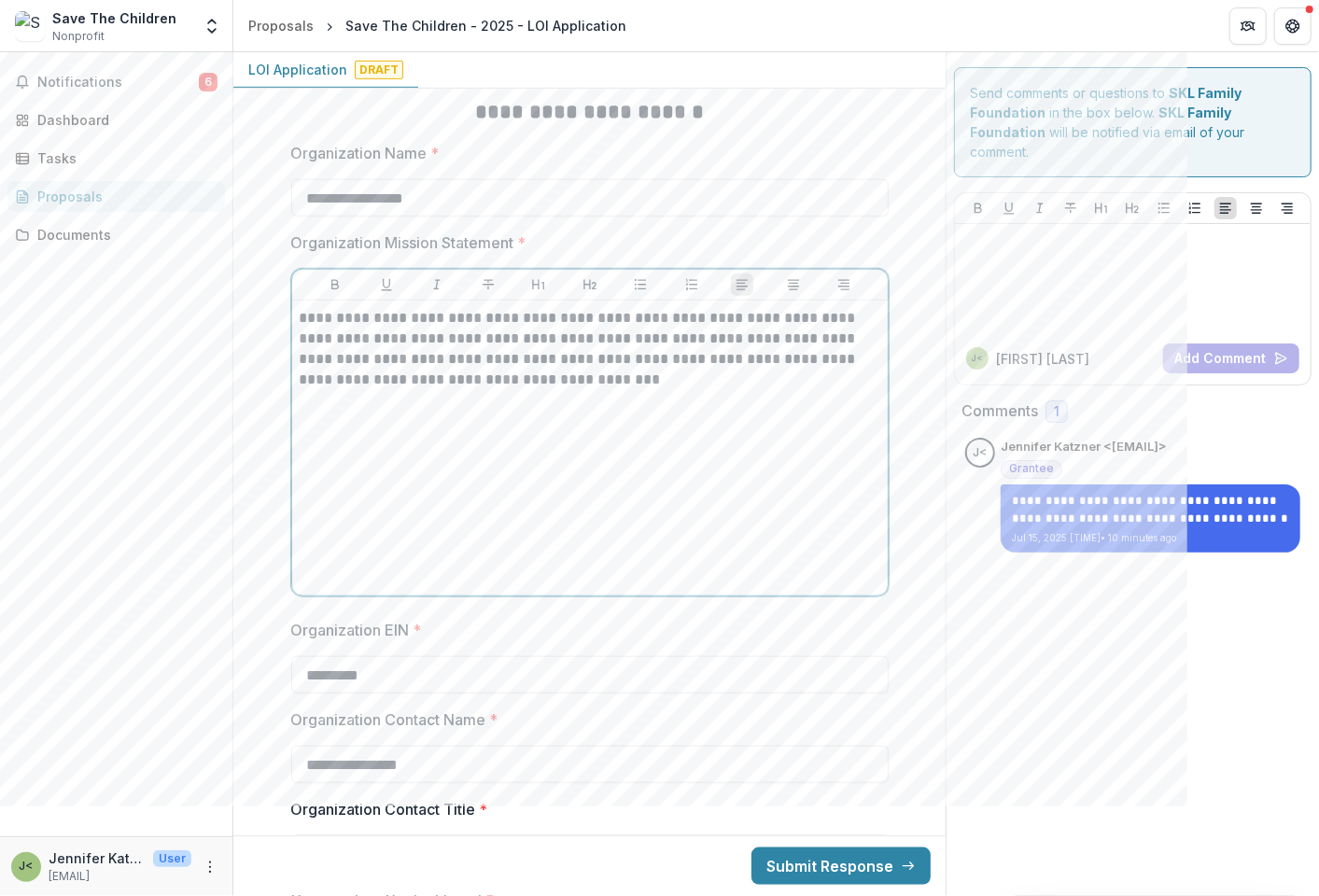click on "**********" at bounding box center (590, 448) 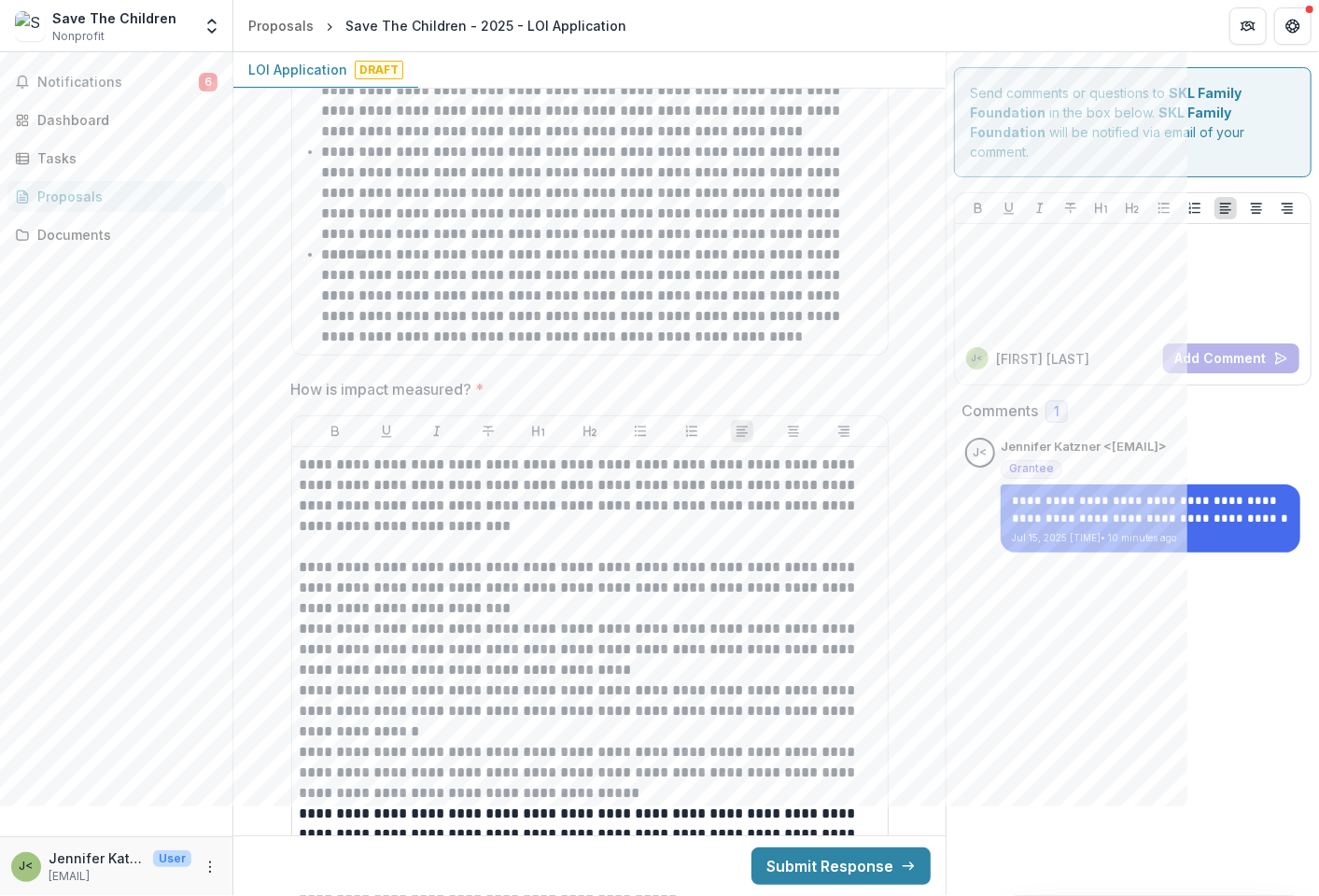 scroll, scrollTop: 4148, scrollLeft: 0, axis: vertical 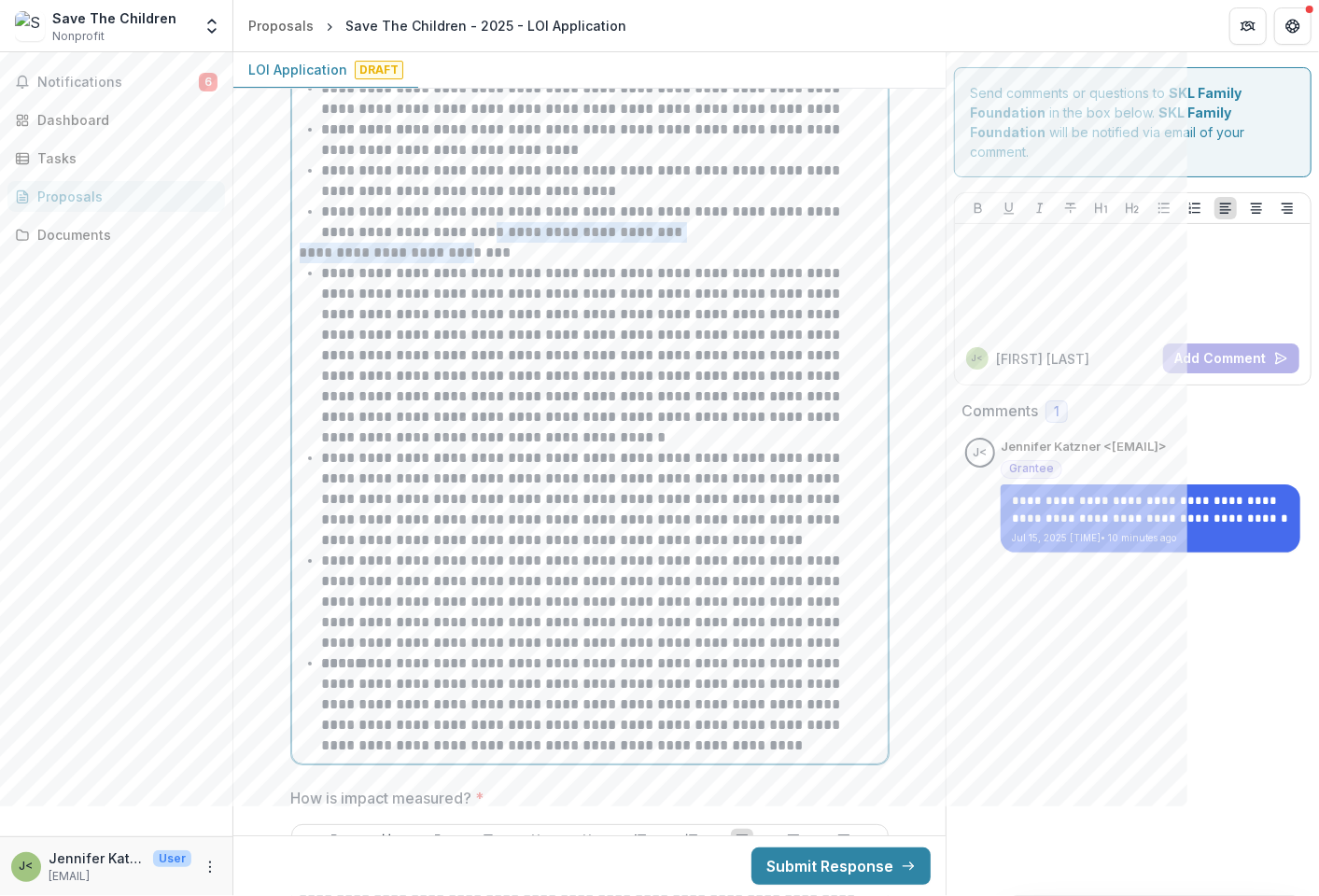 drag, startPoint x: 467, startPoint y: 234, endPoint x: 474, endPoint y: 247, distance: 14.764823 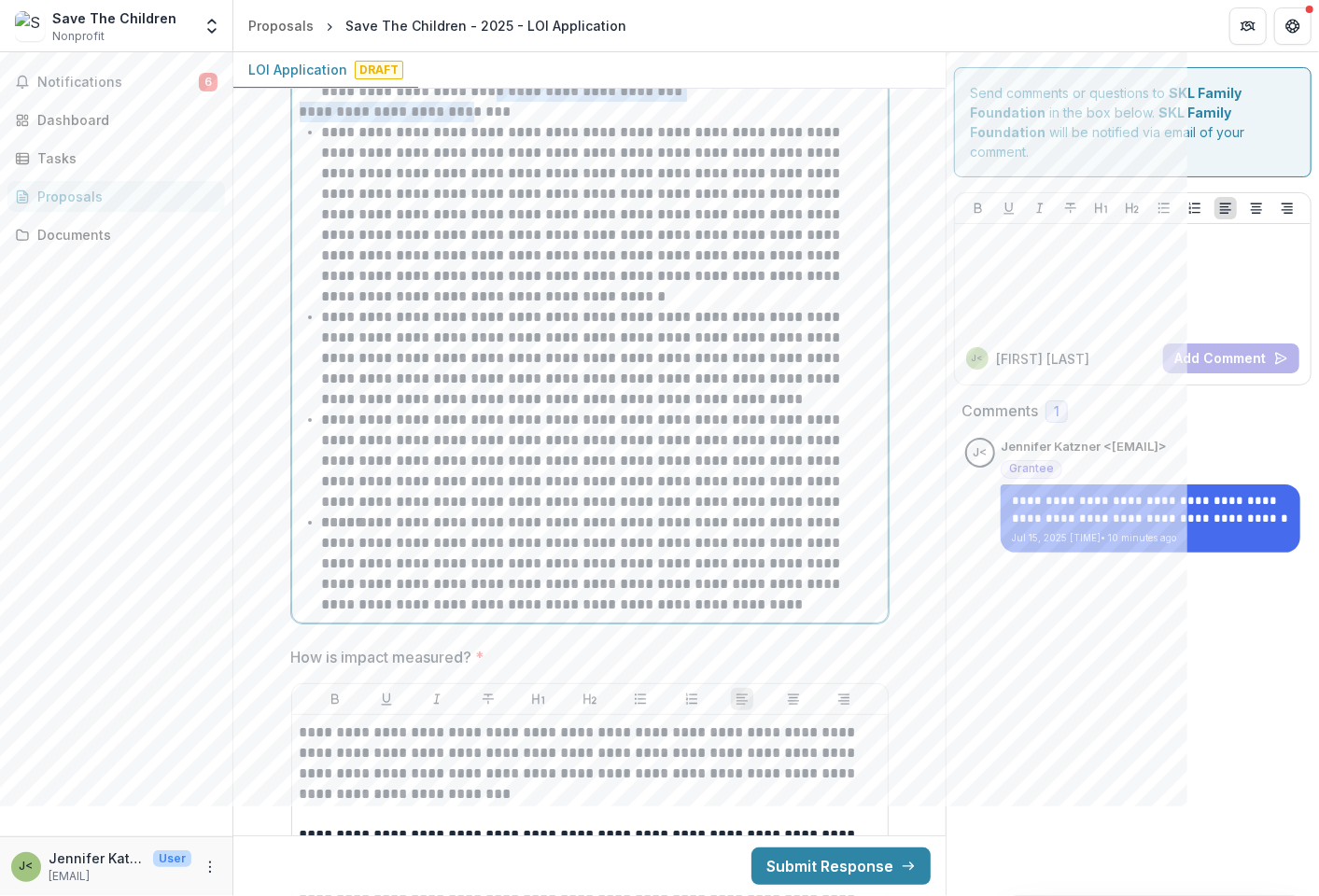scroll, scrollTop: 3929, scrollLeft: 0, axis: vertical 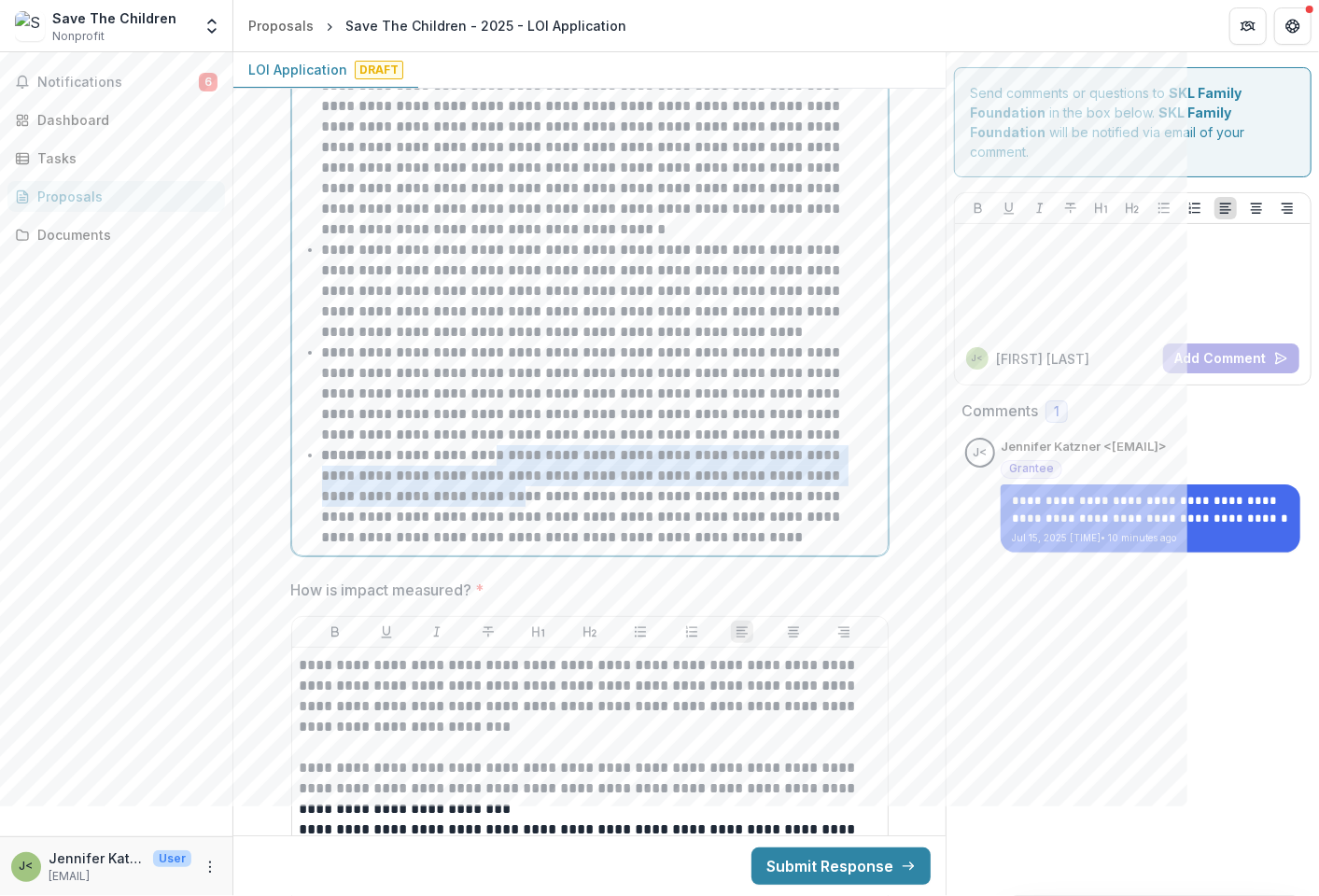drag, startPoint x: 470, startPoint y: 451, endPoint x: 437, endPoint y: 497, distance: 56.61272 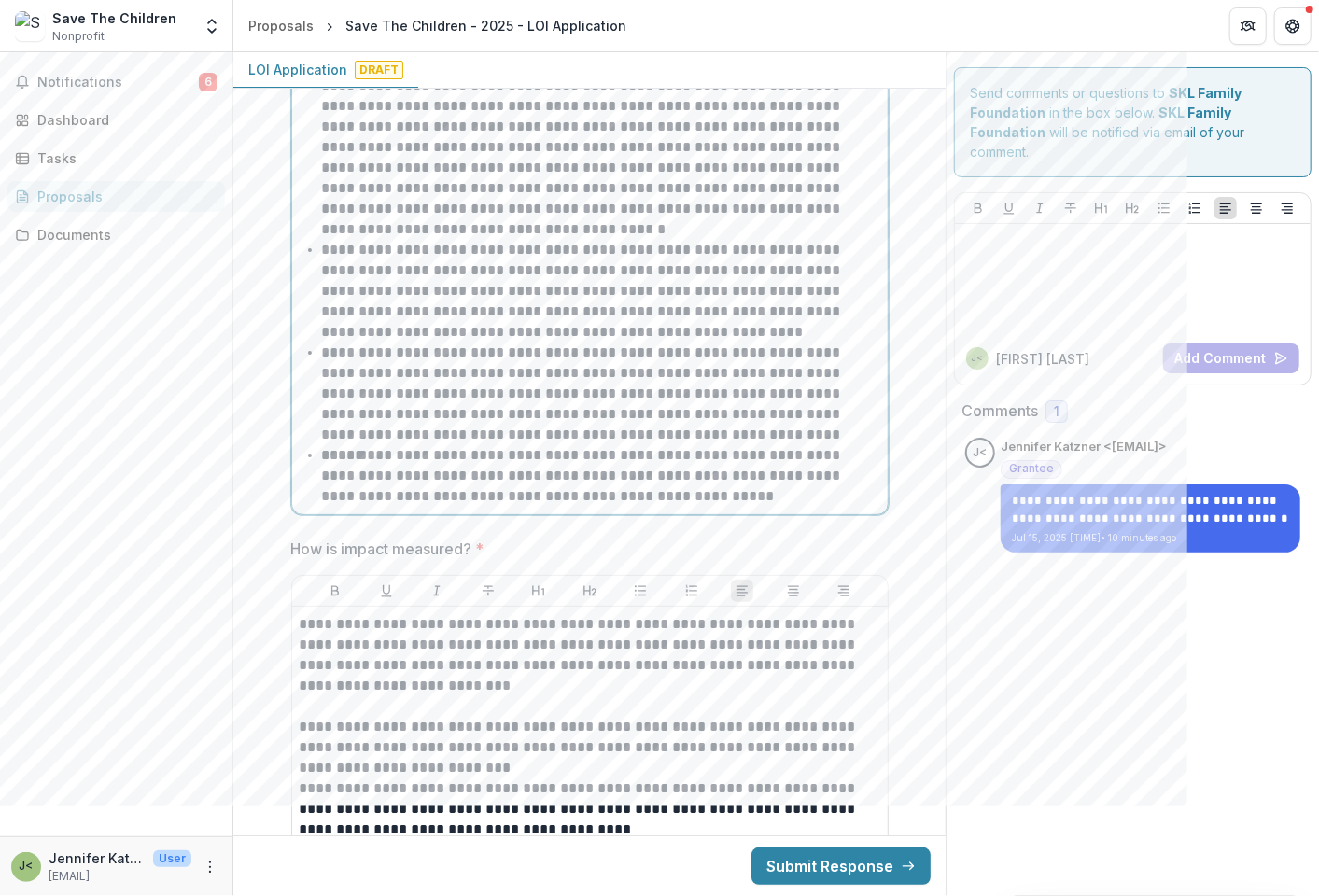 type 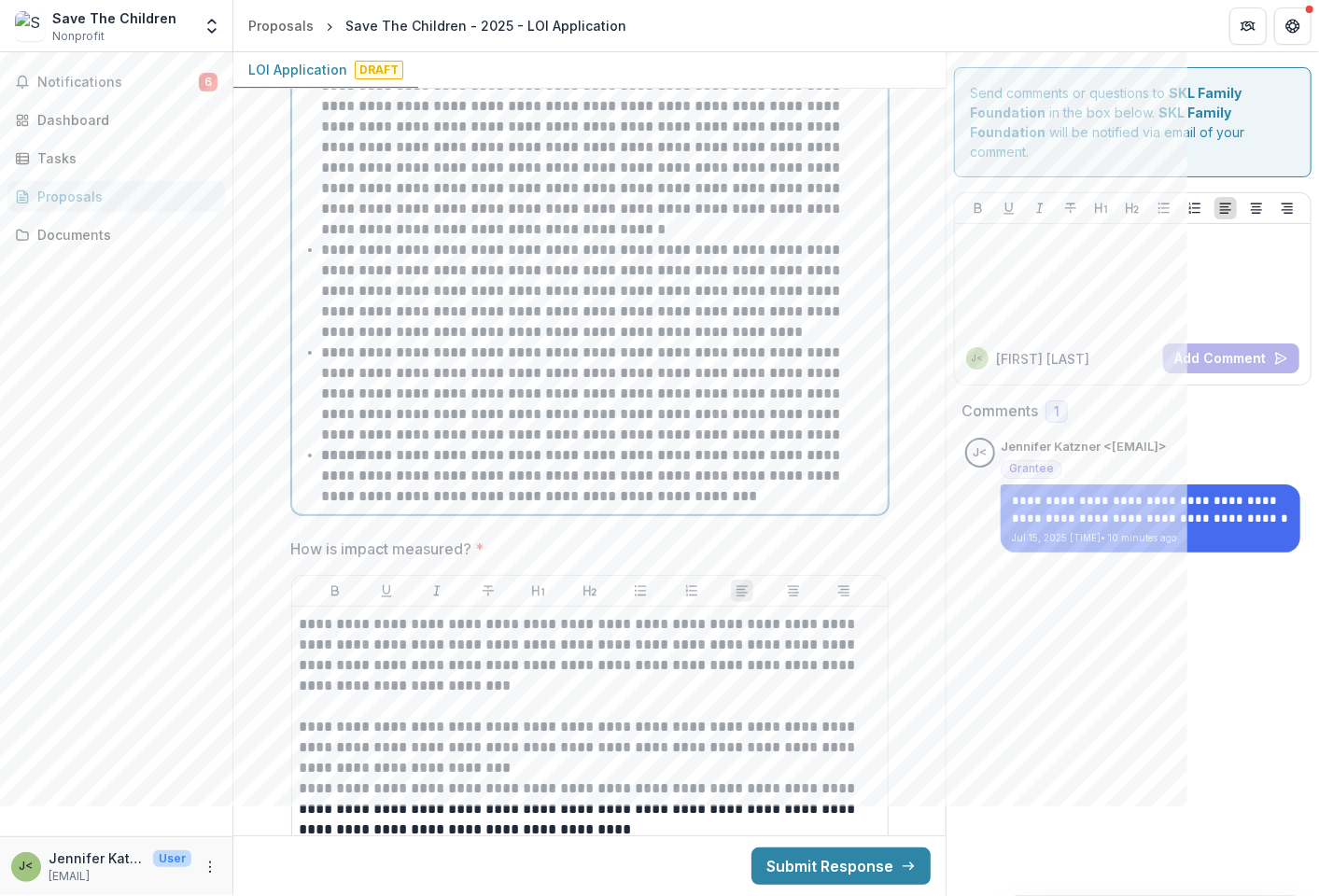 click on "**********" at bounding box center [601, 476] 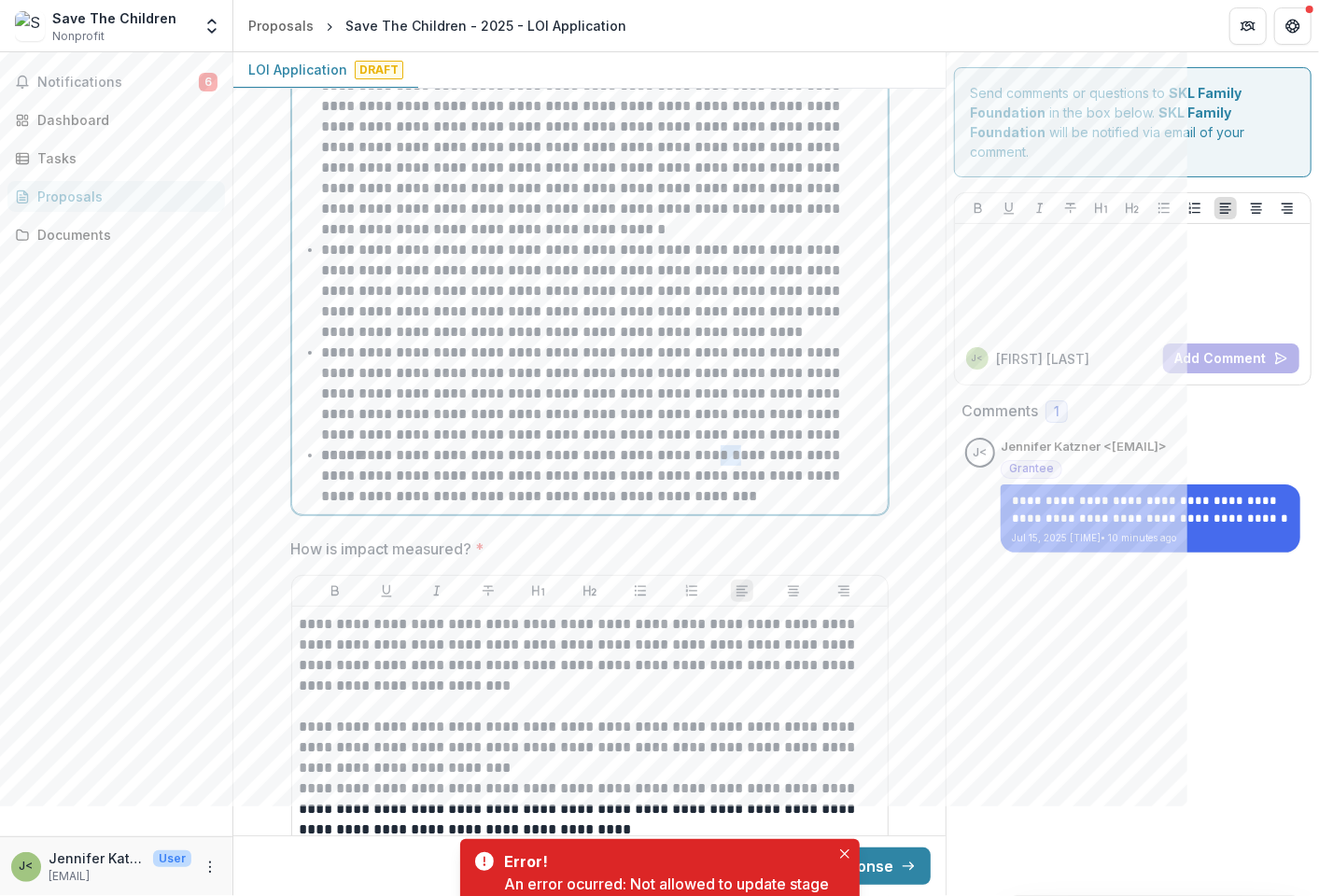click on "**********" at bounding box center [601, 476] 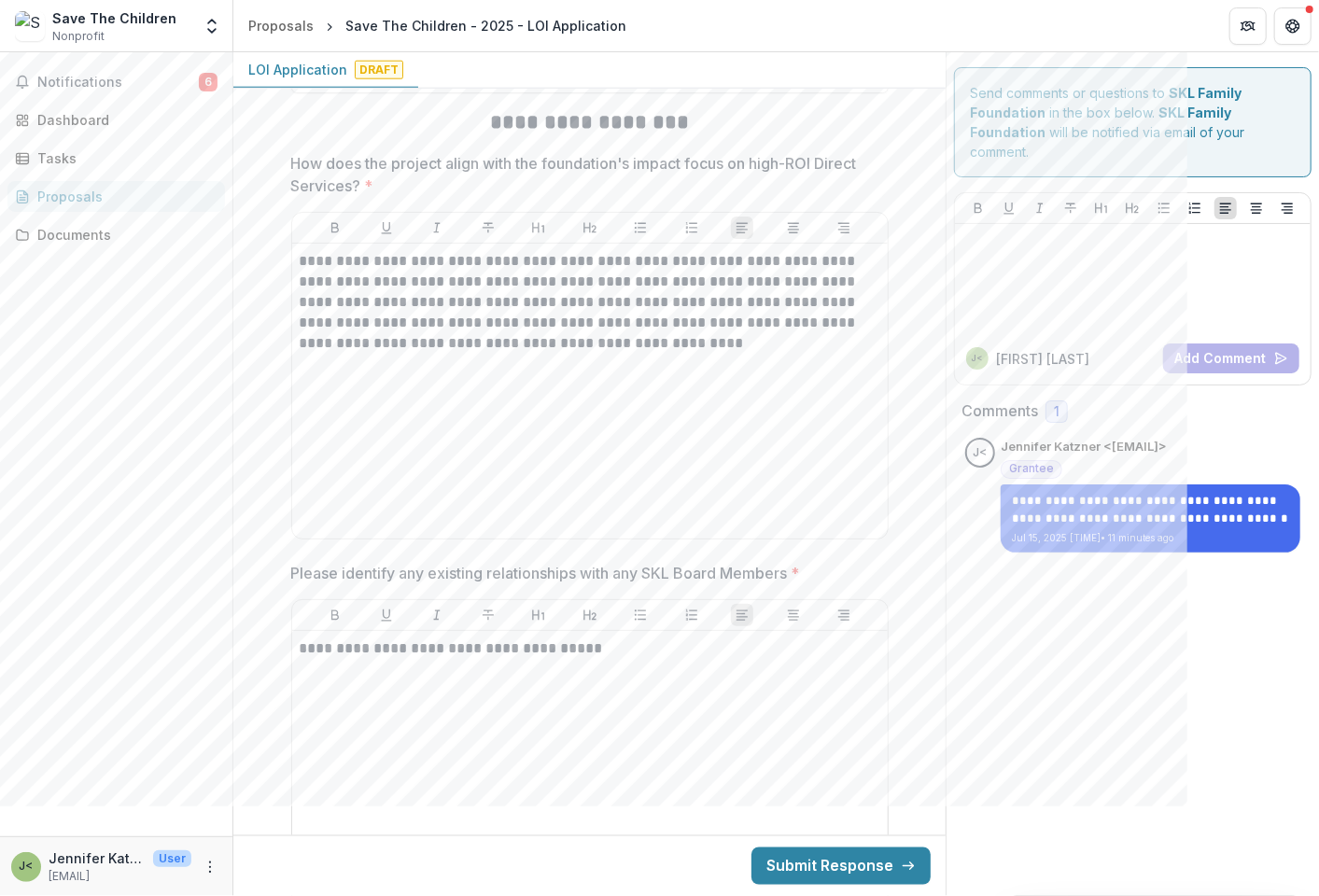 scroll, scrollTop: 5173, scrollLeft: 0, axis: vertical 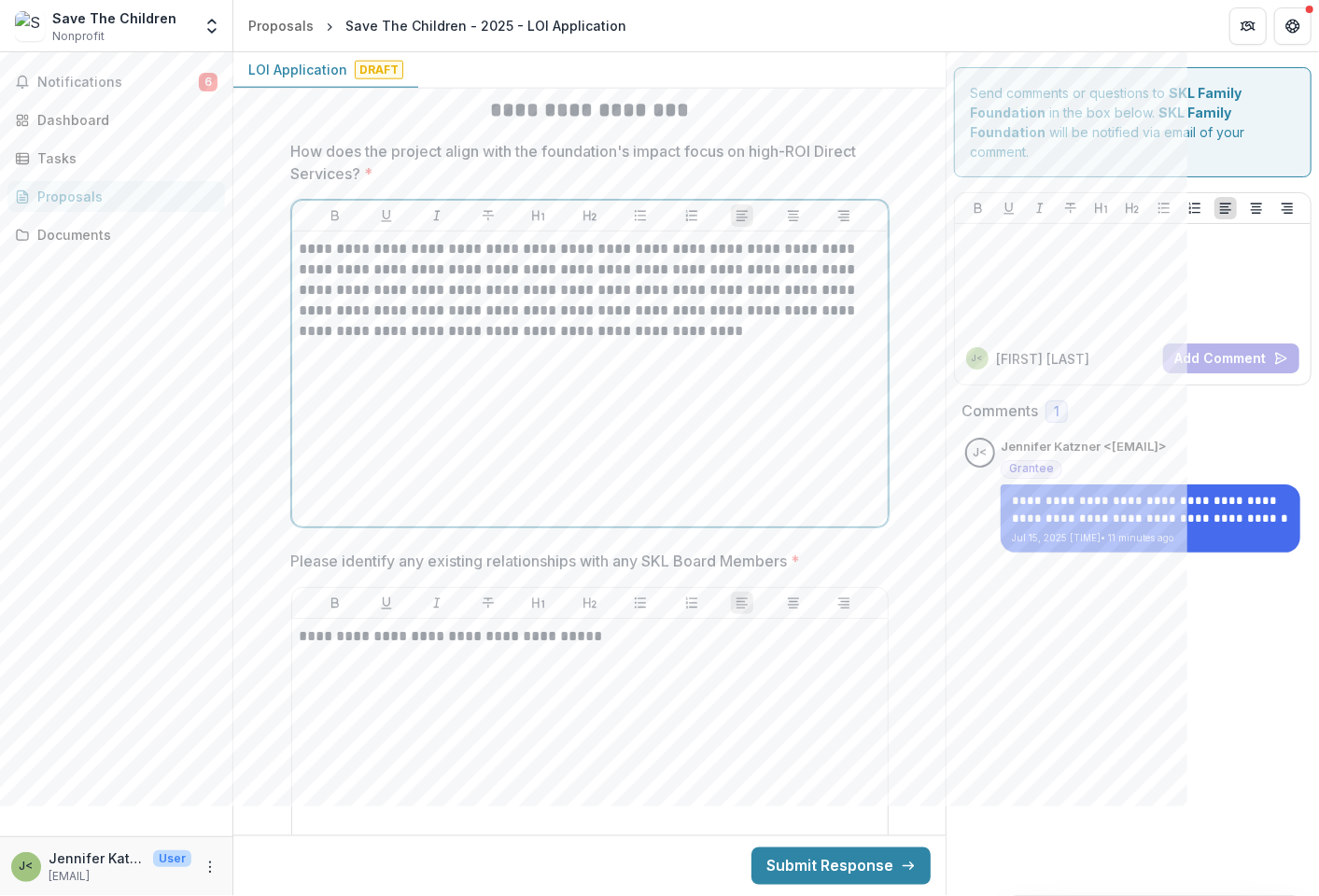 drag, startPoint x: 711, startPoint y: 341, endPoint x: 724, endPoint y: 449, distance: 108.779594 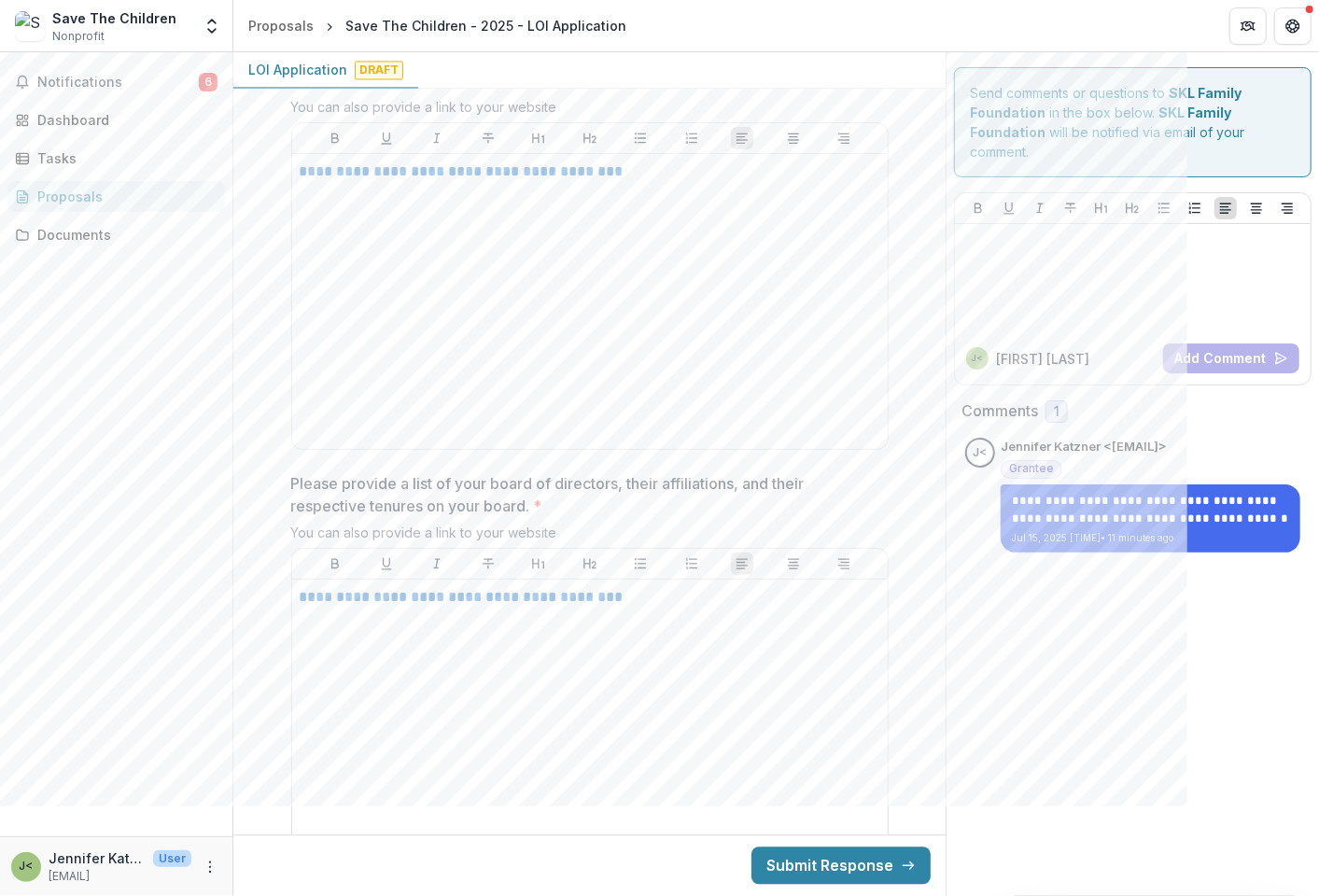scroll, scrollTop: 6175, scrollLeft: 0, axis: vertical 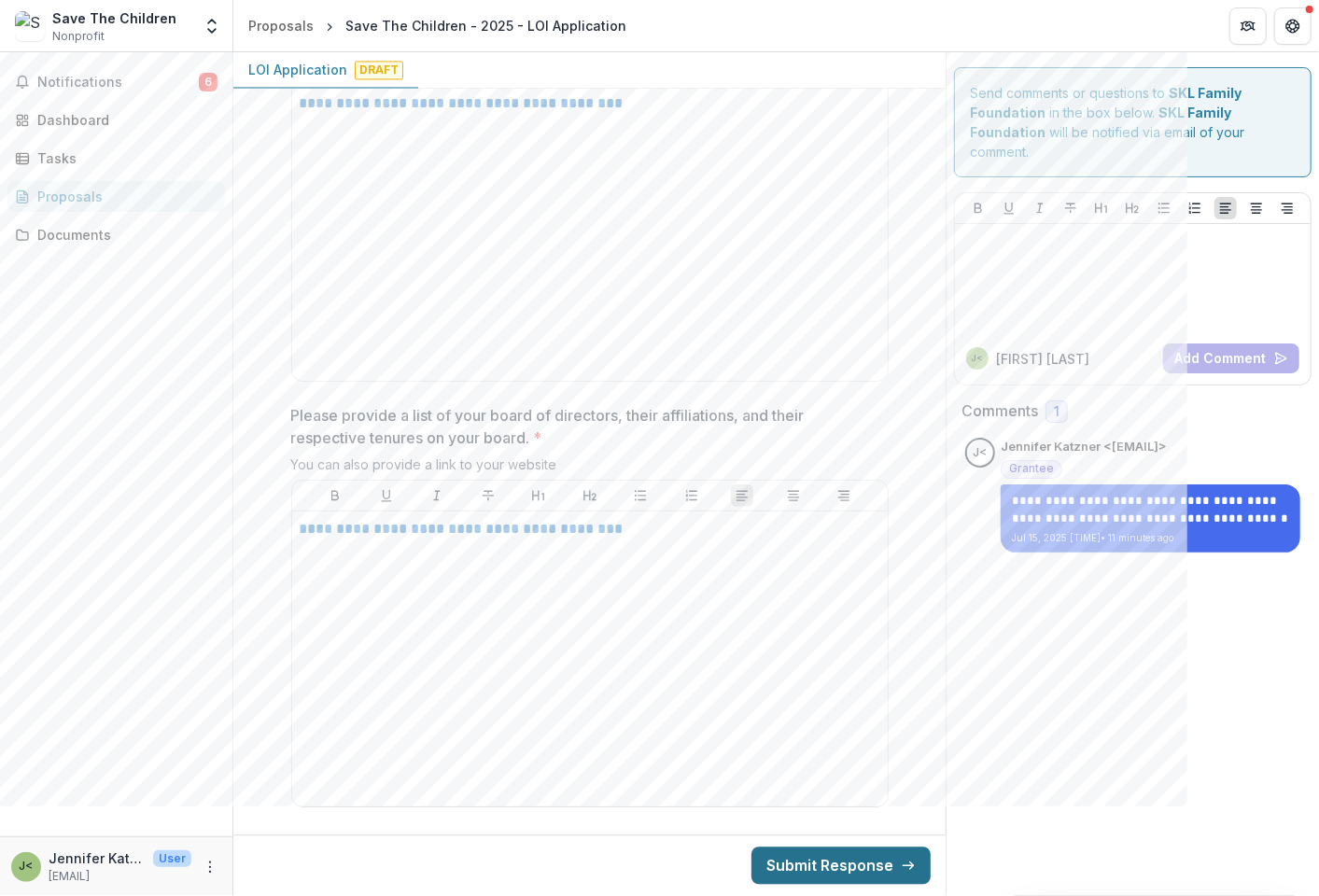 click on "Submit Response" at bounding box center [841, 866] 